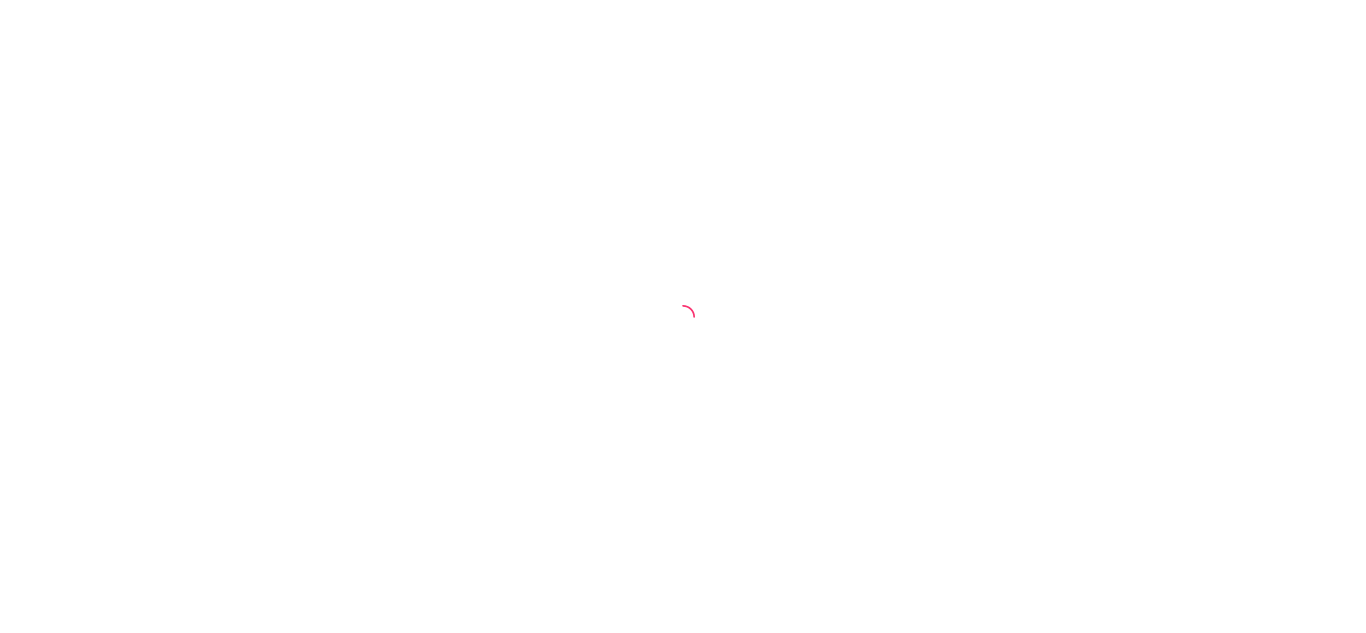 scroll, scrollTop: 0, scrollLeft: 0, axis: both 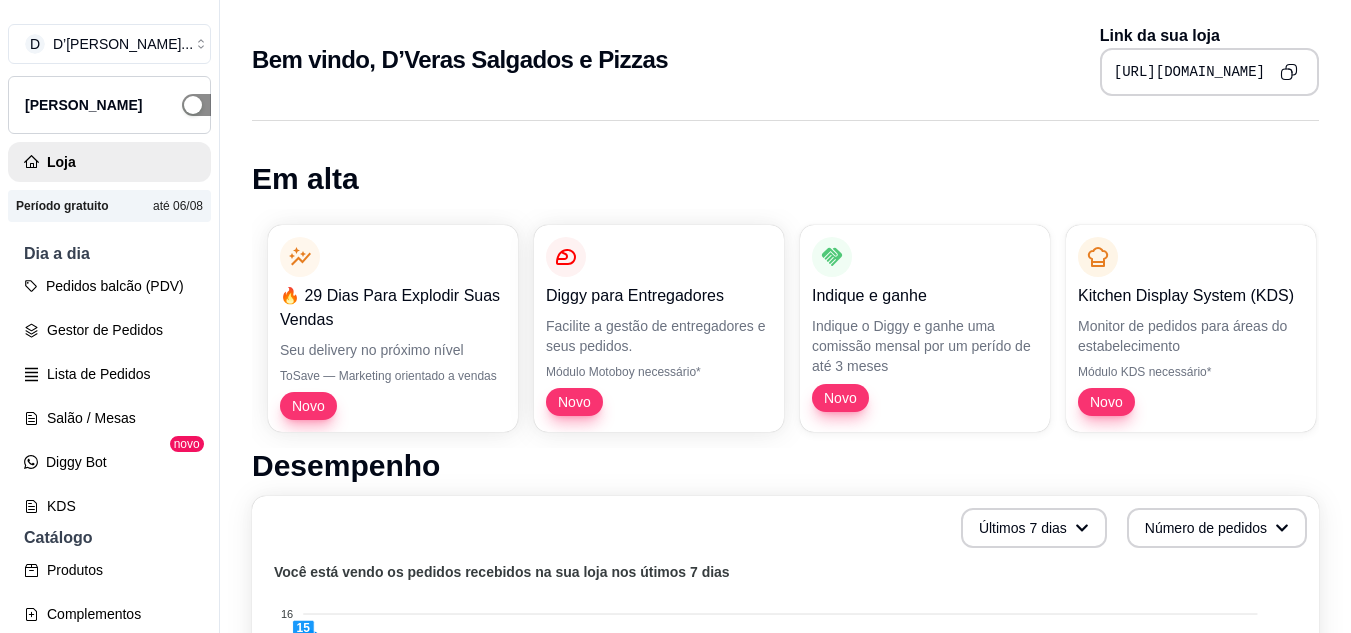 click at bounding box center [204, 105] 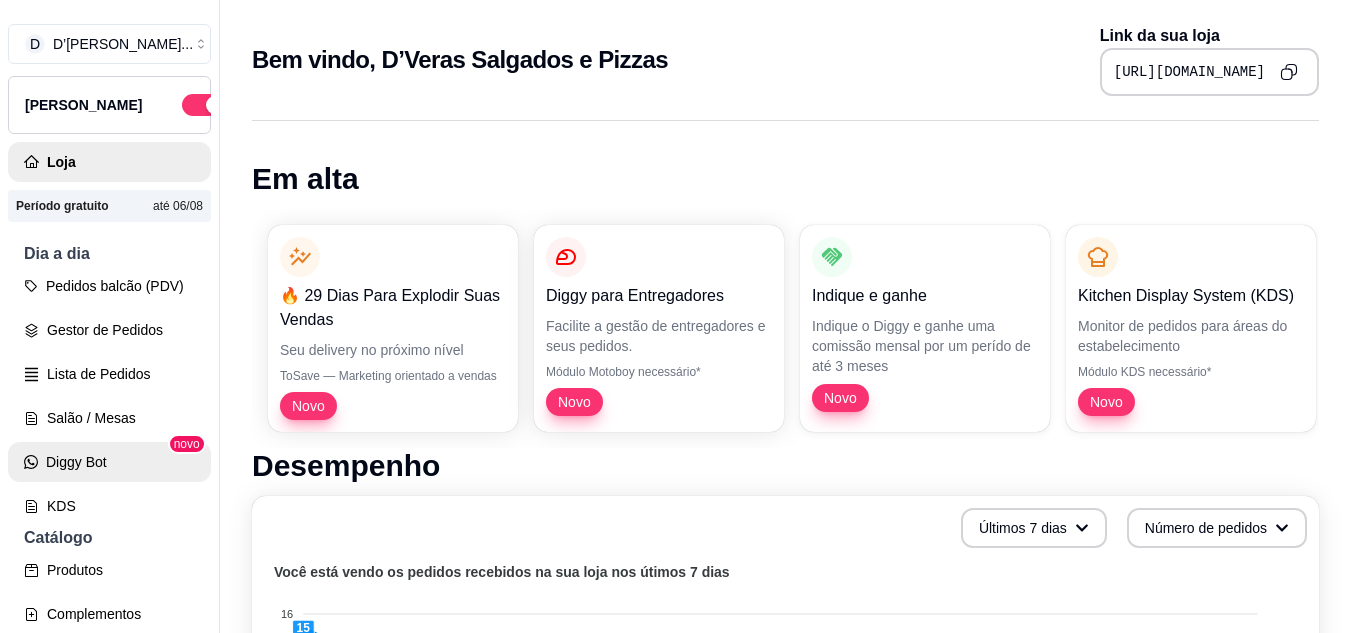 click on "Diggy Bot" at bounding box center (109, 462) 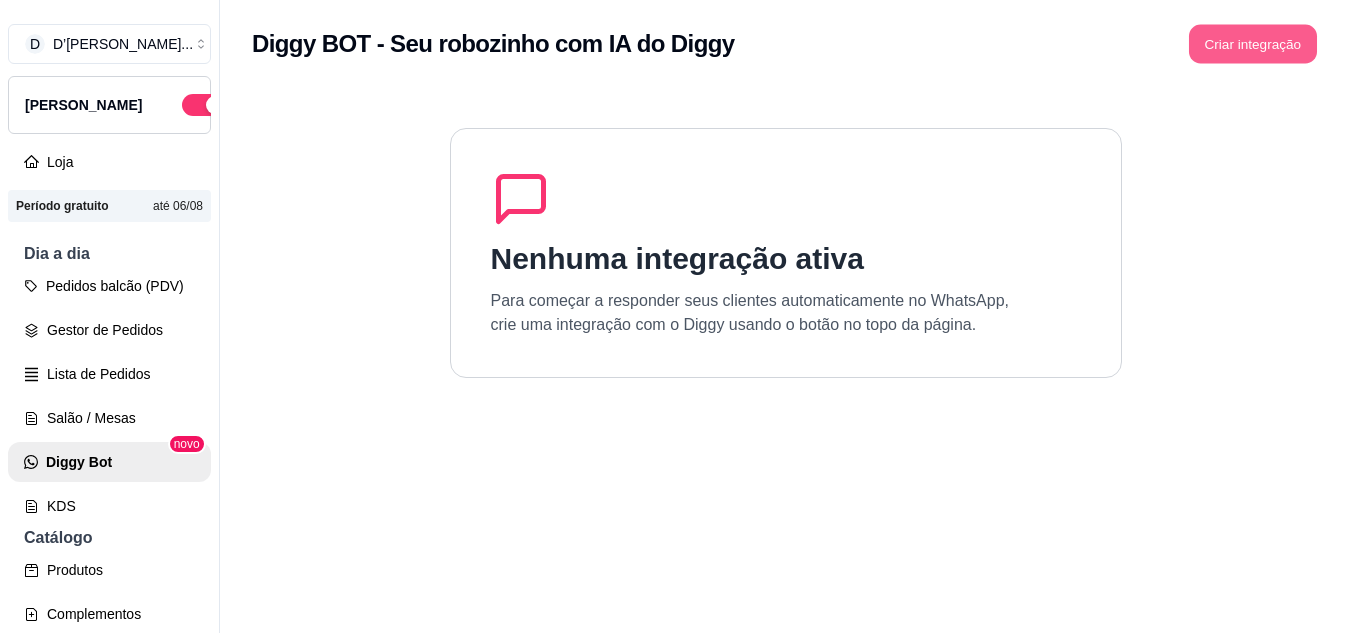 click on "Criar integração" at bounding box center (1253, 44) 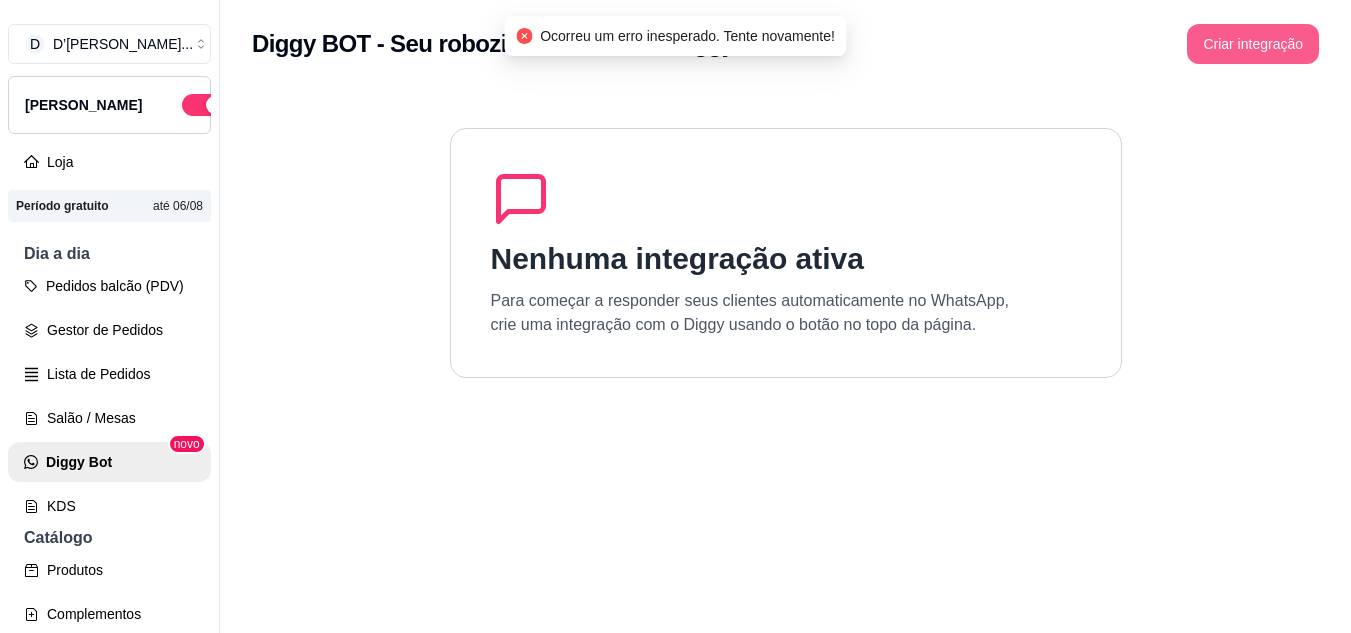 click on "Criar integração" at bounding box center (1253, 44) 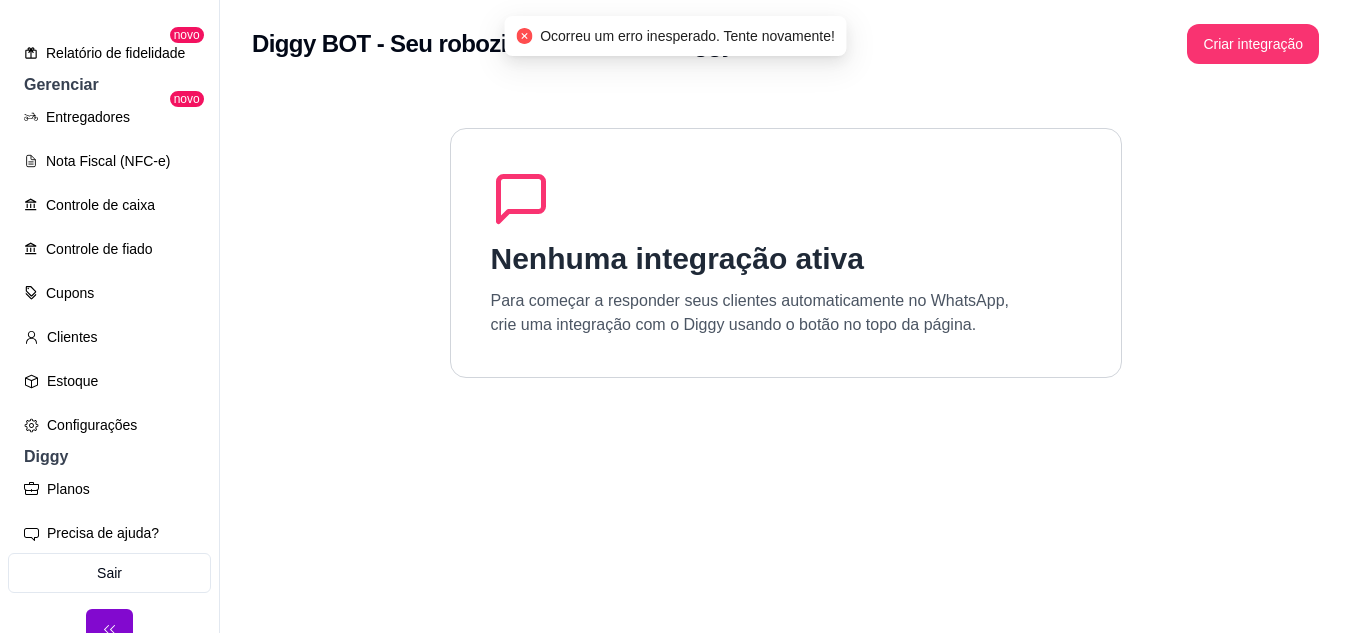 scroll, scrollTop: 737, scrollLeft: 0, axis: vertical 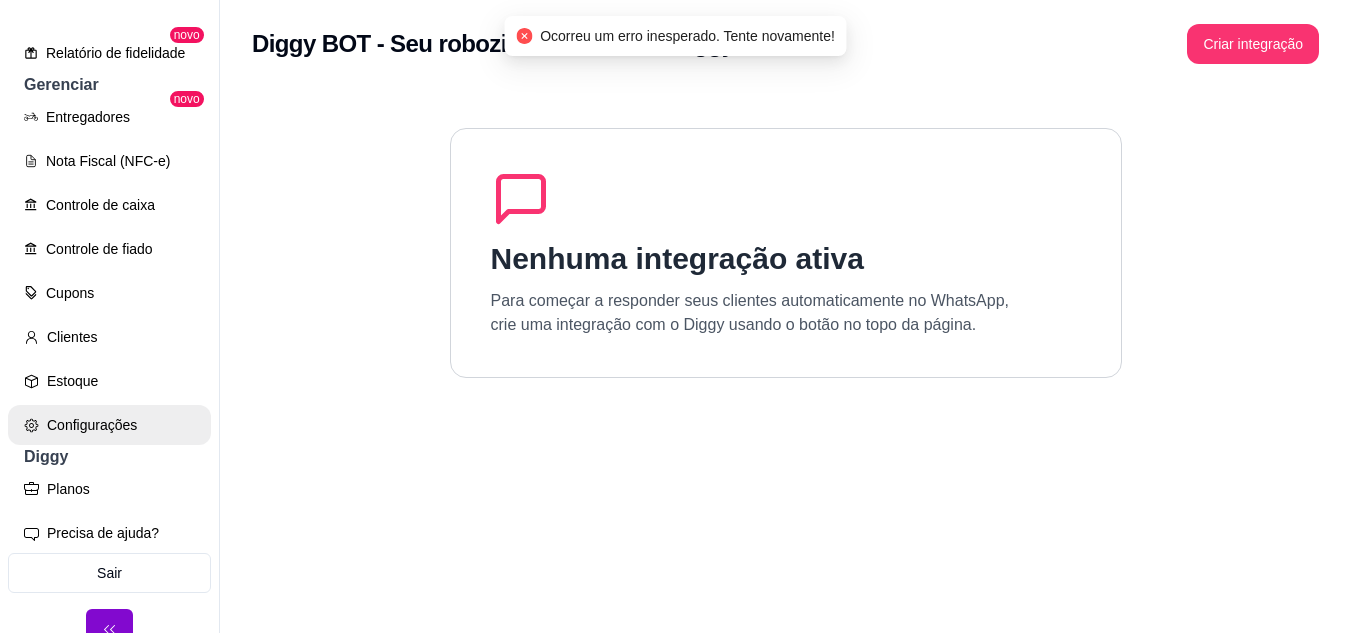 click on "Configurações" at bounding box center (109, 425) 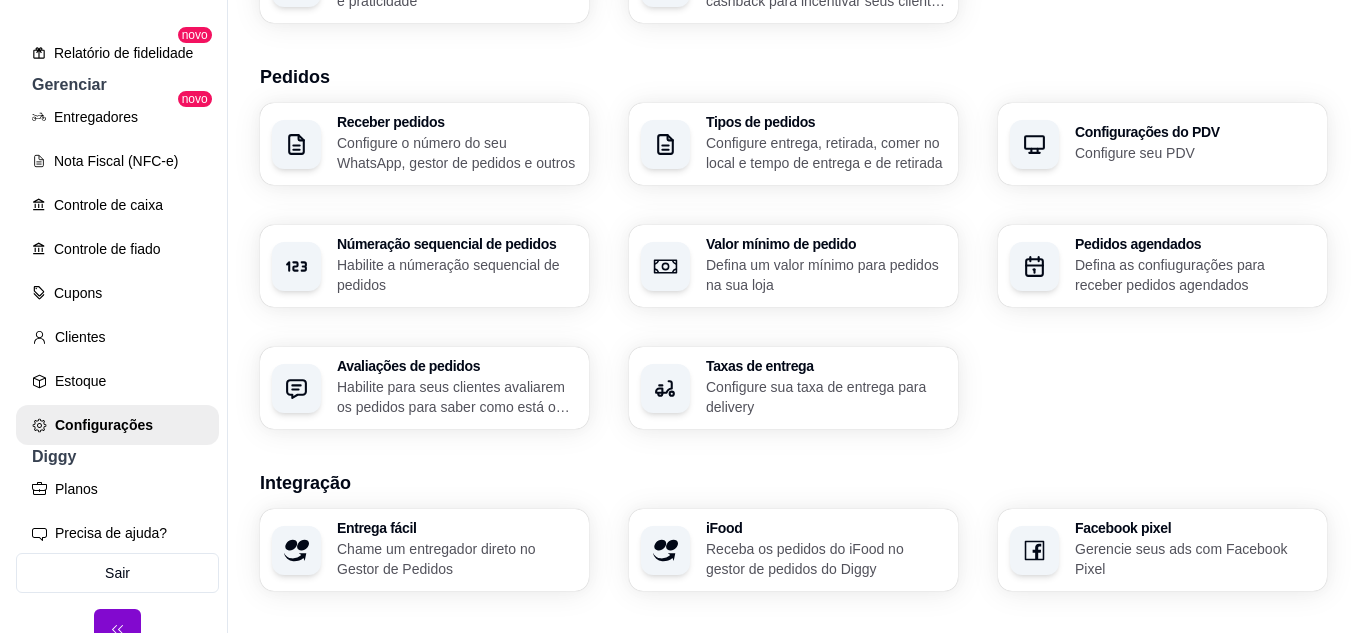 scroll, scrollTop: 391, scrollLeft: 0, axis: vertical 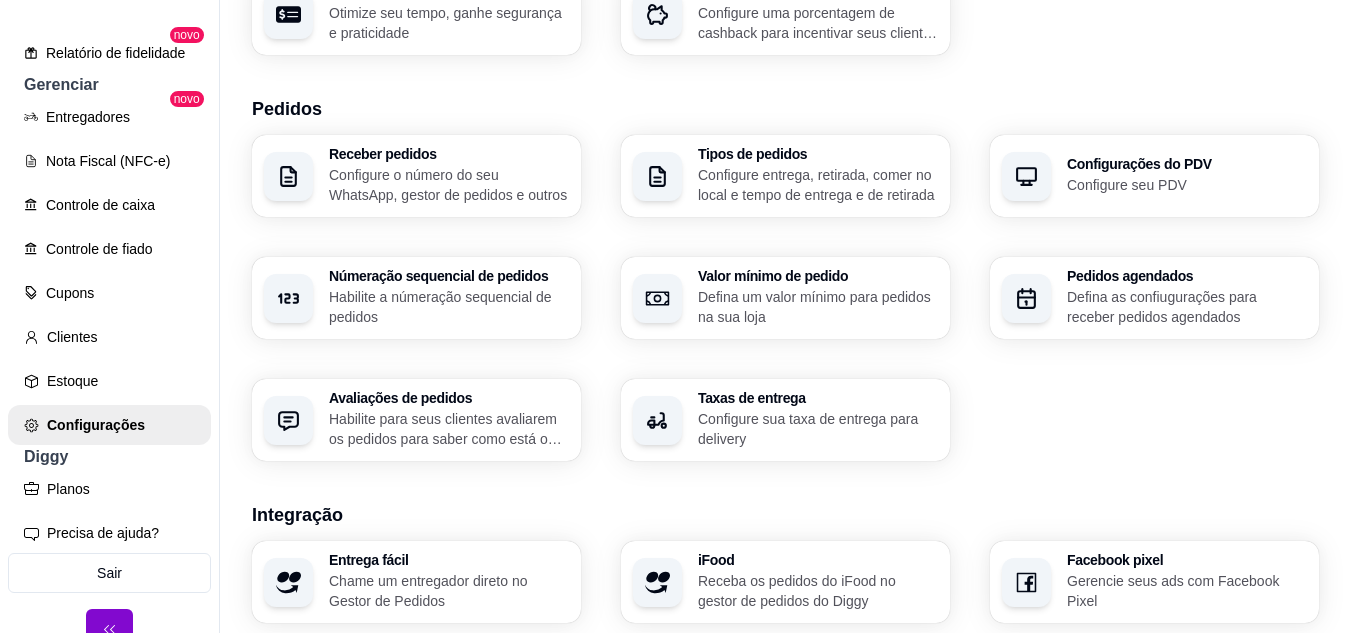 click on "Configure o número do seu WhatsApp, gestor de pedidos e outros" at bounding box center [449, 185] 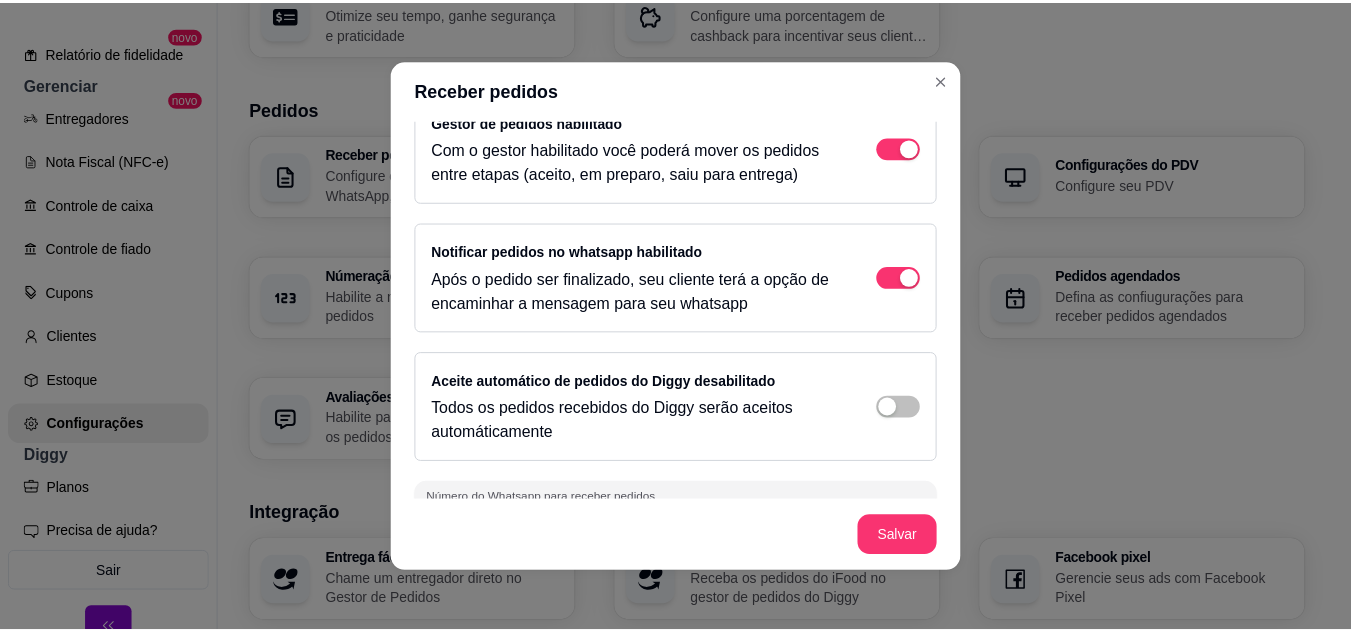 scroll, scrollTop: 211, scrollLeft: 0, axis: vertical 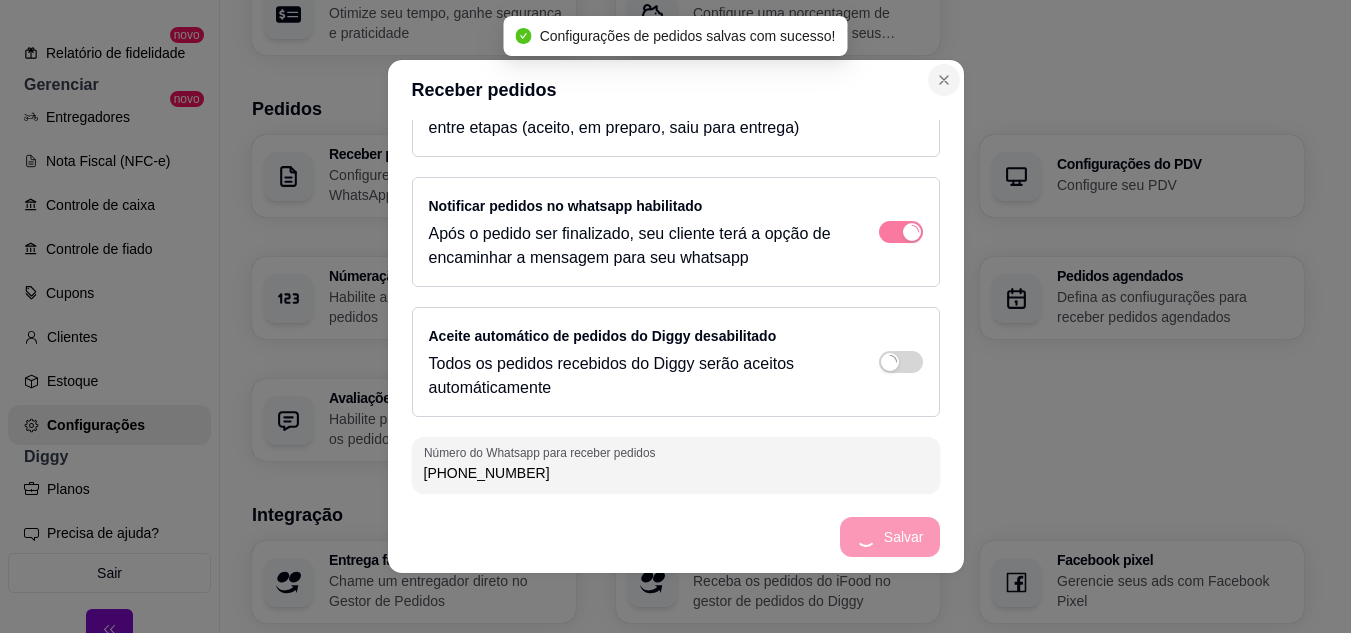 click on "Loja Informações da loja Principais informações da sua loja como endereço, nome e mais Customize o menu Altere as cores e interface do menu Usuários Gerencie os usuários da sua loja Horário de funcionamento Configure o cronograma de funcionamento da sua loja Pausa programada Configure uma pausa programada, para sua loja fechar em um período específico Pagamentos Configure os métodos de pagamentos que sua loja aceita Pagamento Online Otimize seu tempo, ganhe segurança e praticidade Cashback Configure uma porcentagem de cashback para incentivar seus clientes a comprarem em sua loja Pedidos Receber pedidos Configure o número do seu WhatsApp, gestor de pedidos e outros Tipos de pedidos Configure entrega, retirada, comer no local e tempo de entrega e de retirada Configurações do PDV Configure seu PDV Númeração sequencial de pedidos Habilite a númeração sequencial de pedidos Valor mínimo de pedido Defina um valor mínimo para pedidos na sua loja Pedidos agendados Avaliações de pedidos iFood" at bounding box center (778, 313) 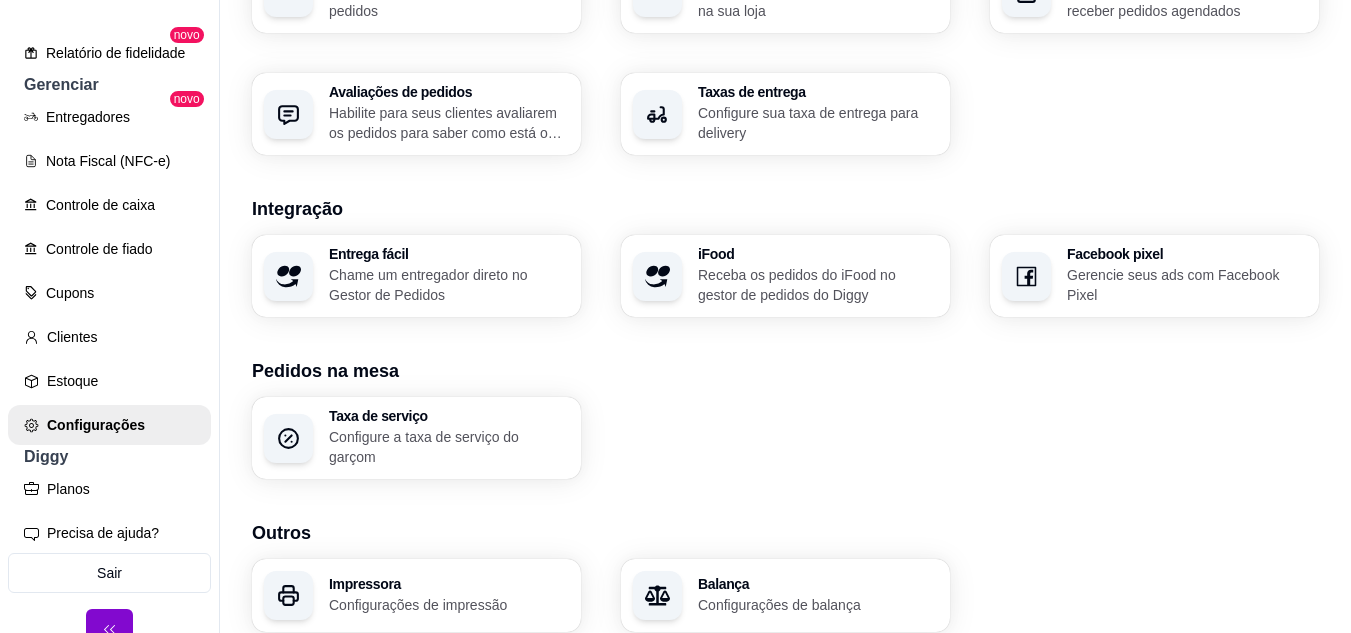 scroll, scrollTop: 791, scrollLeft: 0, axis: vertical 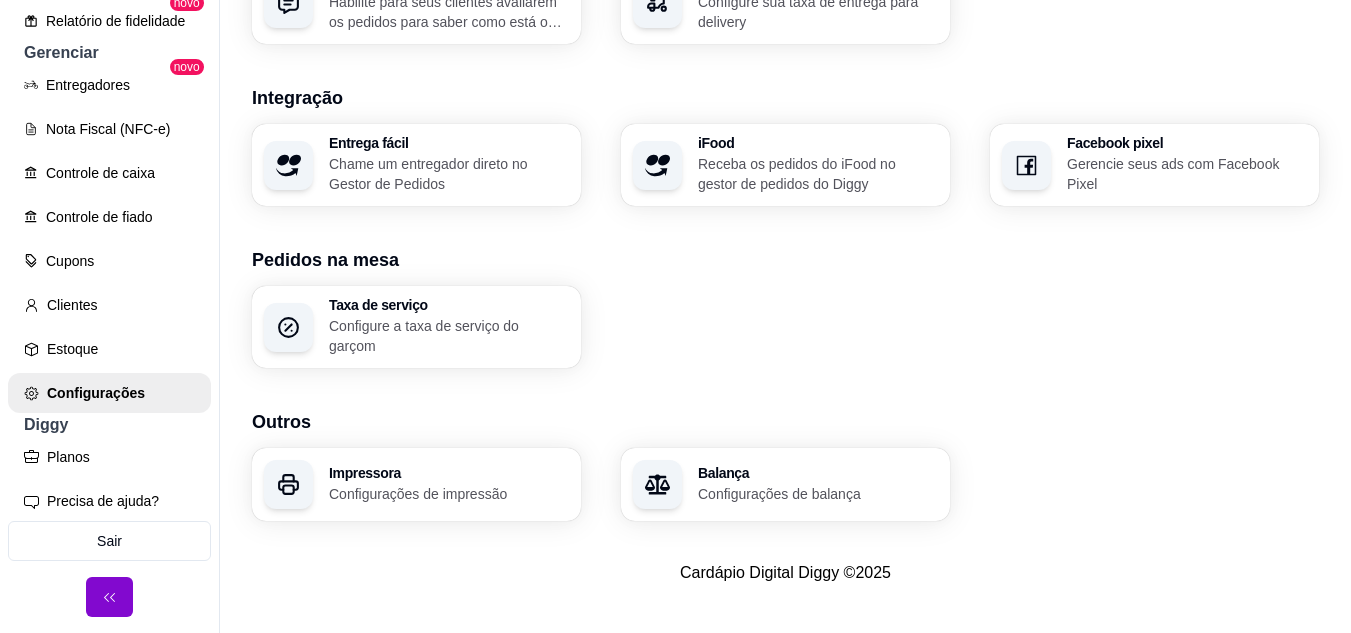 click on "Configurações de impressão" at bounding box center [449, 494] 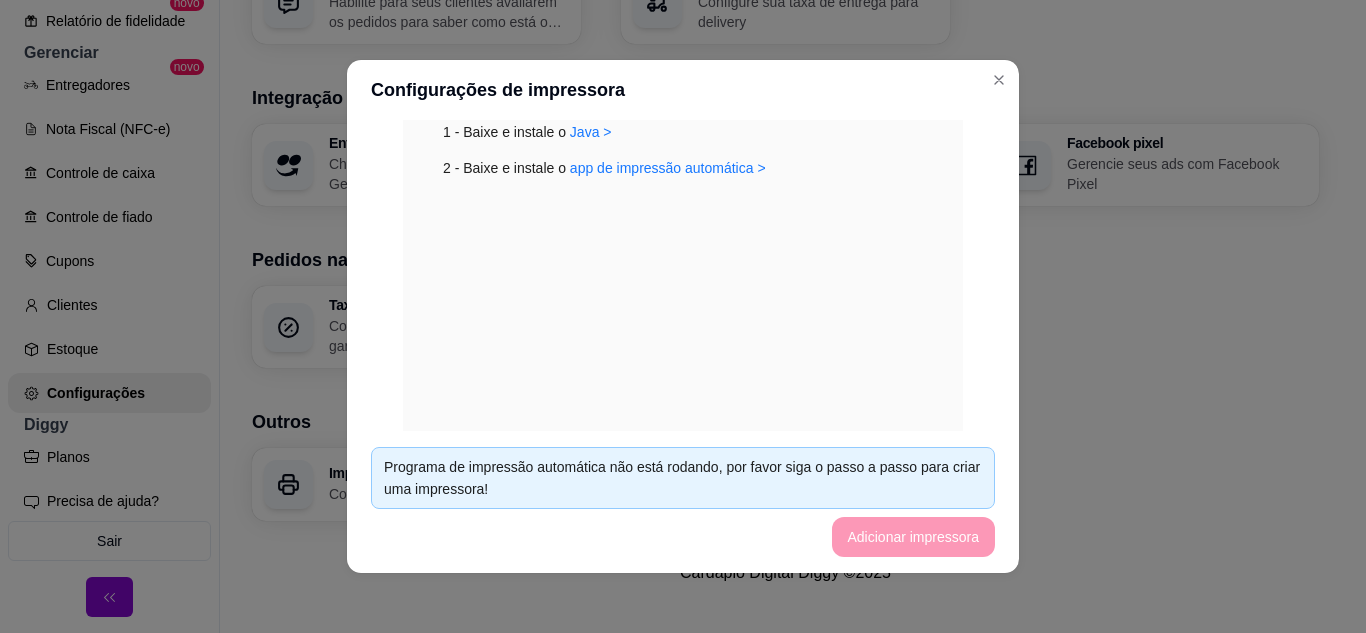 scroll, scrollTop: 499, scrollLeft: 0, axis: vertical 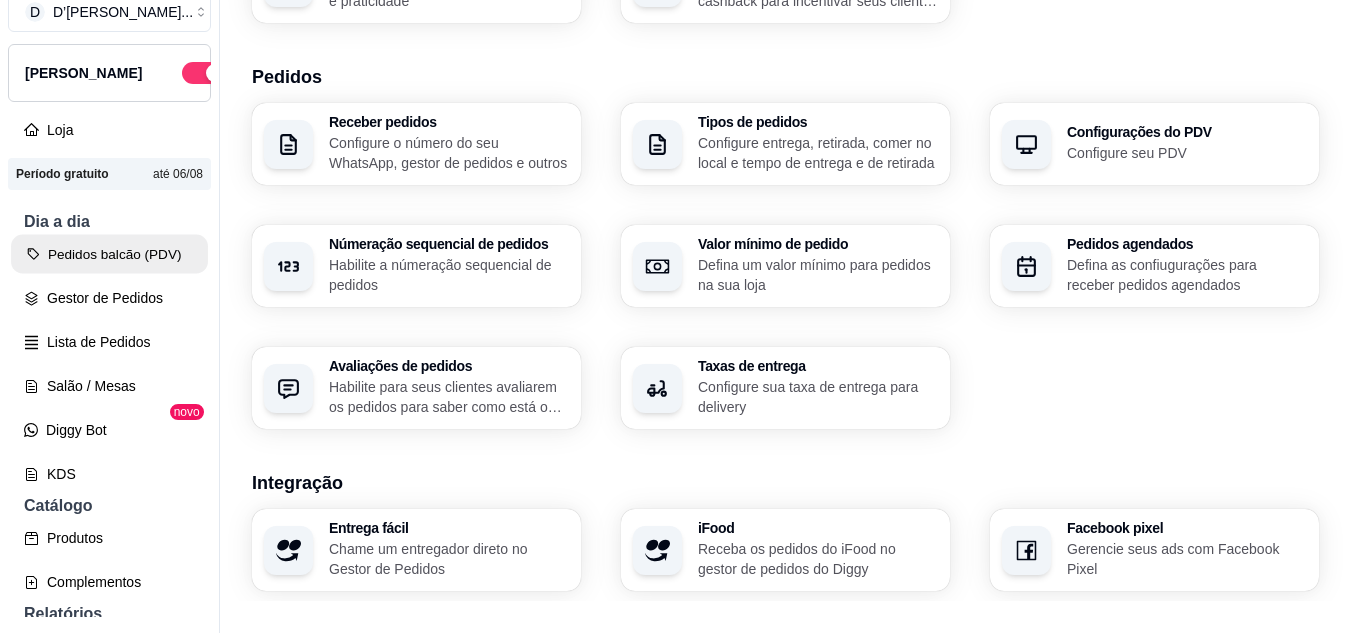 click on "Pedidos balcão (PDV)" at bounding box center (109, 254) 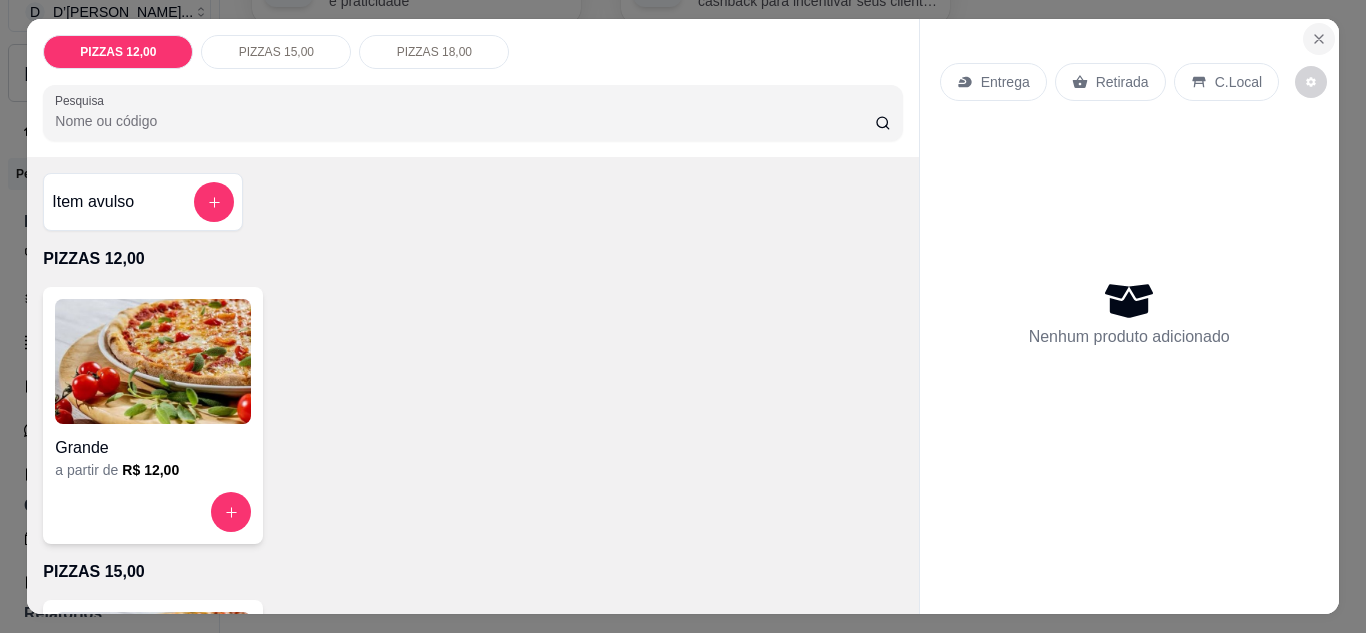 click at bounding box center [1319, 39] 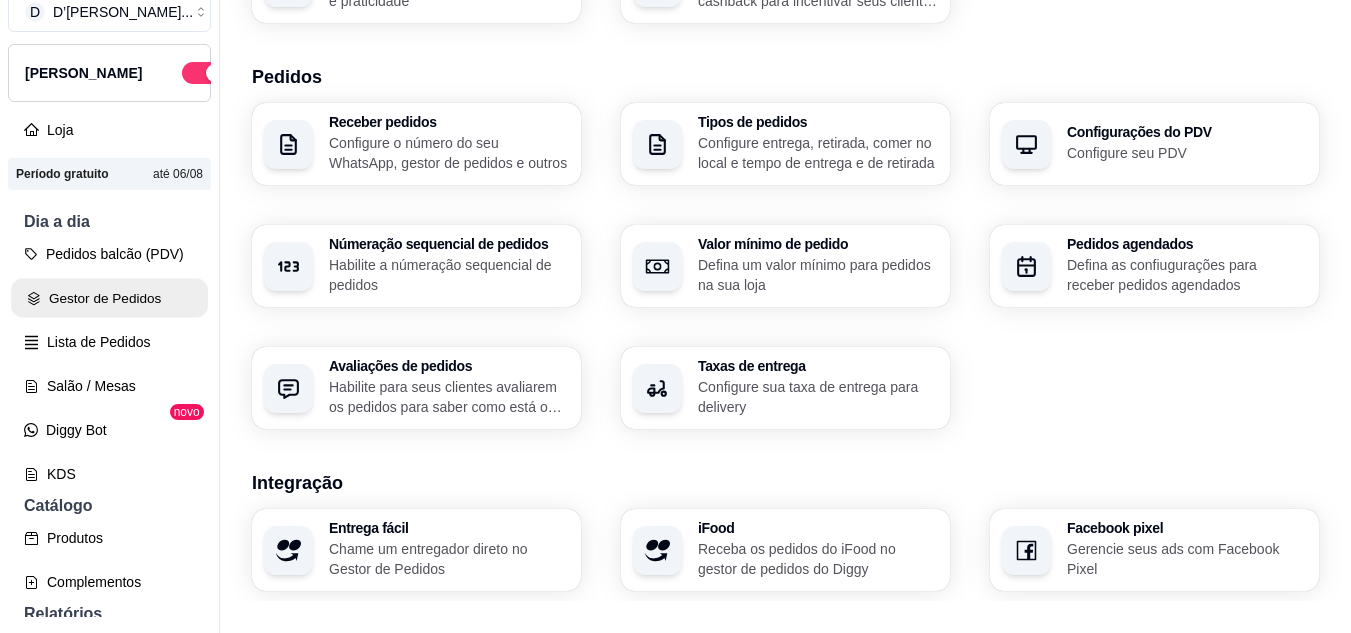 click on "Gestor de Pedidos" at bounding box center (109, 298) 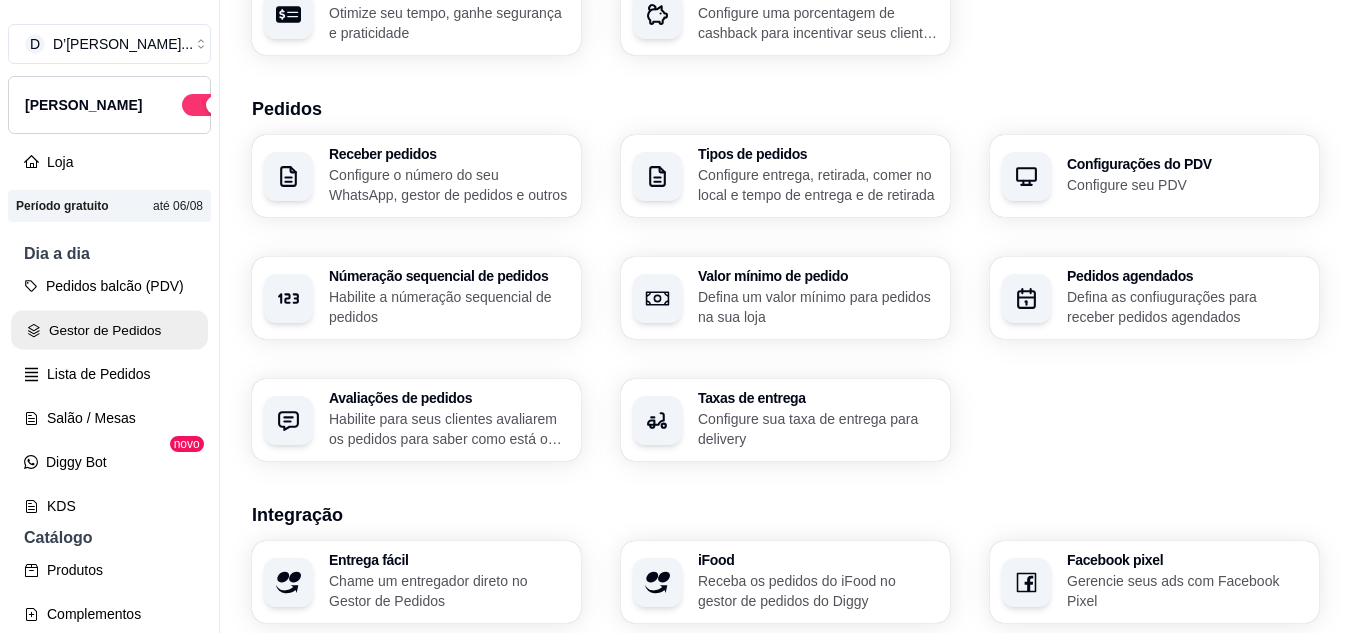 scroll, scrollTop: 0, scrollLeft: 0, axis: both 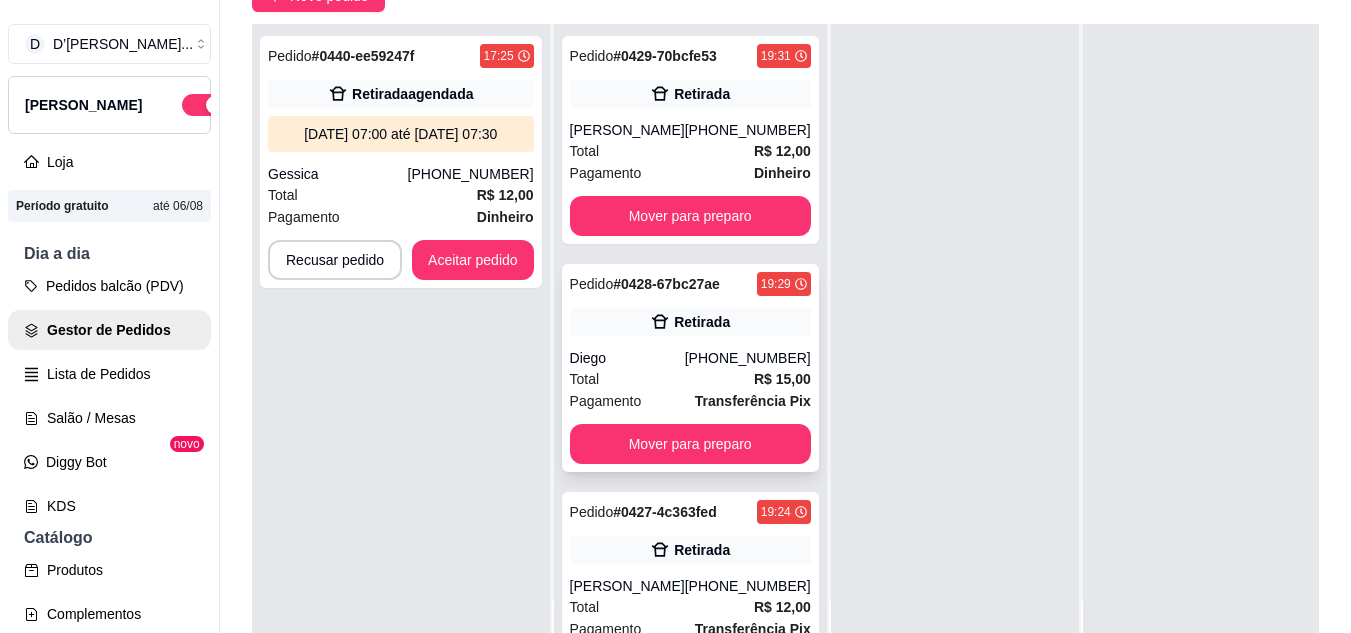 click on "[PHONE_NUMBER]" at bounding box center (748, 358) 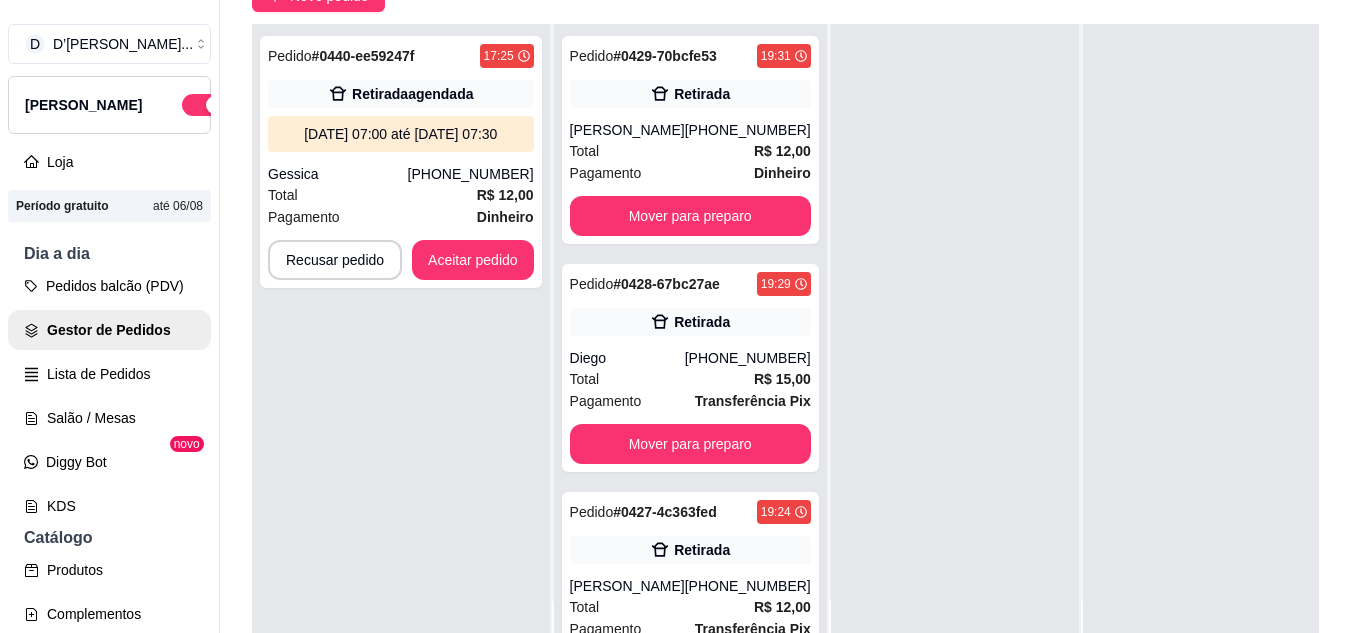 drag, startPoint x: 635, startPoint y: 425, endPoint x: 1033, endPoint y: 263, distance: 429.70688 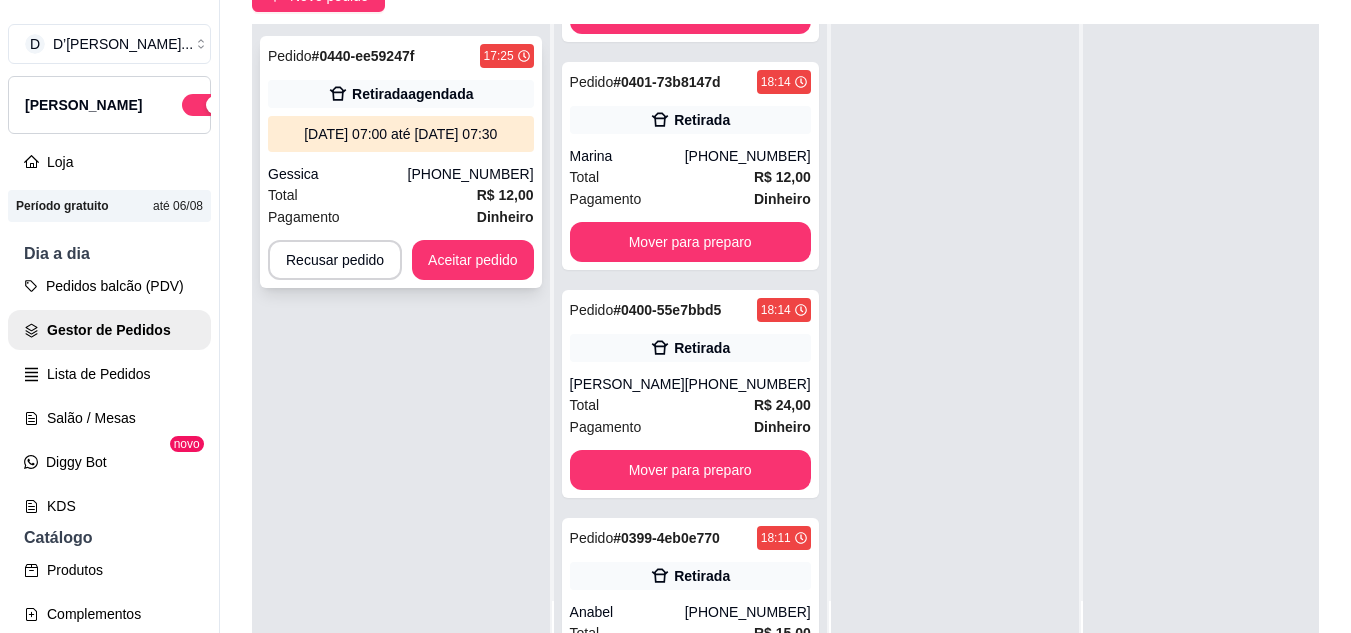 scroll, scrollTop: 5395, scrollLeft: 0, axis: vertical 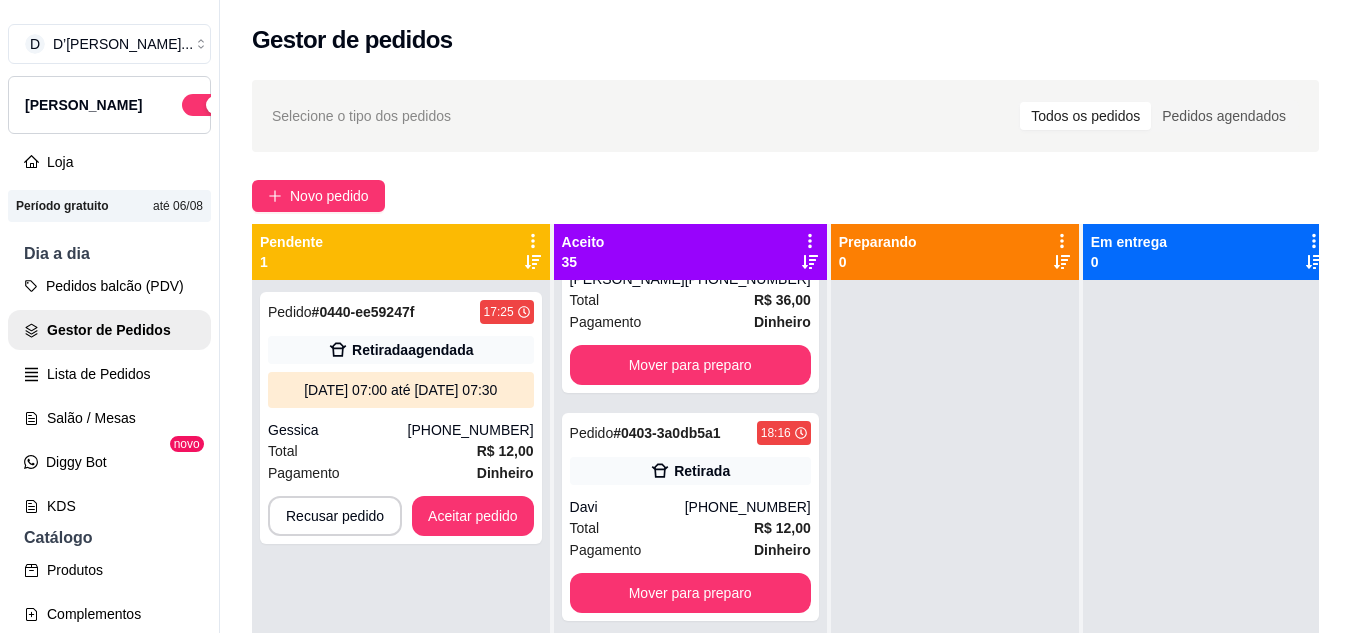 click 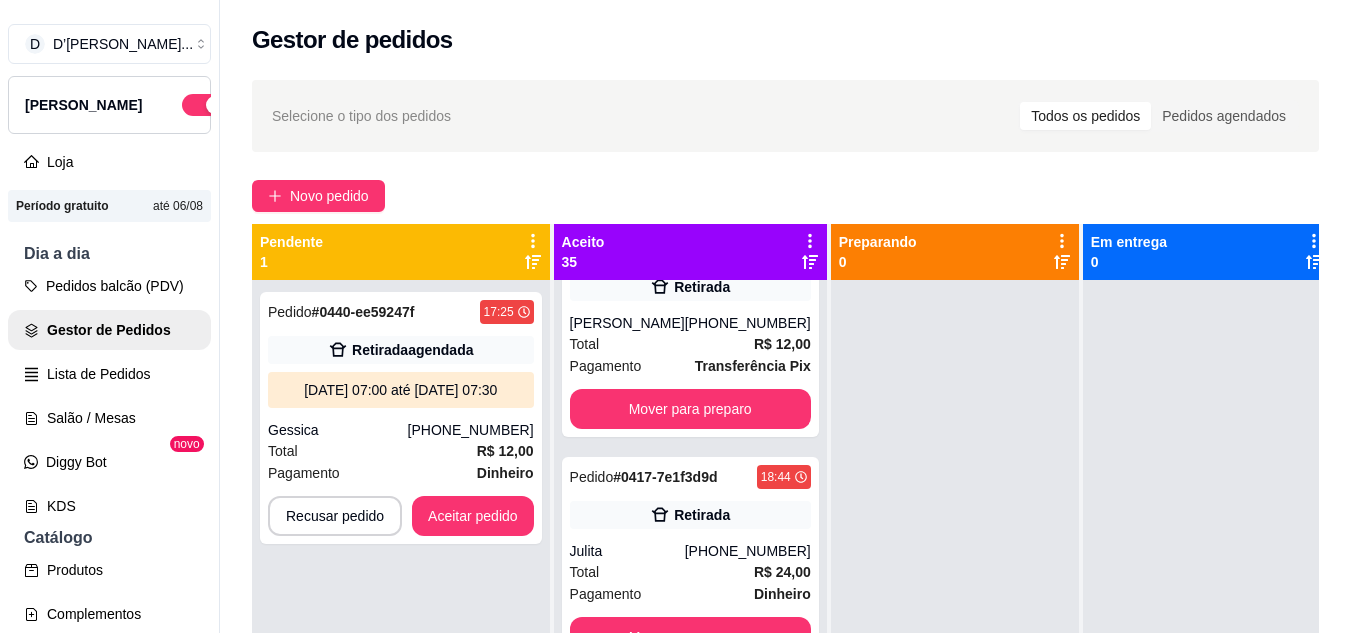 click 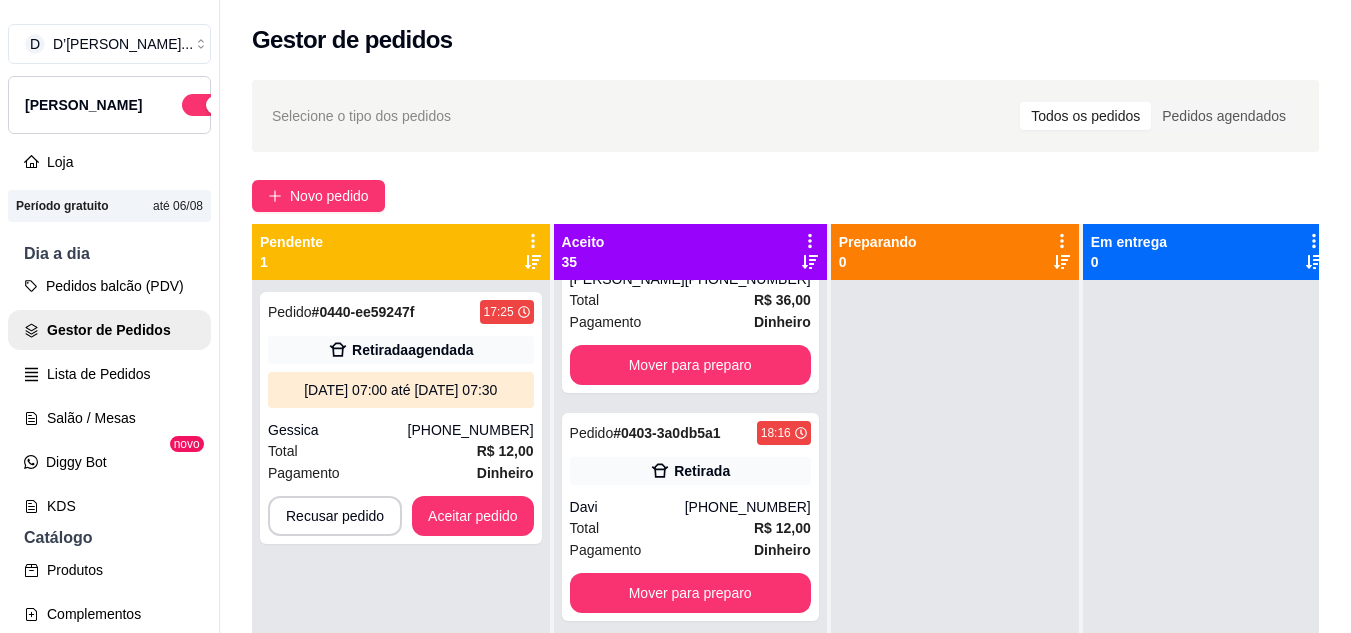 click 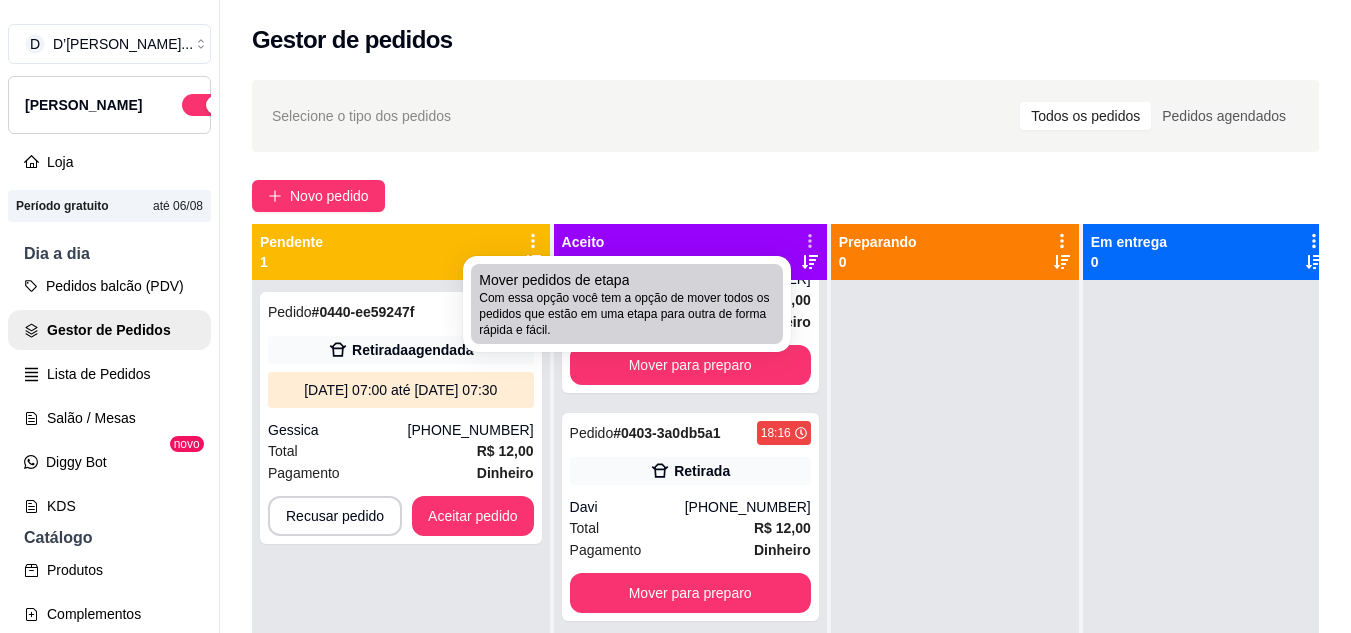 click on "Com essa opção você tem a opção de mover todos os pedidos que estão em uma etapa para outra de forma rápida e fácil." at bounding box center (627, 314) 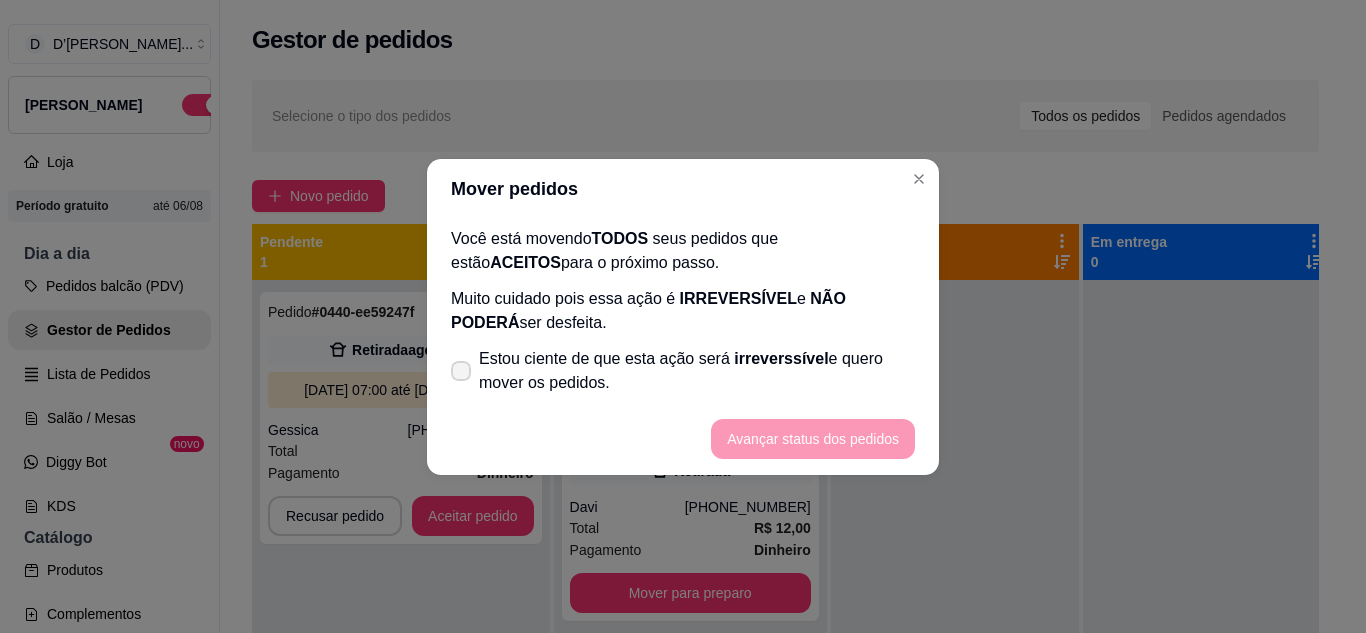 click on "Estou ciente de que esta ação será   irreverssível  e quero mover os pedidos." at bounding box center (697, 371) 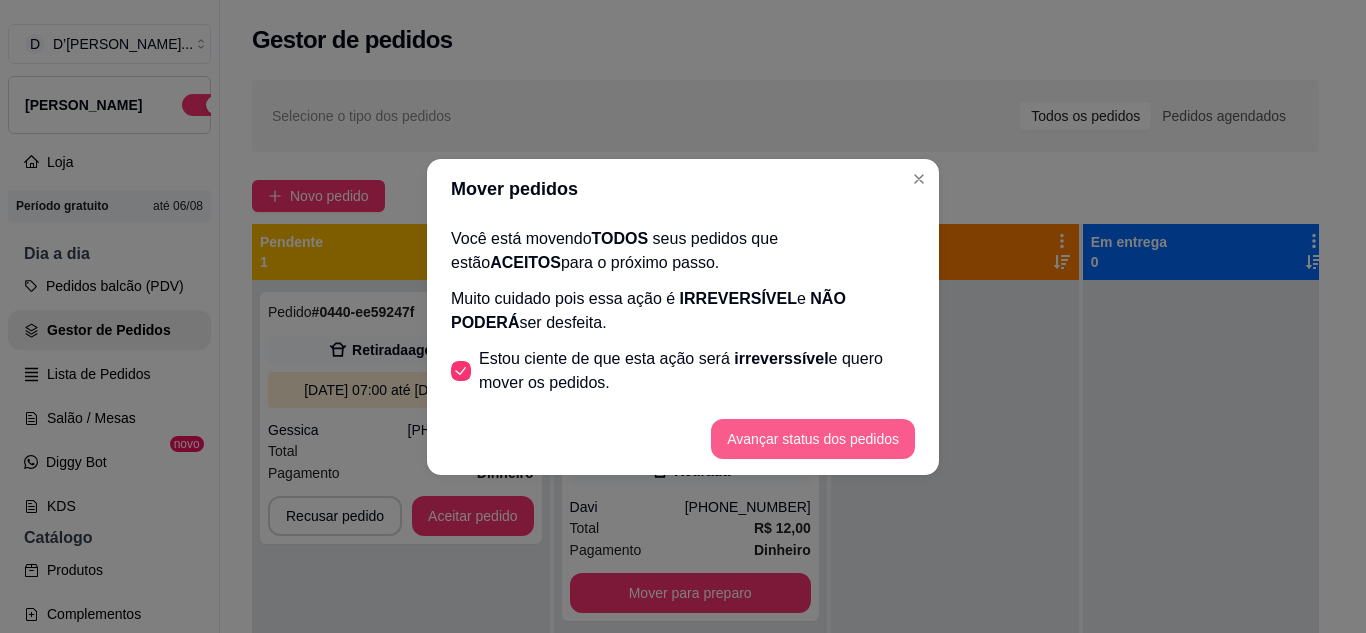click on "Avançar status dos pedidos" at bounding box center (813, 439) 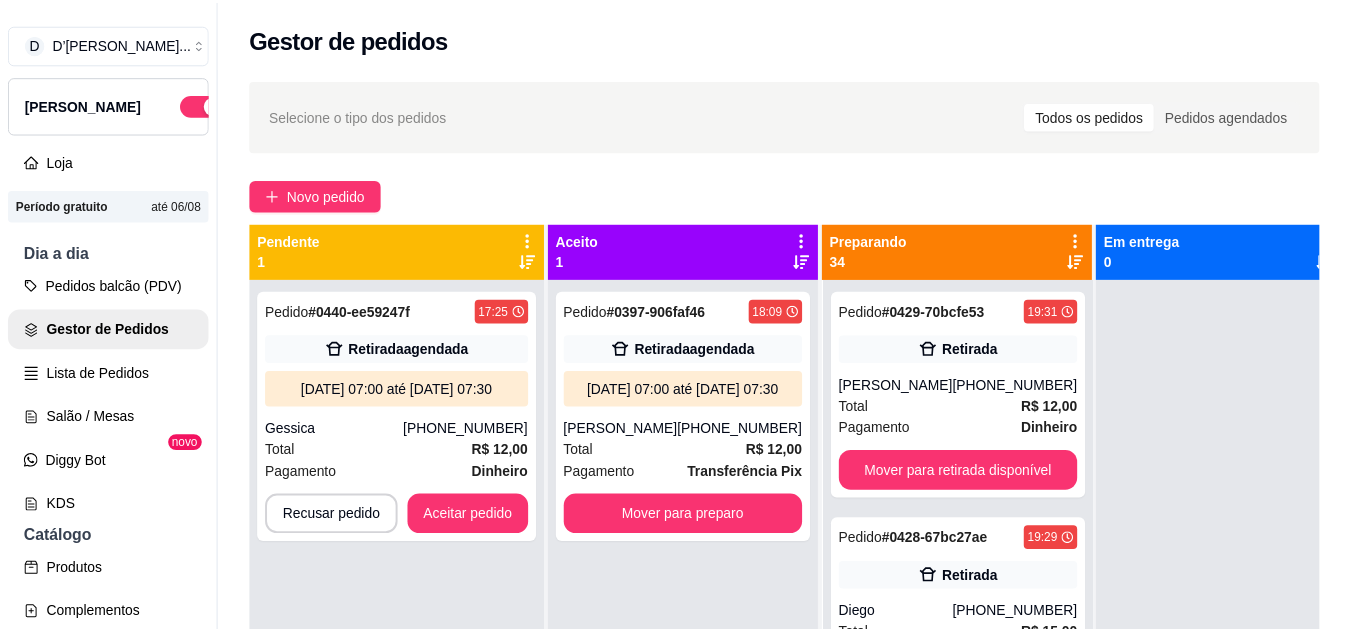 scroll, scrollTop: 0, scrollLeft: 0, axis: both 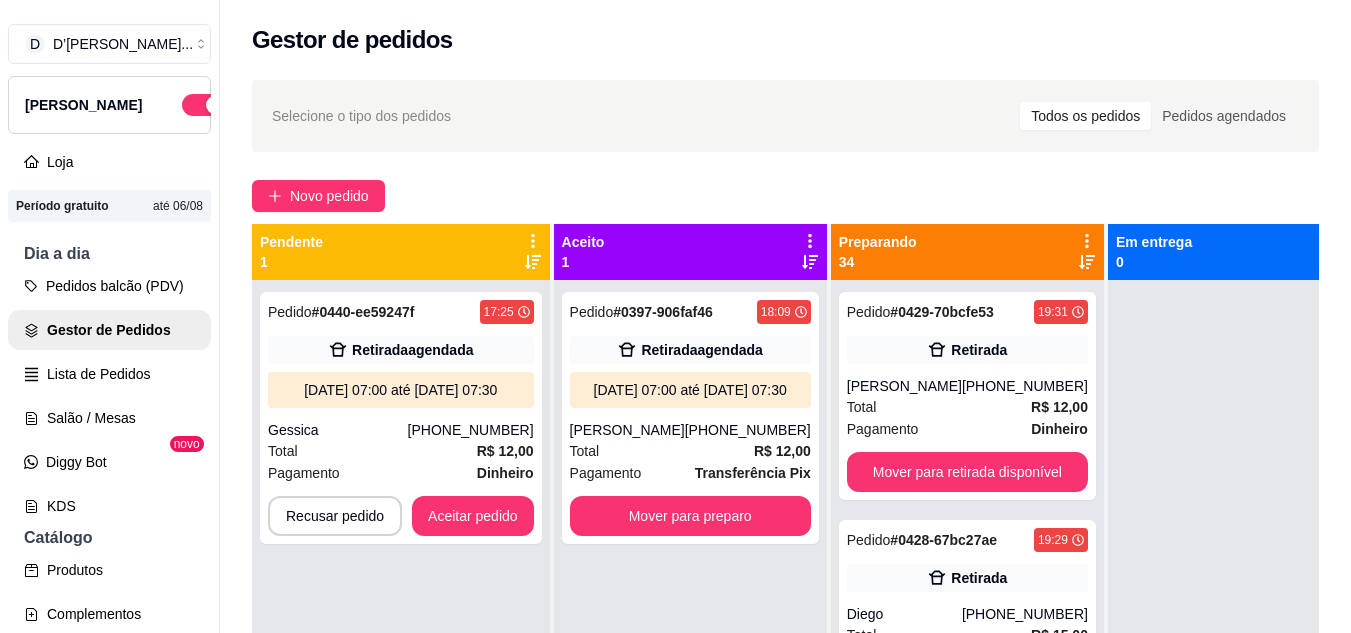 click 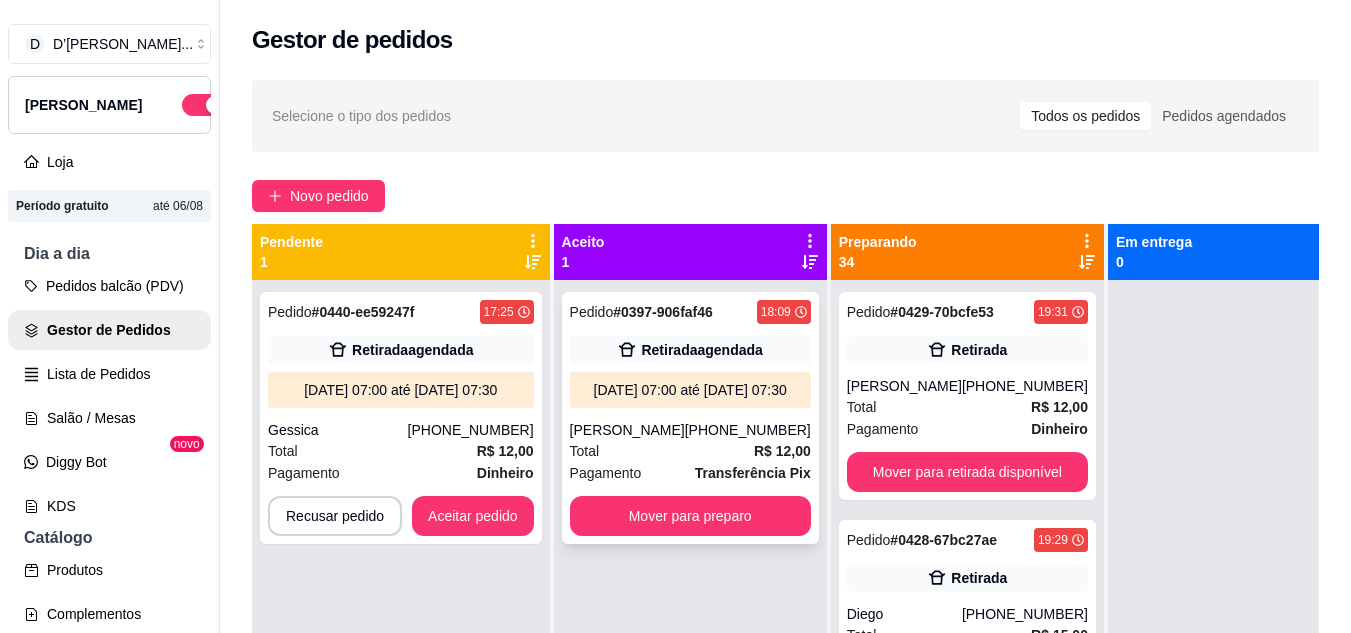 click on "[PHONE_NUMBER]" at bounding box center [748, 430] 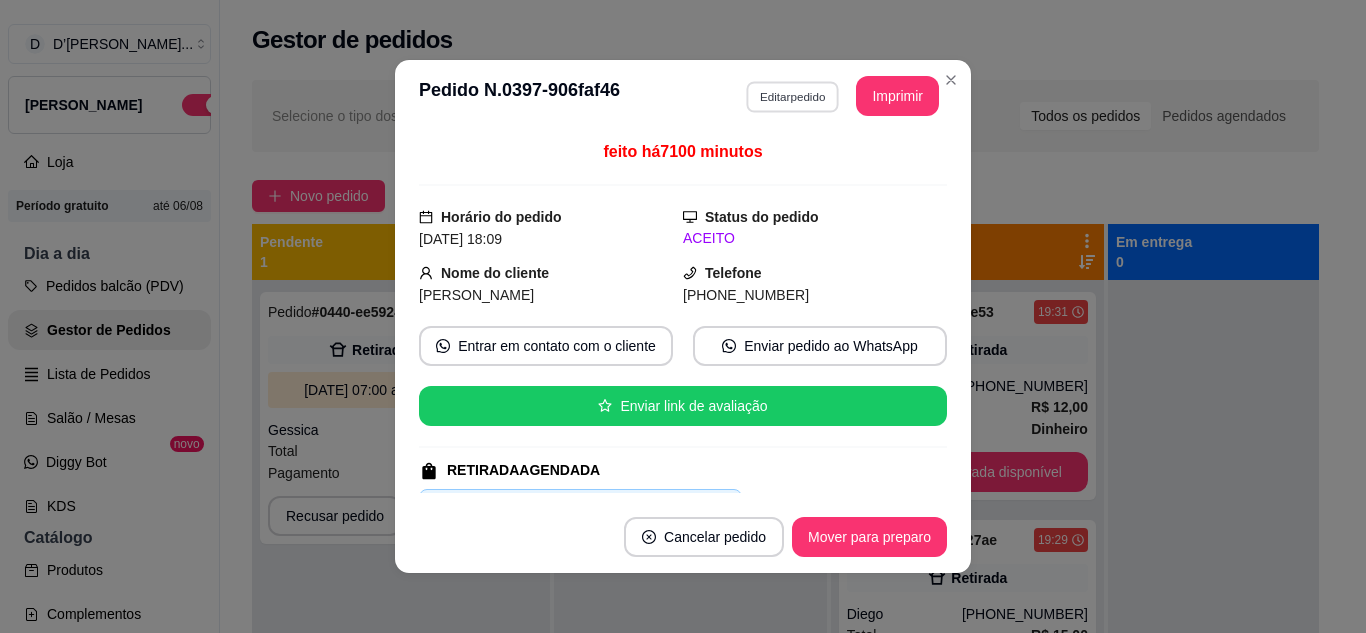 click on "Editar  pedido" at bounding box center (792, 96) 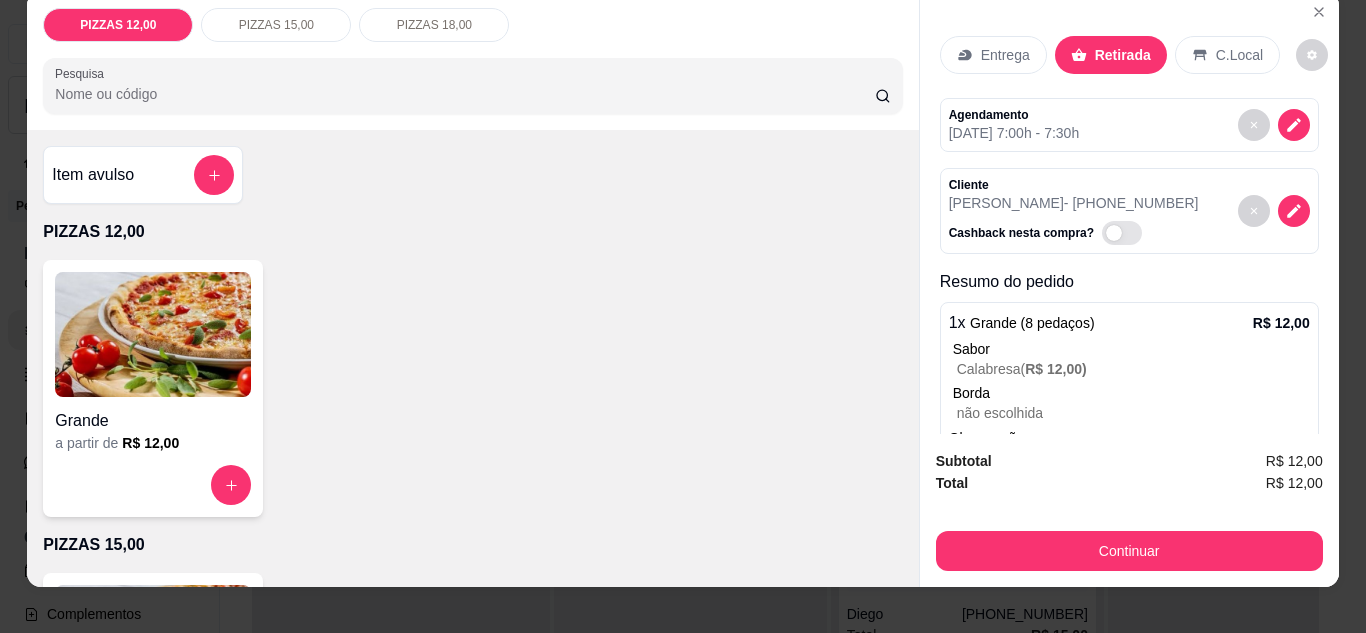 scroll, scrollTop: 53, scrollLeft: 0, axis: vertical 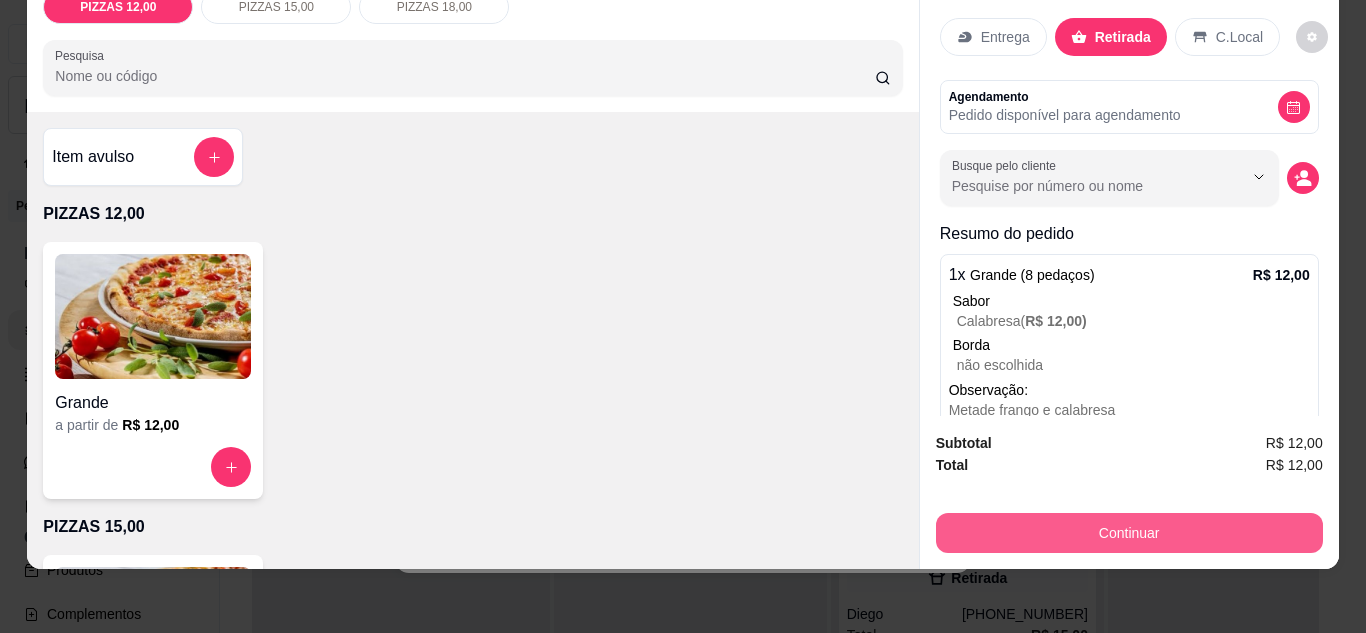 click on "Continuar" at bounding box center [1129, 533] 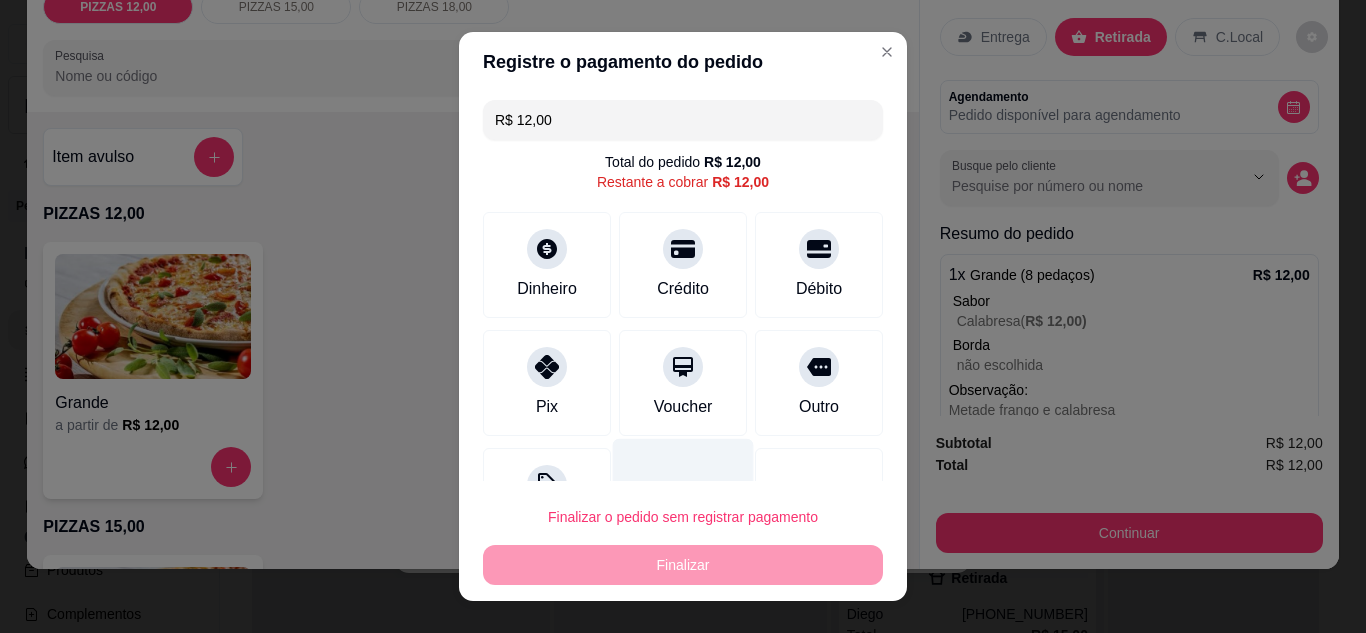 scroll, scrollTop: 80, scrollLeft: 0, axis: vertical 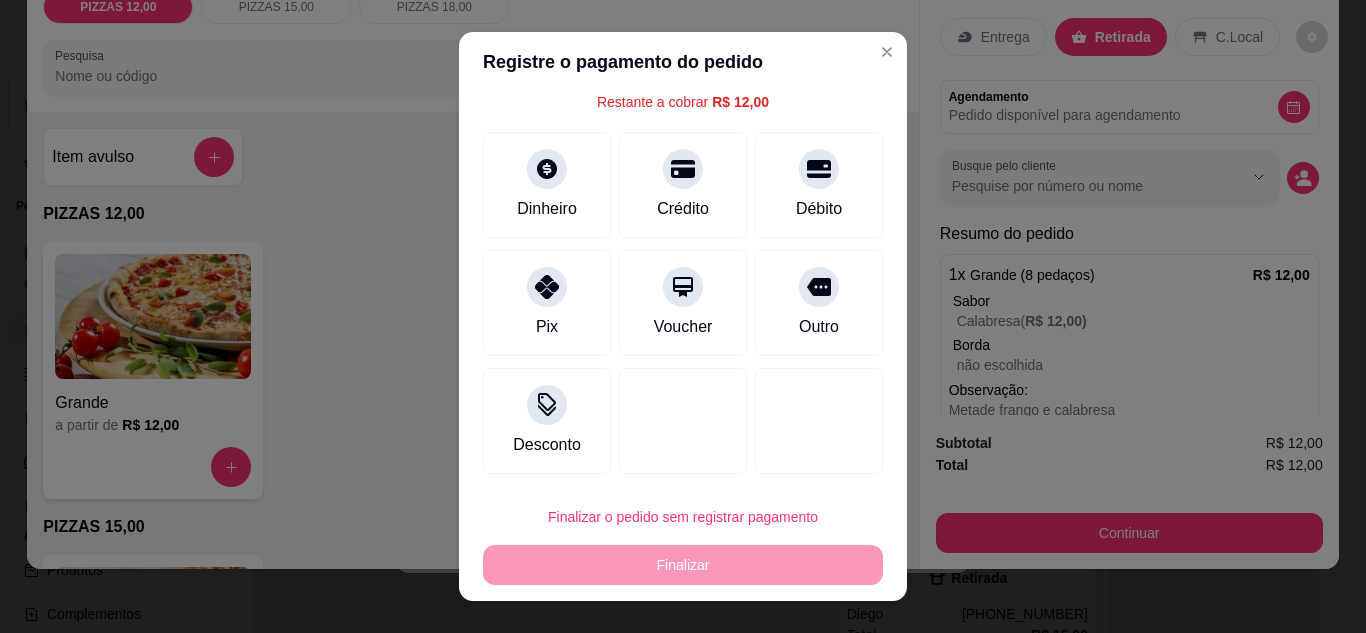 click on "Finalizar o pedido sem registrar pagamento Finalizar" at bounding box center [683, 541] 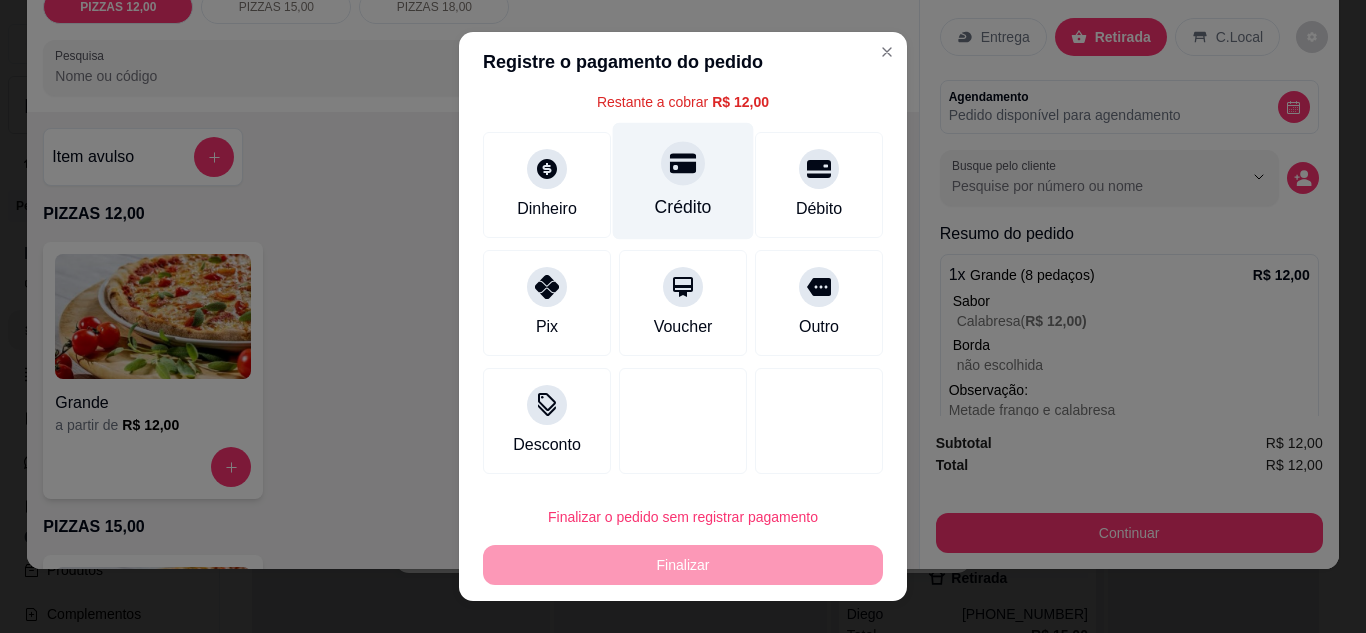 click on "Crédito" at bounding box center (683, 180) 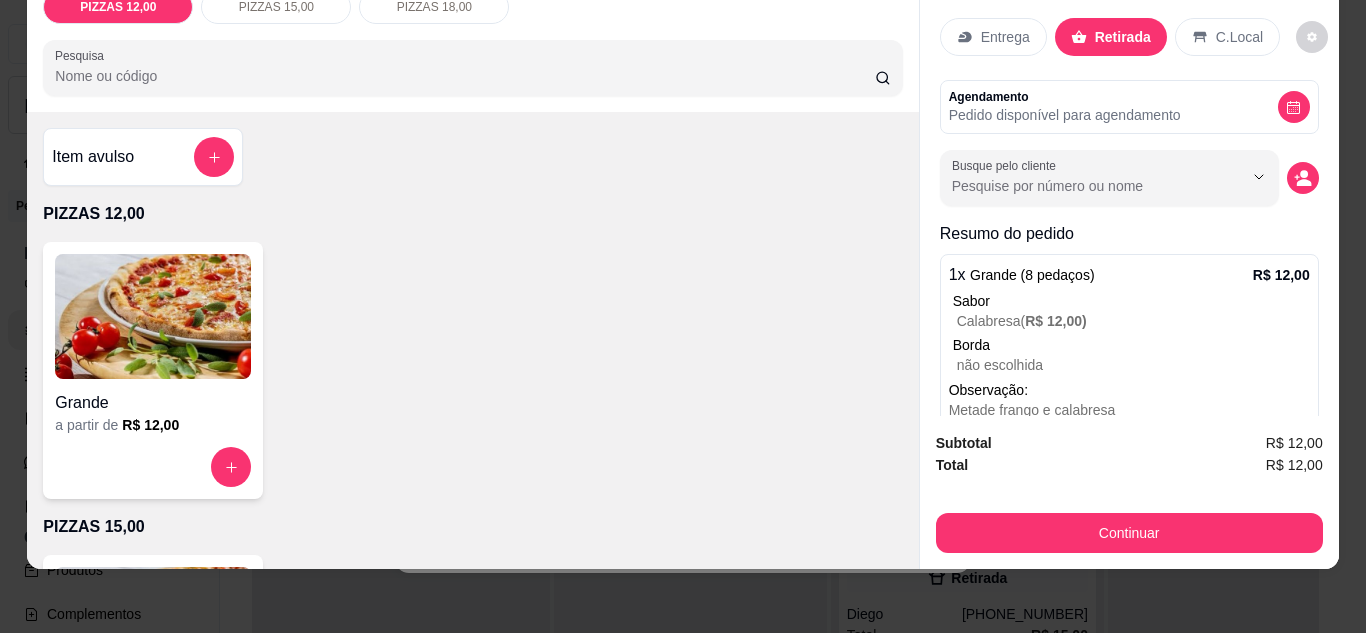 scroll, scrollTop: 81, scrollLeft: 0, axis: vertical 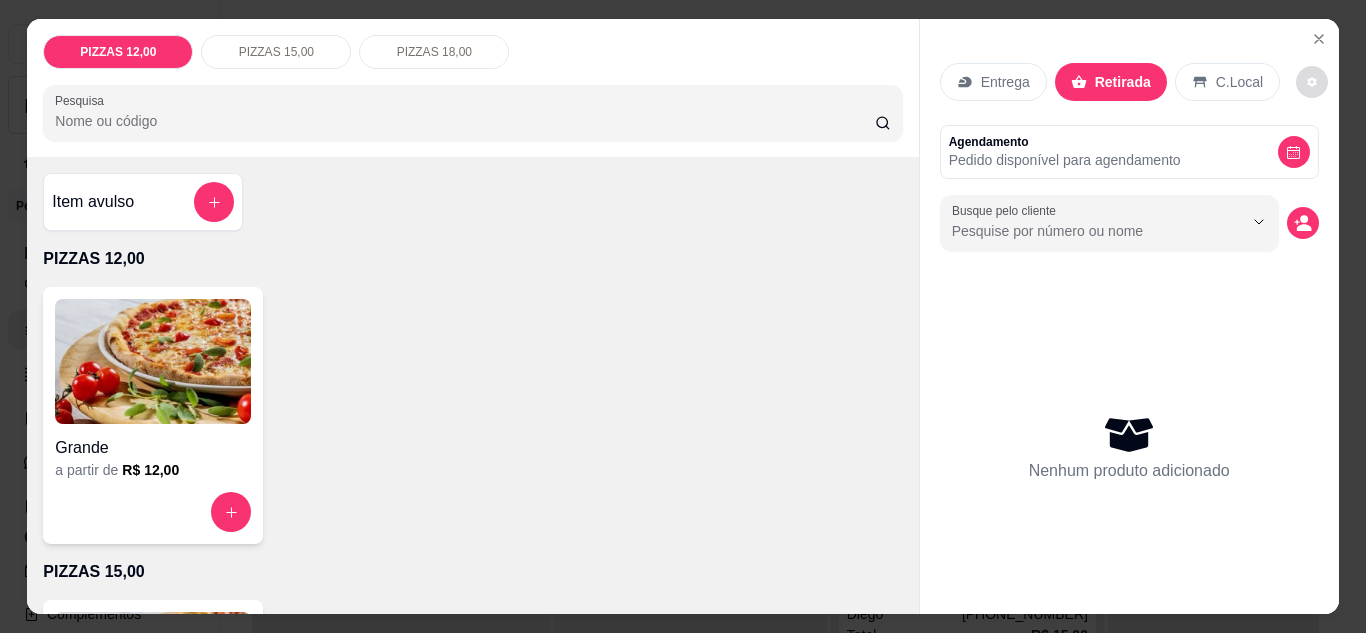 click at bounding box center (1312, 82) 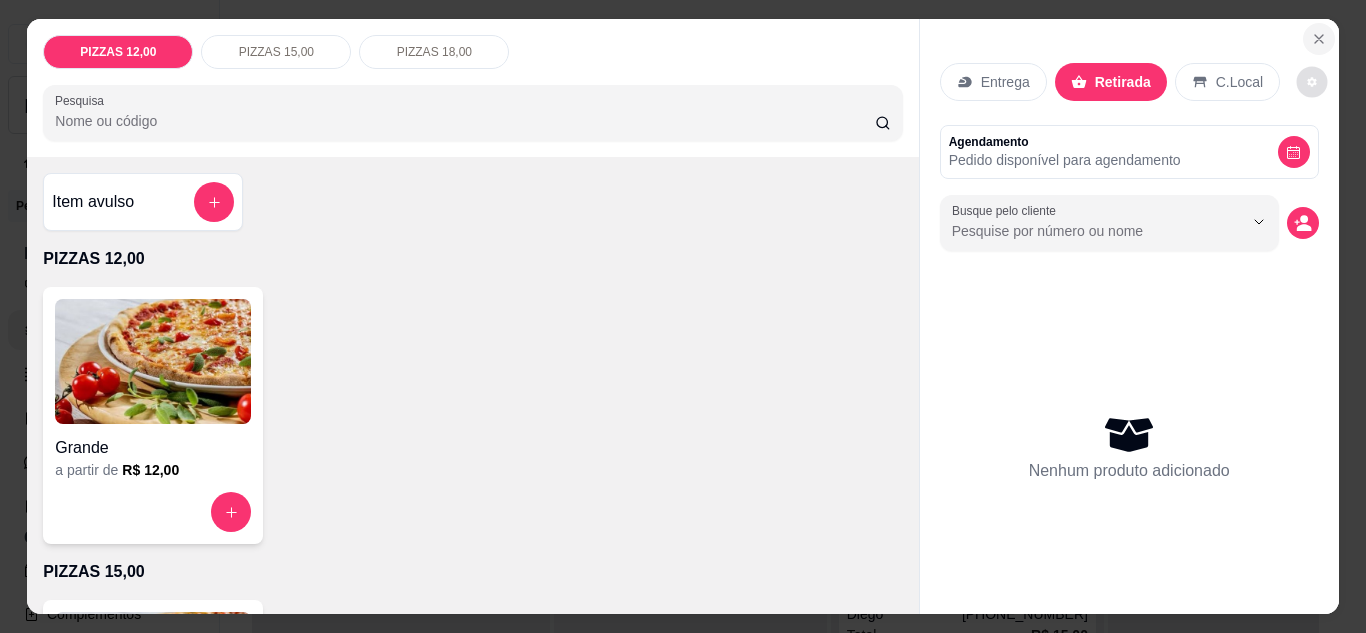 click at bounding box center (1319, 39) 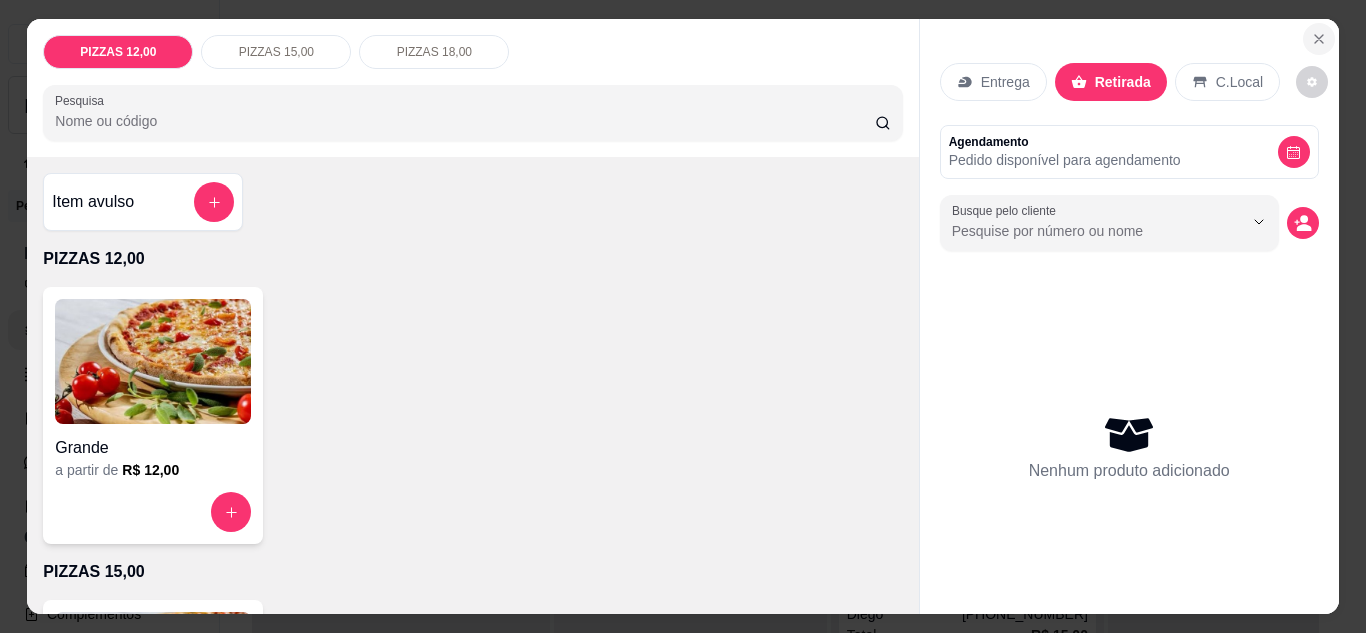 click 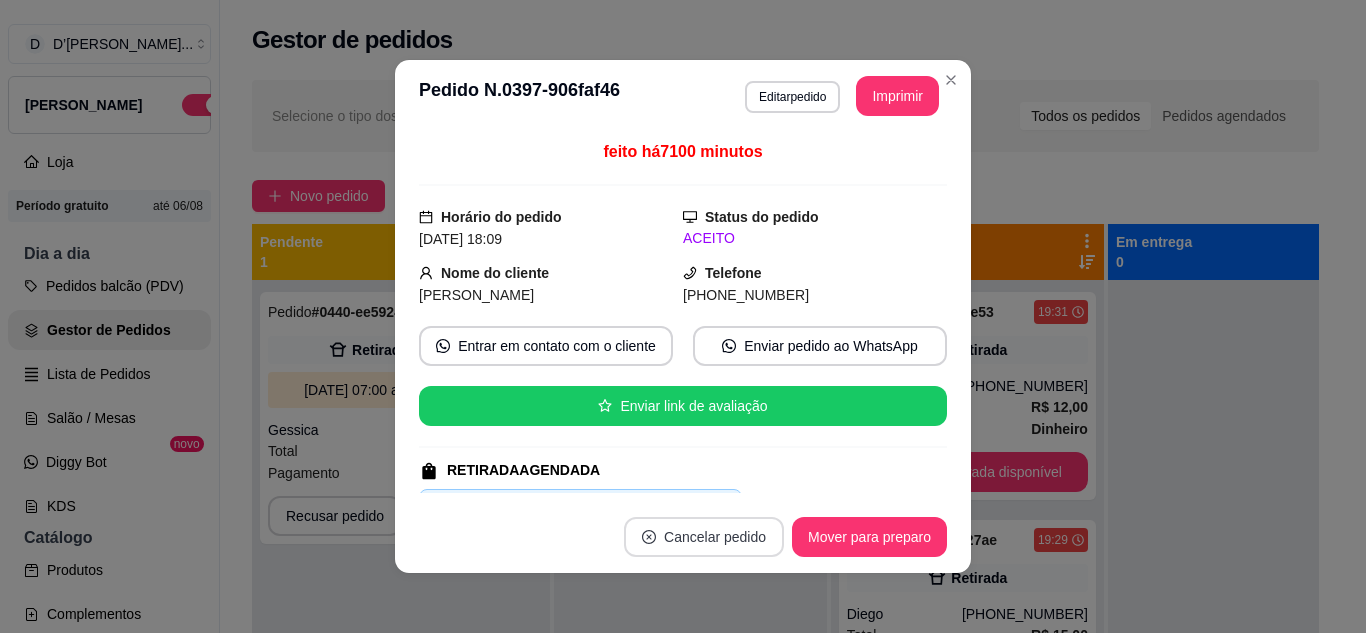 click on "Cancelar pedido" at bounding box center (704, 537) 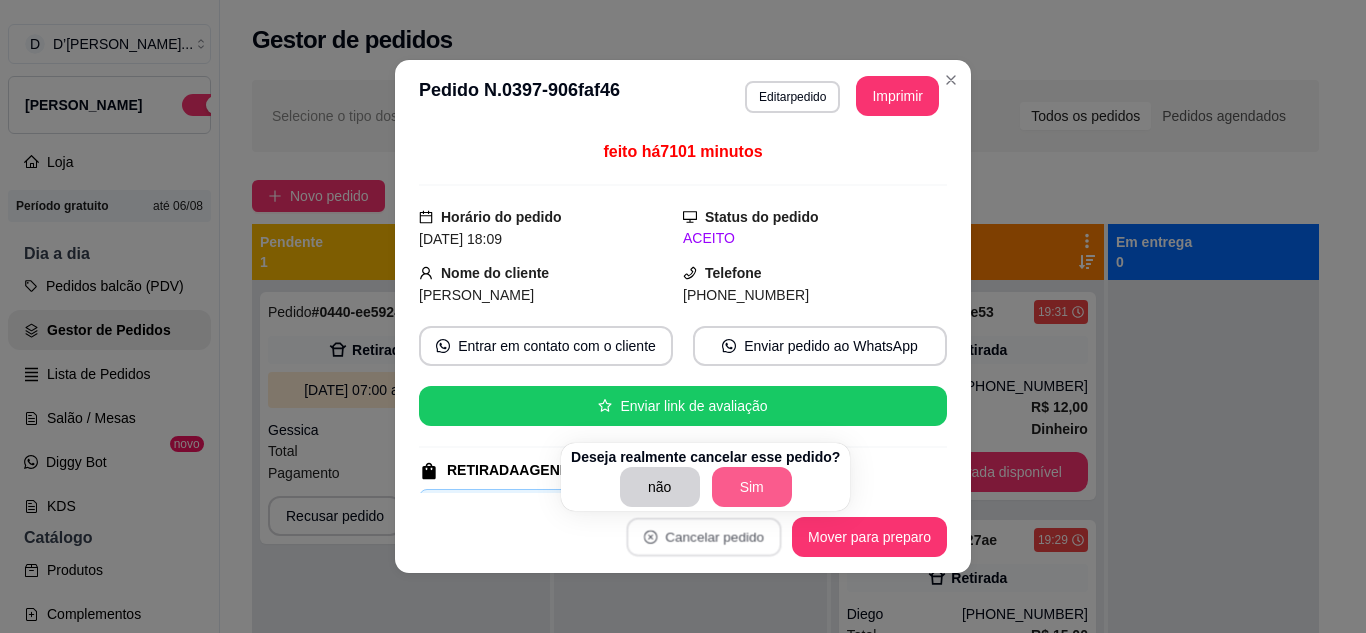 click on "Sim" at bounding box center [752, 487] 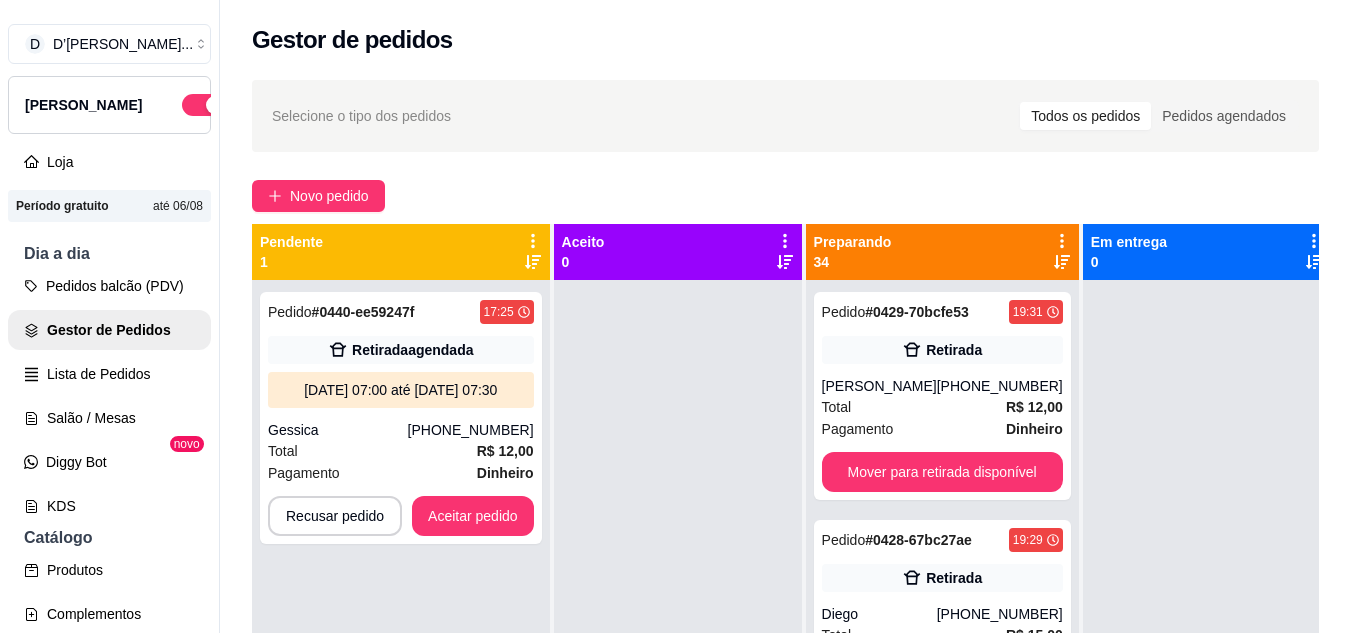 click 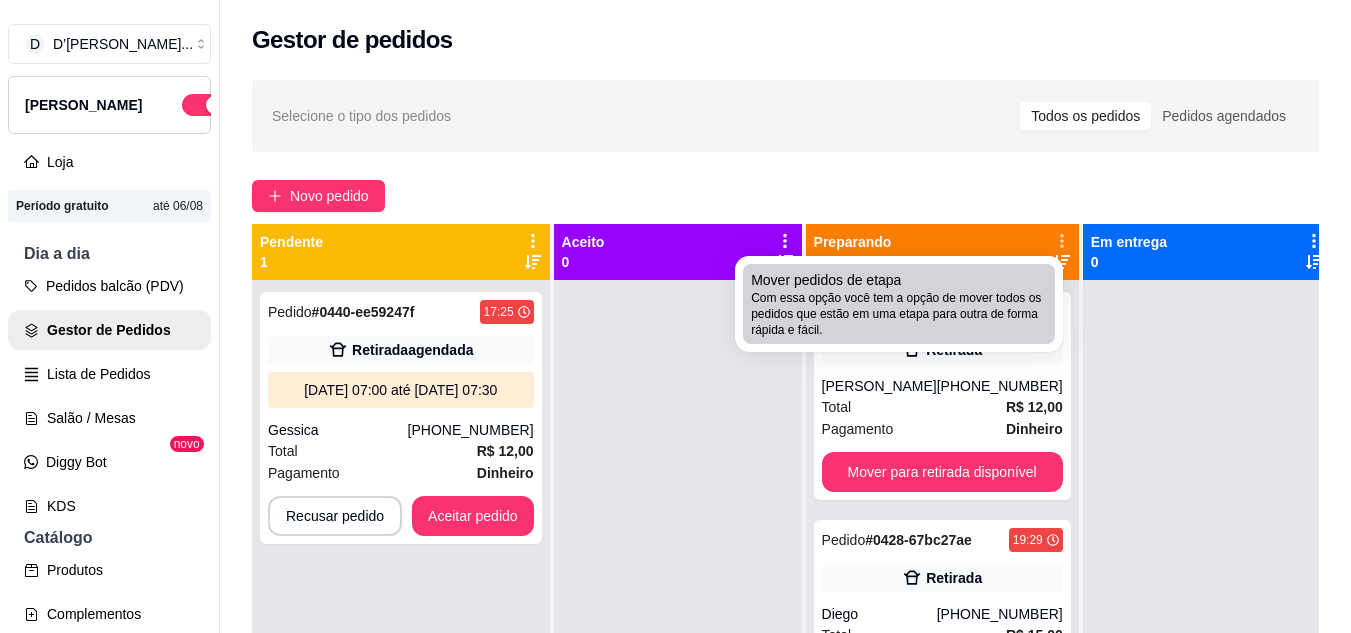 click on "Com essa opção você tem a opção de mover todos os pedidos que estão em uma etapa para outra de forma rápida e fácil." at bounding box center [899, 314] 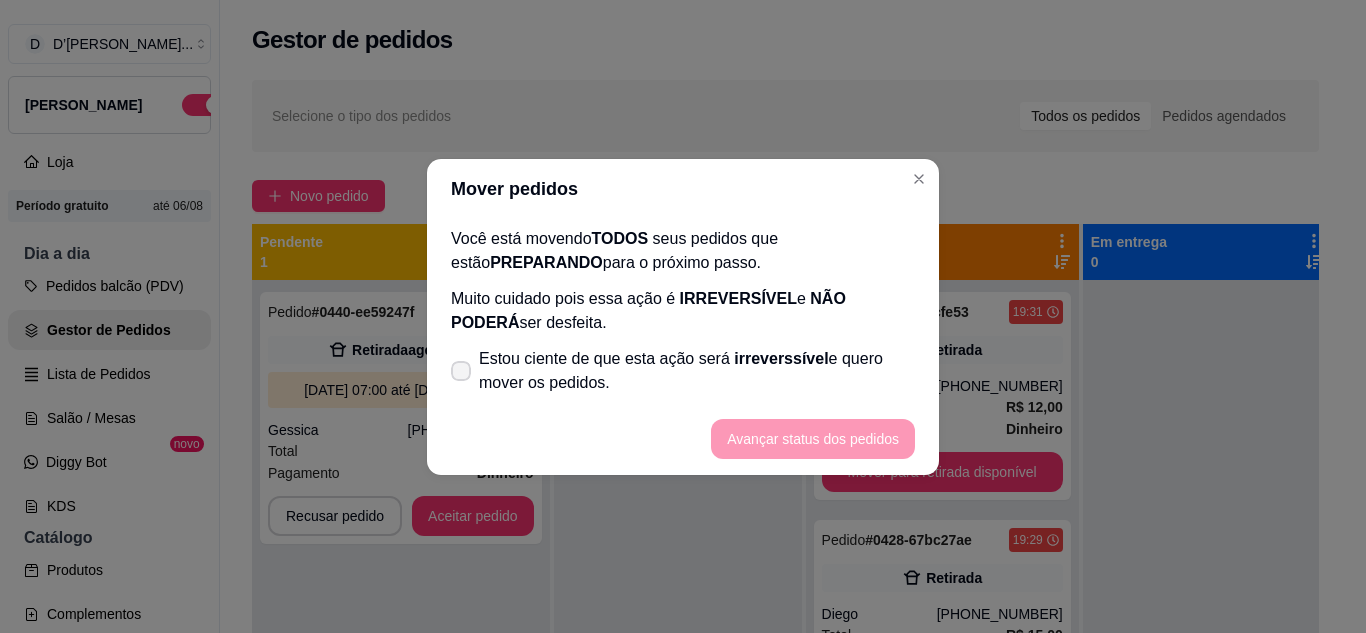 click on "Estou ciente de que esta ação será   irreverssível  e quero mover os pedidos." at bounding box center (697, 371) 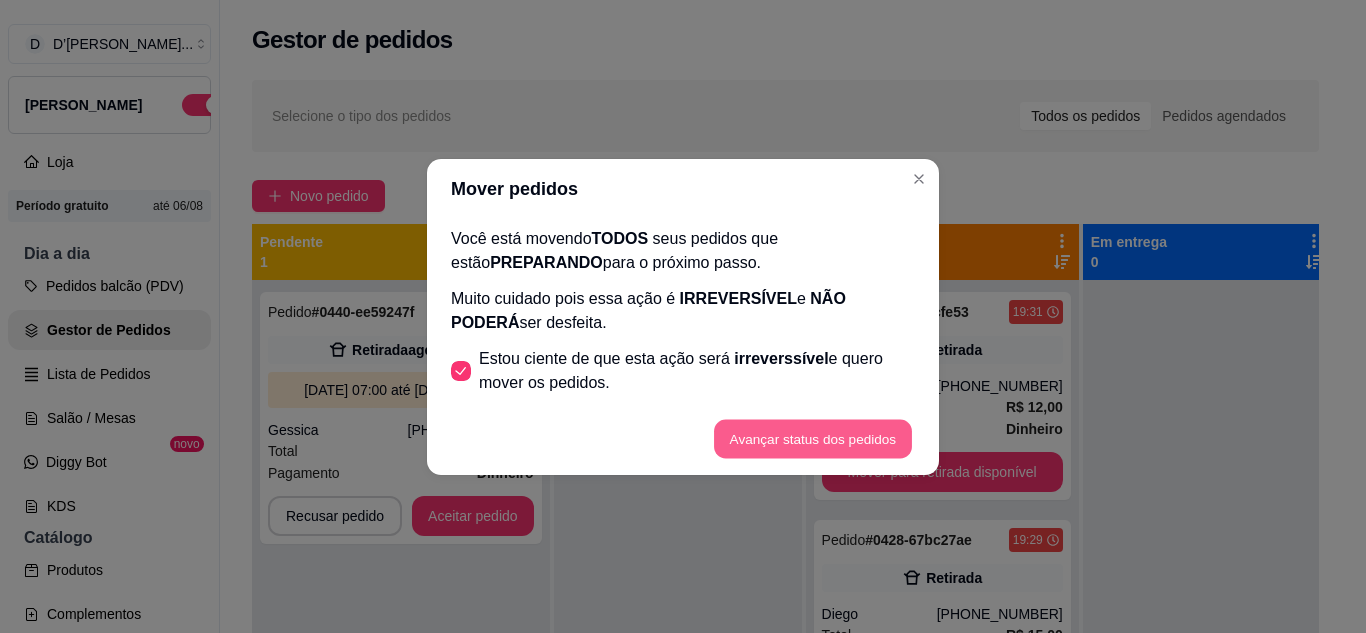click on "Avançar status dos pedidos" at bounding box center (813, 438) 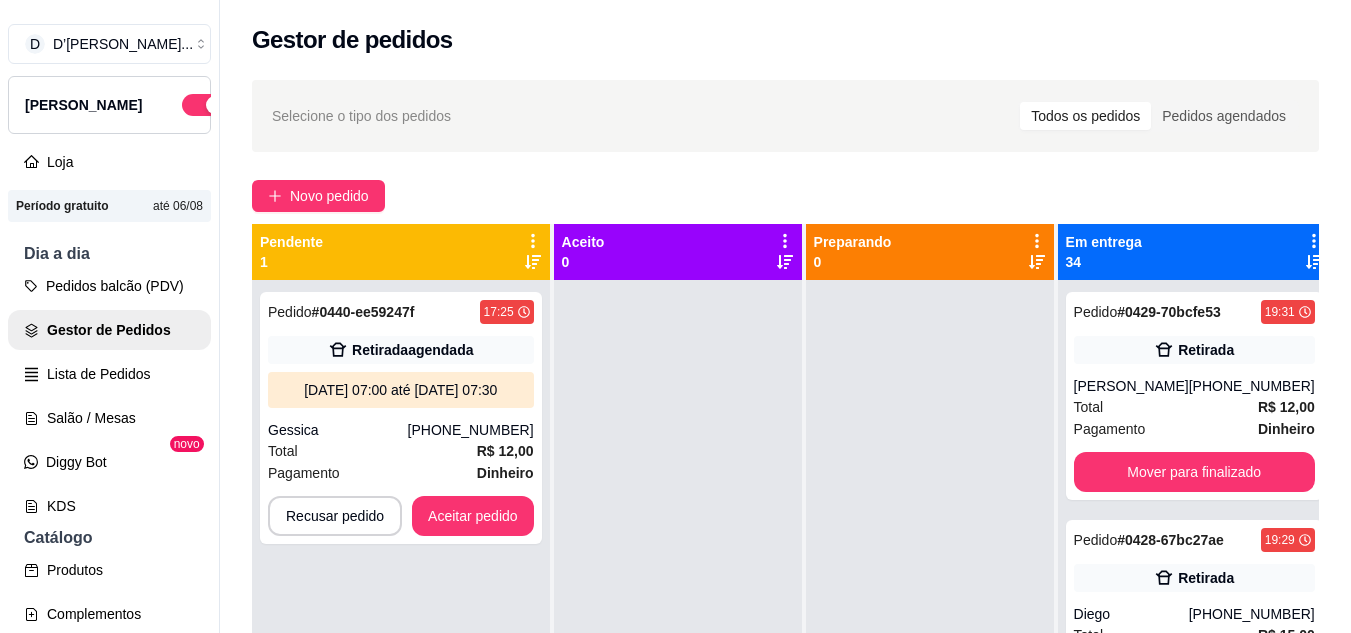 click 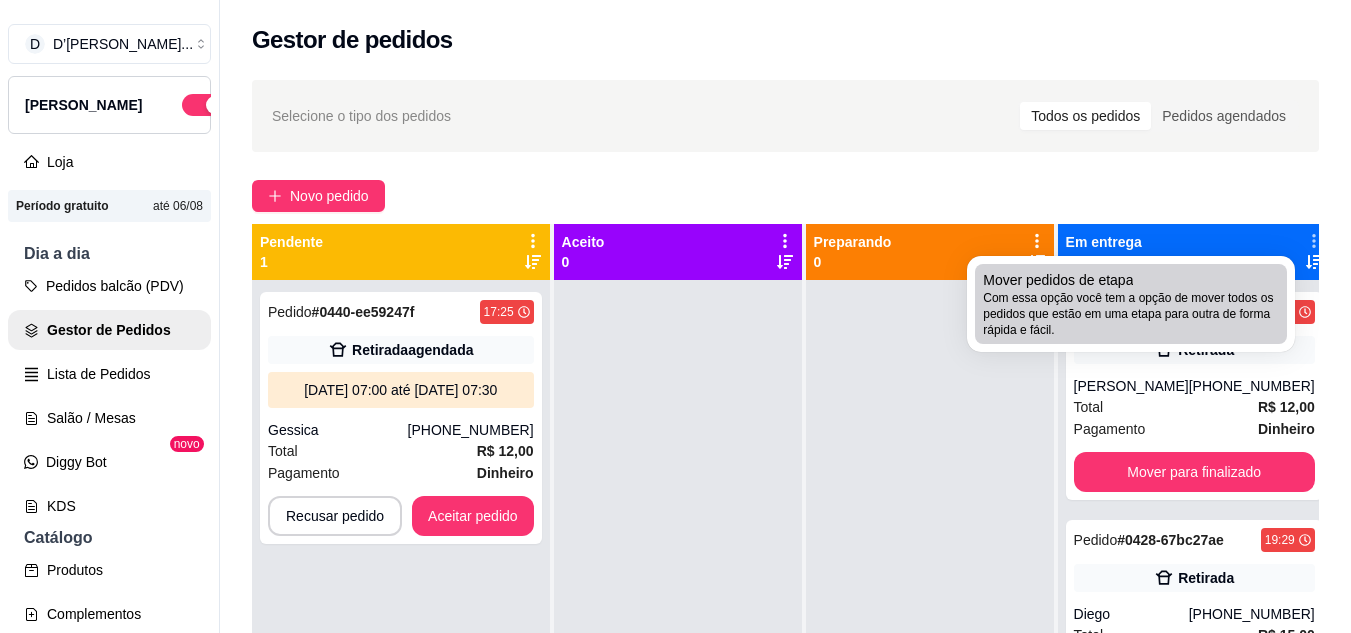 click on "Com essa opção você tem a opção de mover todos os pedidos que estão em uma etapa para outra de forma rápida e fácil." at bounding box center (1131, 314) 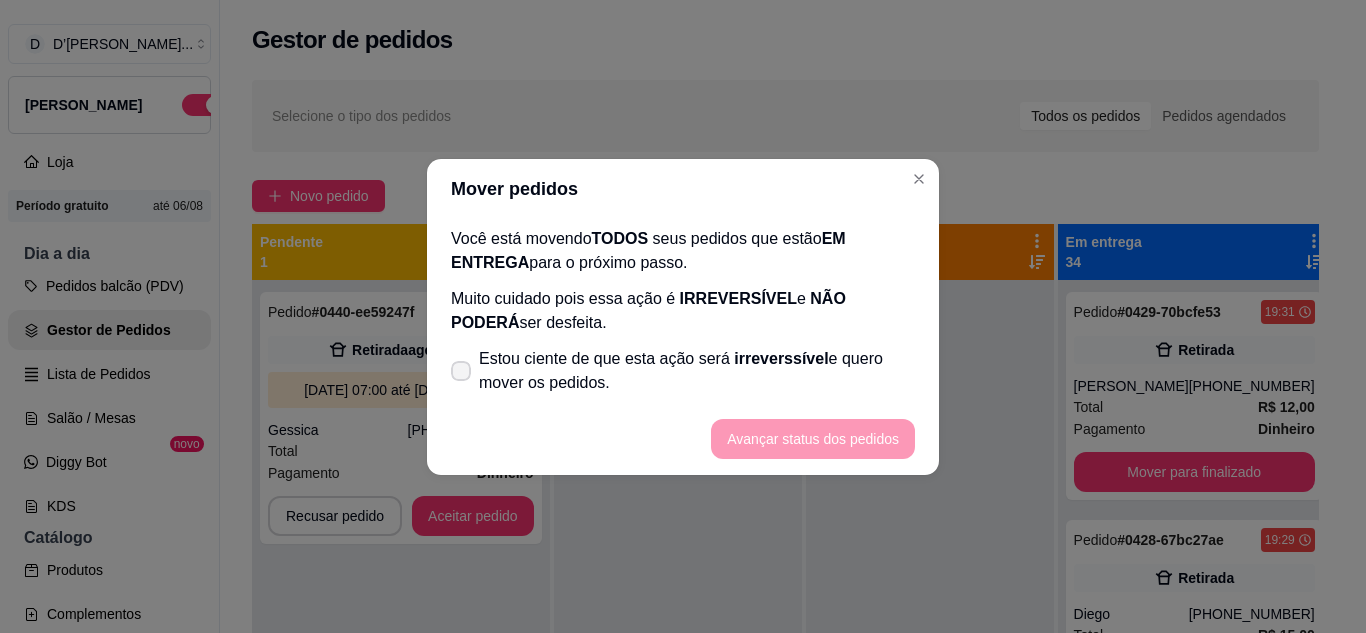 click on "Estou ciente de que esta ação será   irreverssível  e quero mover os pedidos." at bounding box center (697, 371) 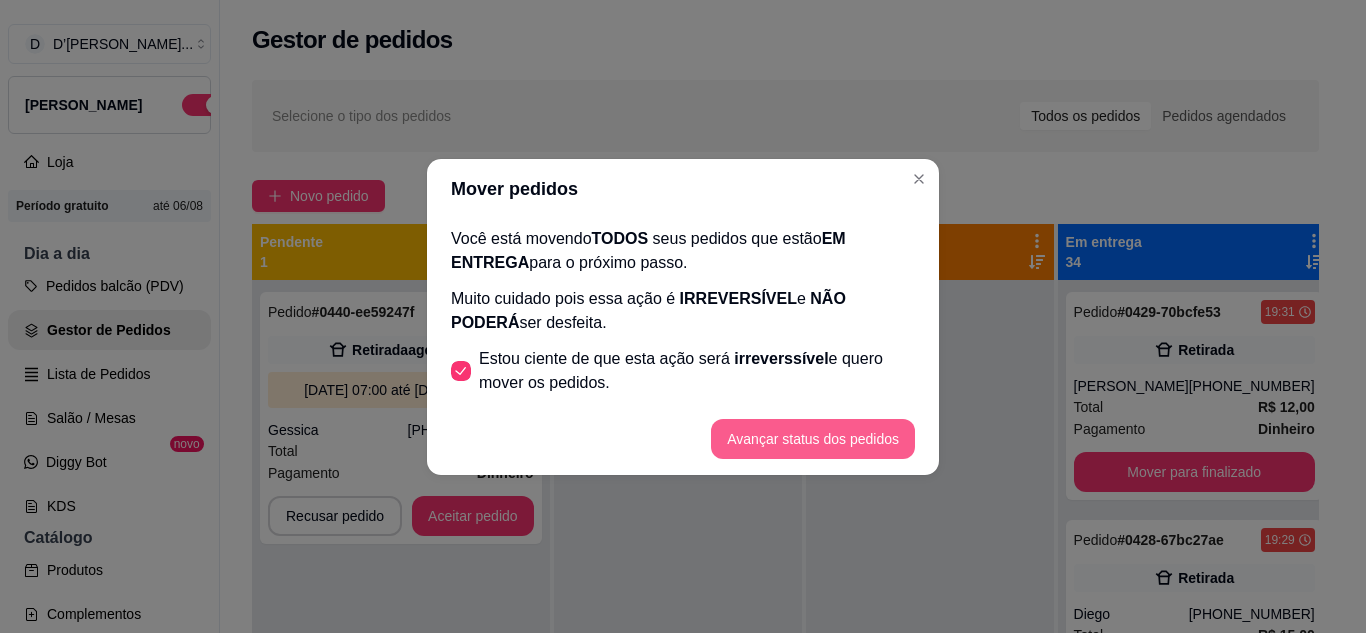 click on "Avançar status dos pedidos" at bounding box center [813, 439] 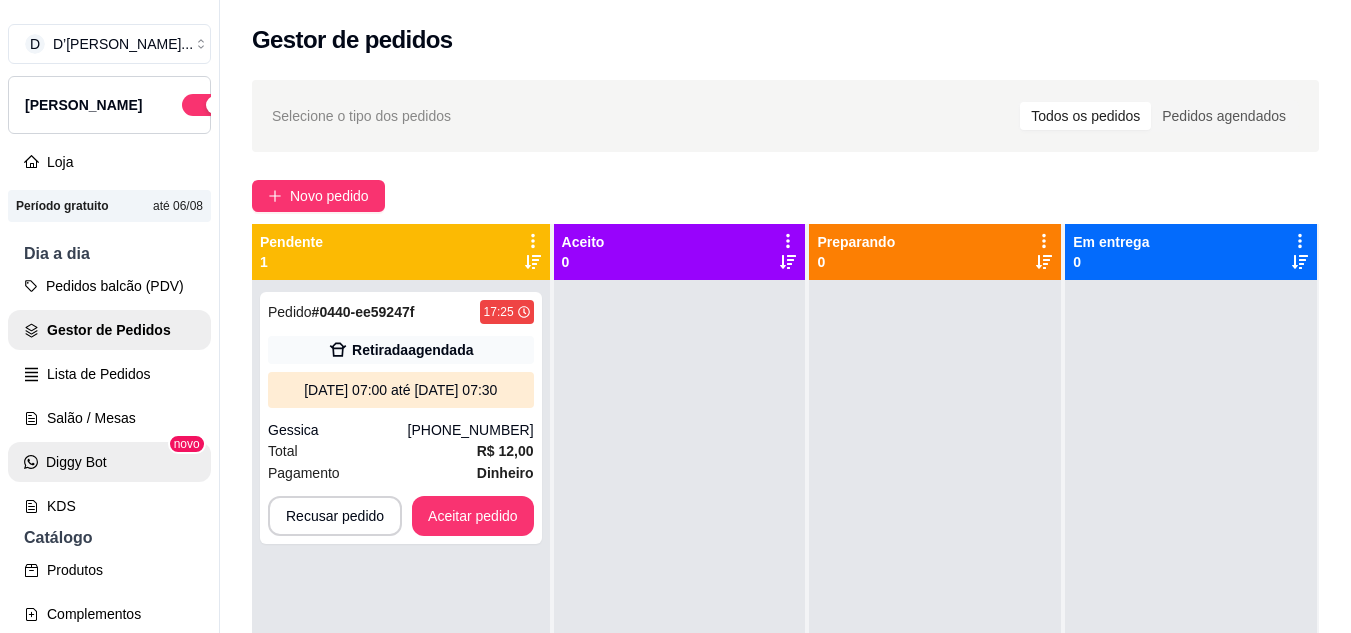 click on "Diggy Bot" at bounding box center [109, 462] 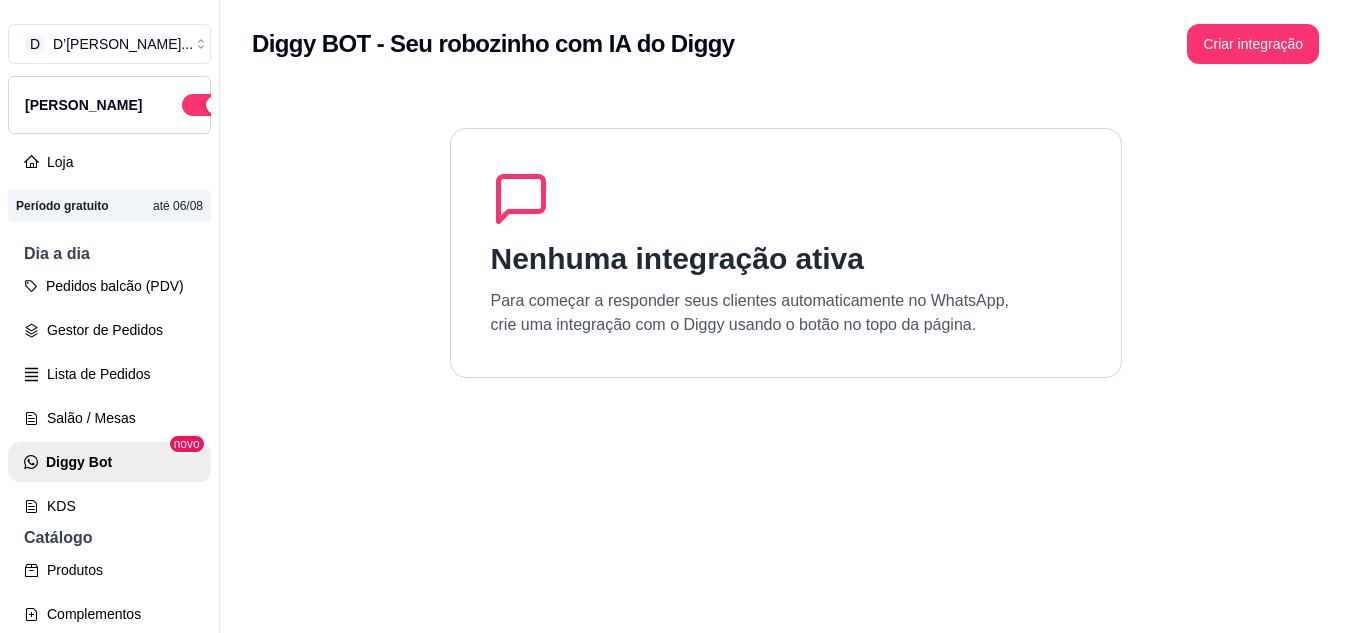 click on "Criar integração" at bounding box center [1253, 44] 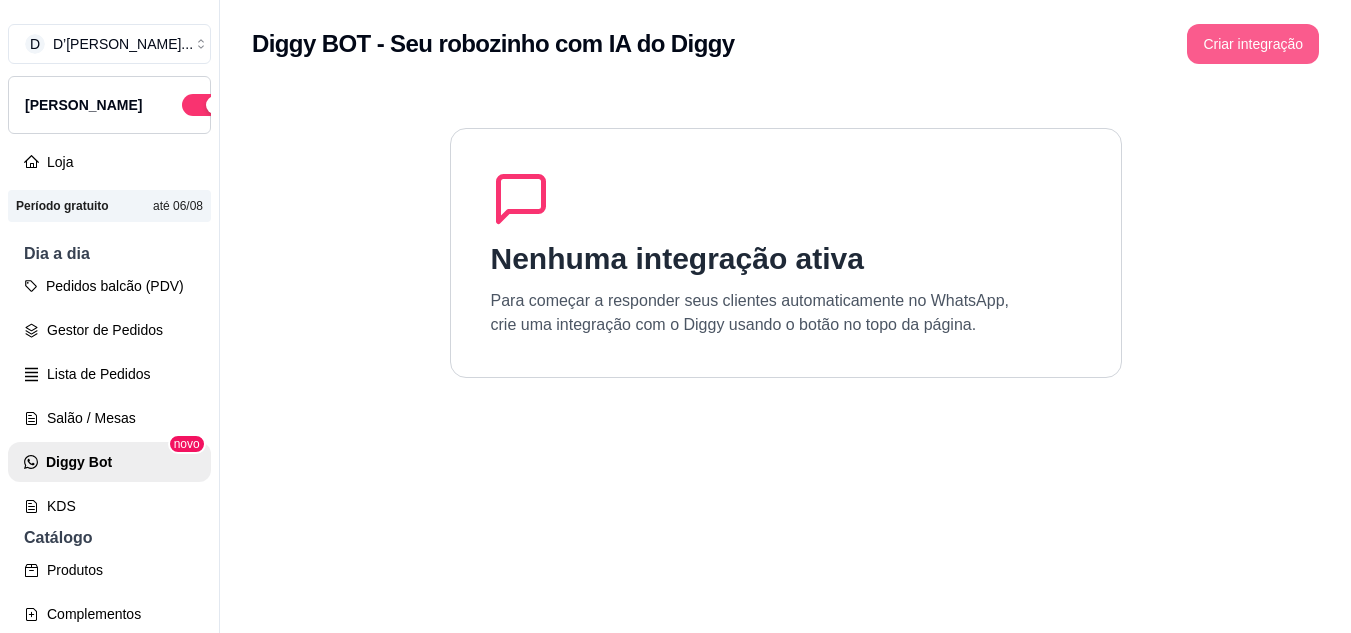 click on "Criar integração" at bounding box center [1253, 44] 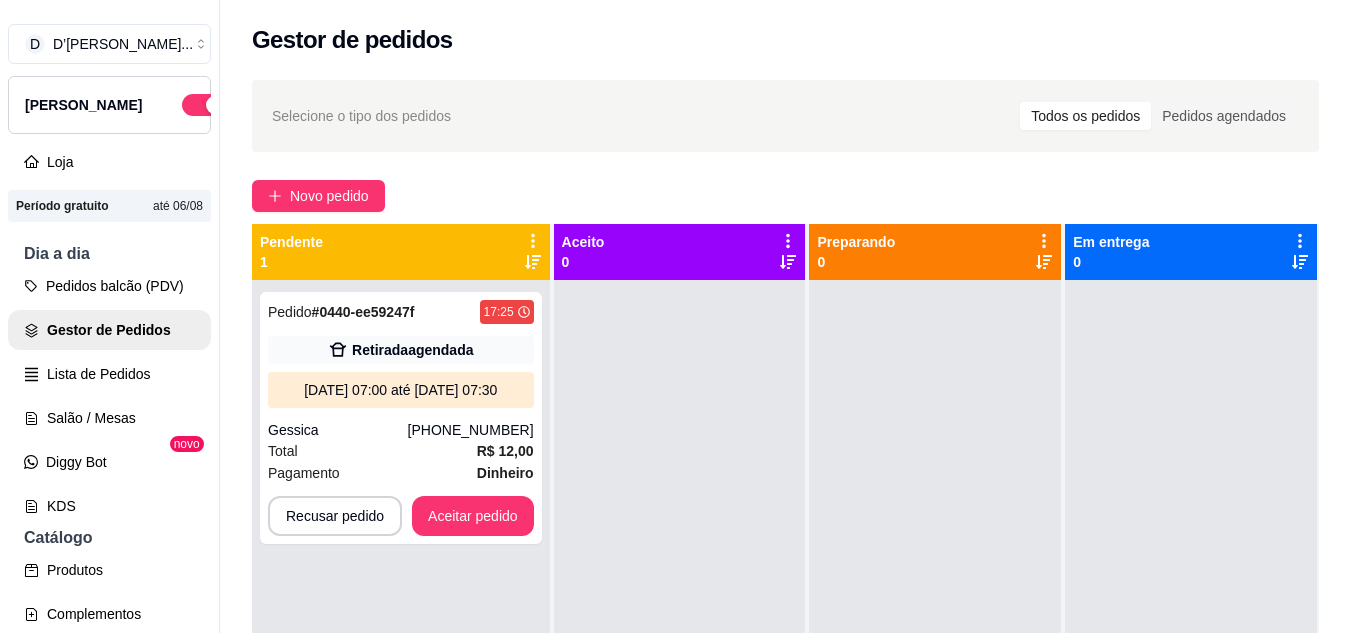 scroll, scrollTop: 0, scrollLeft: 0, axis: both 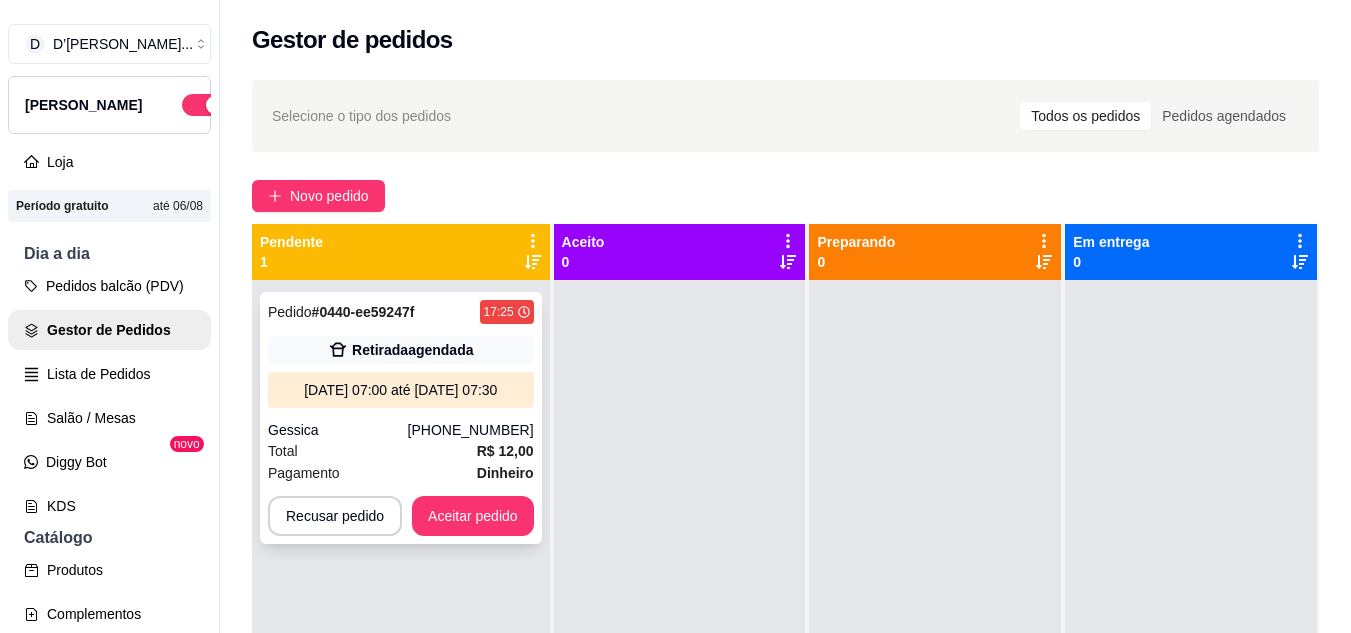 click on "Total R$ 12,00" at bounding box center (401, 451) 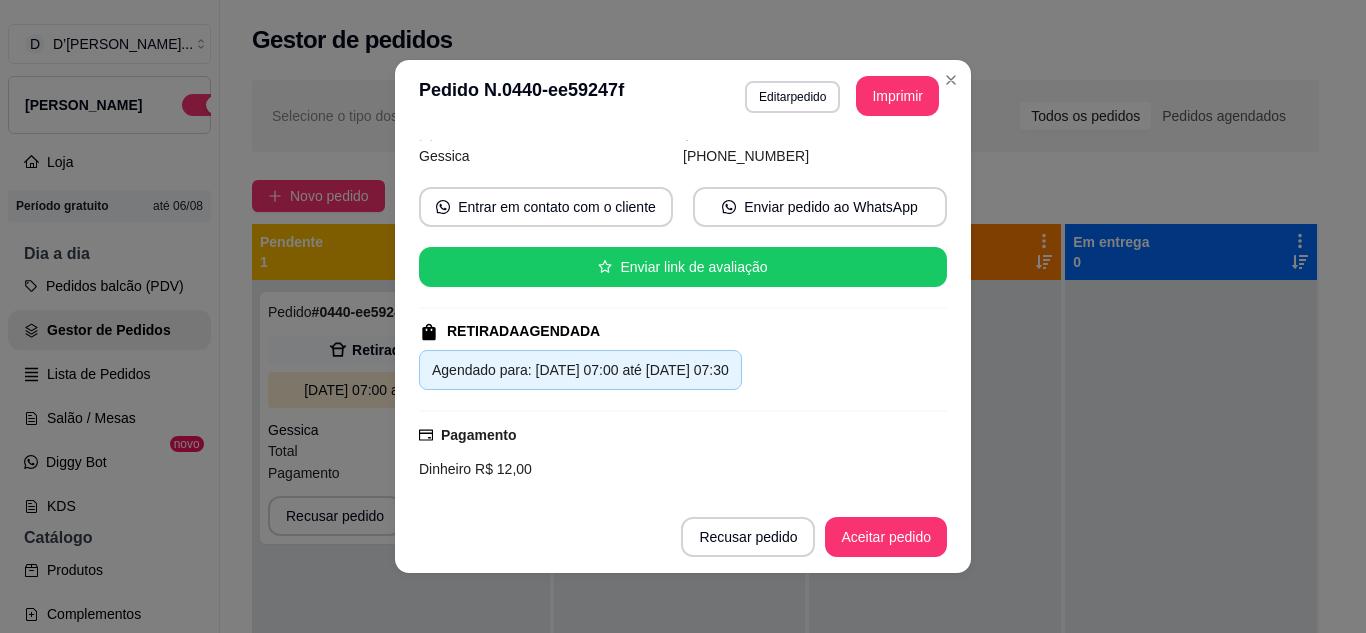 scroll, scrollTop: 200, scrollLeft: 0, axis: vertical 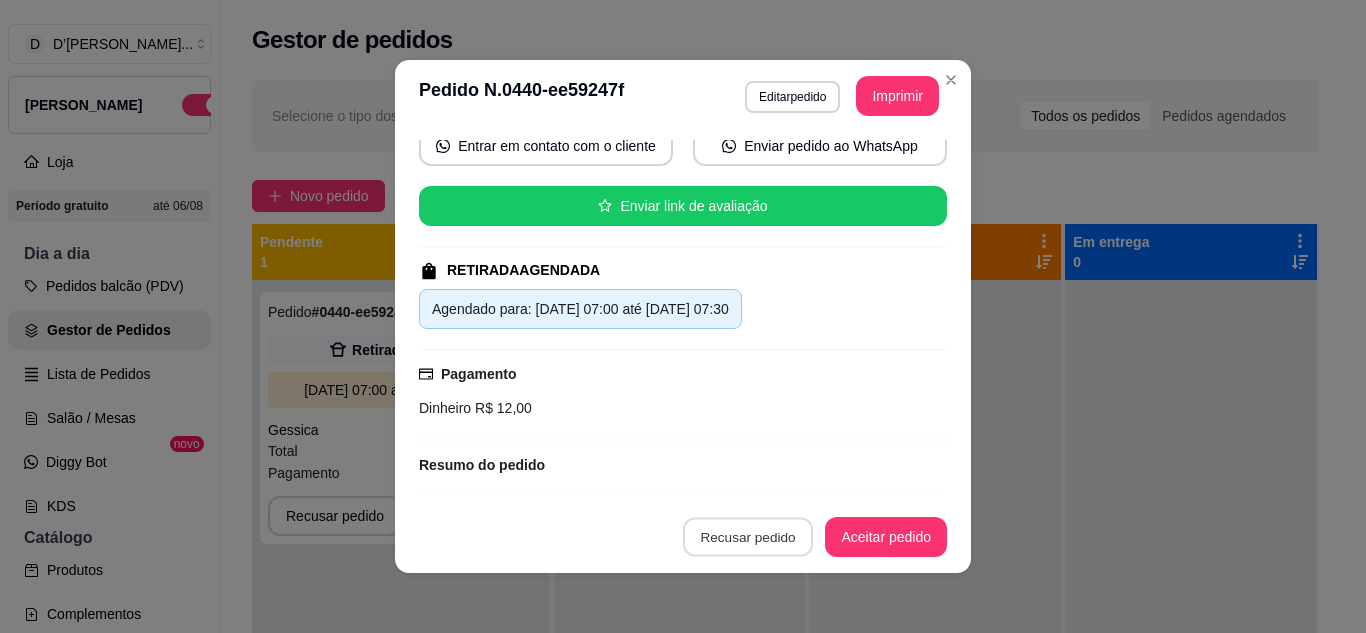 click on "Recusar pedido" at bounding box center (748, 537) 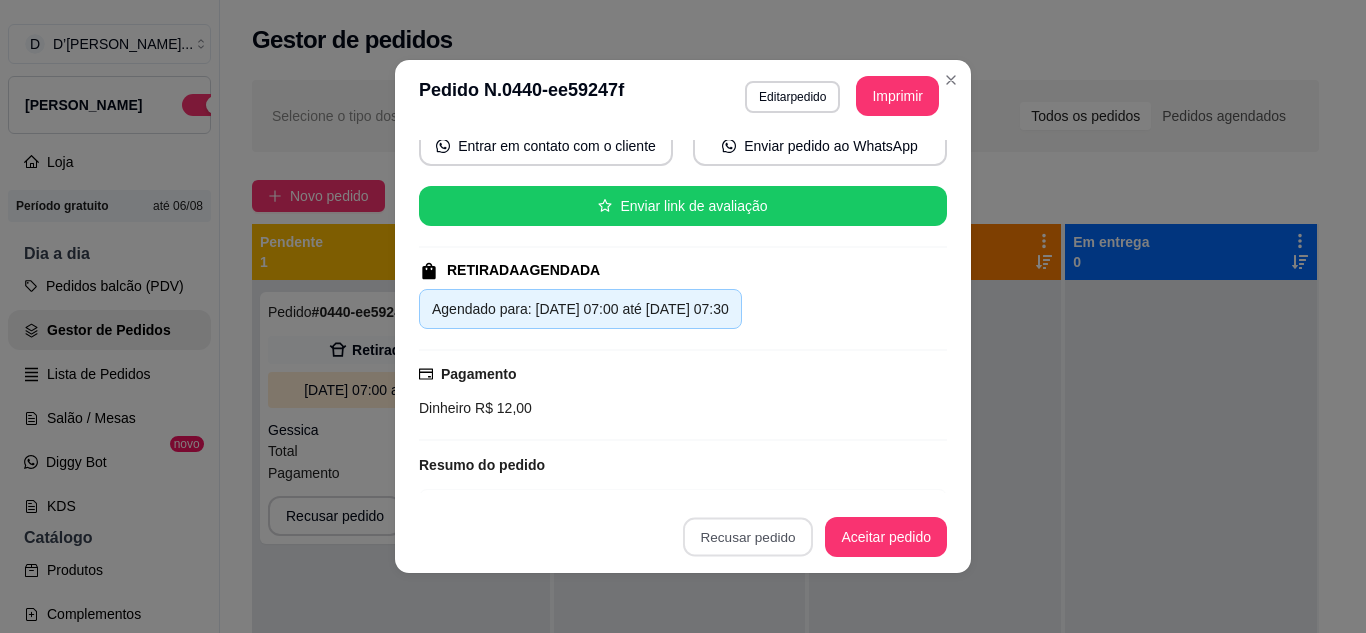 click on "não" at bounding box center [705, 487] 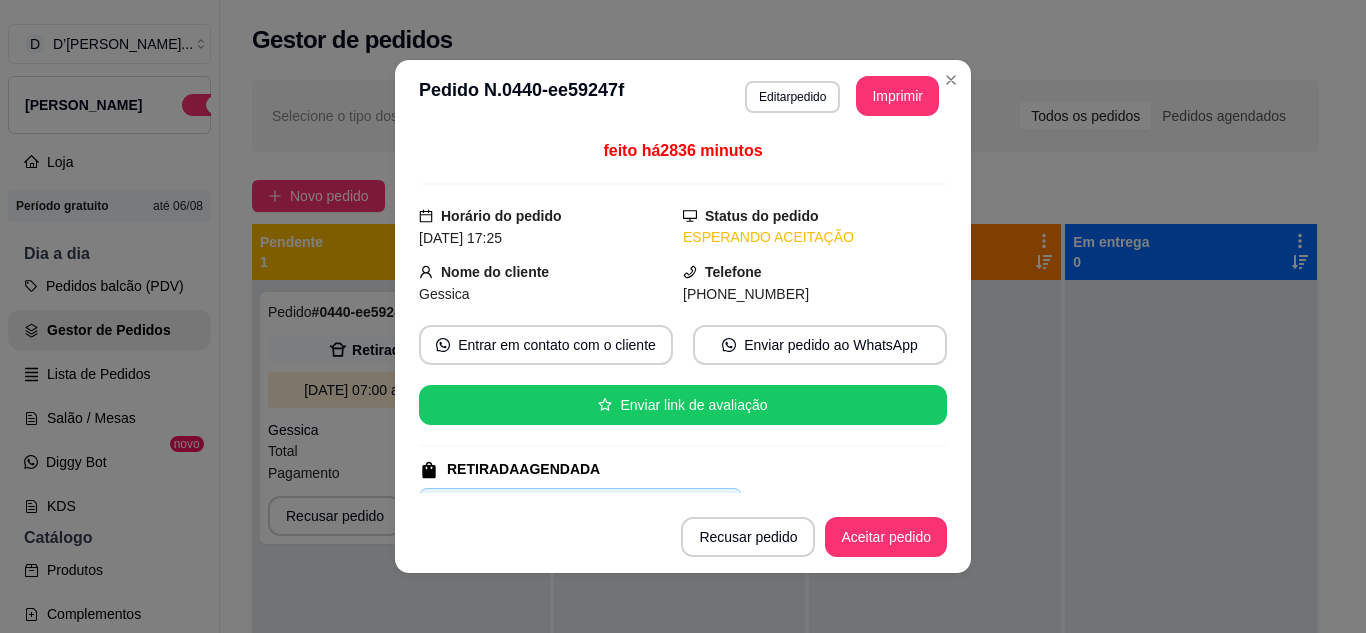 scroll, scrollTop: 0, scrollLeft: 0, axis: both 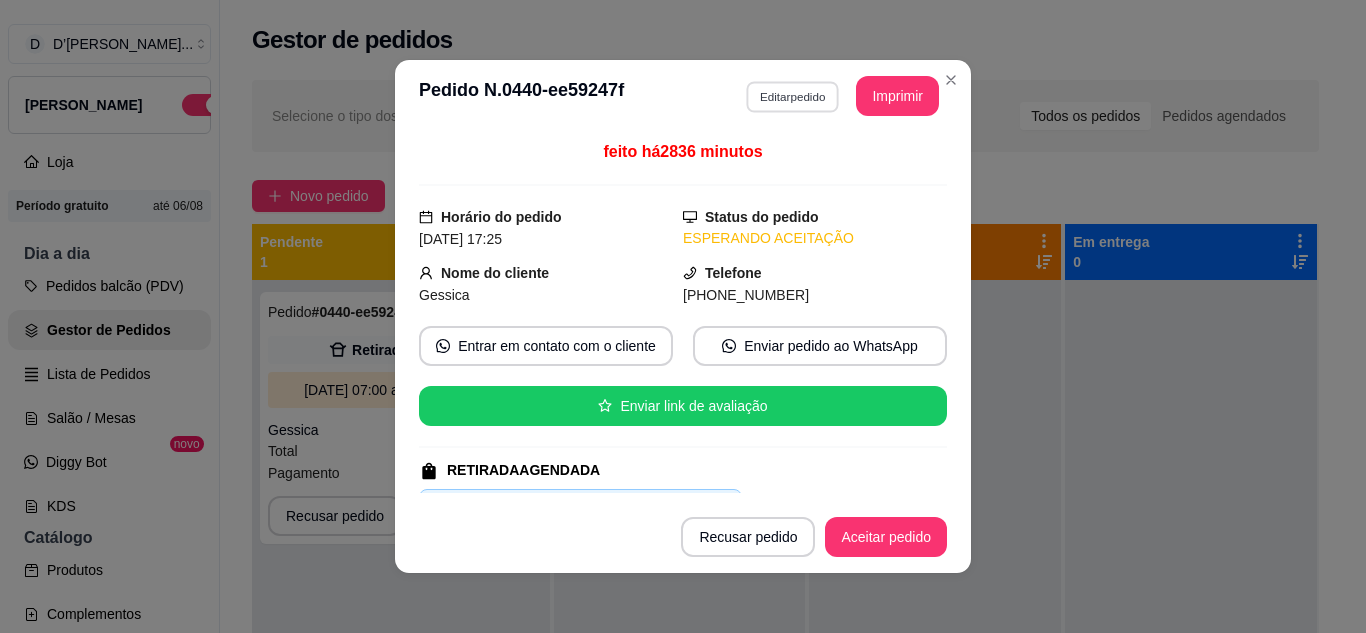 click on "Editar  pedido" at bounding box center (792, 96) 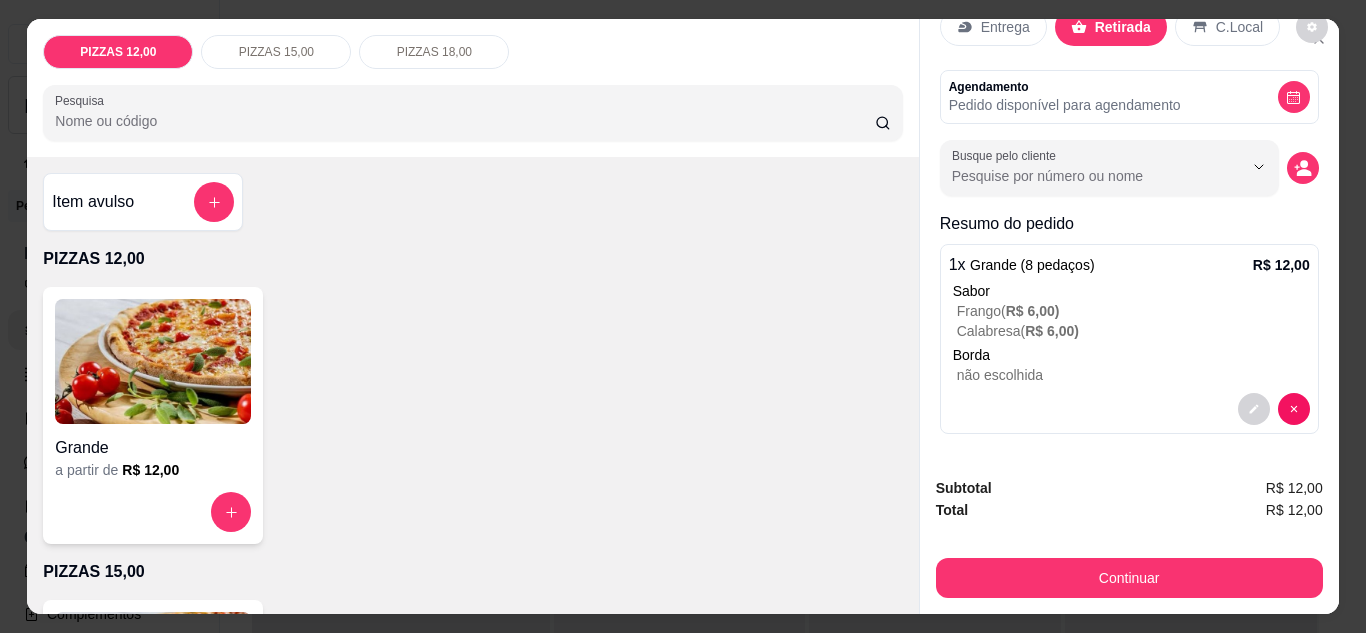 scroll, scrollTop: 56, scrollLeft: 0, axis: vertical 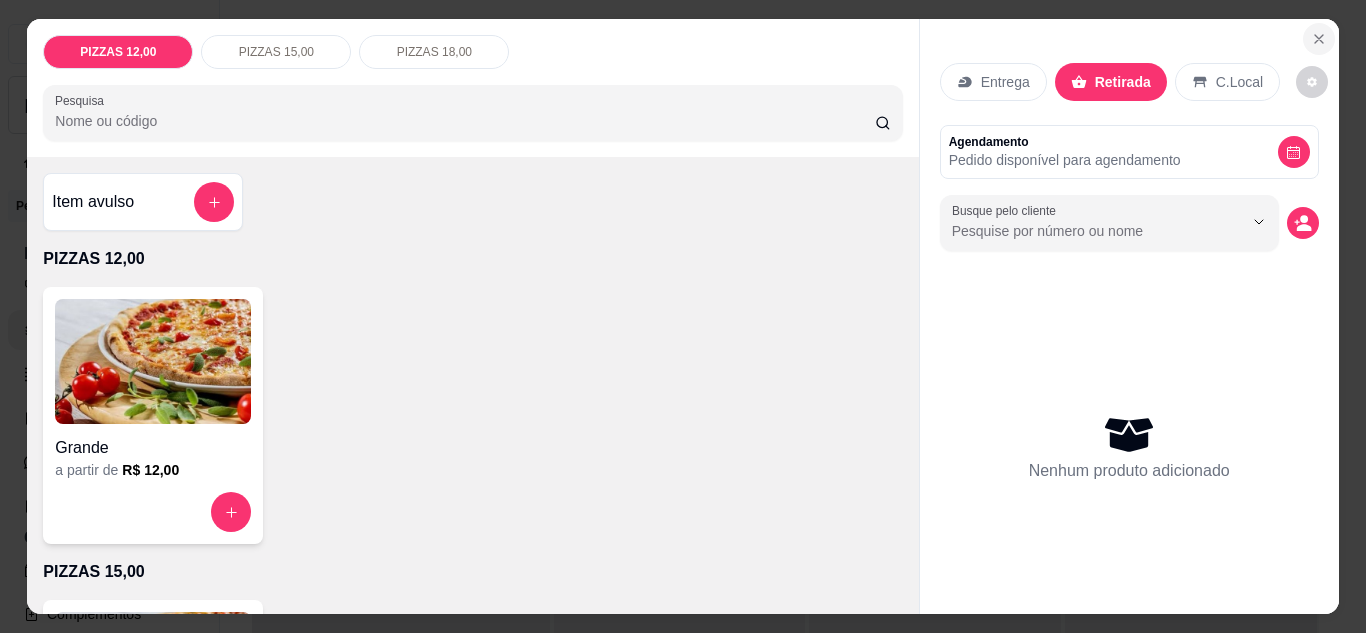click at bounding box center (1319, 39) 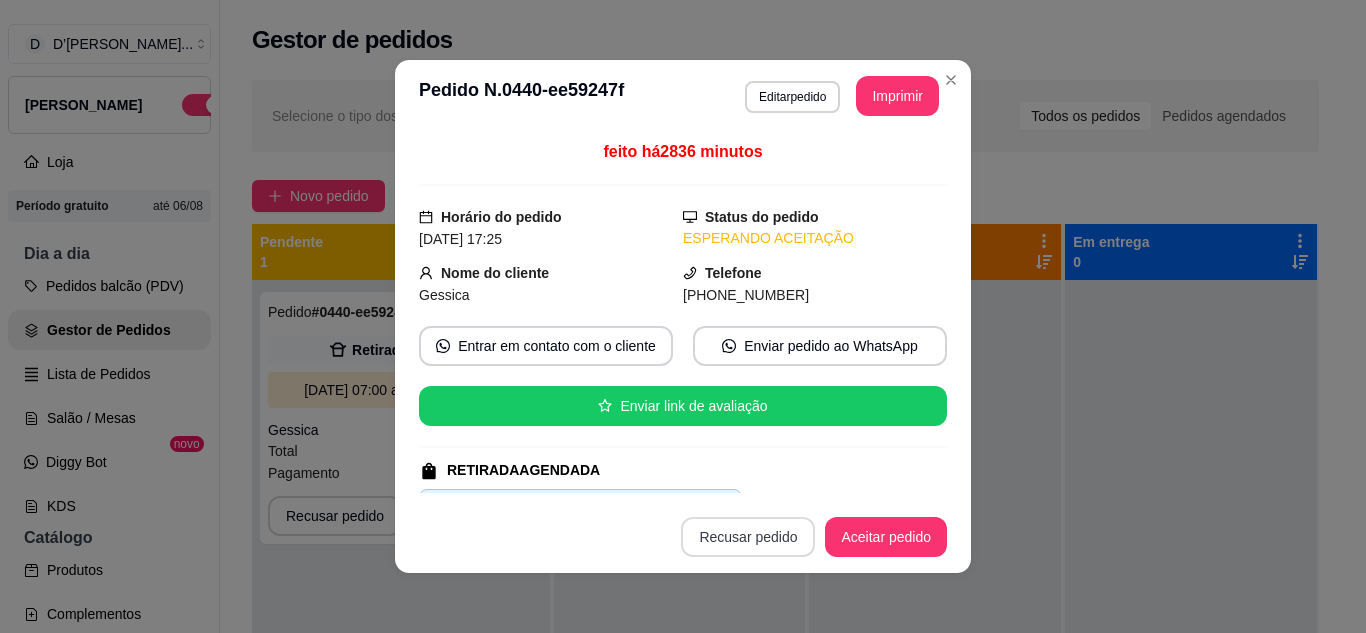 click on "Recusar pedido" at bounding box center [748, 537] 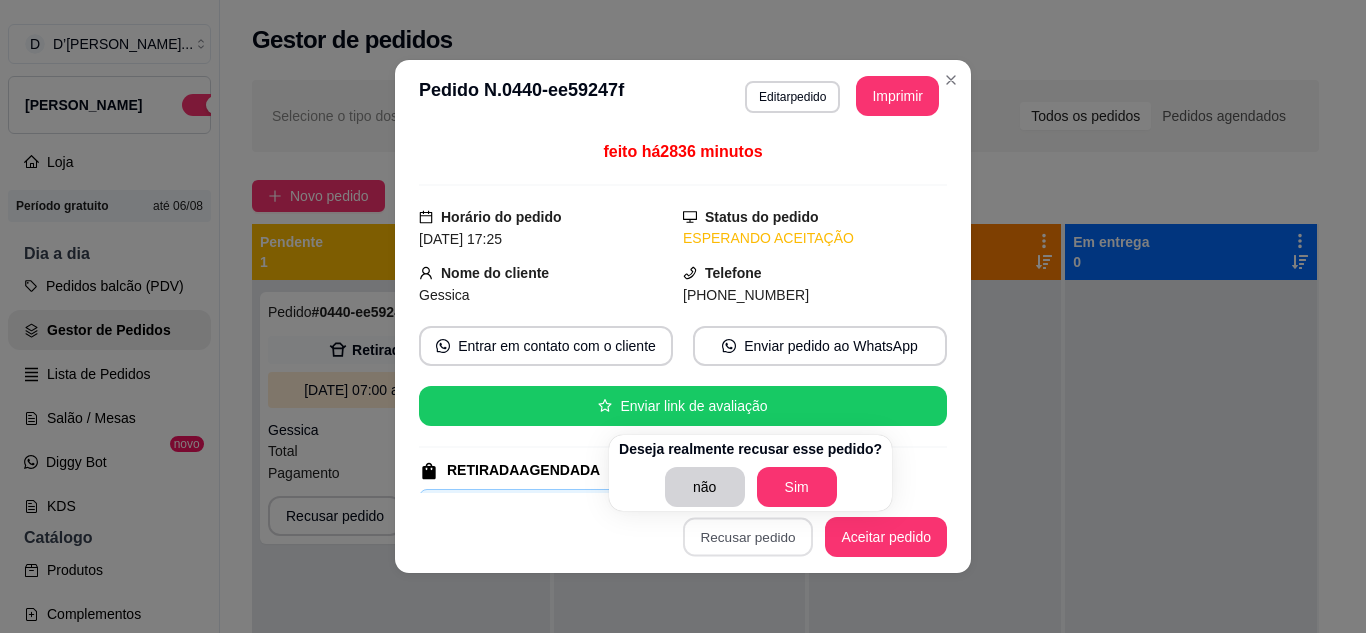 click on "Sim" at bounding box center [797, 487] 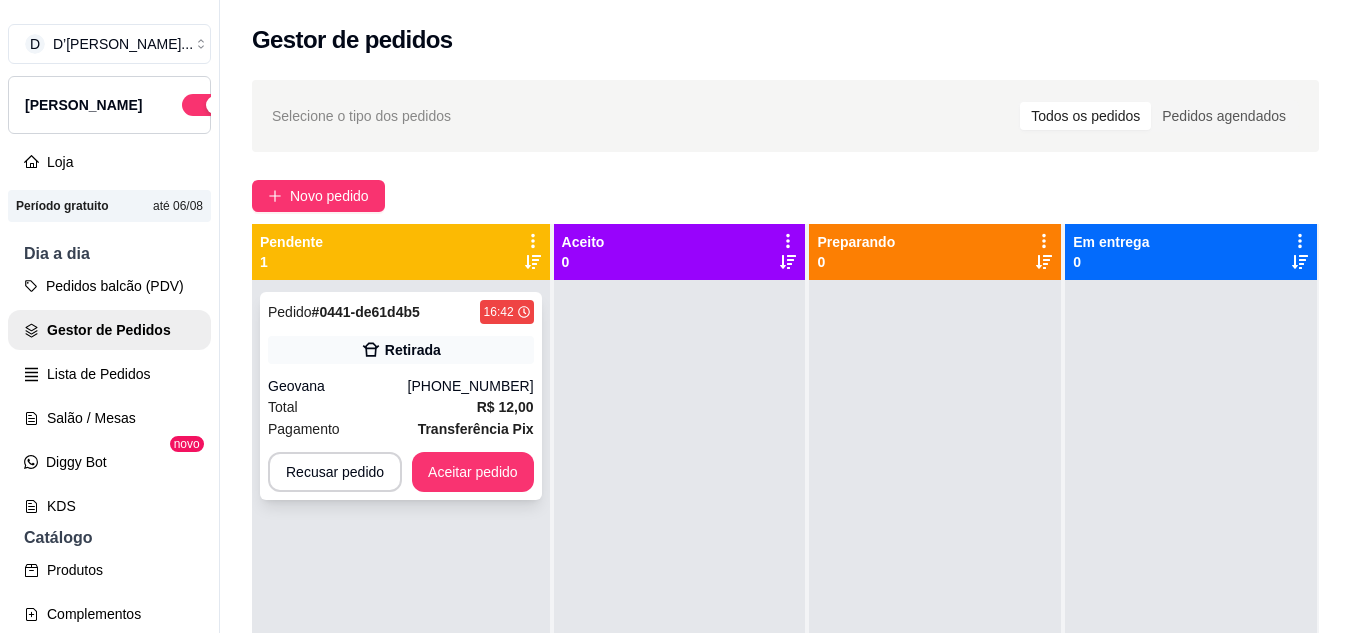 click on "Total R$ 12,00" at bounding box center [401, 407] 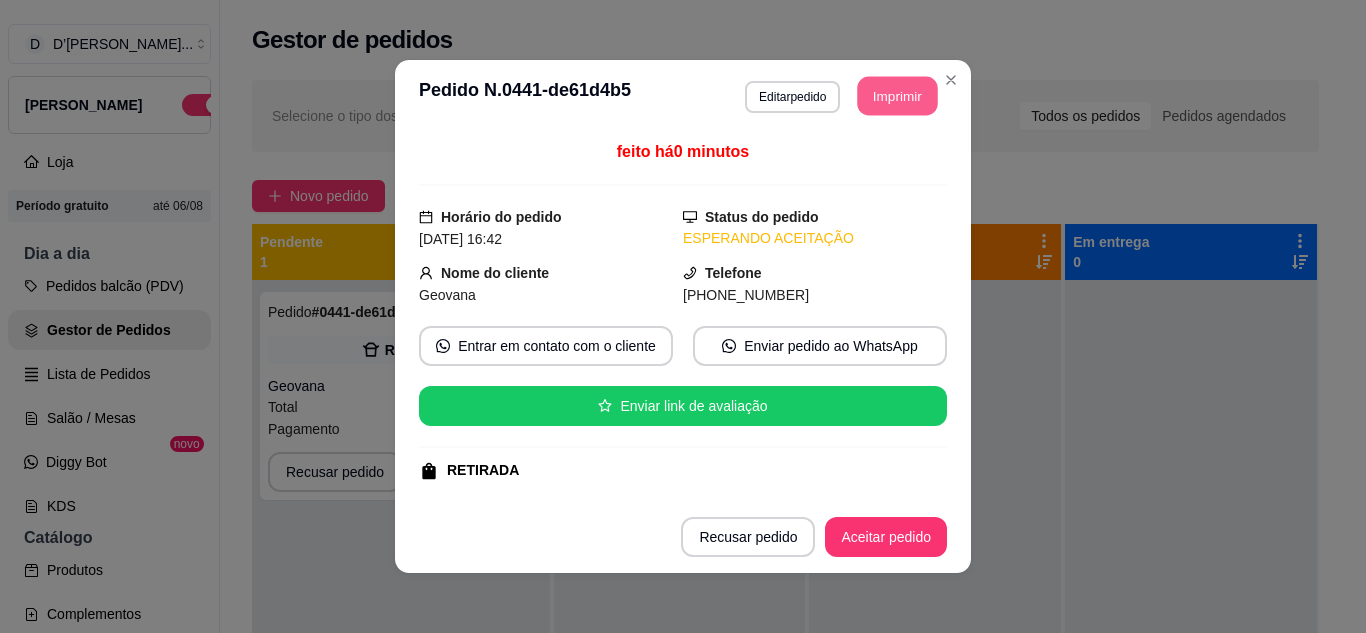 click on "Imprimir" at bounding box center (898, 96) 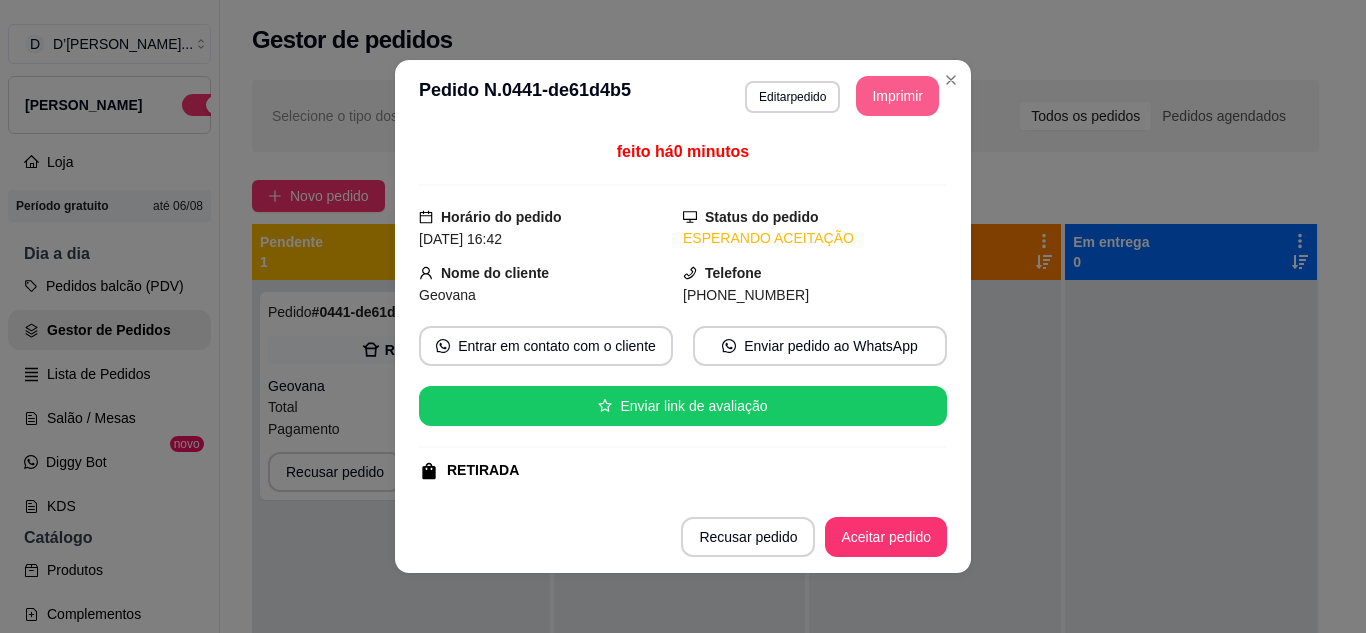 scroll, scrollTop: 0, scrollLeft: 0, axis: both 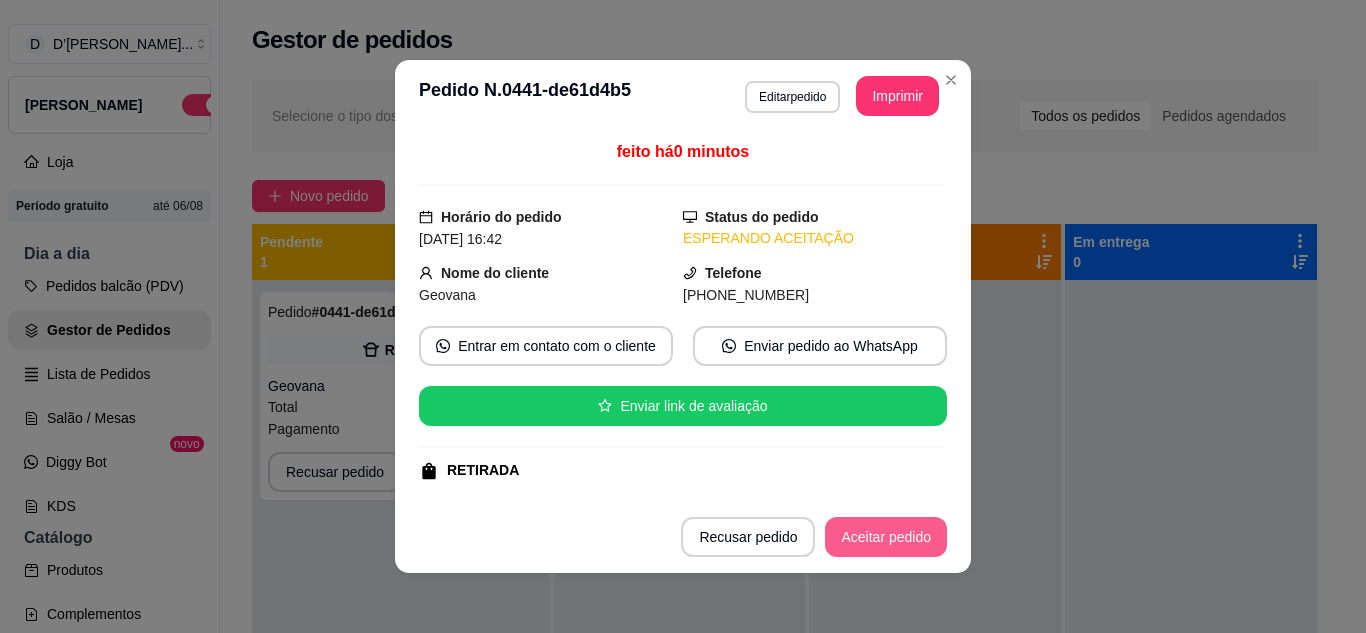 click on "Aceitar pedido" at bounding box center (886, 537) 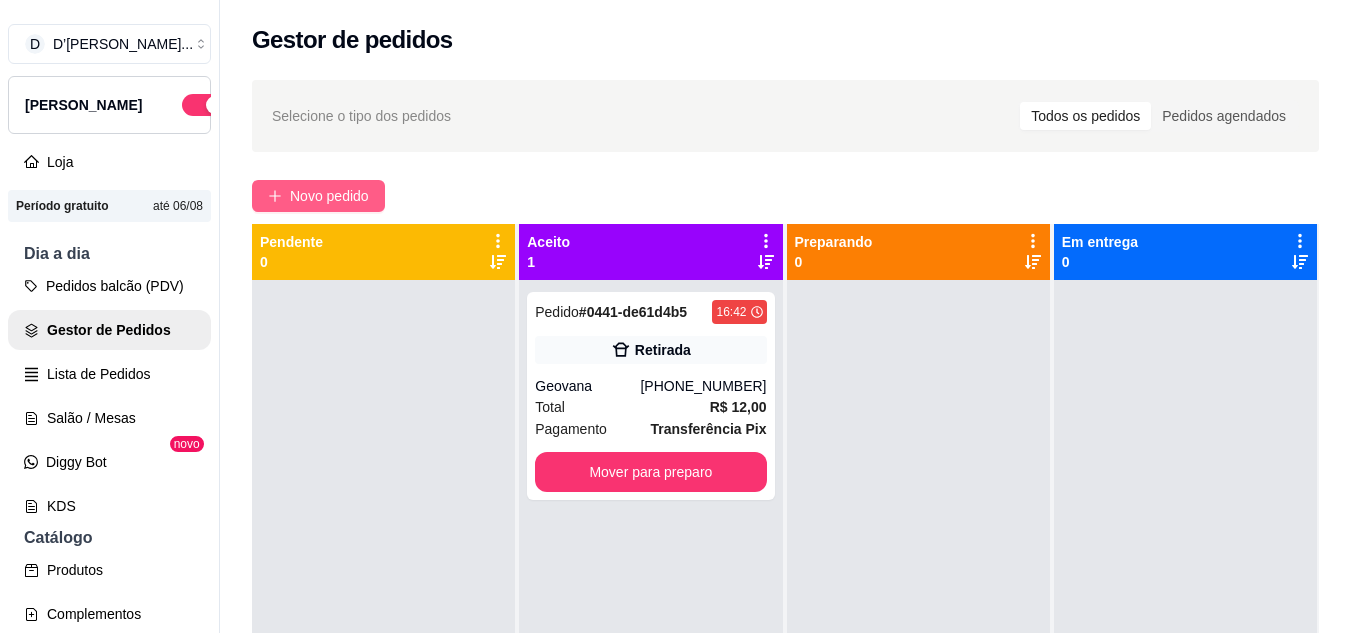 click on "Novo pedido" at bounding box center [318, 196] 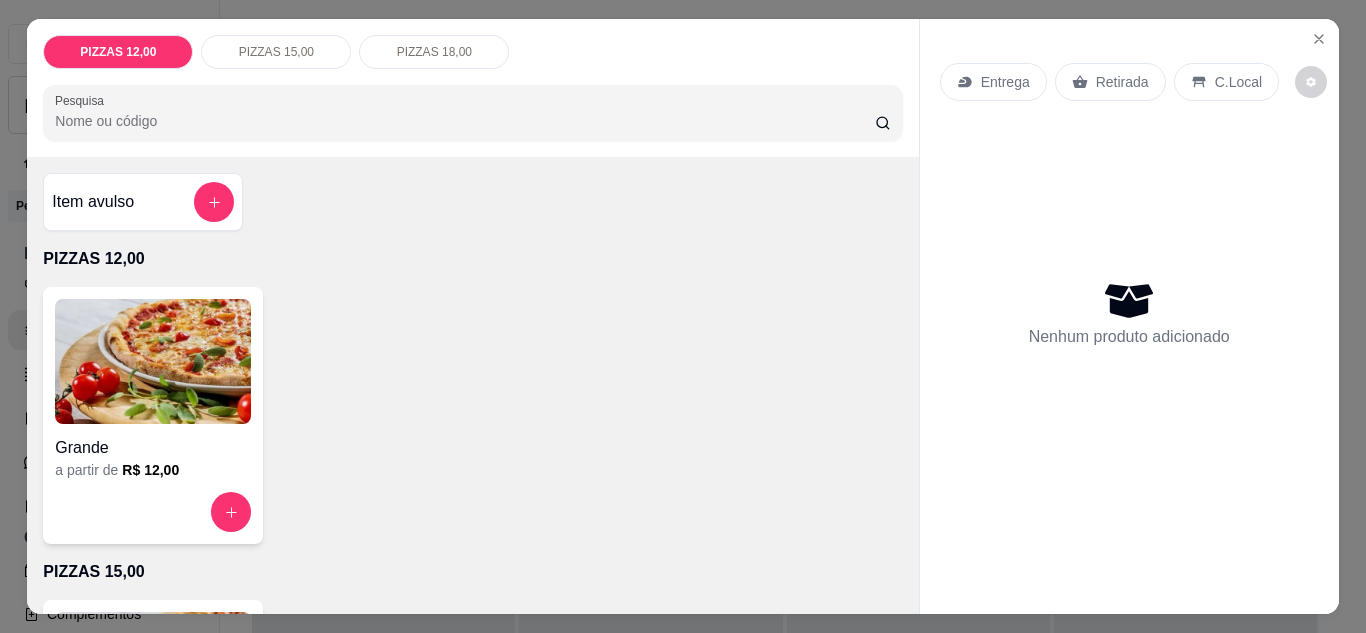click at bounding box center [153, 361] 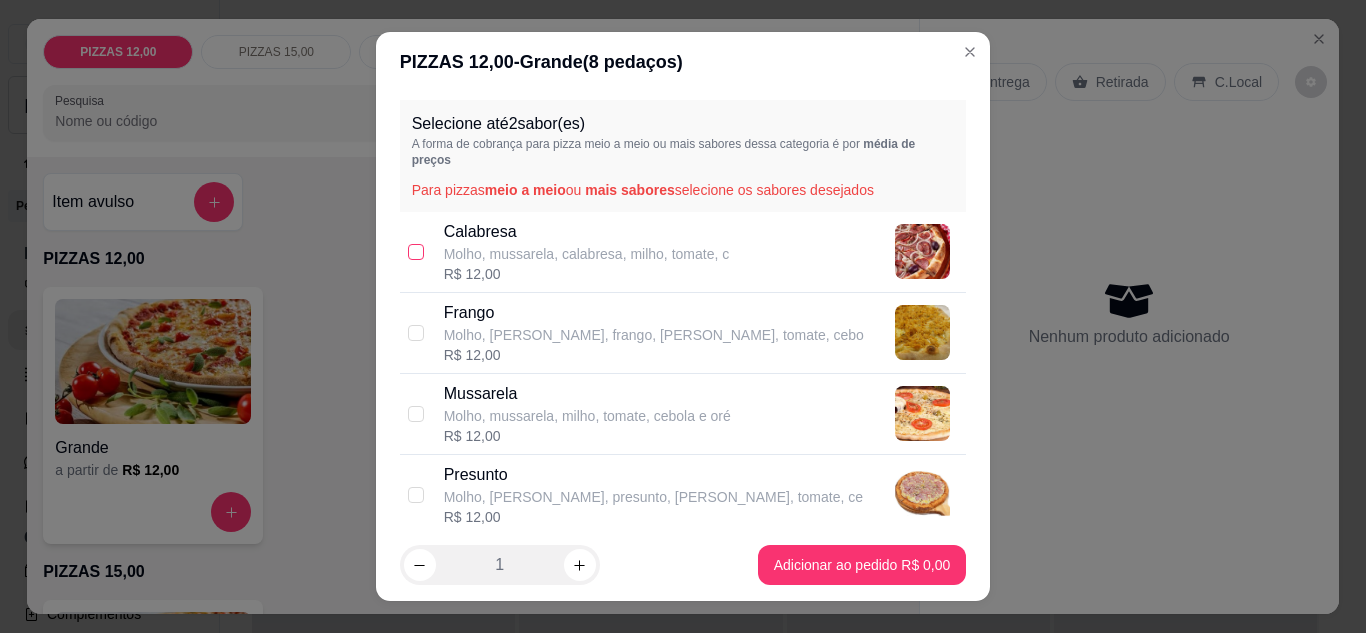click at bounding box center [416, 252] 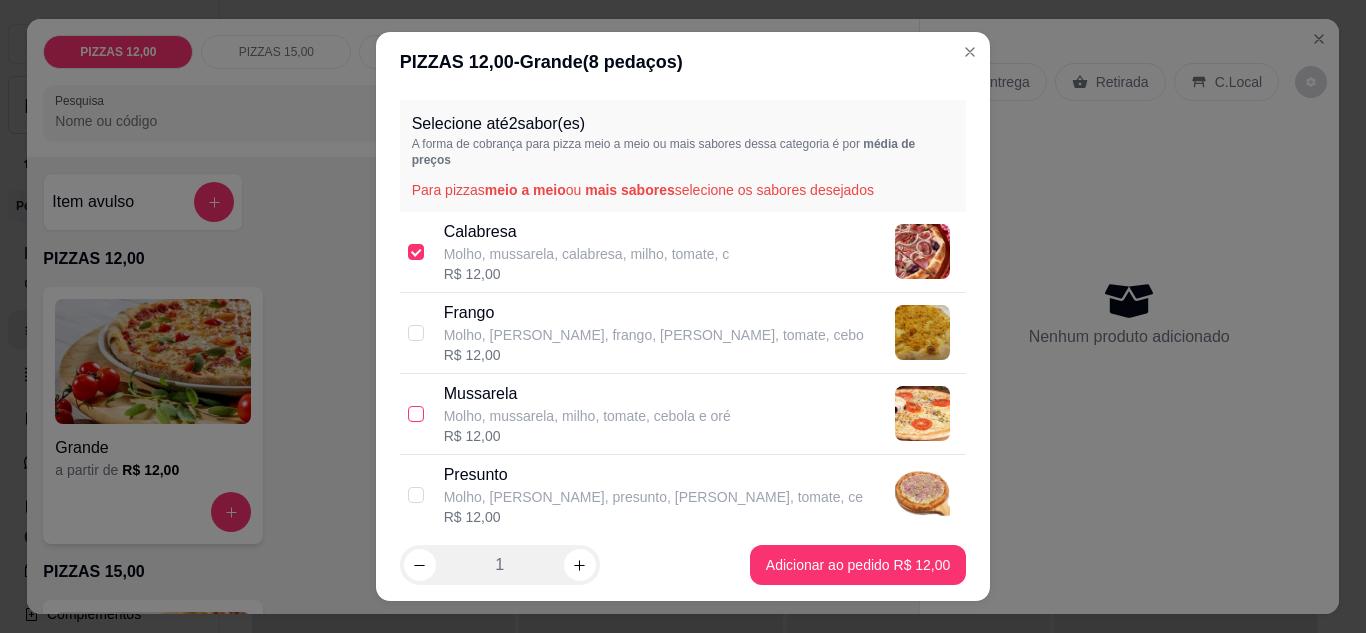click at bounding box center [416, 414] 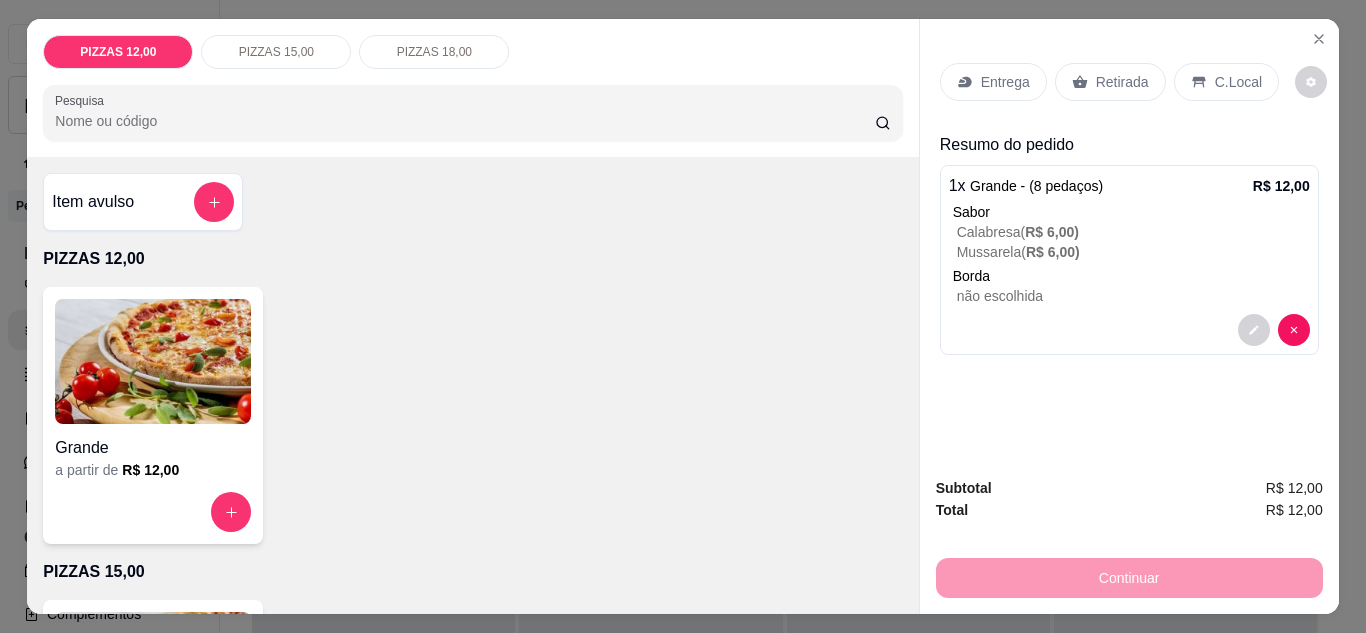 click on "Retirada" at bounding box center [1110, 82] 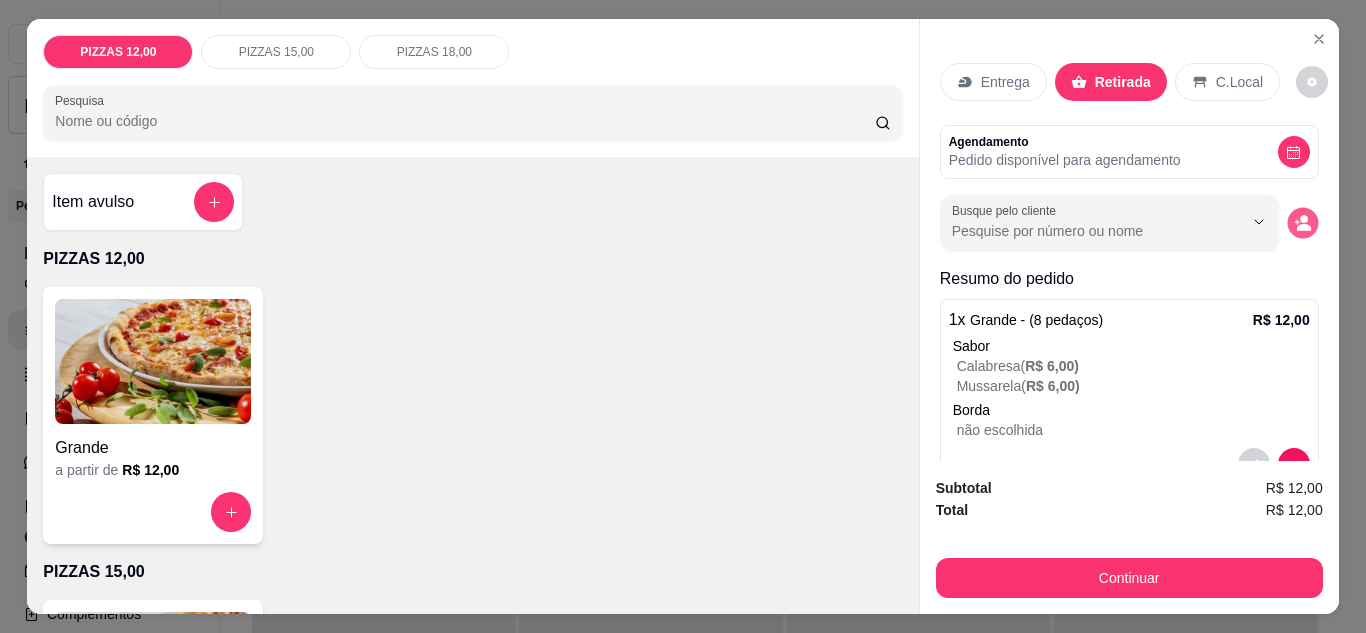 click 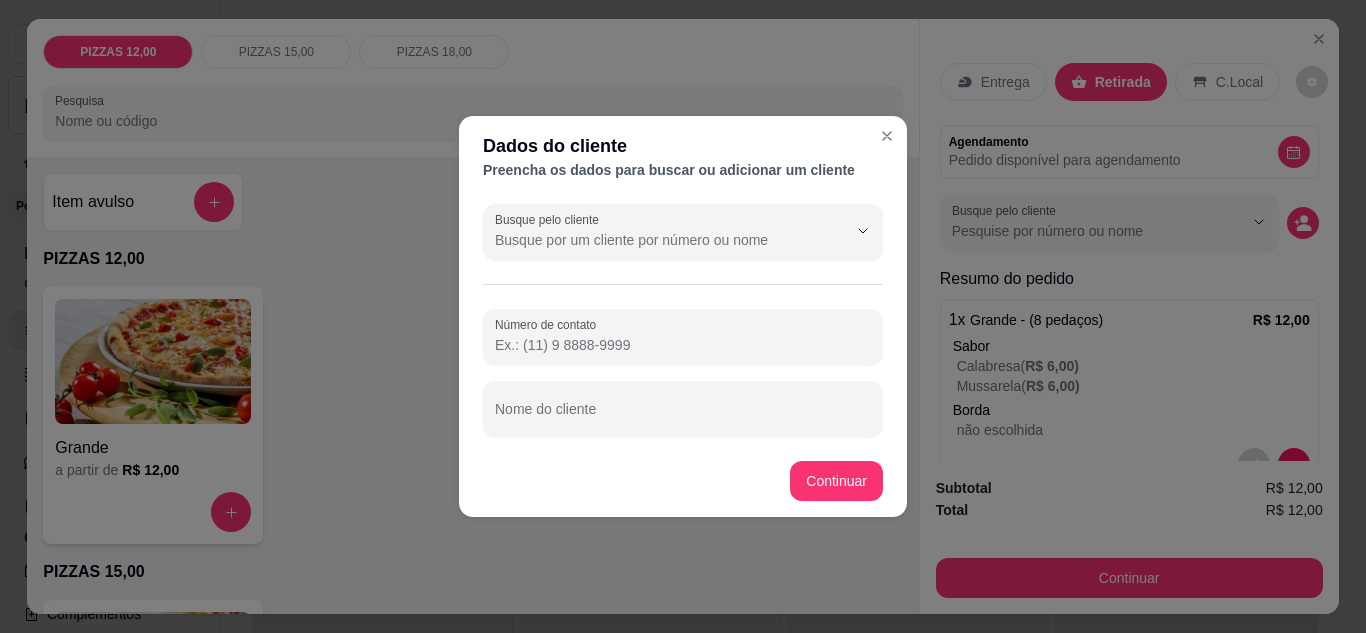 click on "Número de contato" at bounding box center [683, 345] 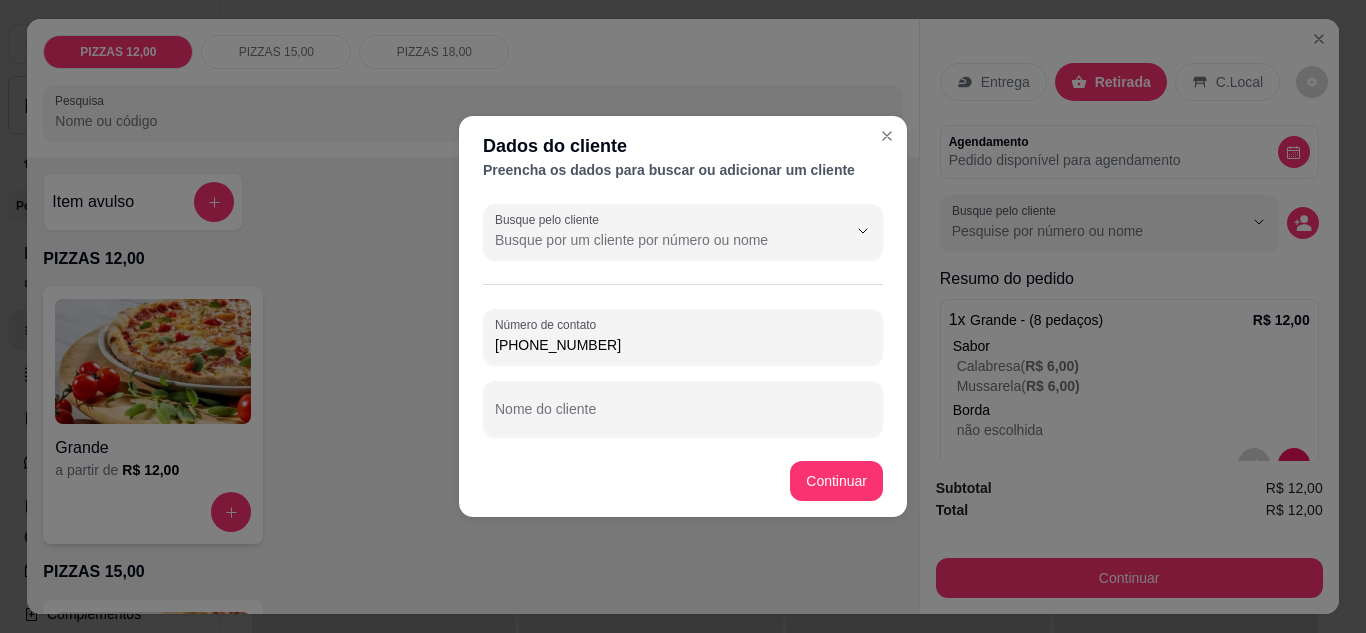 click on "(88) 9860-3664" at bounding box center (683, 345) 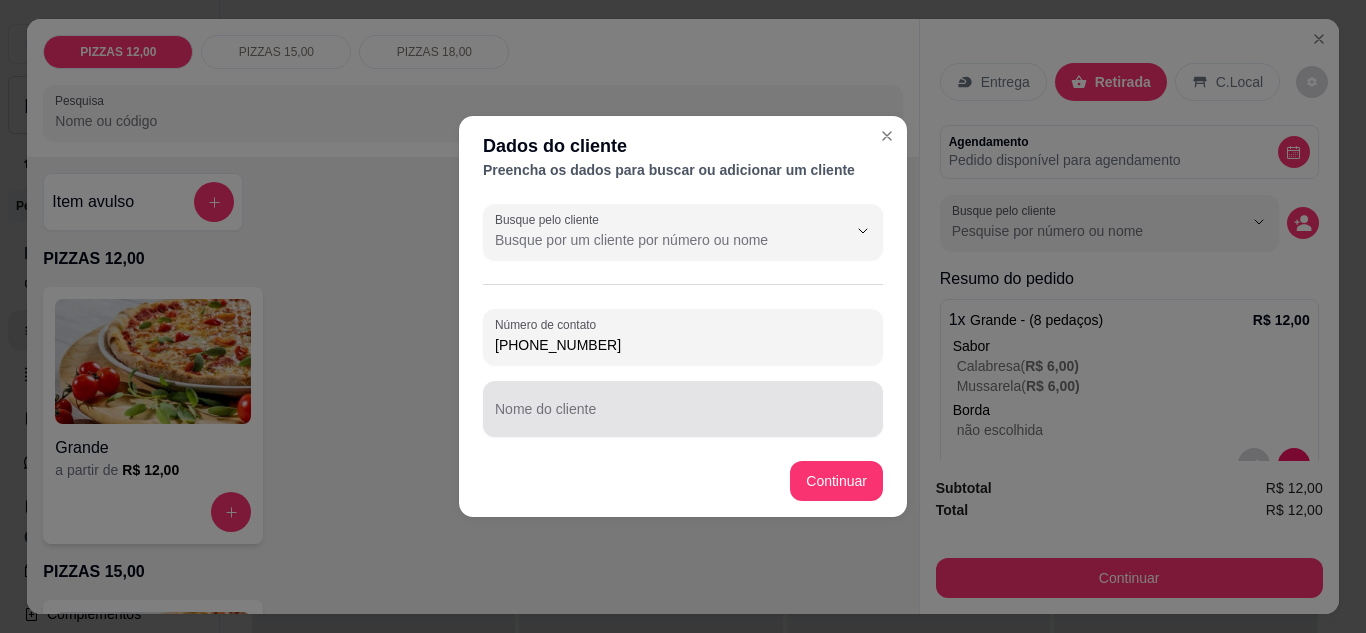 type on "(88) 99860-3664" 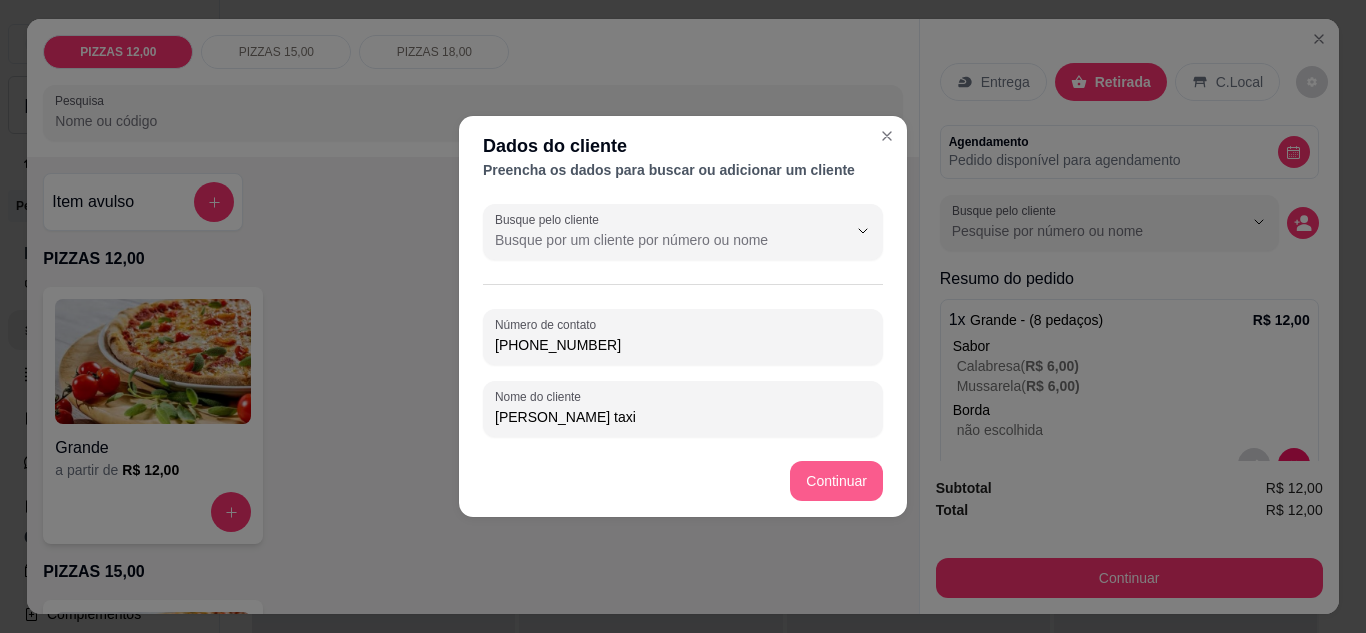 type on "ricardo moto taxi" 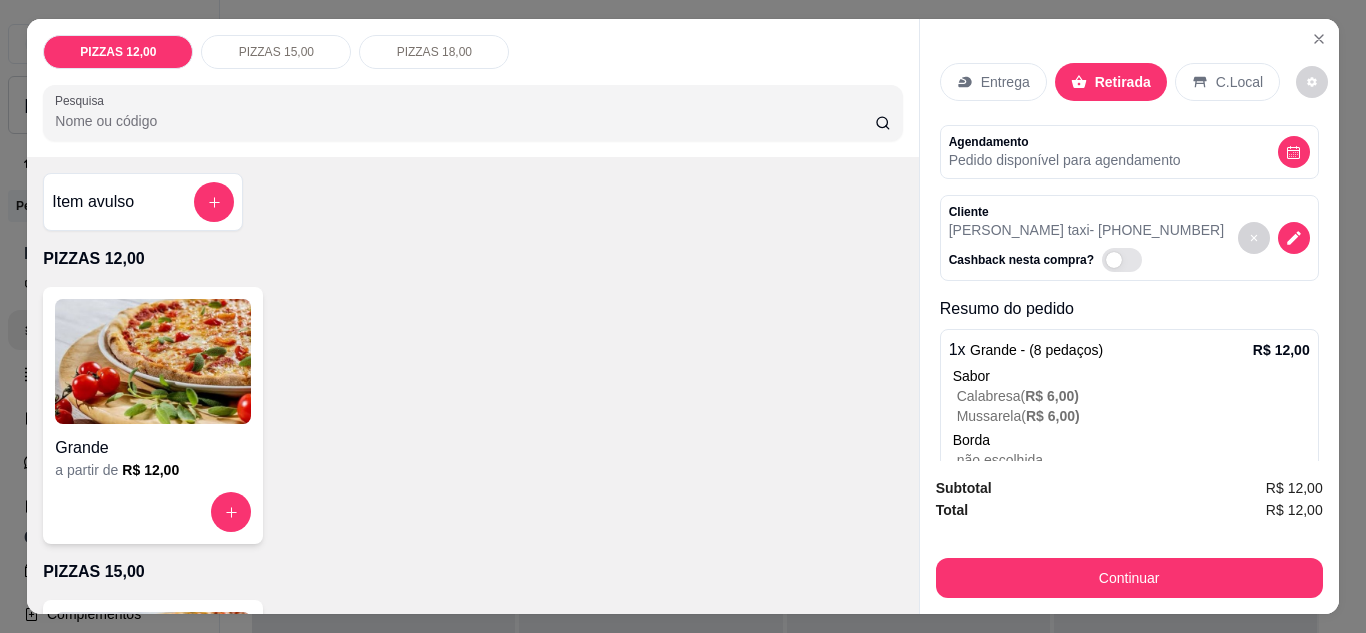 scroll, scrollTop: 86, scrollLeft: 0, axis: vertical 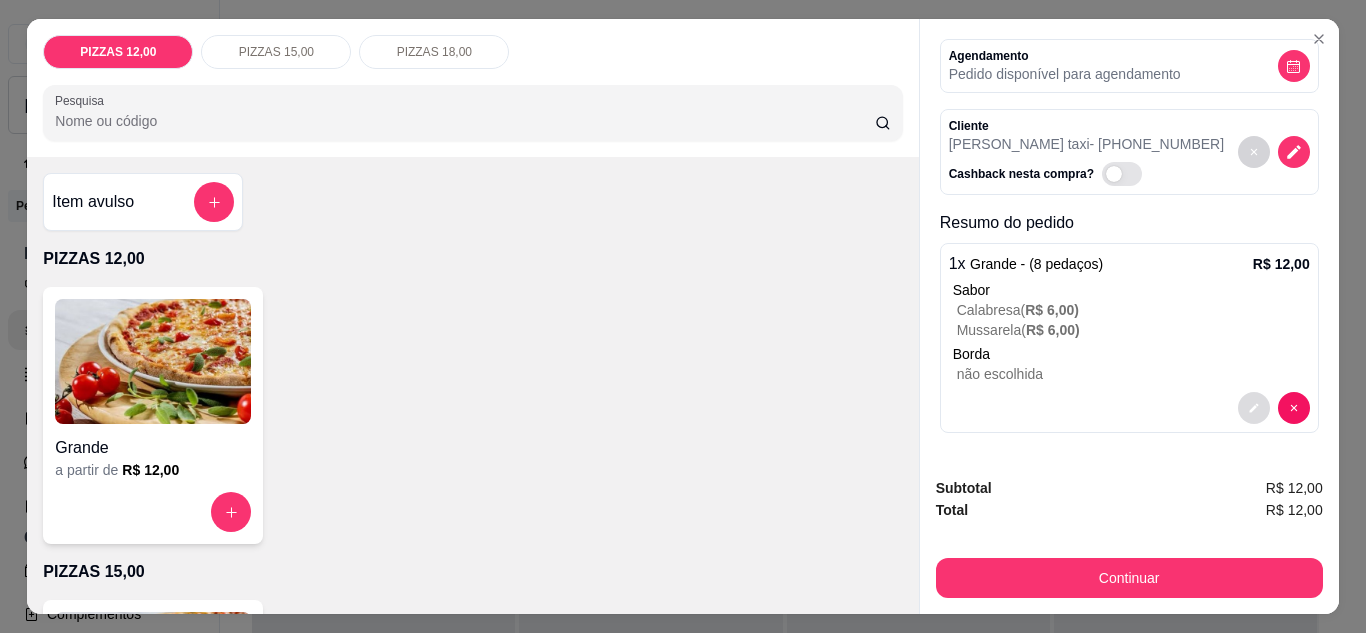 click at bounding box center [1254, 408] 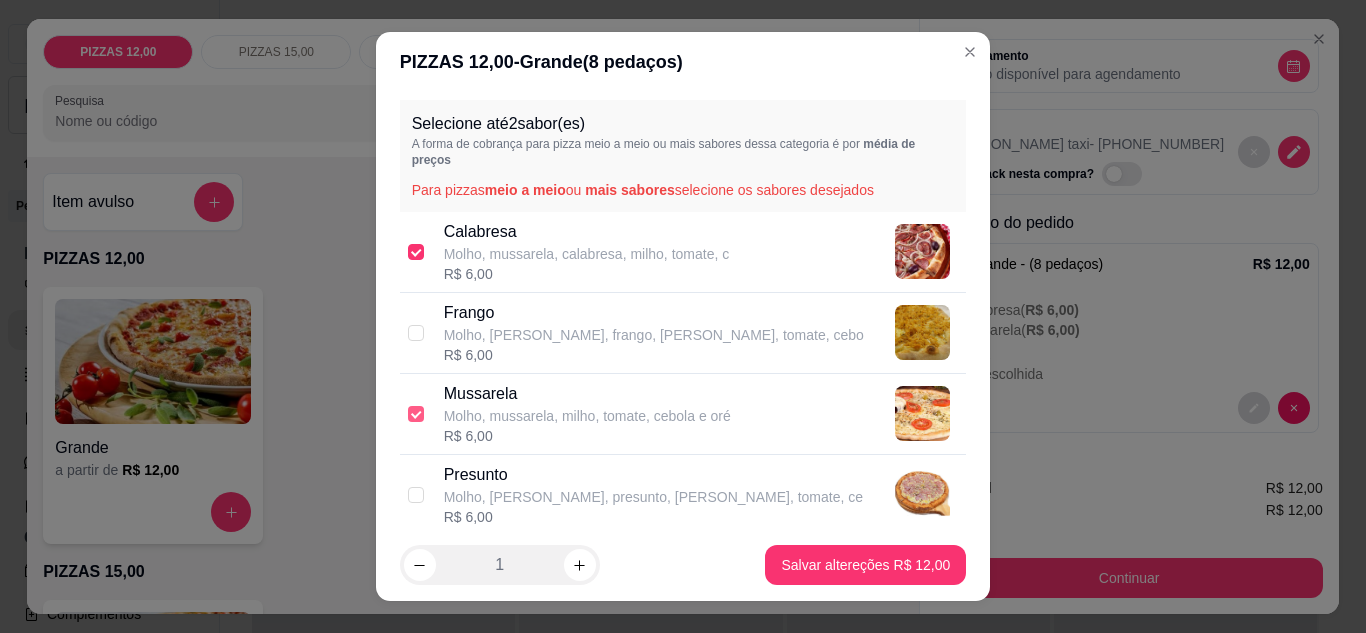 click at bounding box center (416, 414) 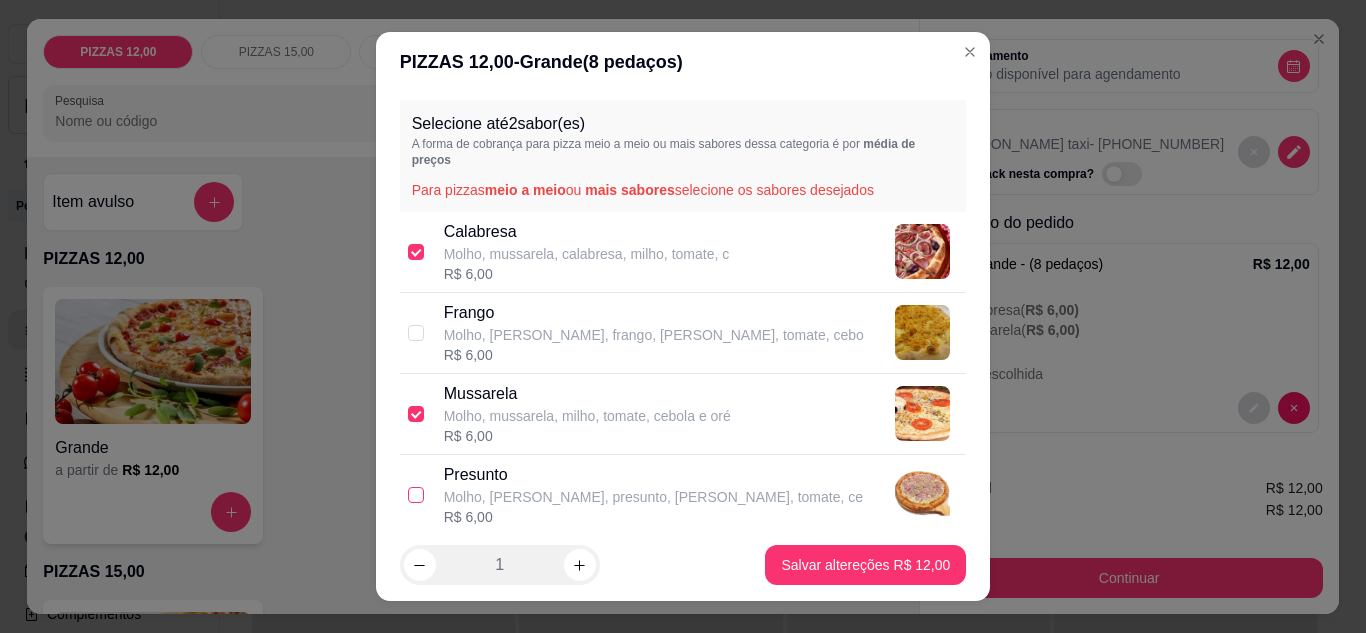 click at bounding box center (416, 495) 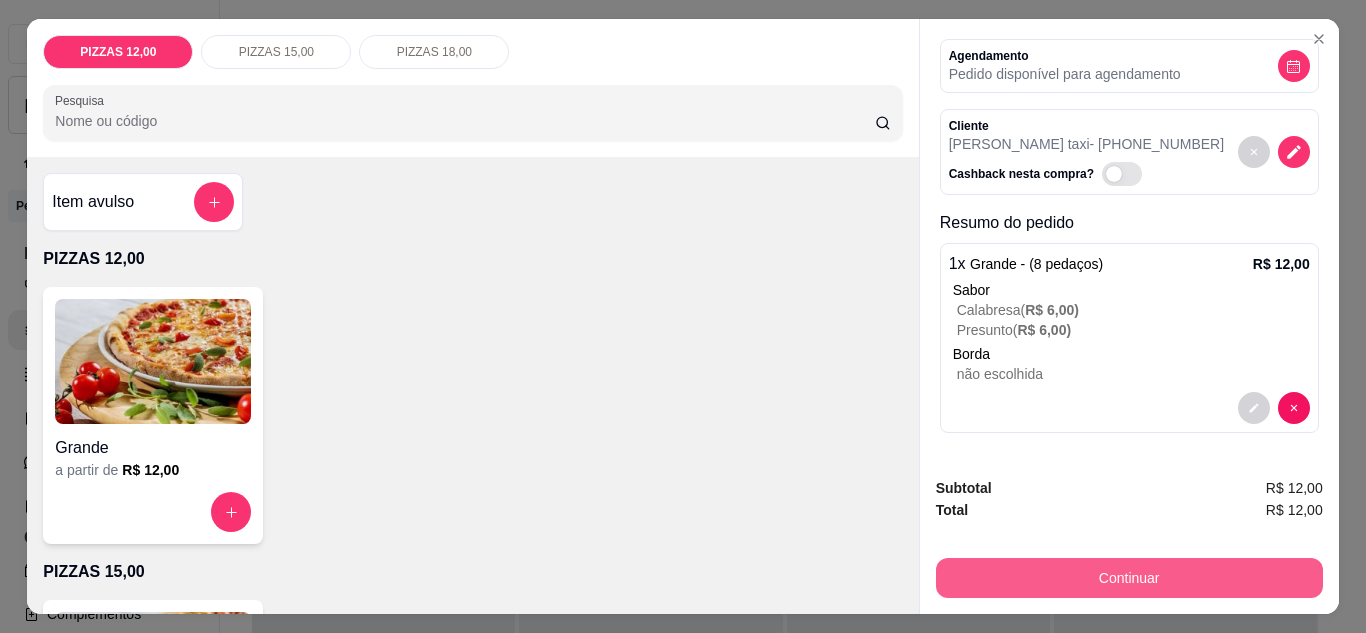 click on "Continuar" at bounding box center [1129, 578] 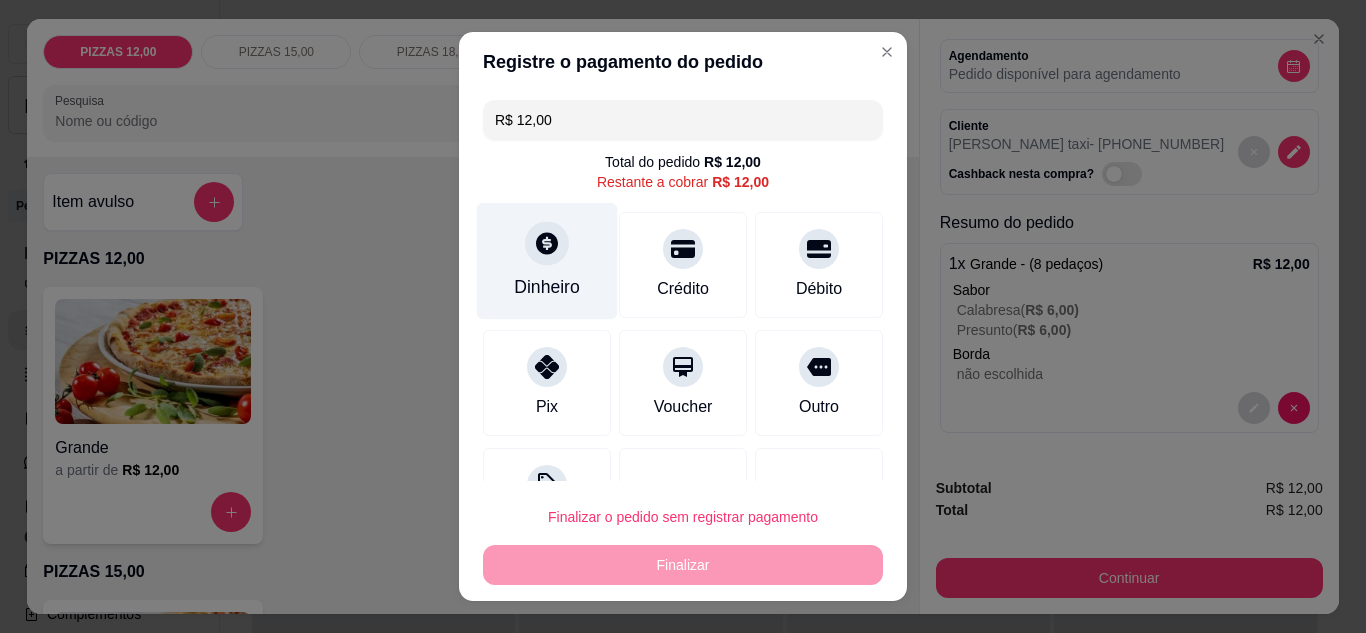 click 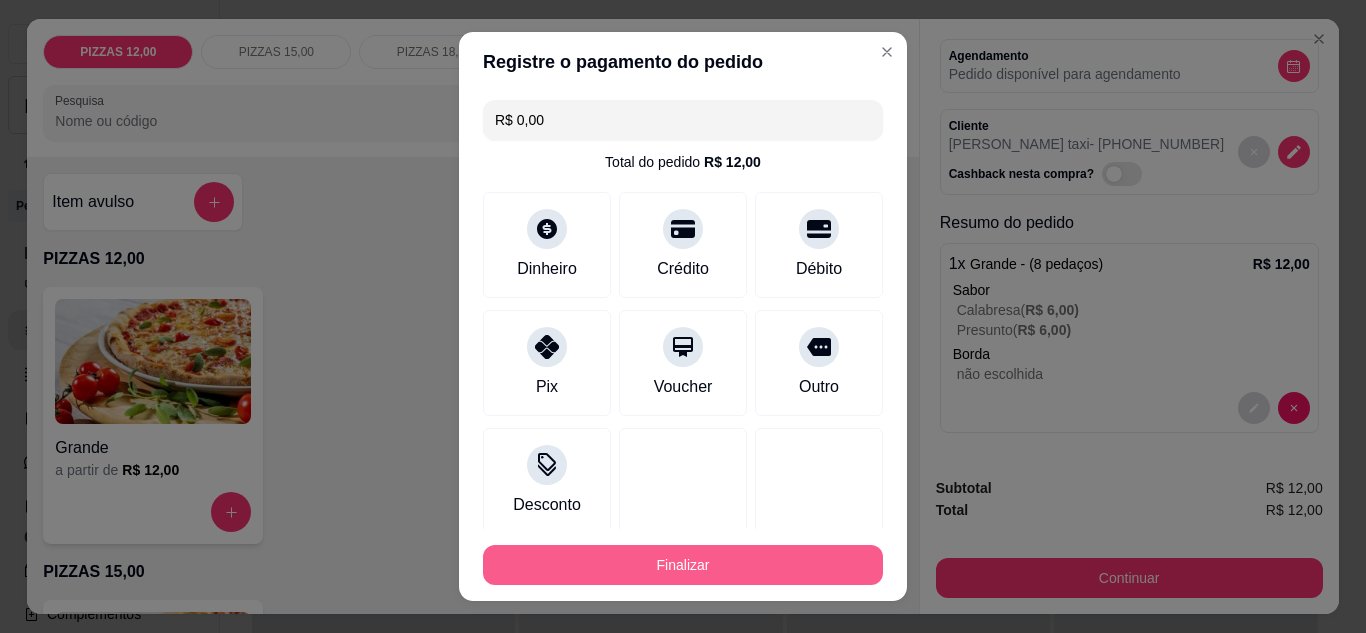 click on "Finalizar" at bounding box center [683, 565] 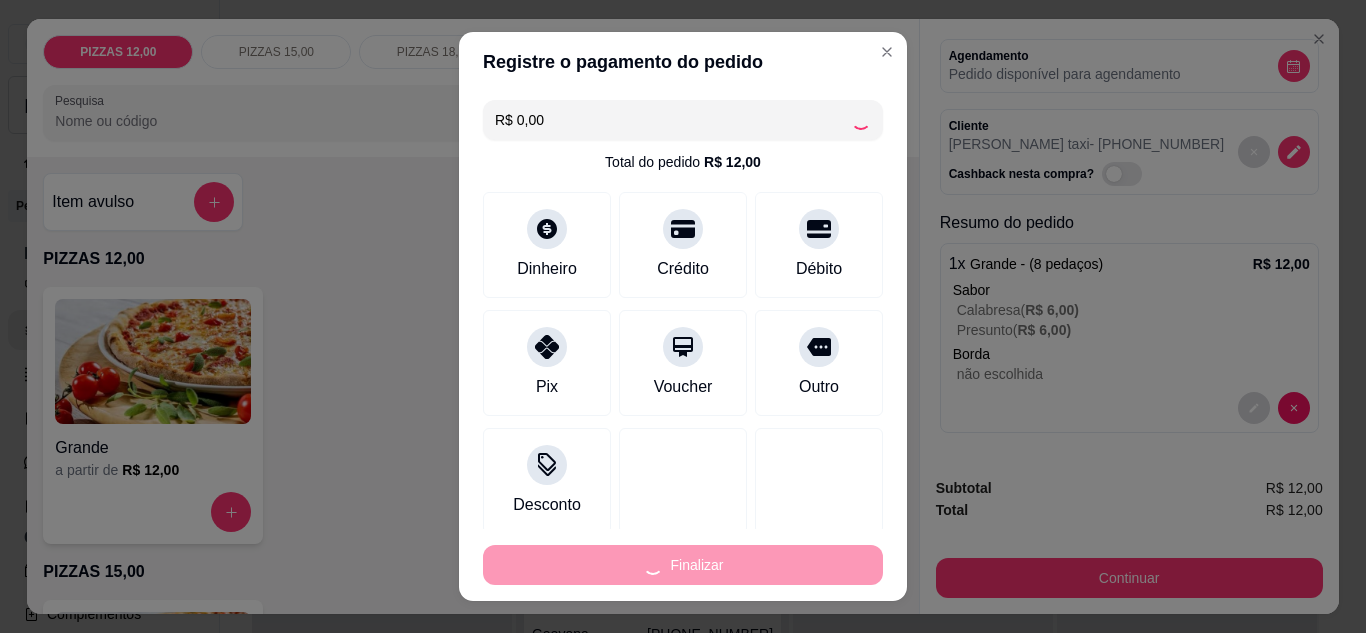 type on "-R$ 12,00" 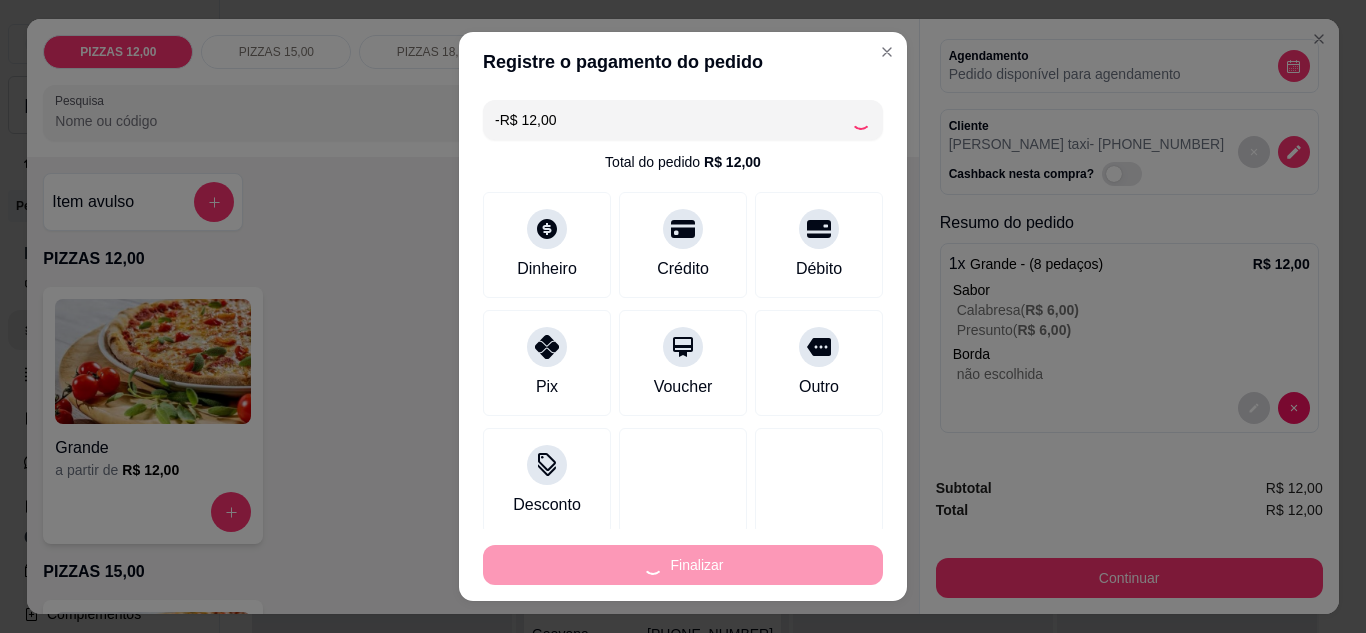scroll, scrollTop: 0, scrollLeft: 0, axis: both 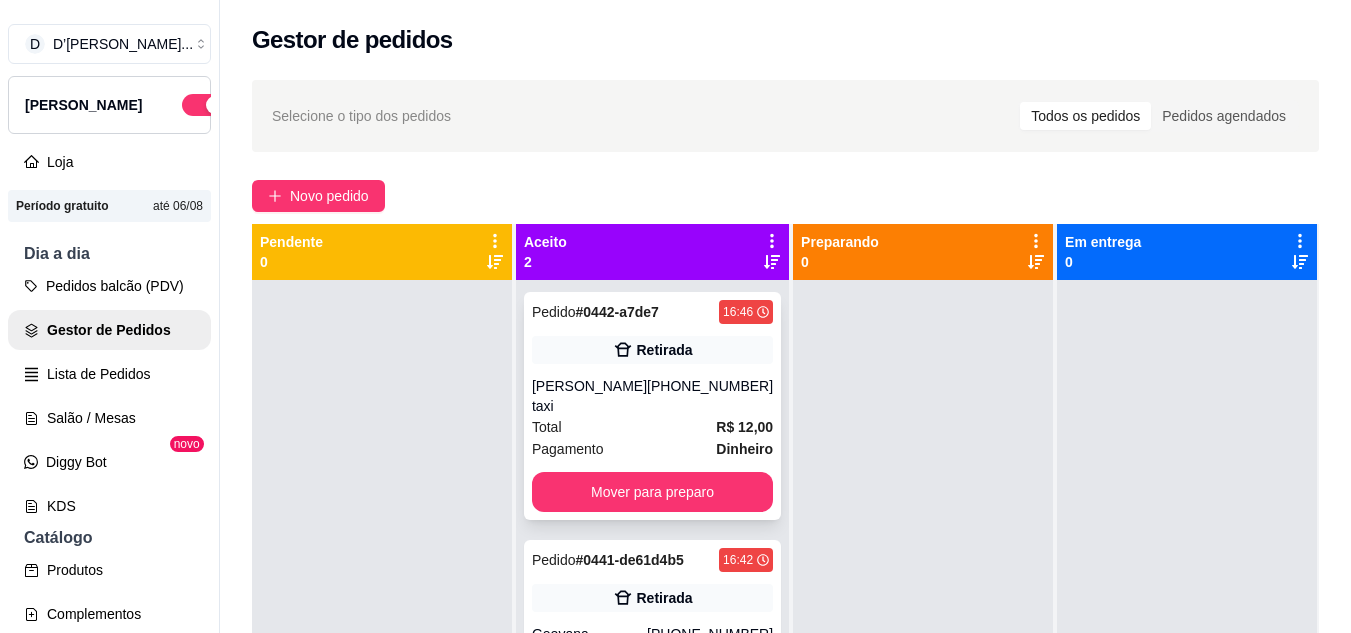click on "Total R$ 12,00" at bounding box center (652, 427) 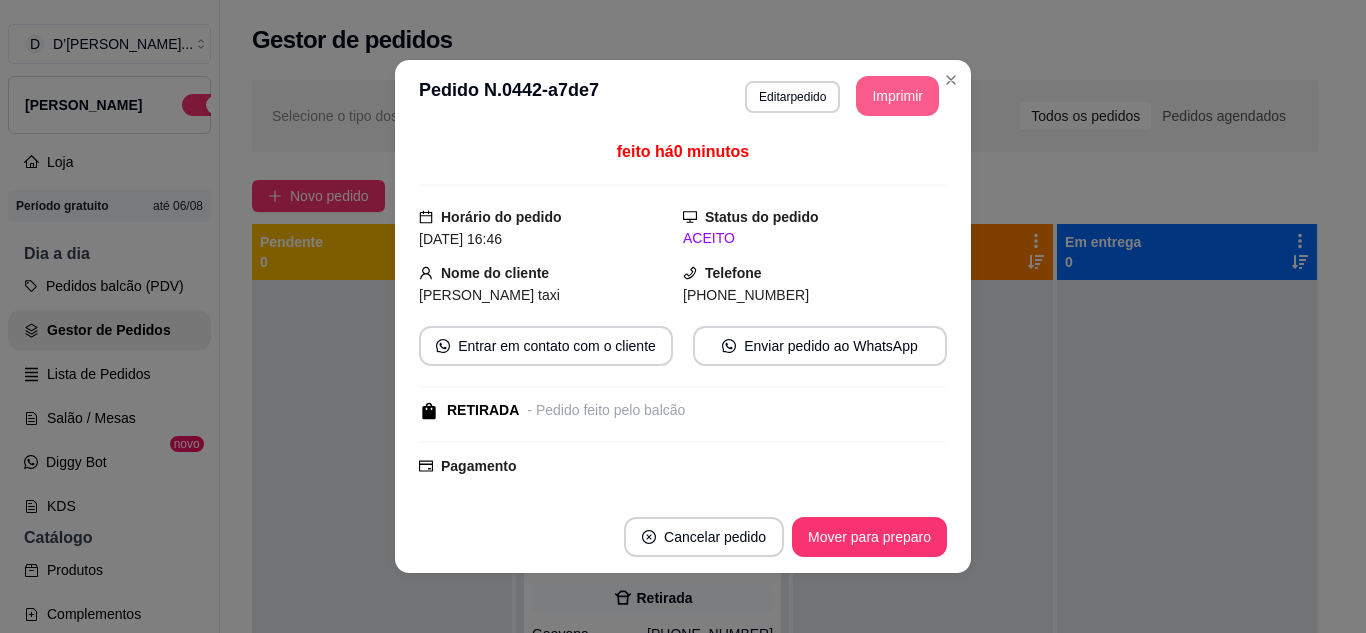 click on "Imprimir" at bounding box center [897, 96] 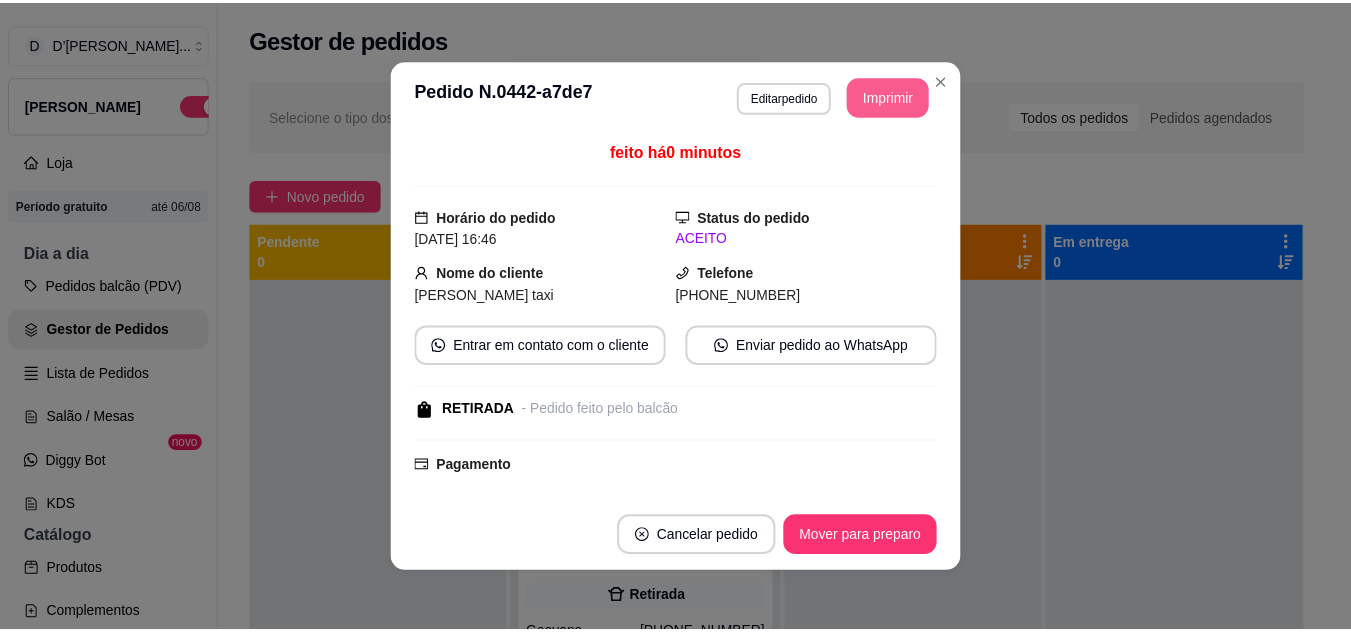 scroll, scrollTop: 0, scrollLeft: 0, axis: both 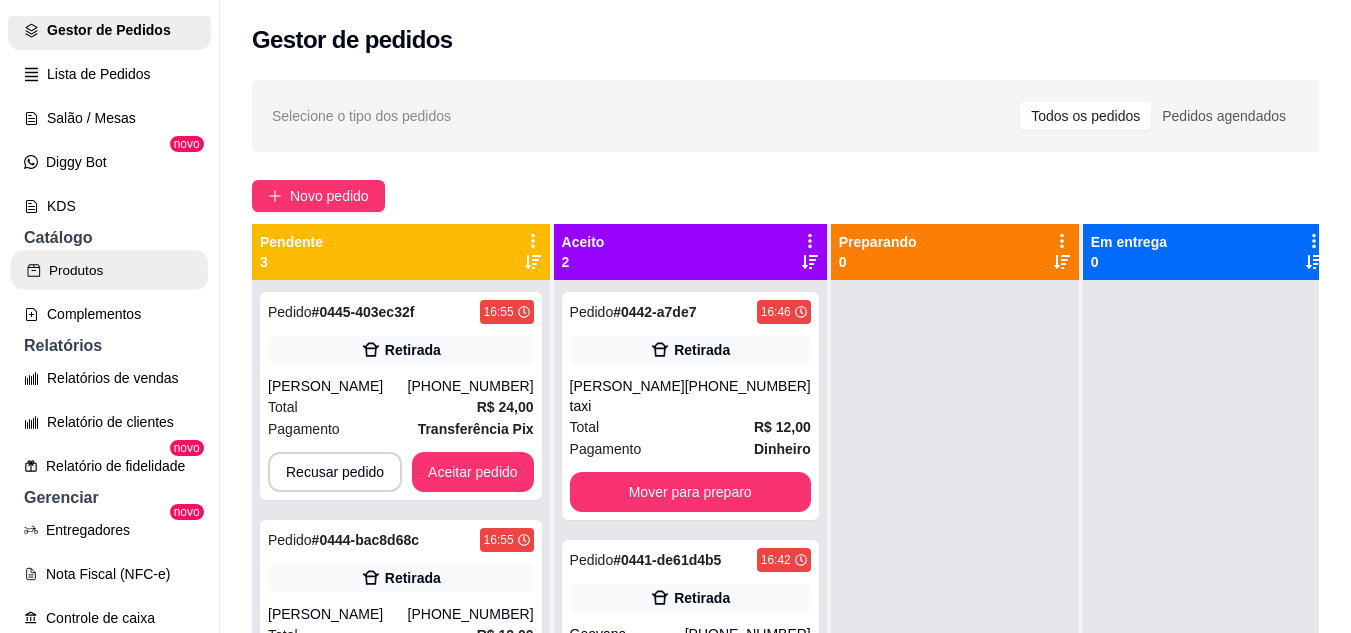 click on "Produtos" at bounding box center [109, 270] 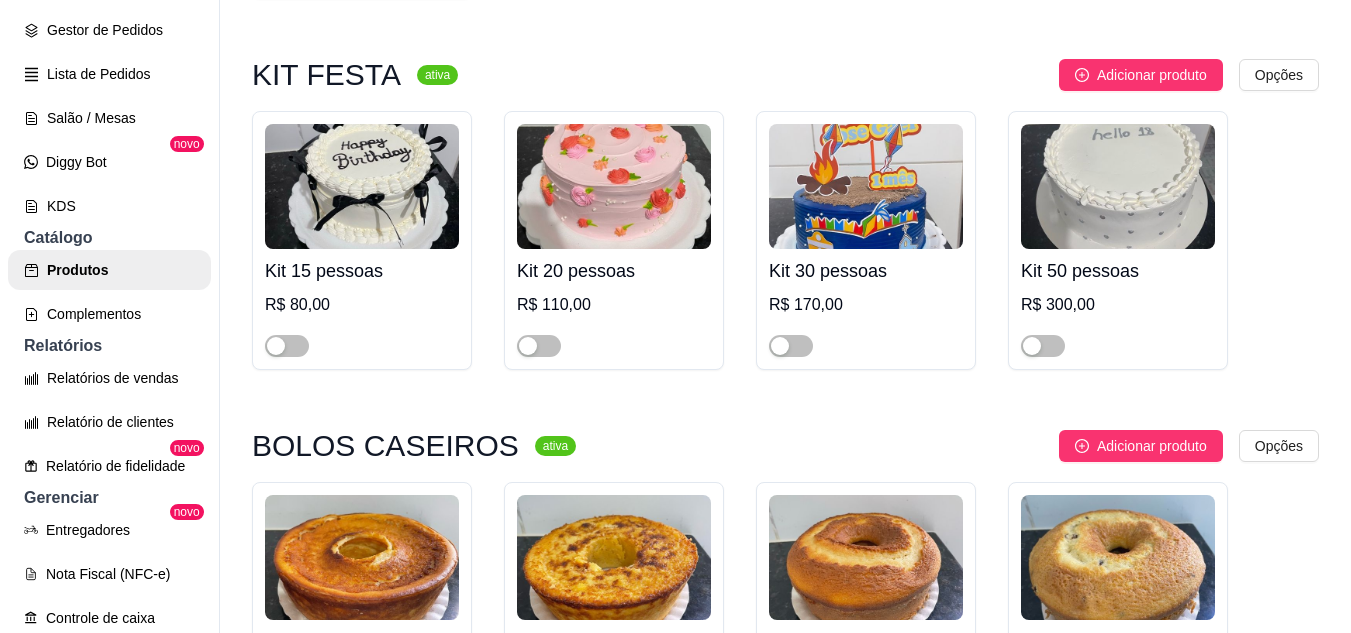 scroll, scrollTop: 1600, scrollLeft: 0, axis: vertical 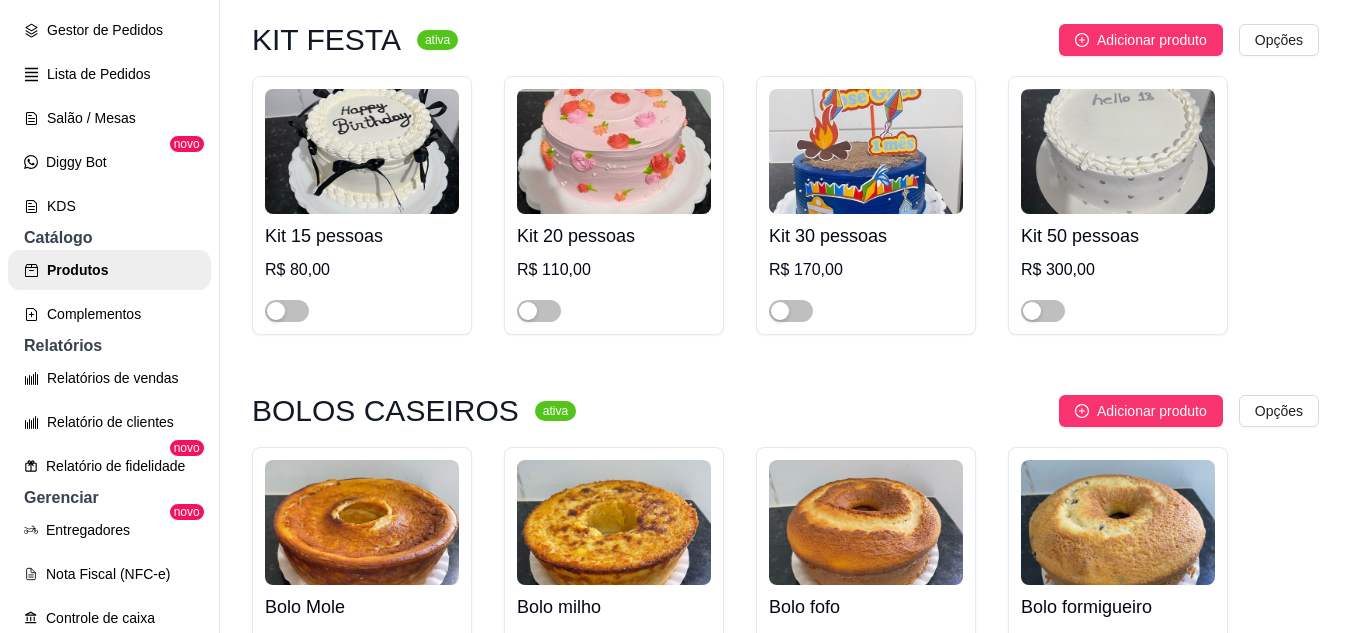 click on "Kit 20 pessoas   R$ 110,00" at bounding box center [614, 268] 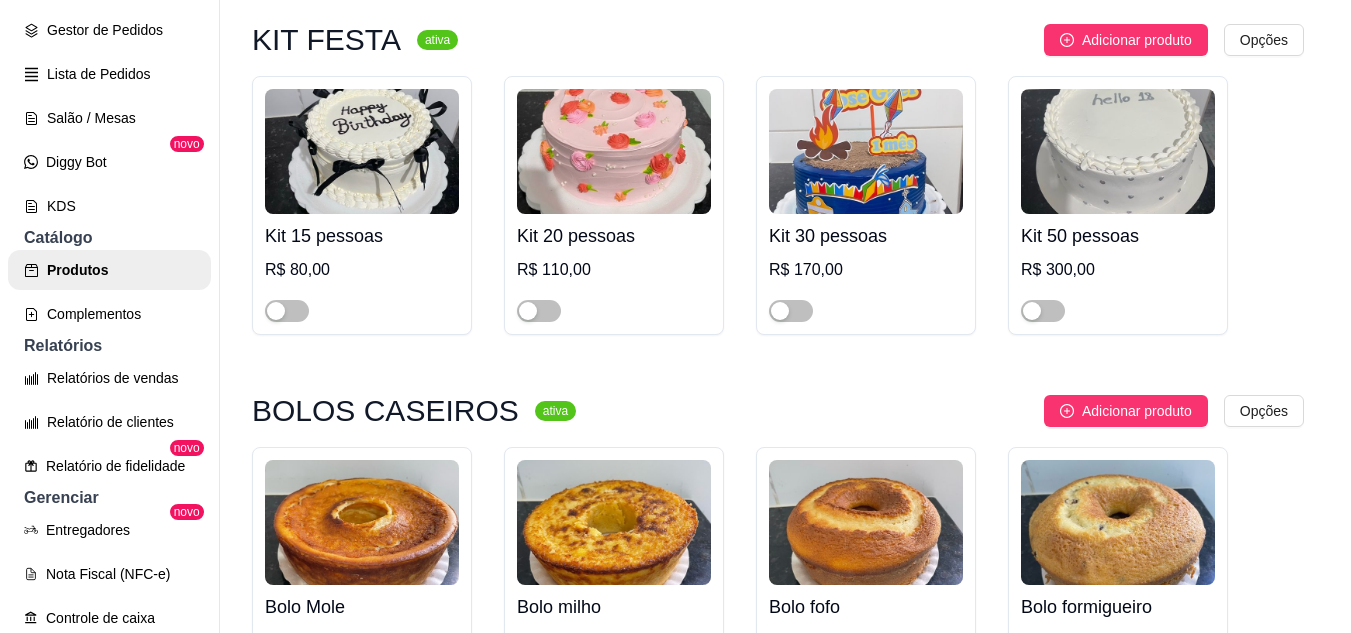 type 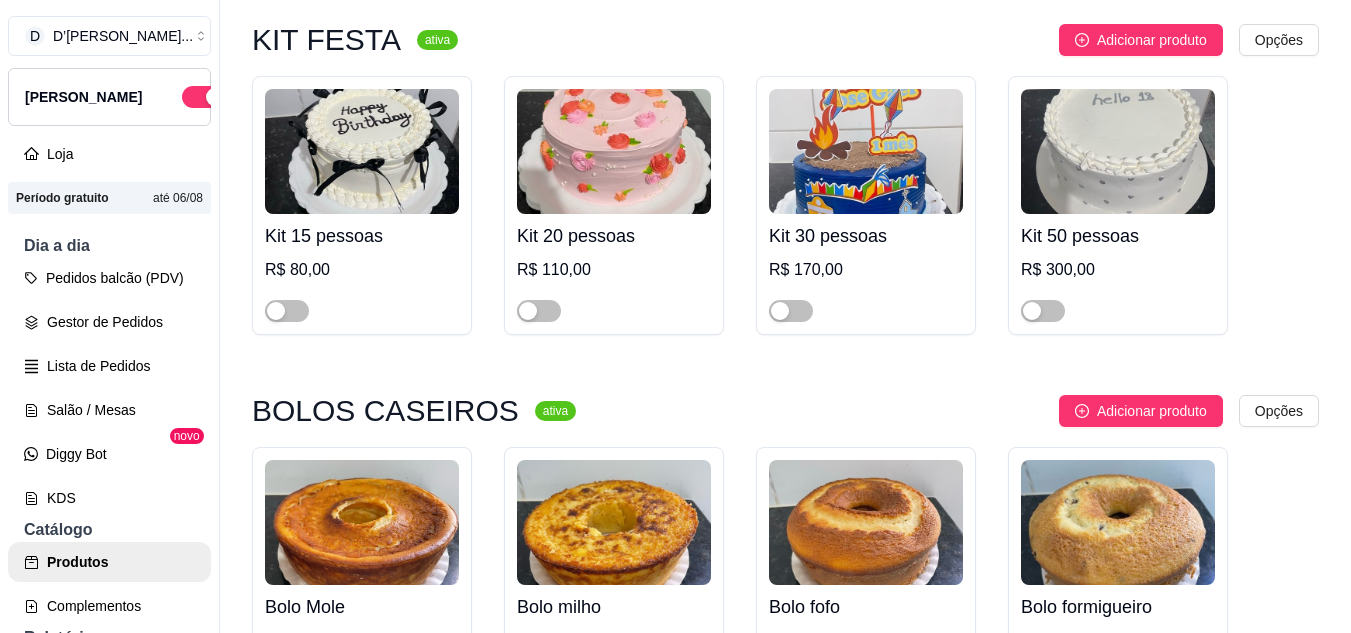 scroll, scrollTop: 0, scrollLeft: 0, axis: both 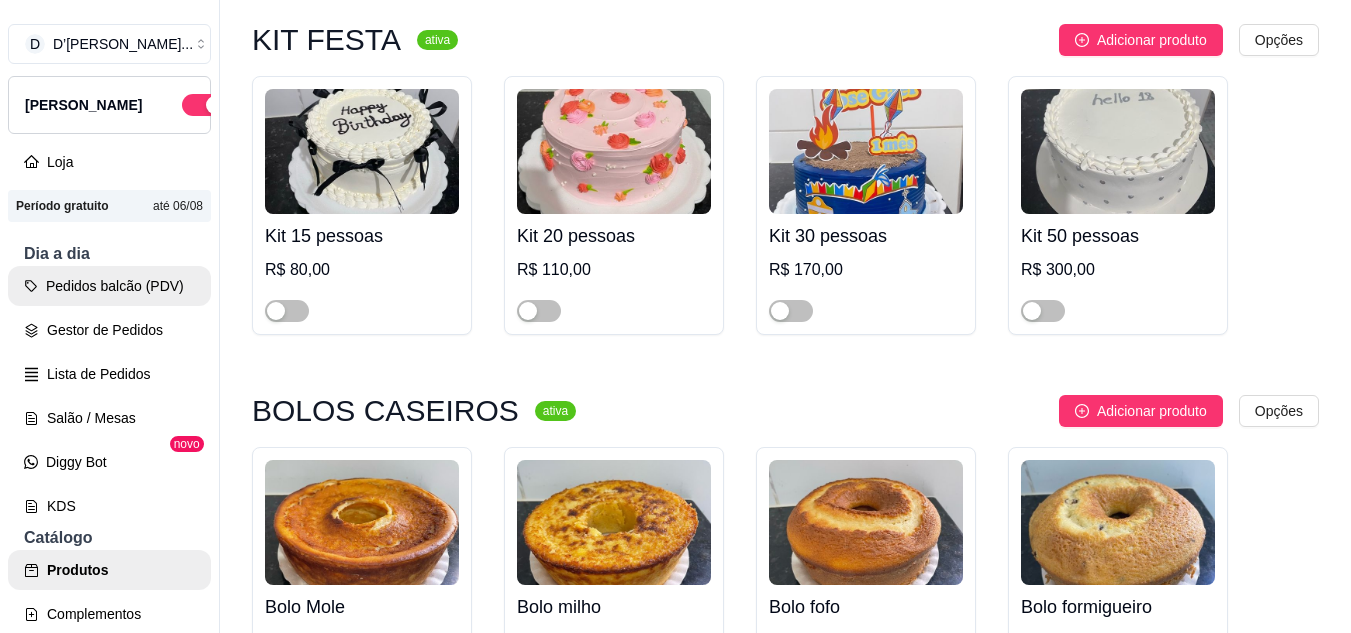 click on "Pedidos balcão (PDV)" at bounding box center (109, 286) 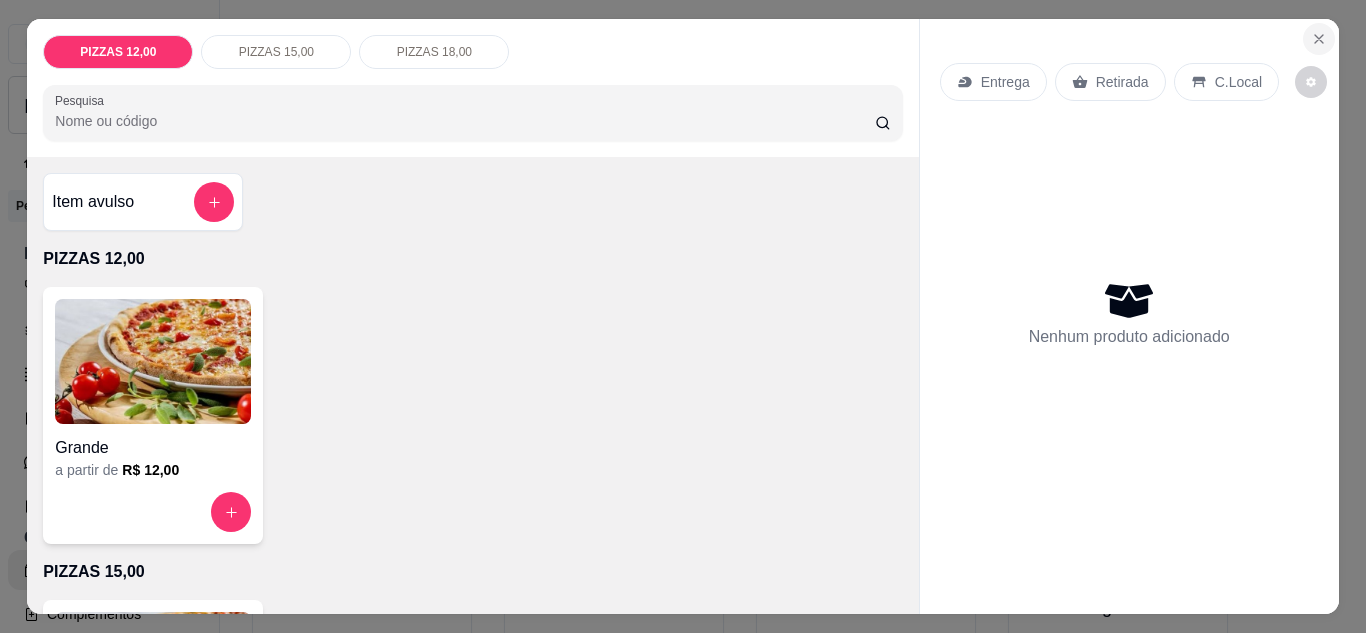 click at bounding box center [1319, 39] 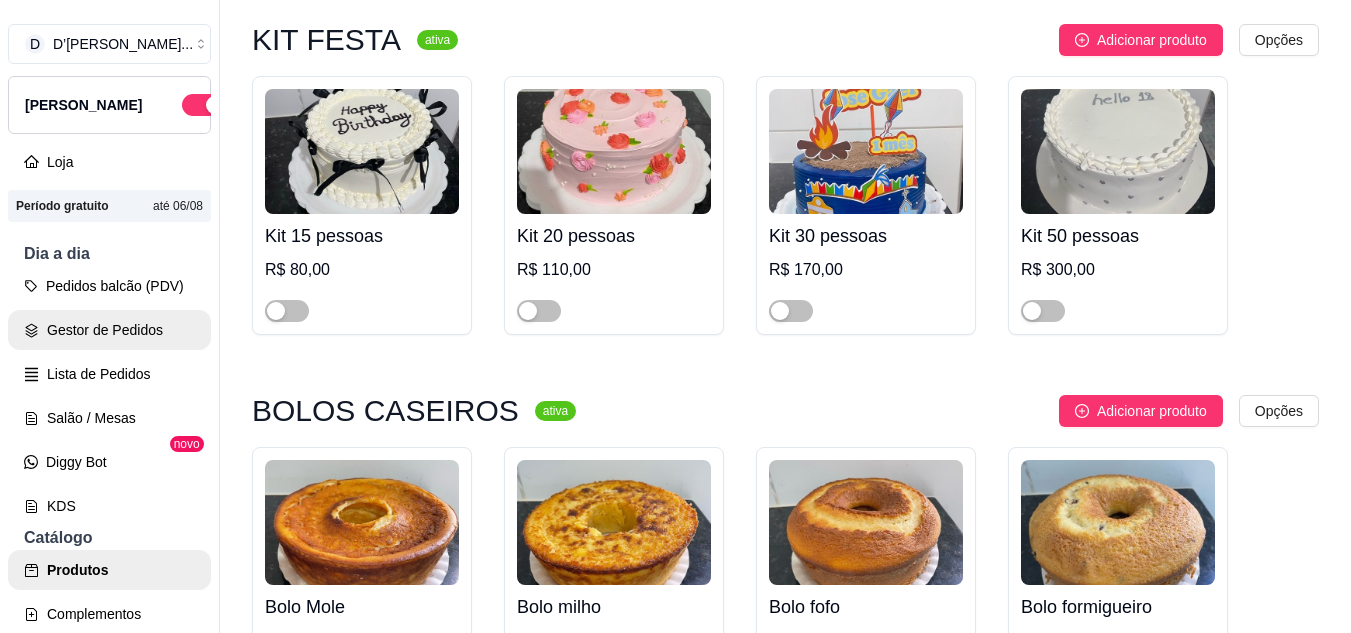 click on "Gestor de Pedidos" at bounding box center [109, 330] 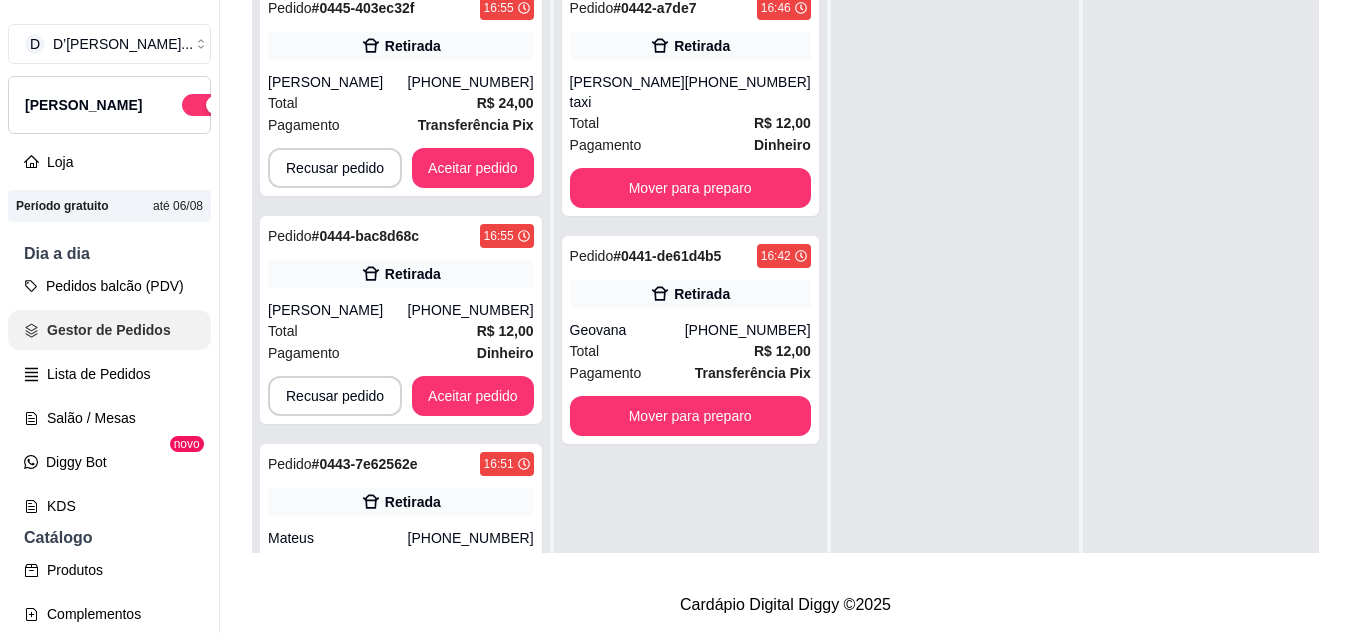 scroll, scrollTop: 0, scrollLeft: 0, axis: both 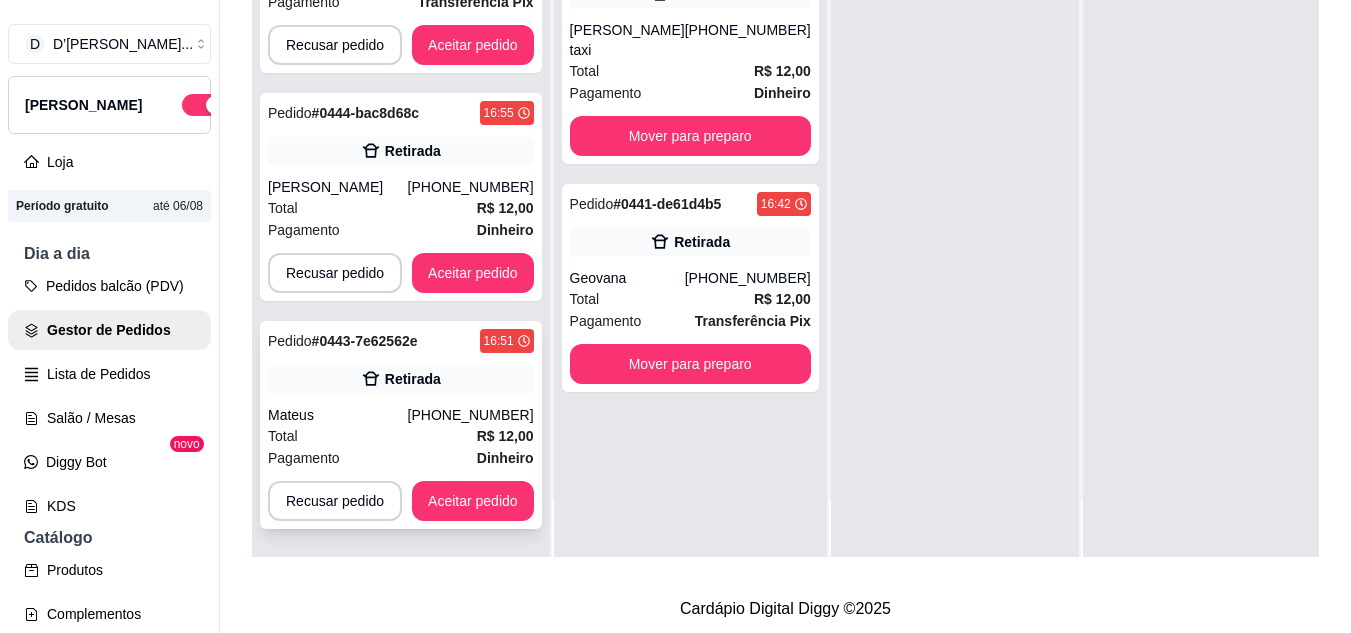 click on "Total R$ 12,00" at bounding box center [401, 436] 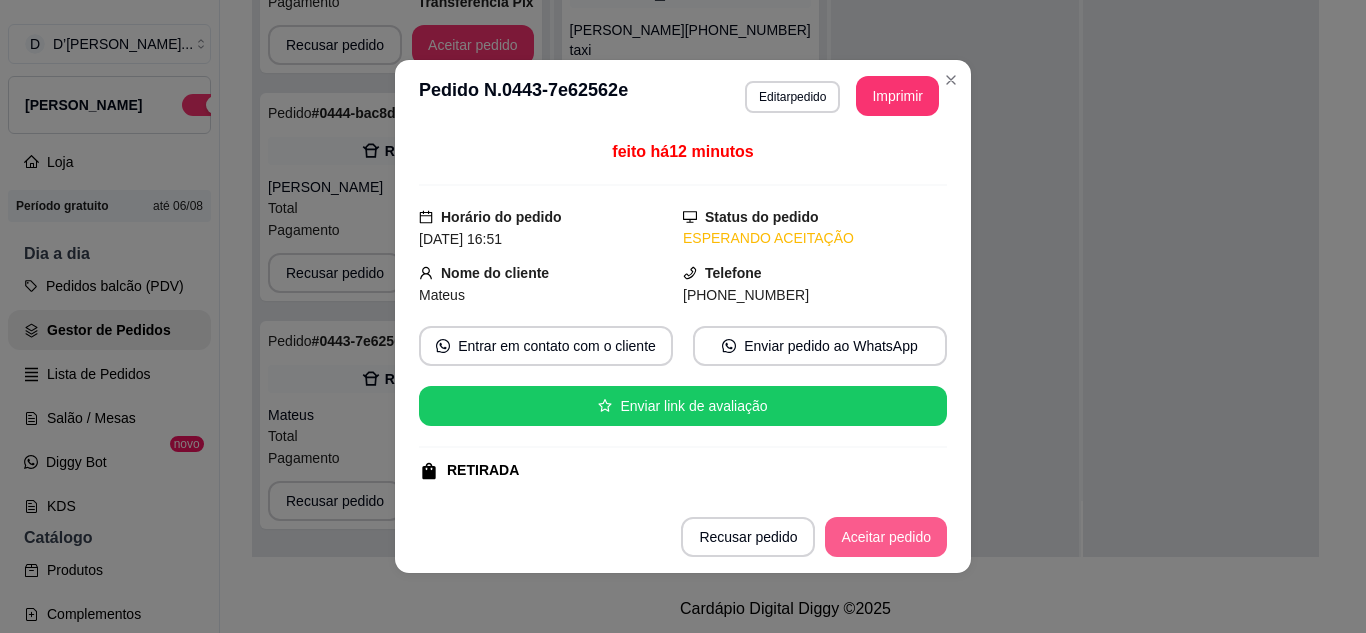 click on "Aceitar pedido" at bounding box center (886, 537) 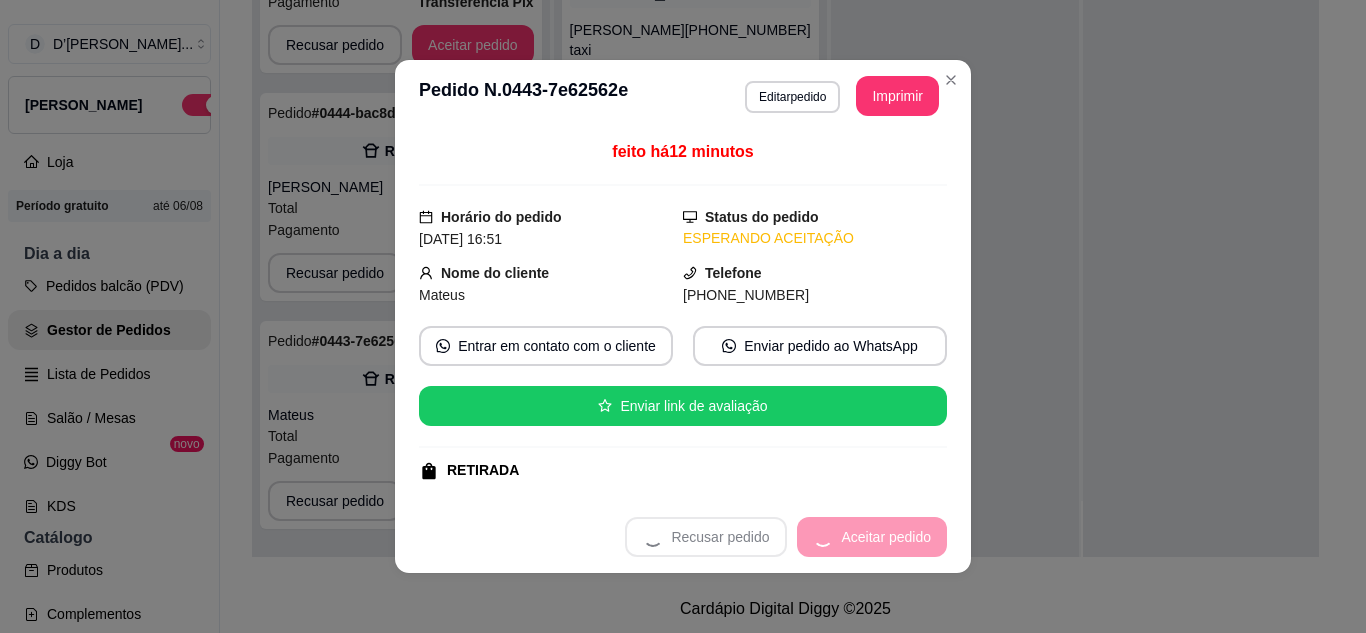scroll, scrollTop: 299, scrollLeft: 0, axis: vertical 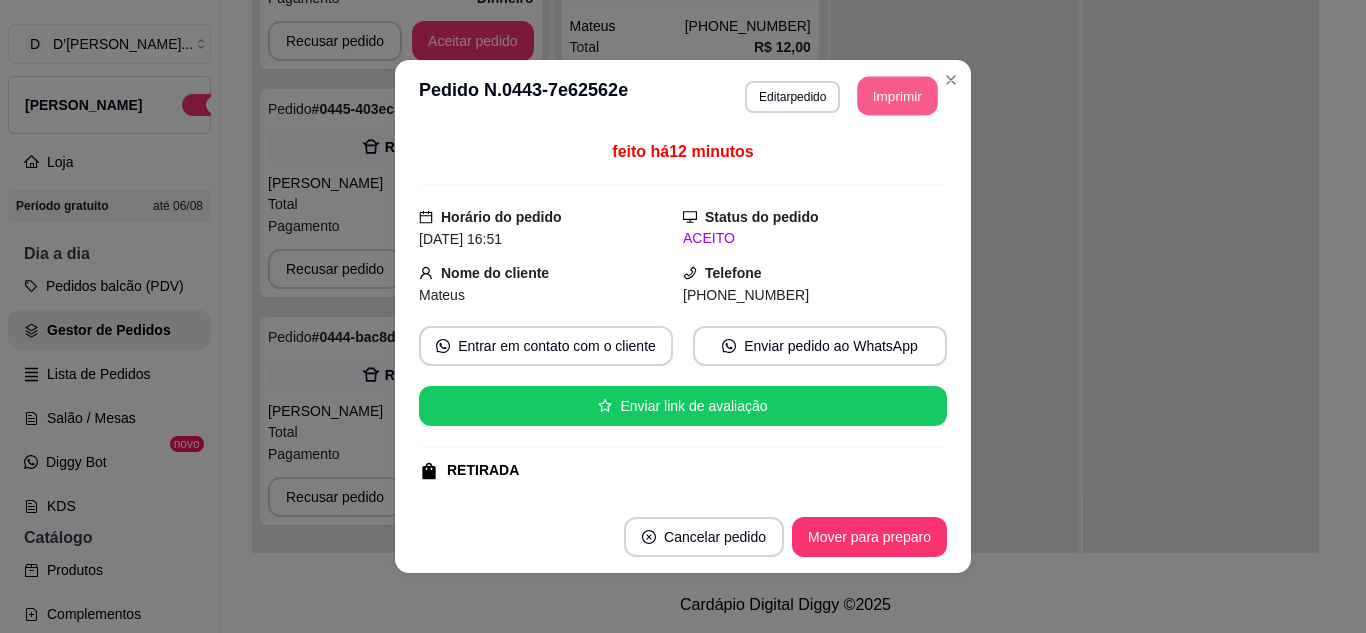 click on "Imprimir" at bounding box center [898, 96] 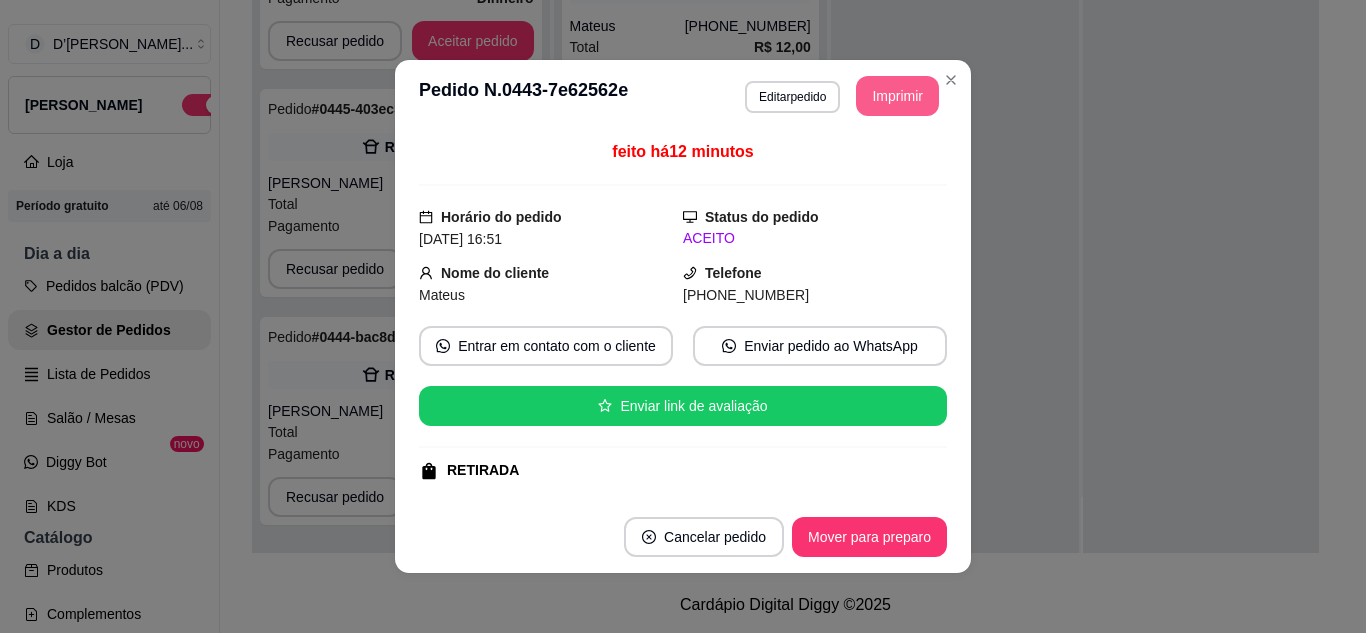 scroll, scrollTop: 0, scrollLeft: 0, axis: both 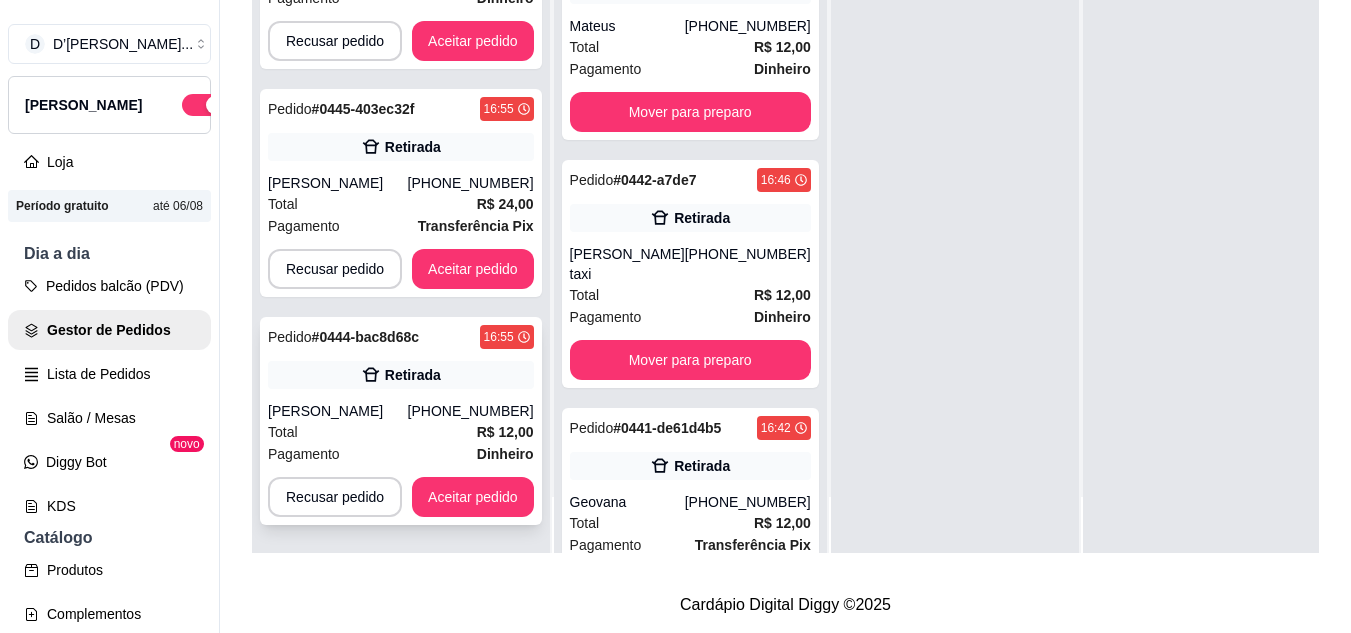 click on "Hermano Júnior" at bounding box center [338, 411] 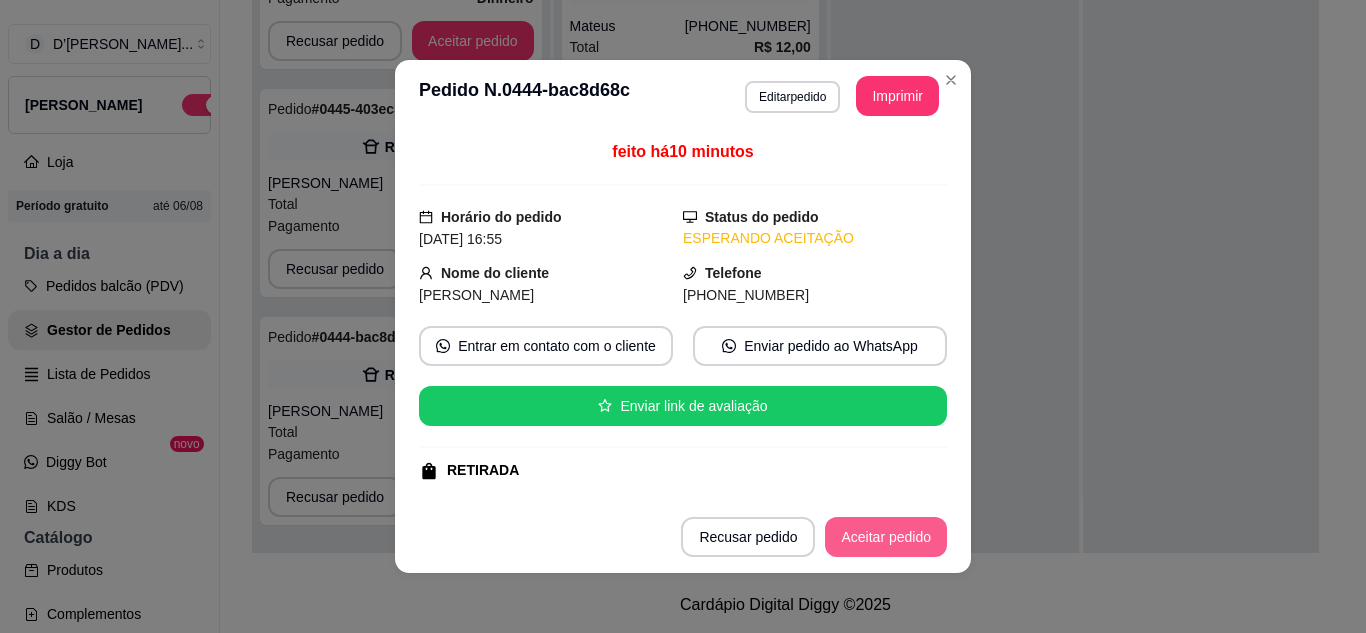 click on "Aceitar pedido" at bounding box center [886, 537] 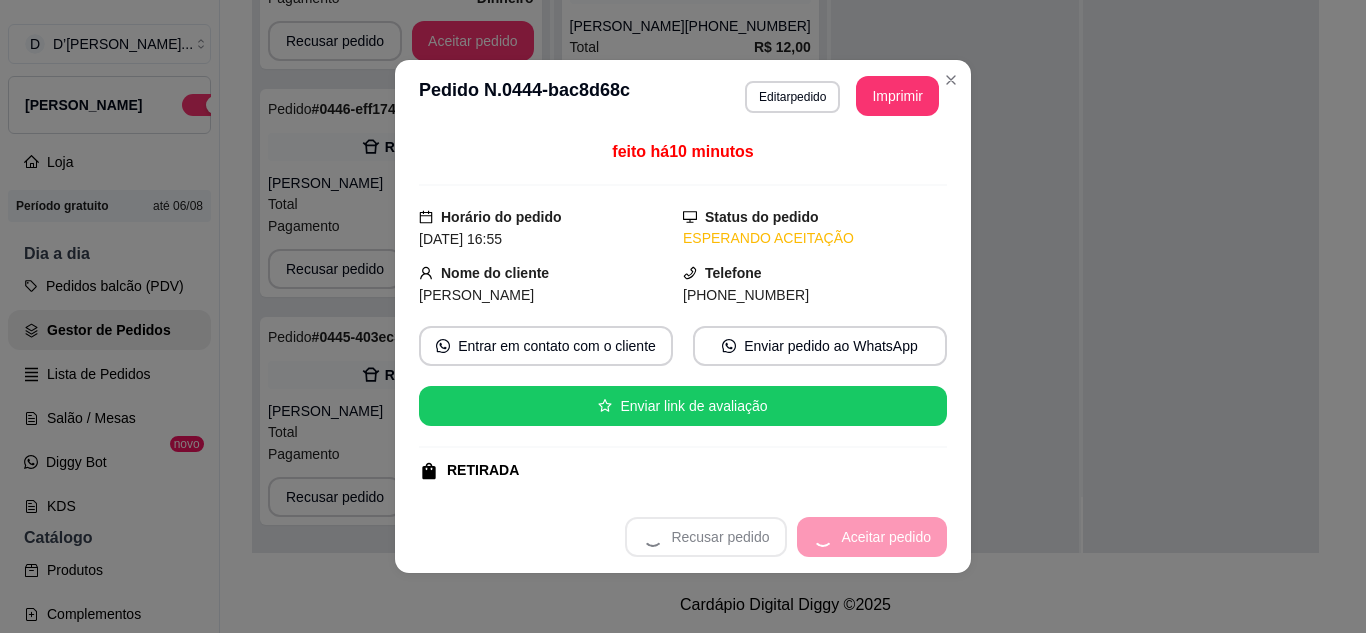 scroll, scrollTop: 527, scrollLeft: 0, axis: vertical 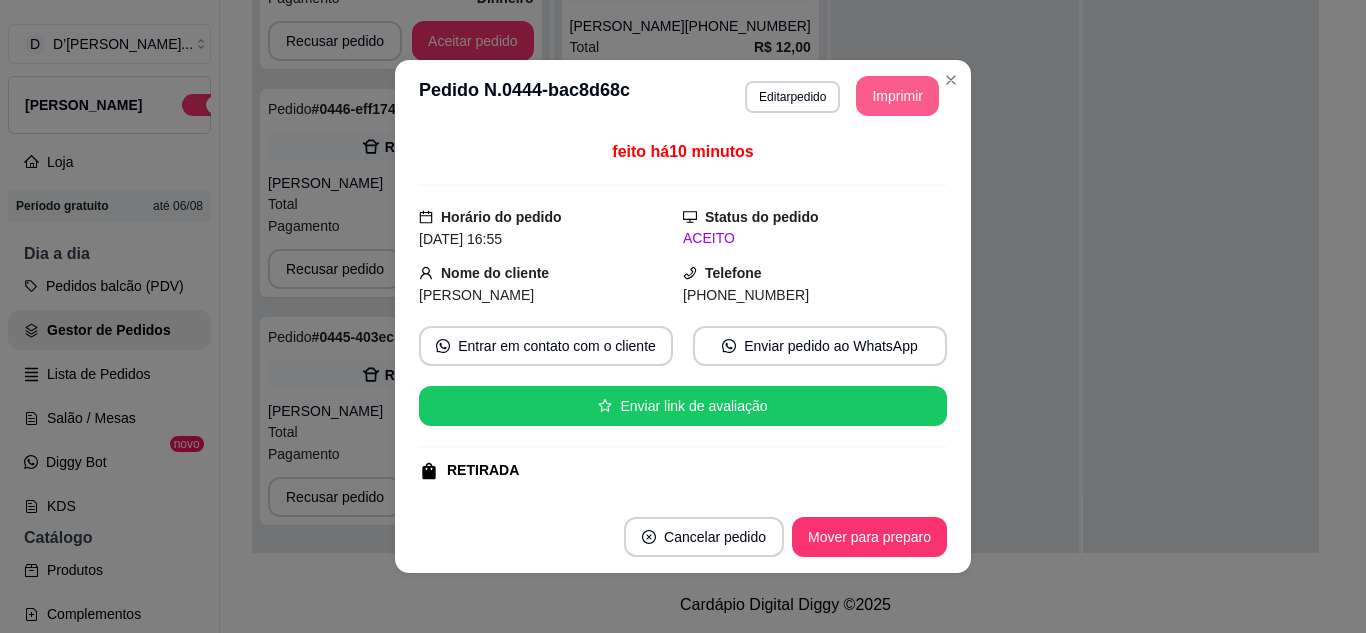 click on "Imprimir" at bounding box center (897, 96) 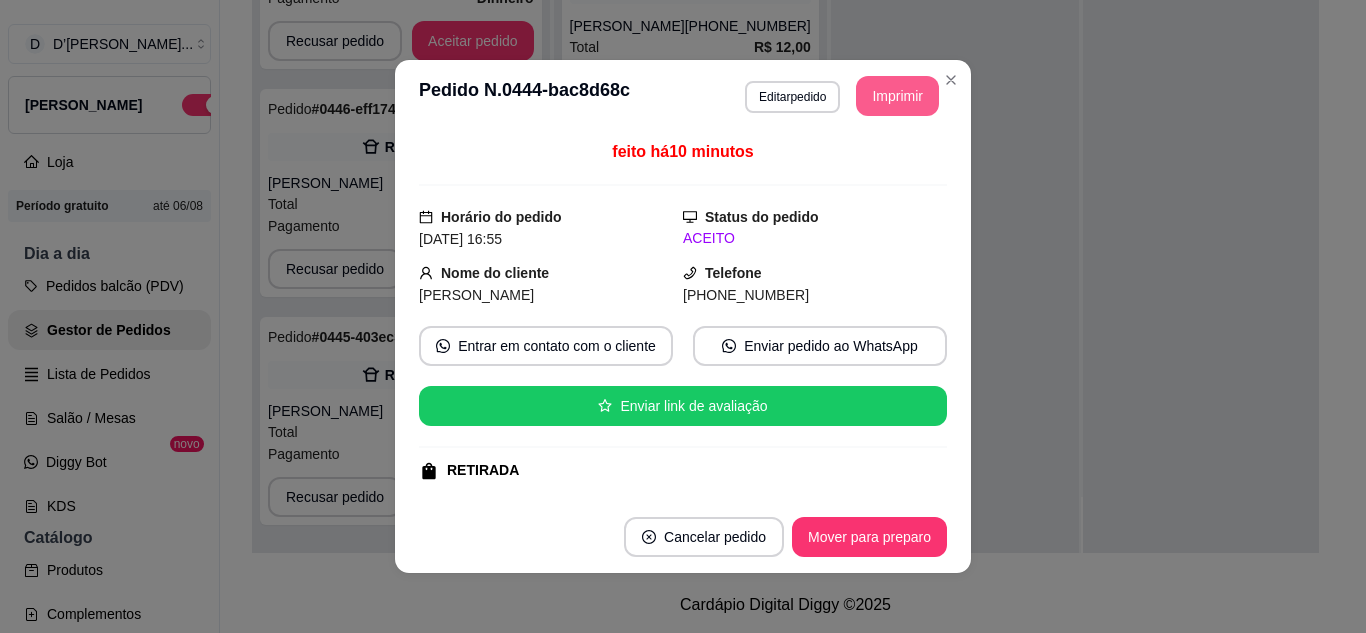 scroll, scrollTop: 0, scrollLeft: 0, axis: both 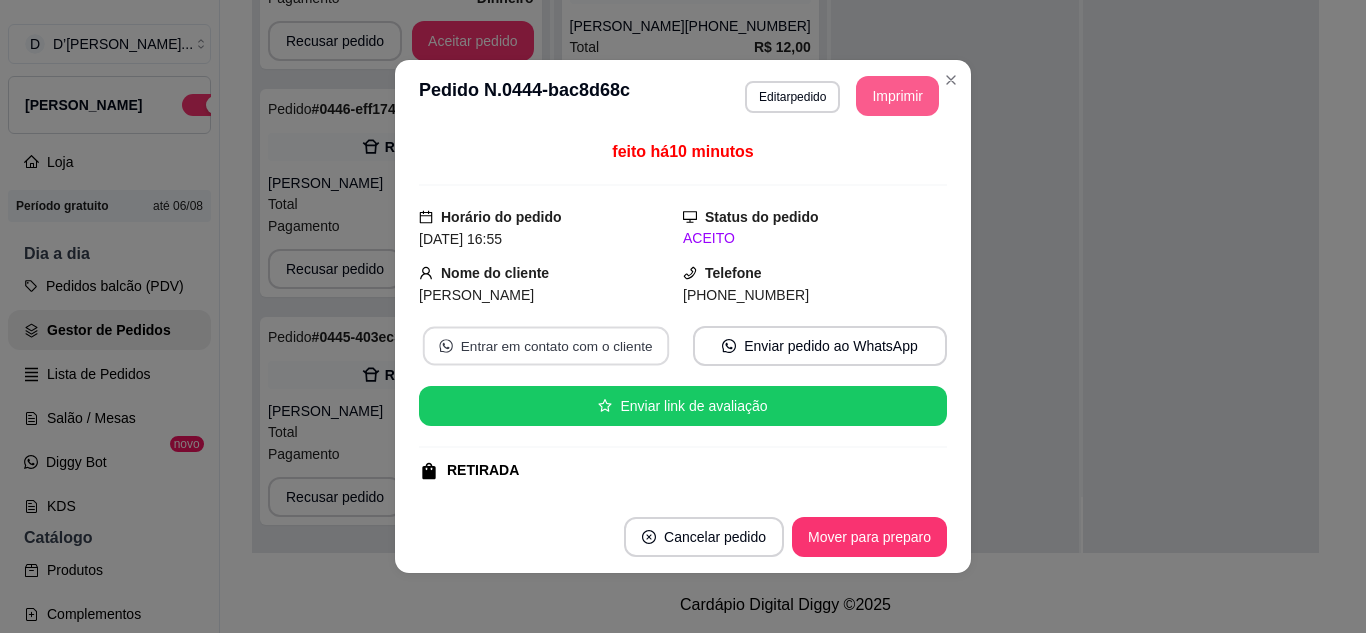 click on "Entrar em contato com o cliente" at bounding box center [546, 346] 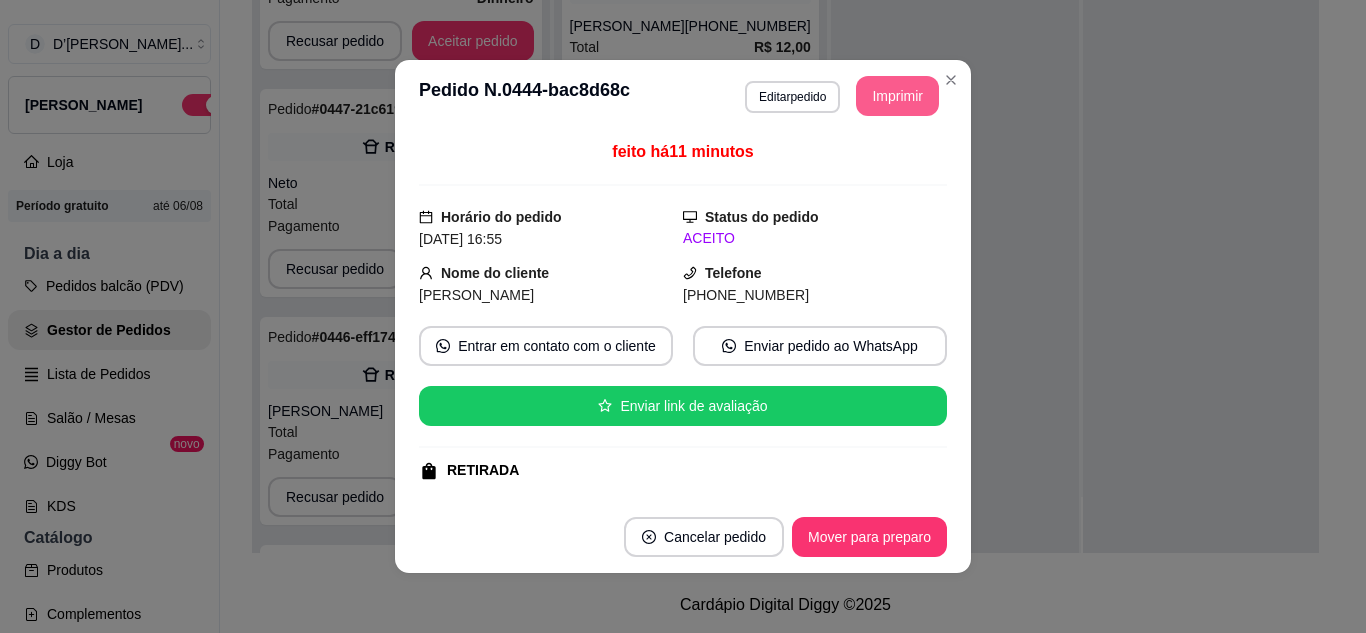 scroll, scrollTop: 755, scrollLeft: 0, axis: vertical 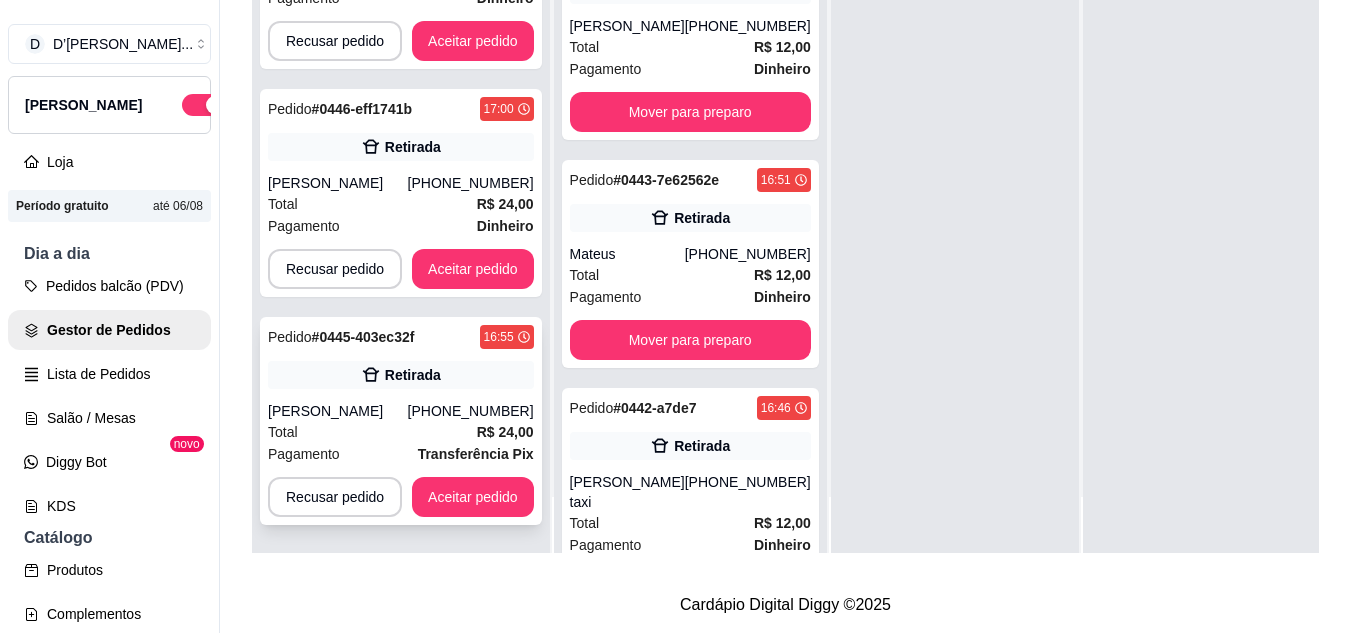 click on "Pagamento Transferência Pix" at bounding box center (401, 454) 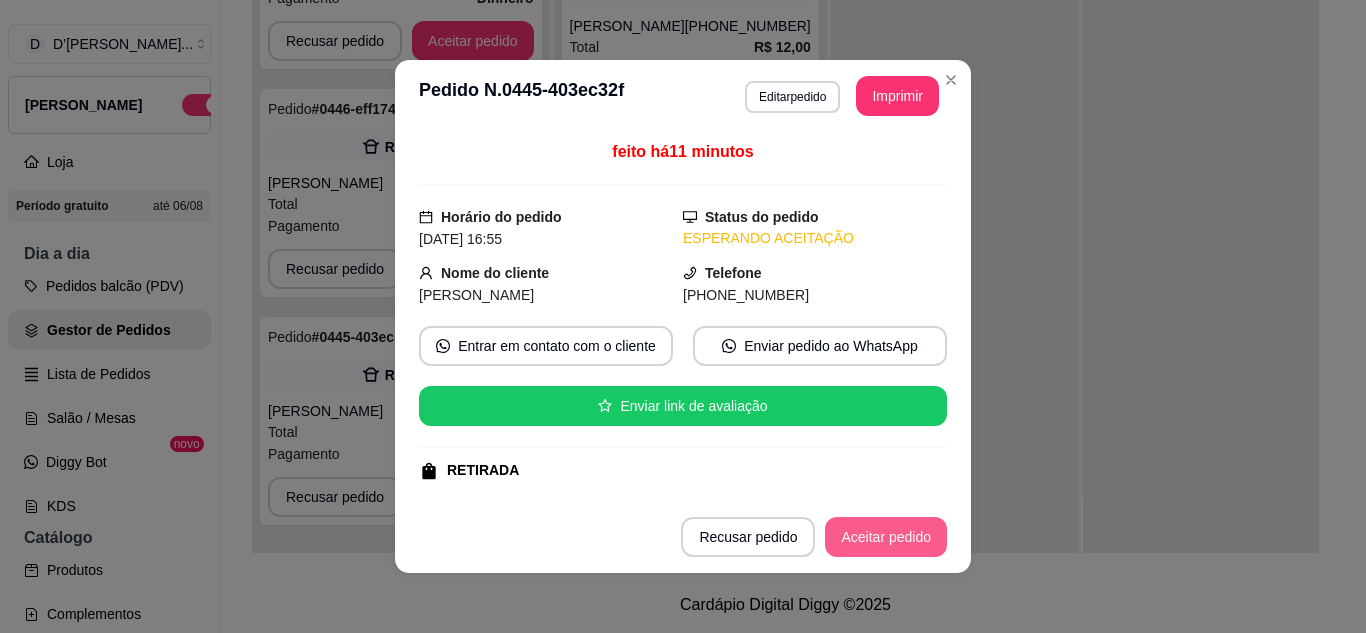 click on "Aceitar pedido" at bounding box center [886, 537] 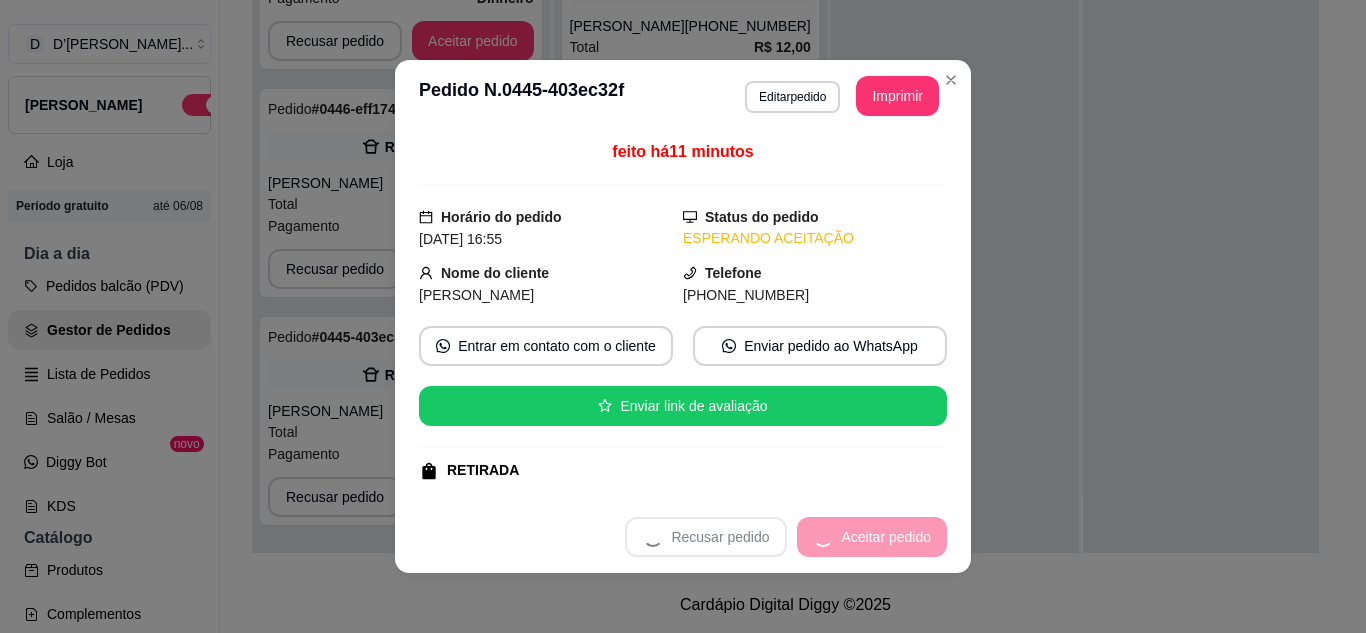 scroll, scrollTop: 527, scrollLeft: 0, axis: vertical 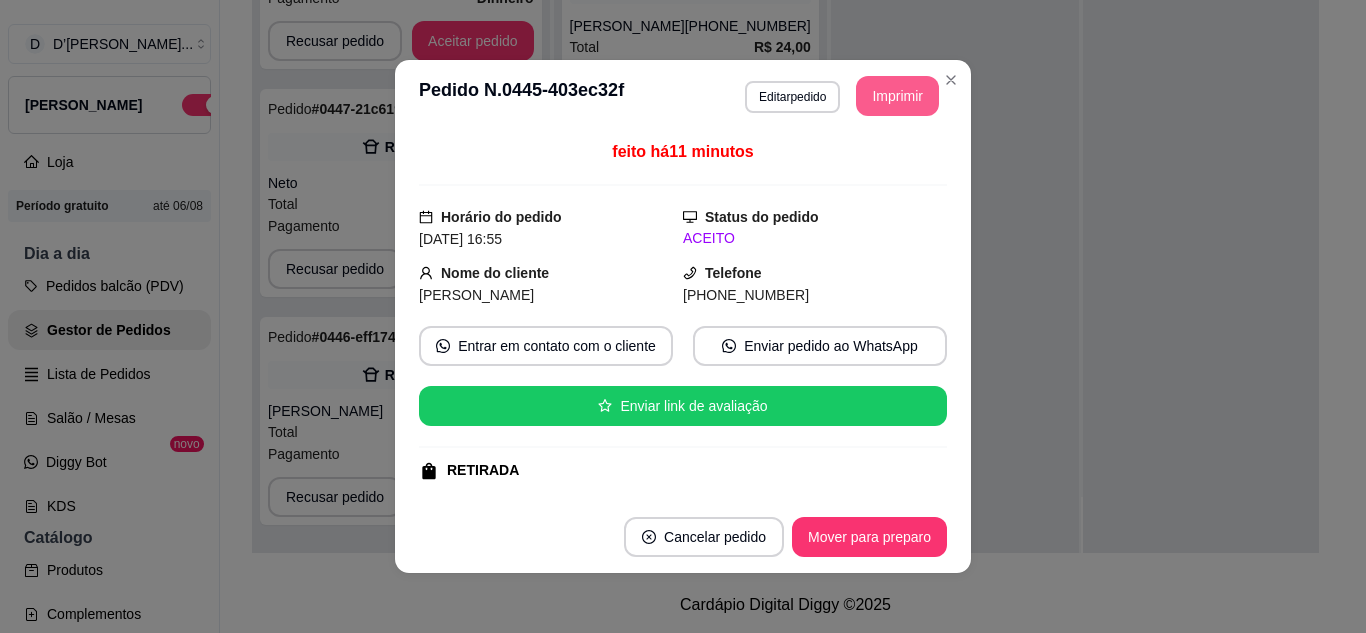 click on "Imprimir" at bounding box center (897, 96) 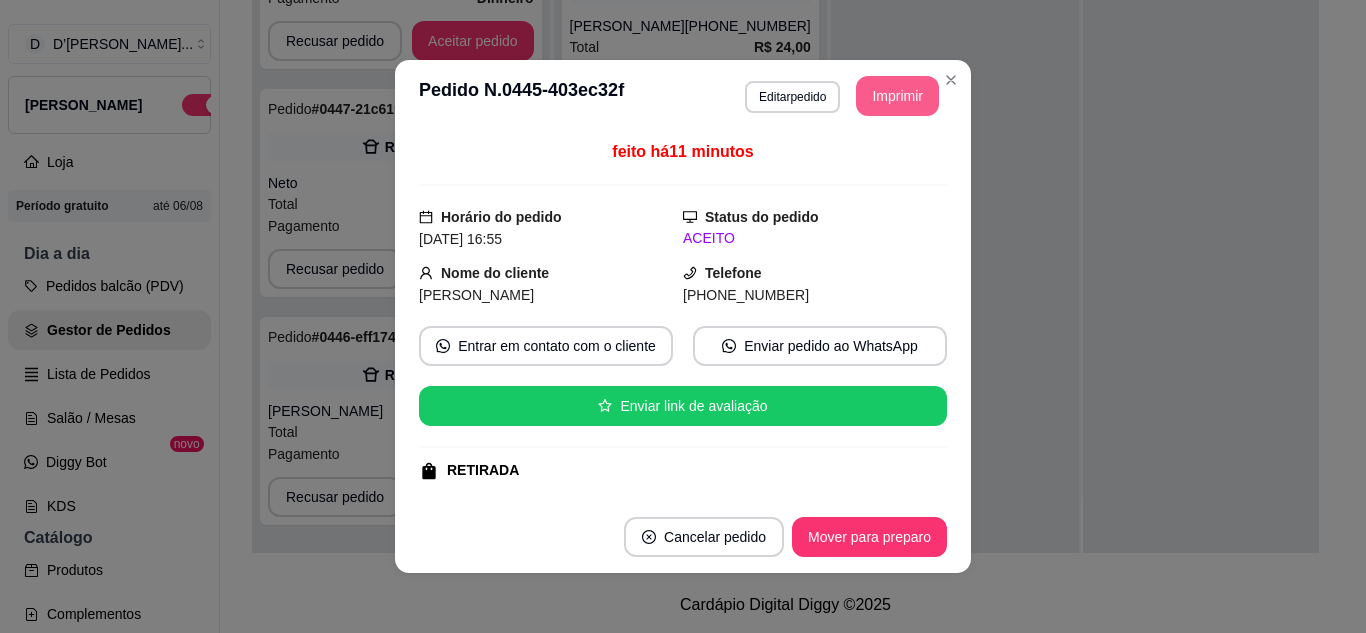 scroll, scrollTop: 0, scrollLeft: 0, axis: both 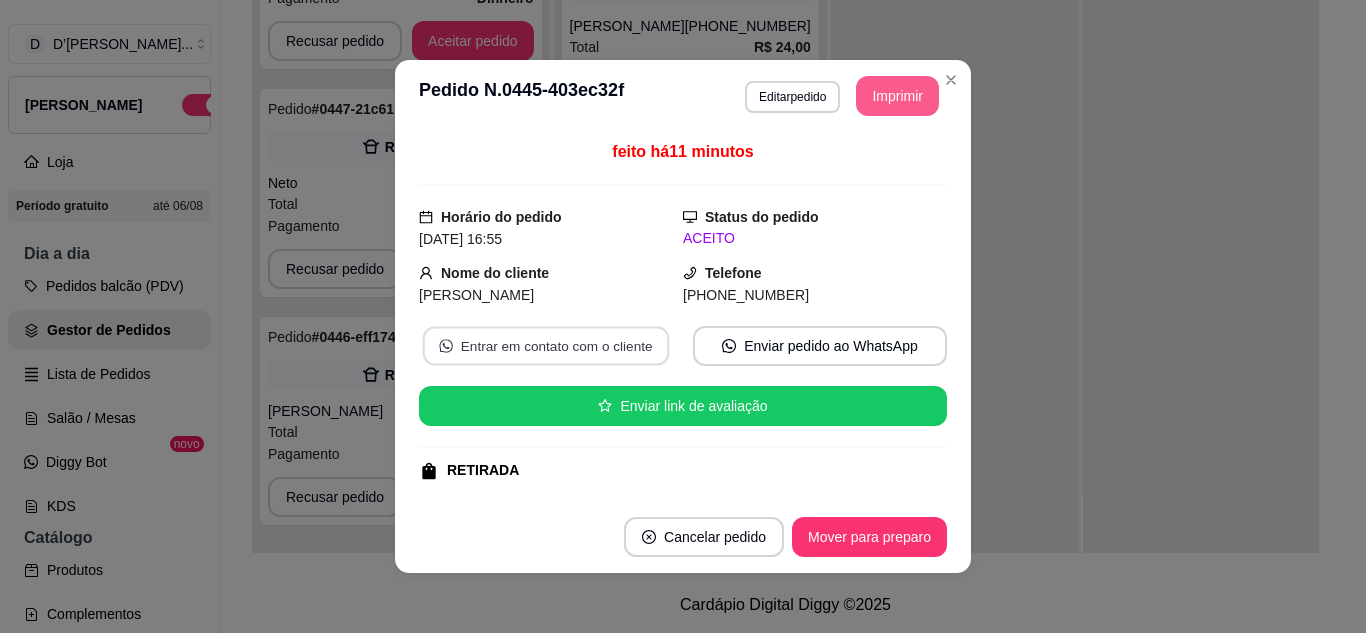 click on "Entrar em contato com o cliente" at bounding box center [546, 346] 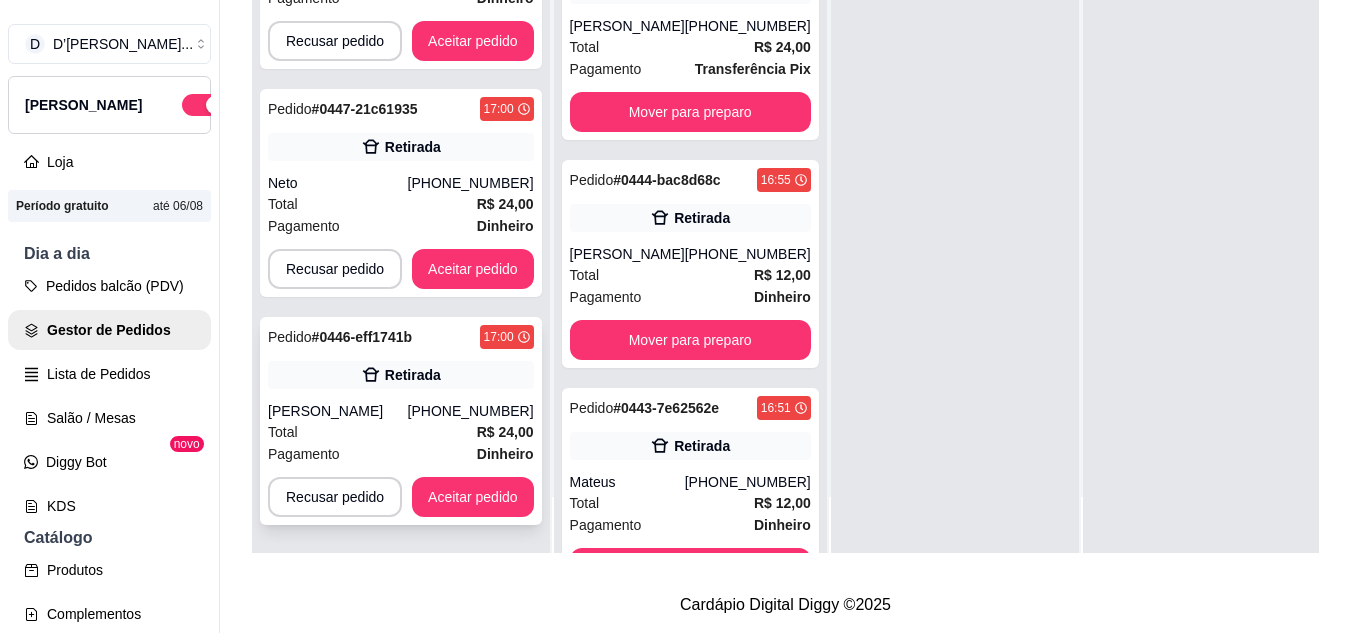 click on "Total R$ 24,00" at bounding box center (401, 432) 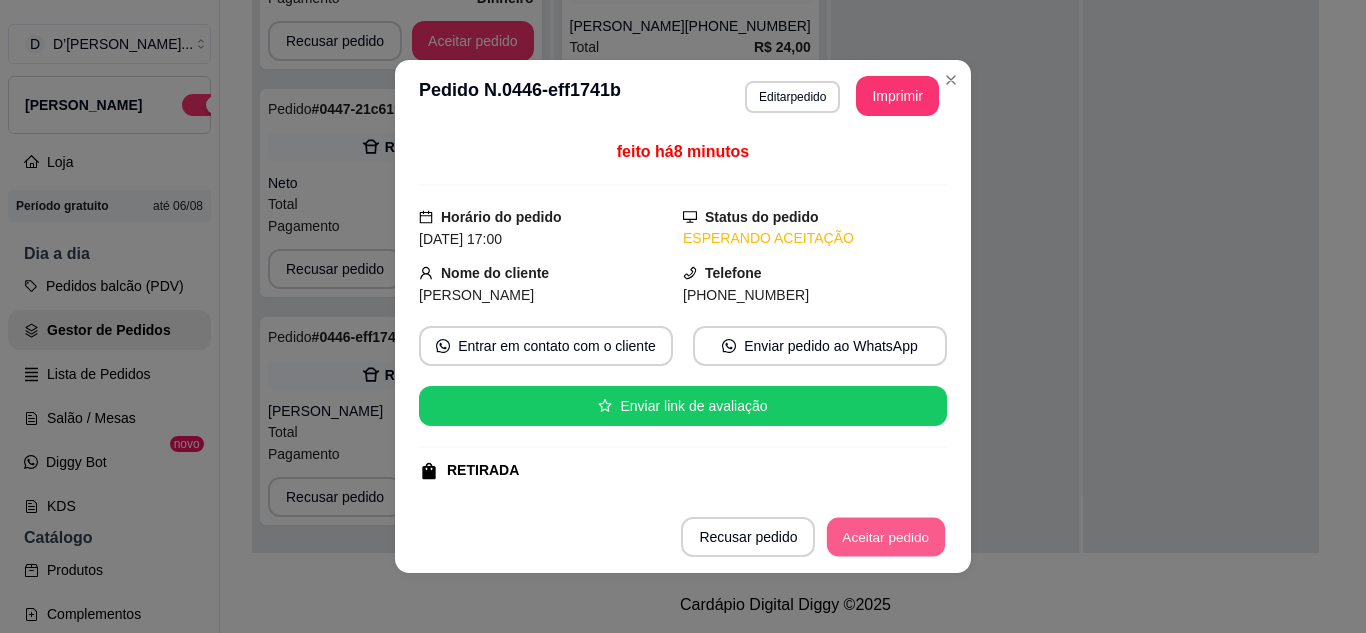 click on "Aceitar pedido" at bounding box center [886, 537] 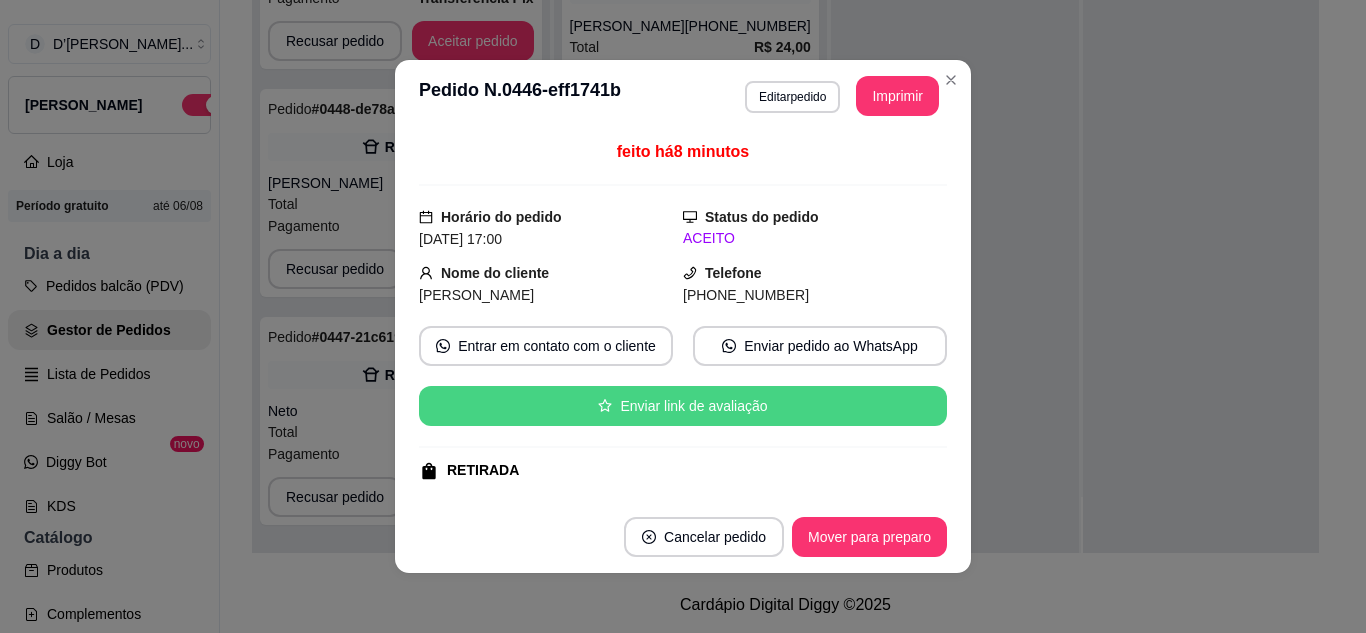 scroll, scrollTop: 299, scrollLeft: 0, axis: vertical 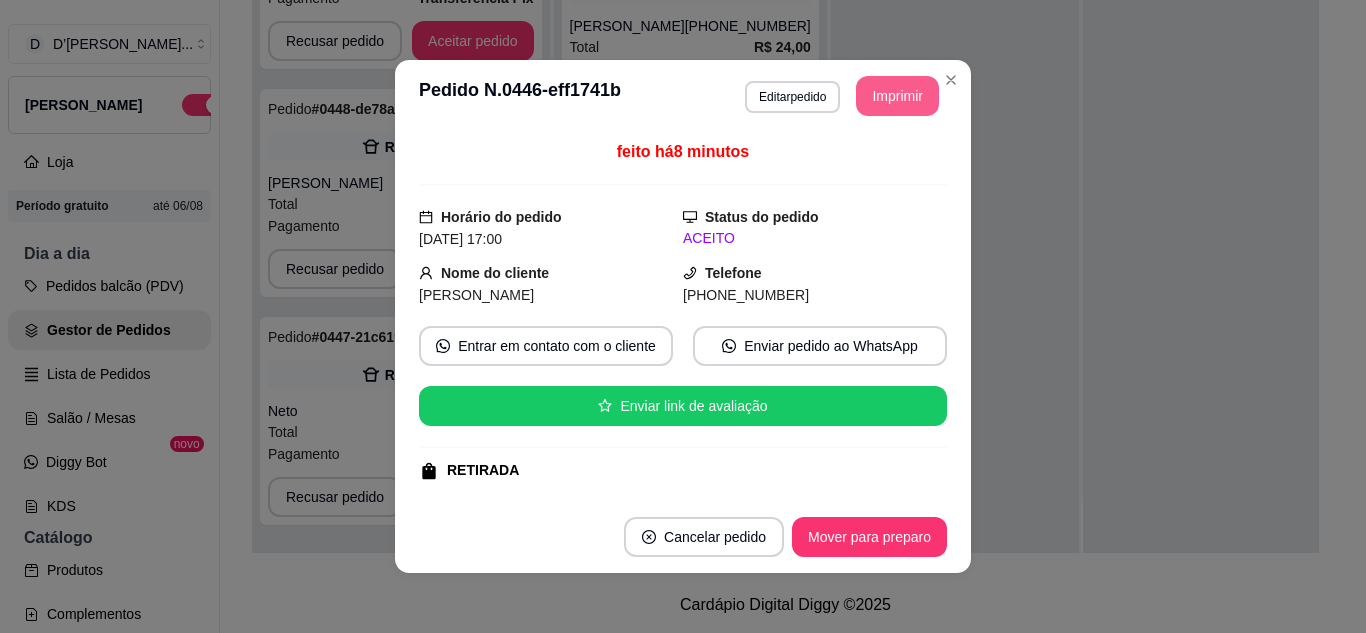 click on "Imprimir" at bounding box center [897, 96] 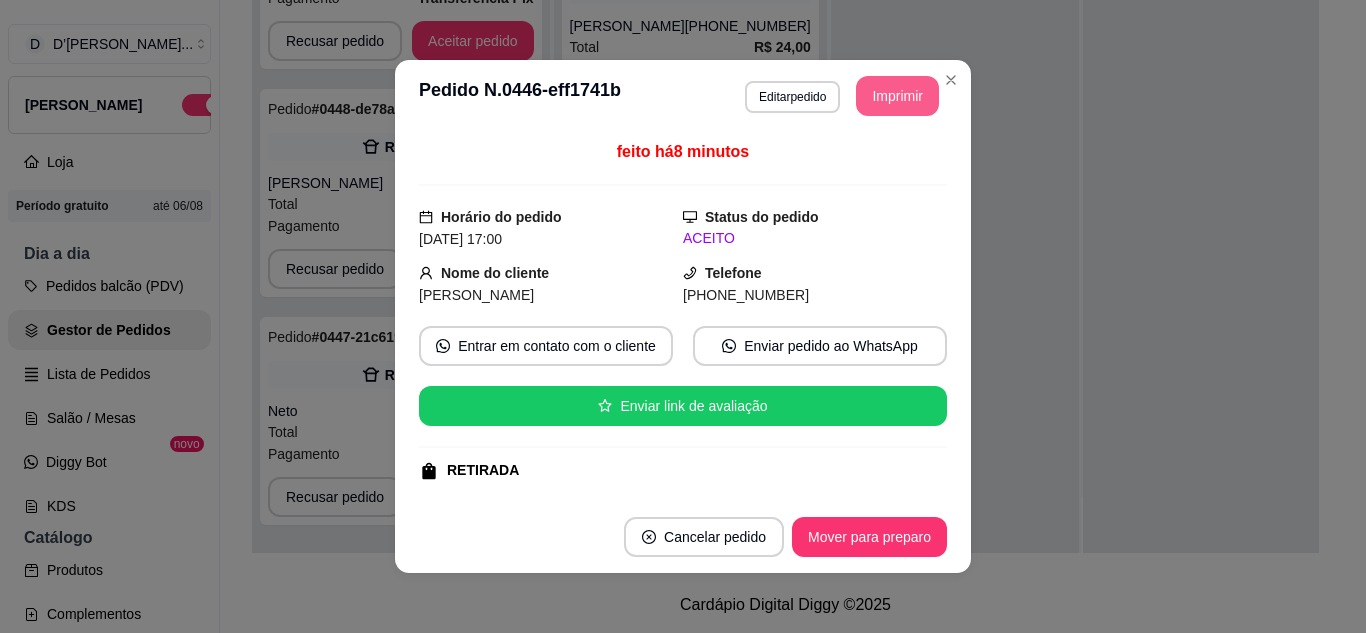 scroll, scrollTop: 0, scrollLeft: 0, axis: both 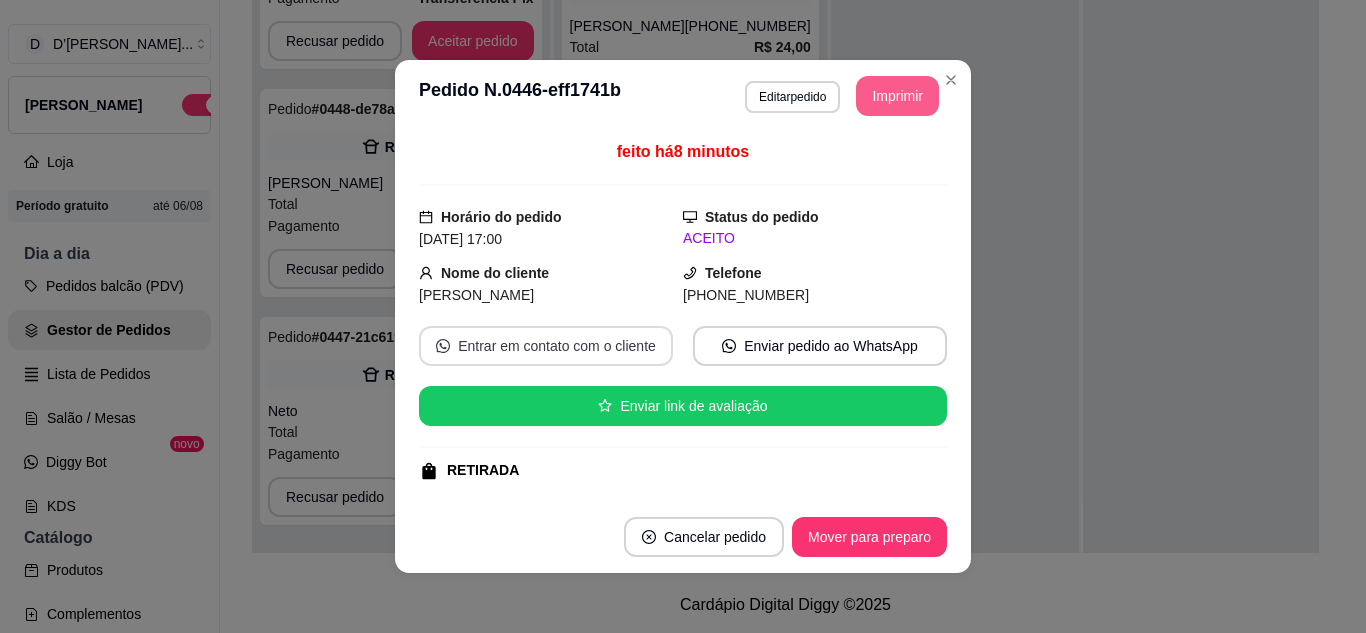 click on "Entrar em contato com o cliente" at bounding box center (546, 346) 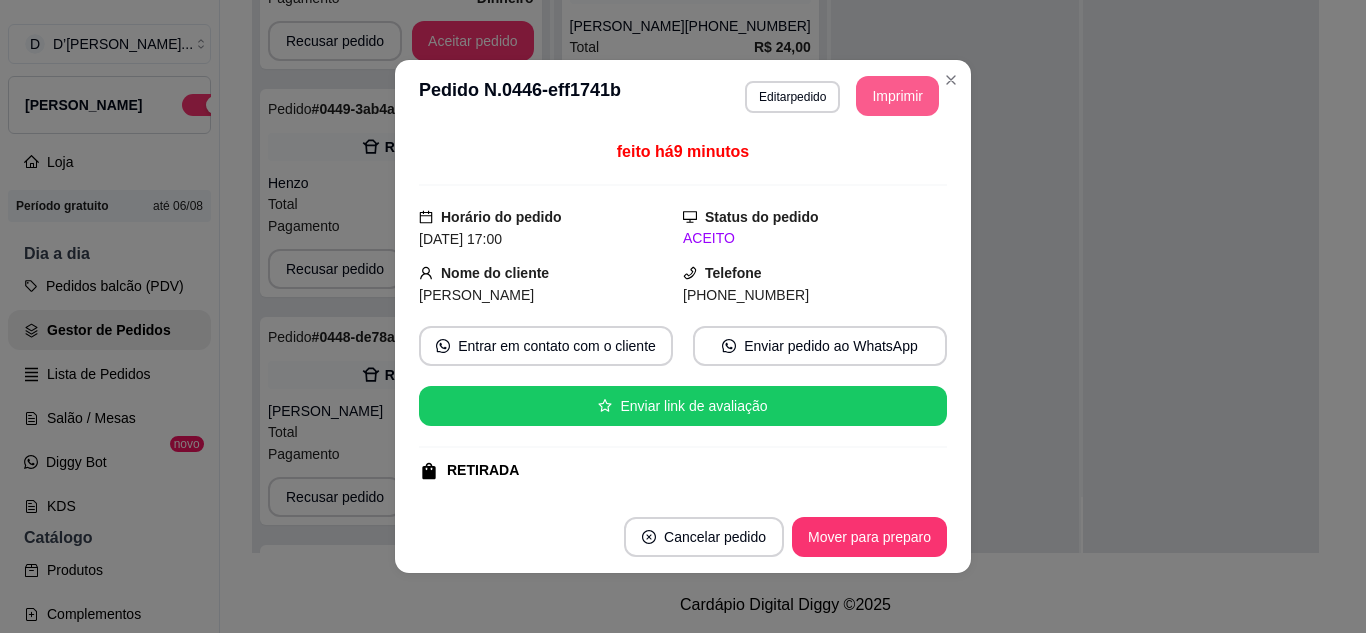 scroll, scrollTop: 527, scrollLeft: 0, axis: vertical 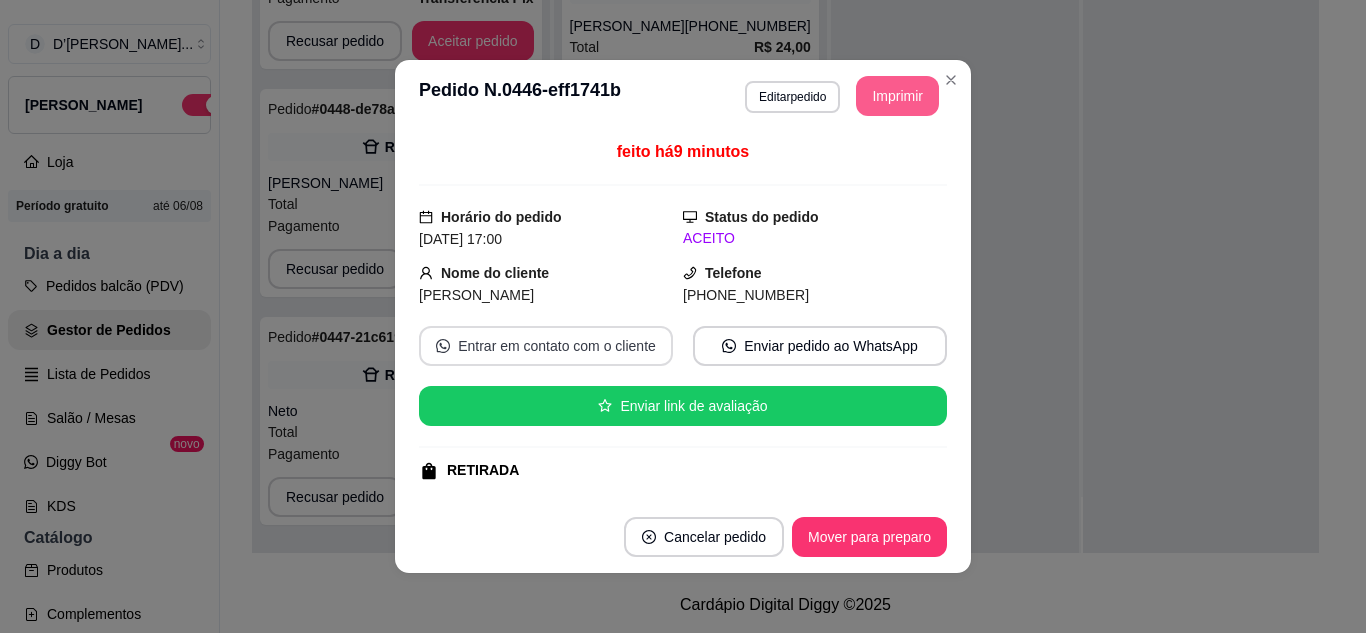 click on "Entrar em contato com o cliente" at bounding box center [546, 346] 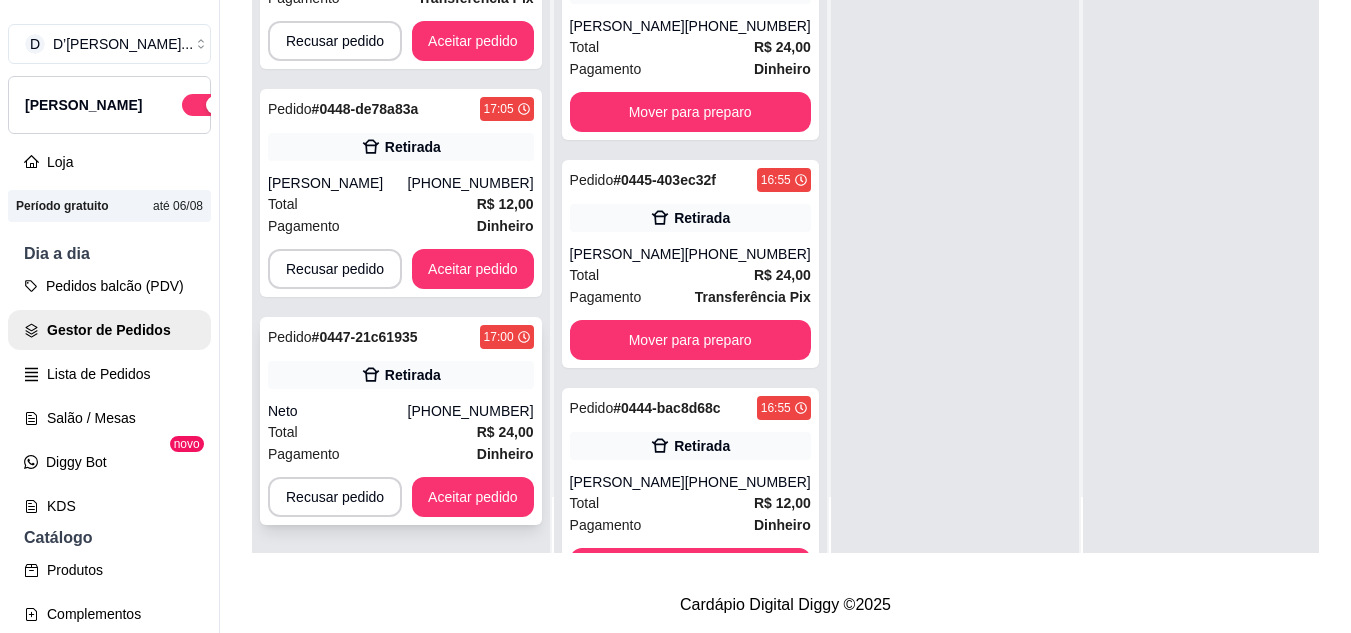 click on "Total R$ 24,00" at bounding box center [401, 432] 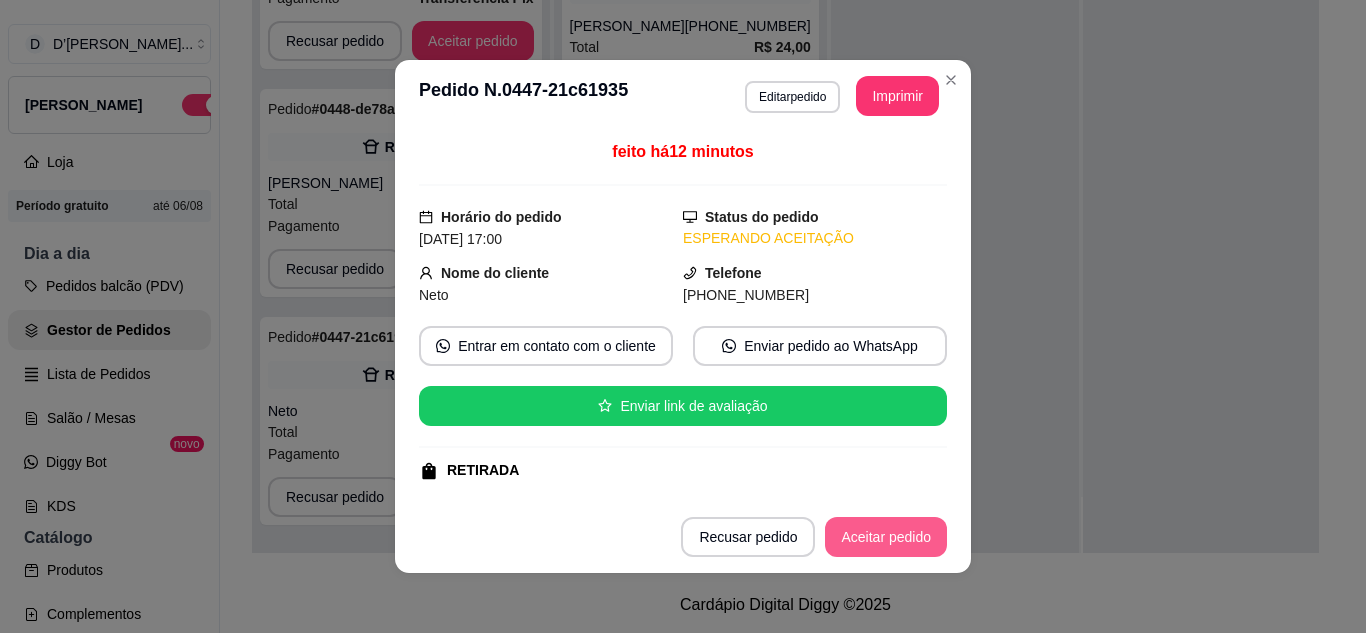 click on "Aceitar pedido" at bounding box center (886, 537) 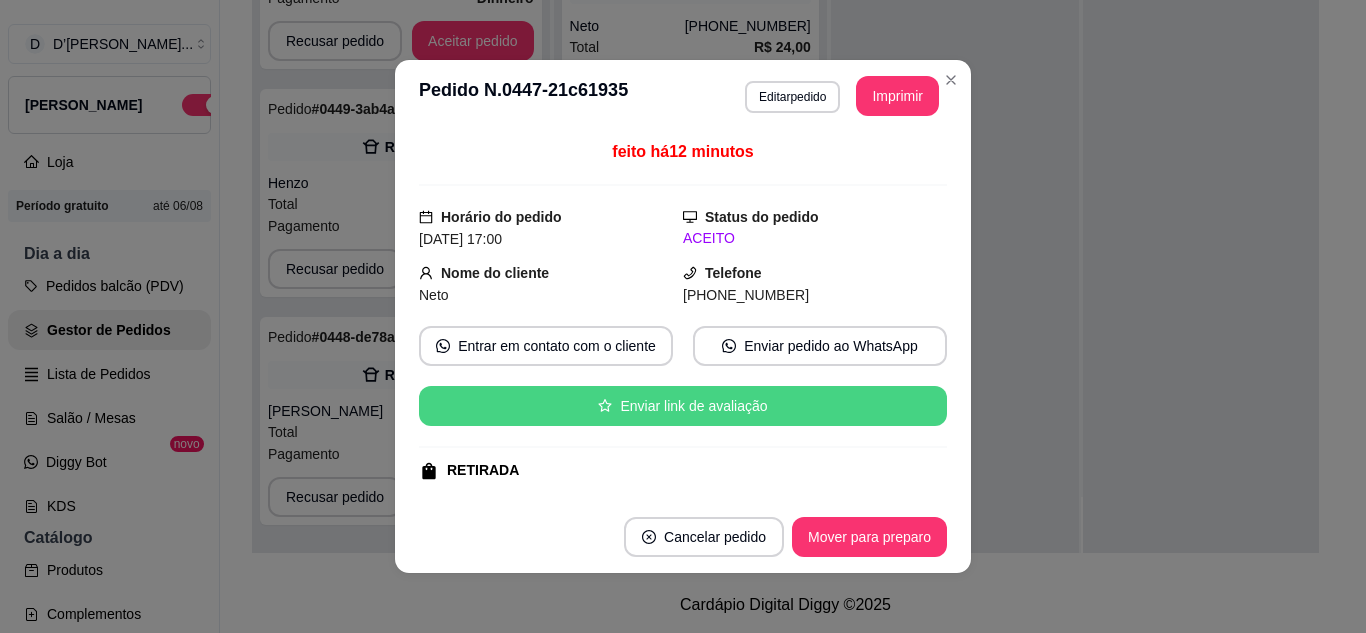 scroll, scrollTop: 299, scrollLeft: 0, axis: vertical 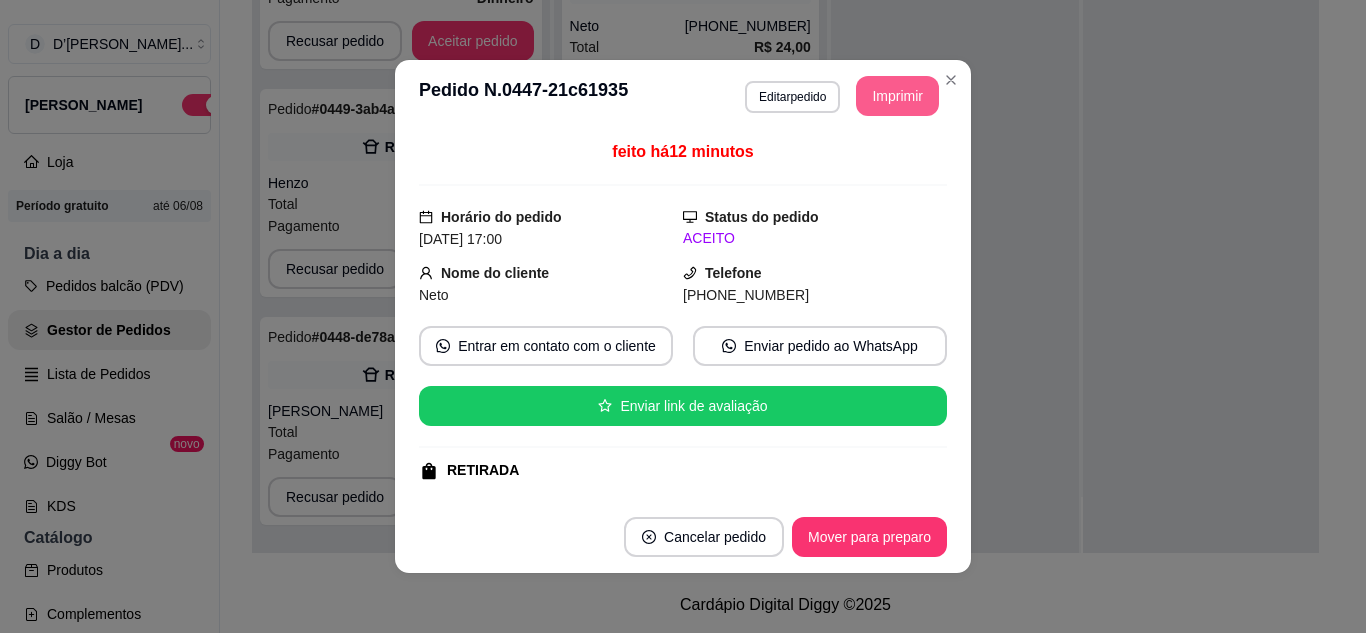 click on "Imprimir" at bounding box center [897, 96] 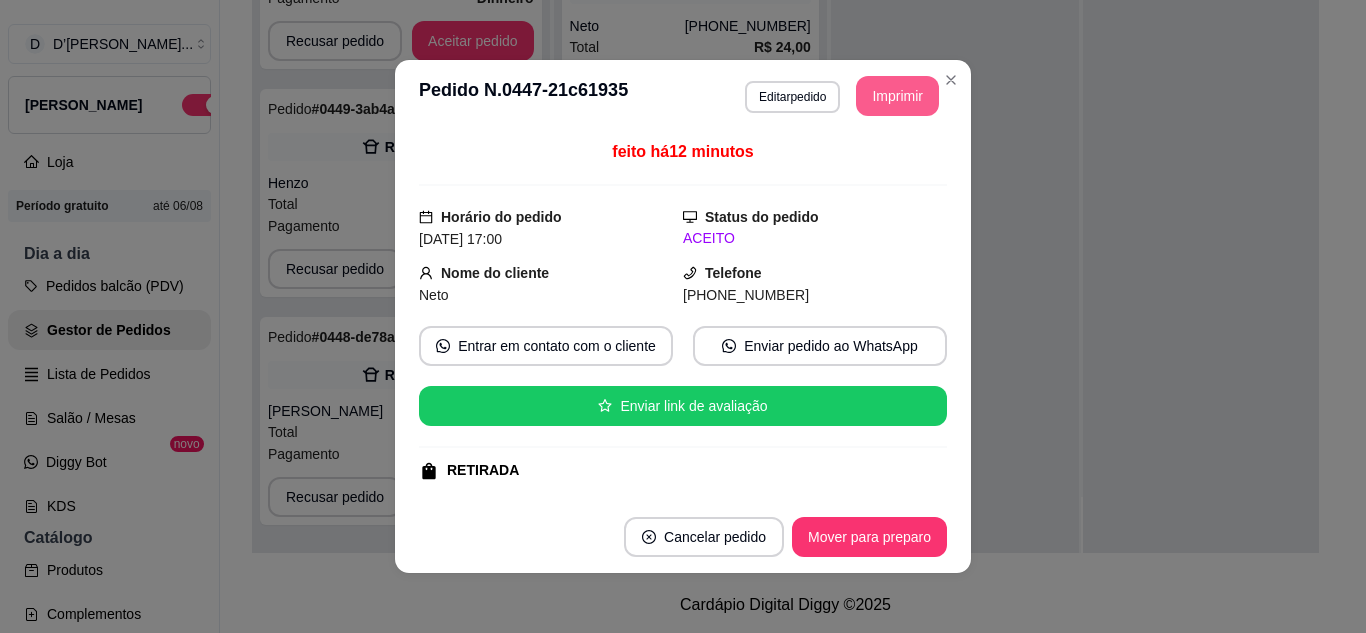 scroll, scrollTop: 0, scrollLeft: 0, axis: both 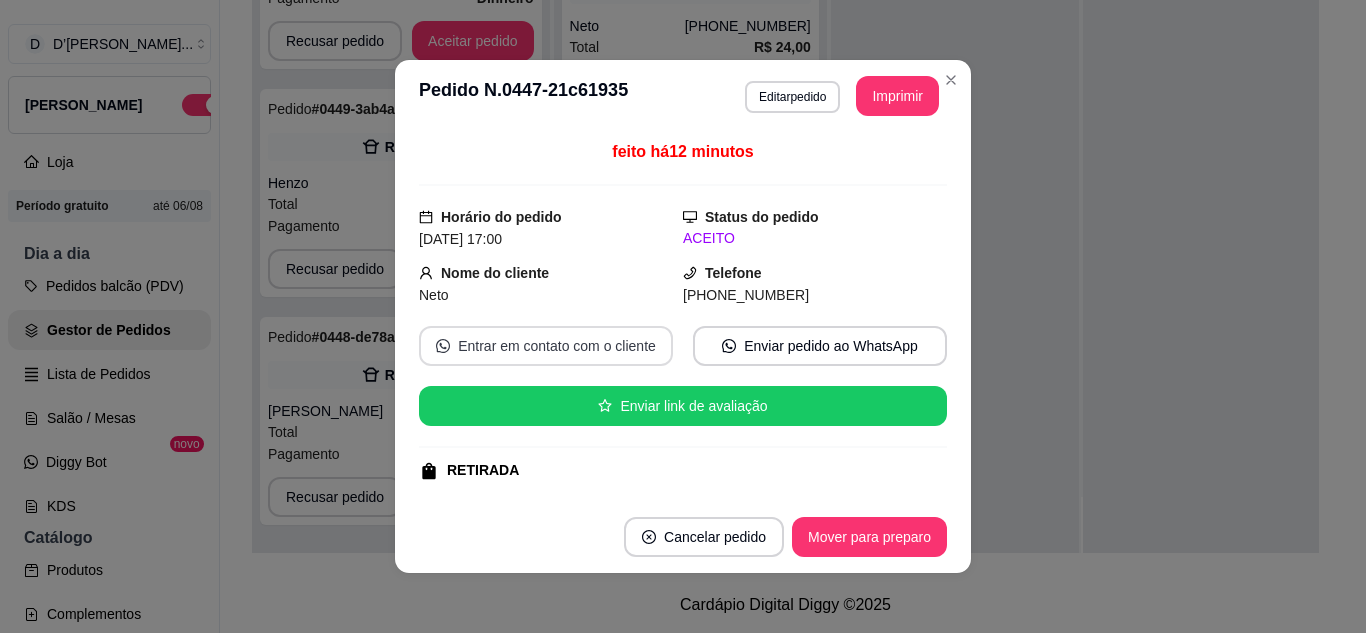 click on "Entrar em contato com o cliente" at bounding box center [546, 346] 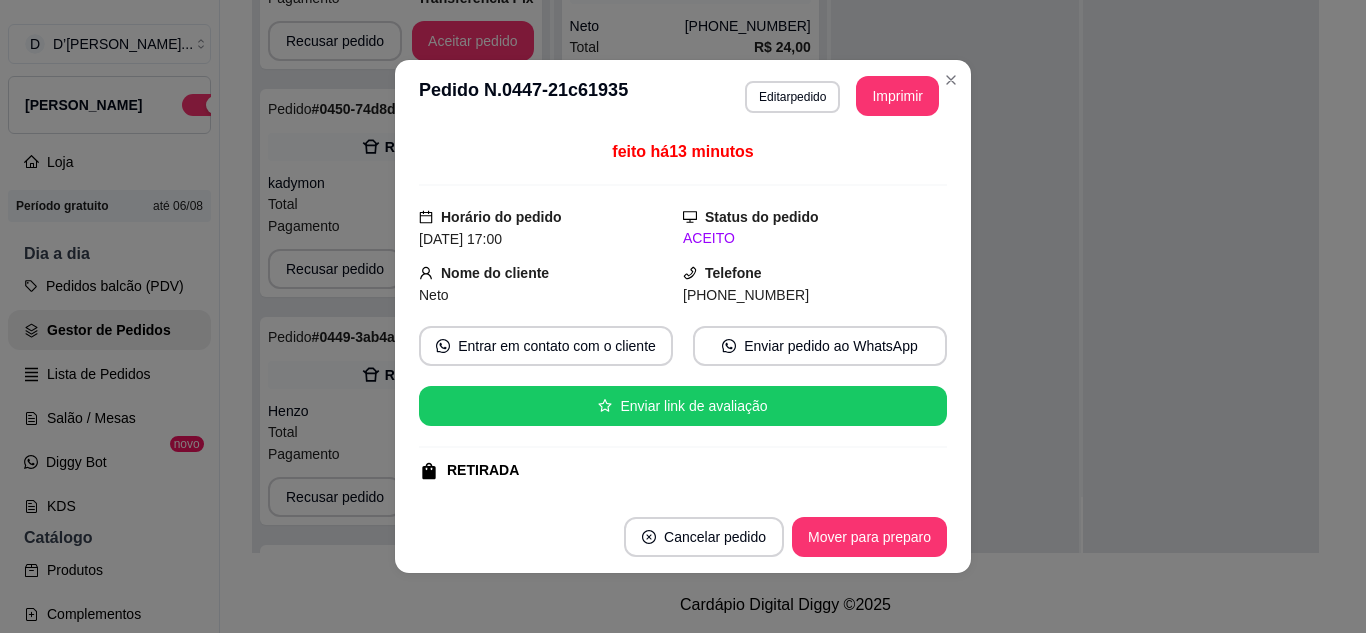 scroll, scrollTop: 527, scrollLeft: 0, axis: vertical 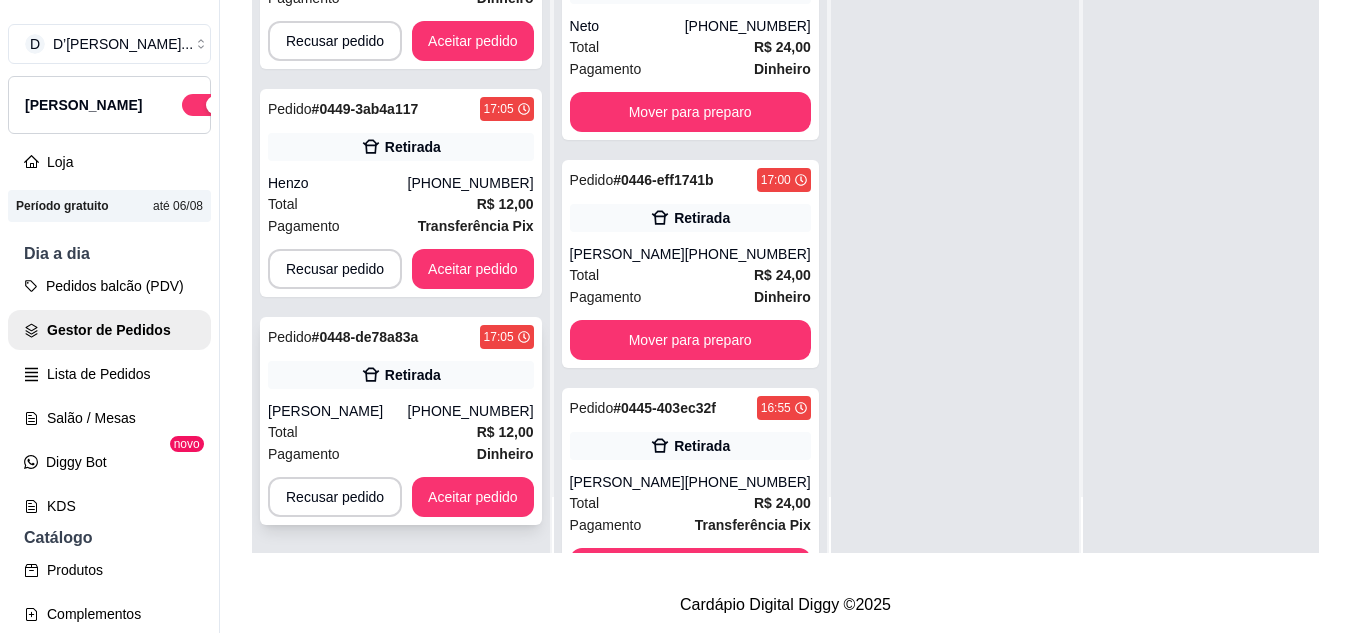 click on "Total R$ 12,00" at bounding box center (401, 432) 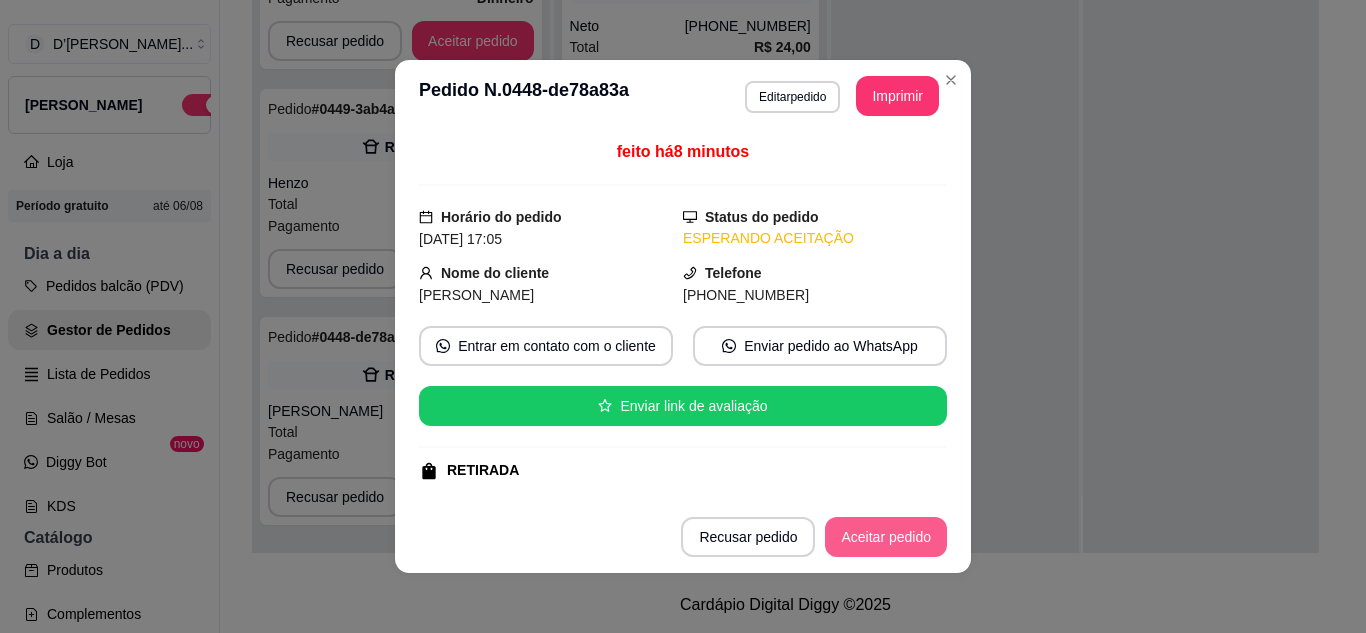 click on "Aceitar pedido" at bounding box center [886, 537] 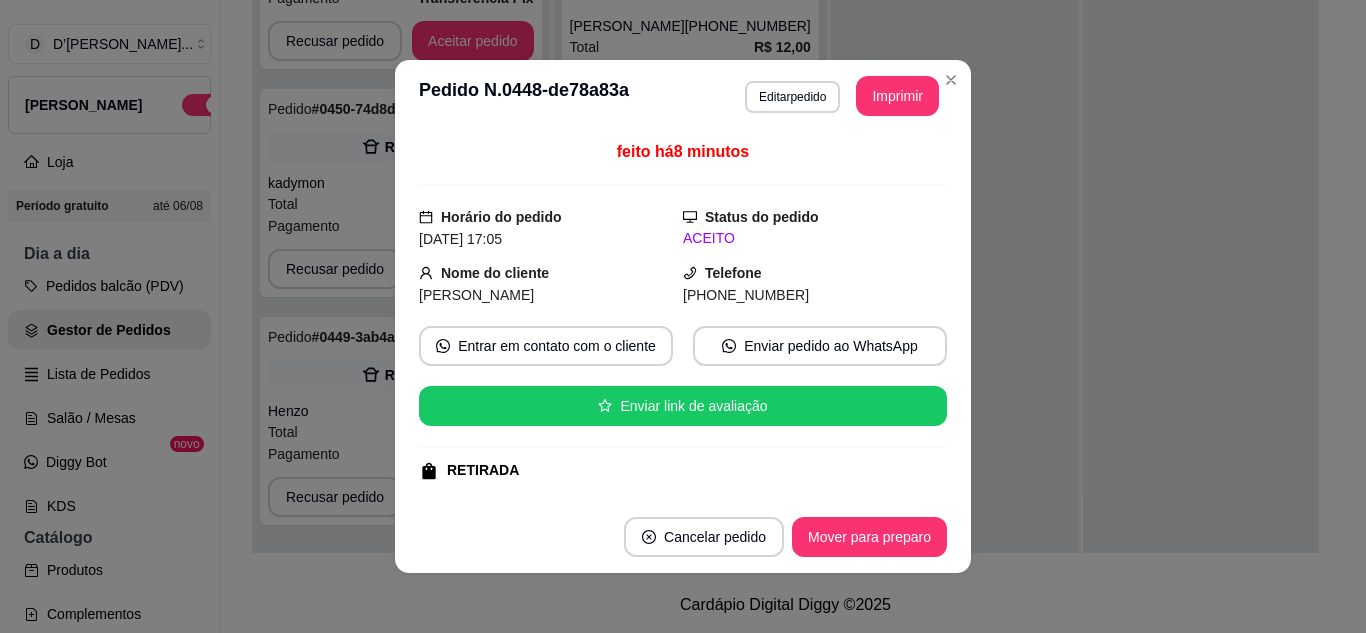scroll, scrollTop: 299, scrollLeft: 0, axis: vertical 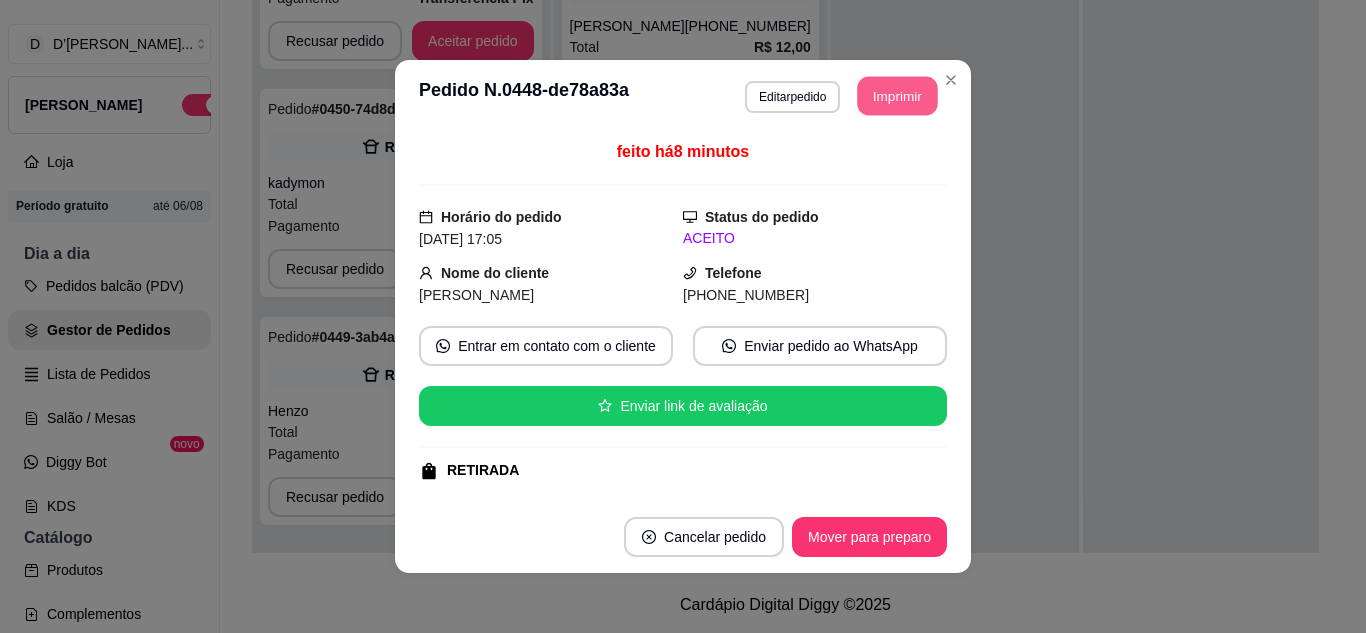 click on "Imprimir" at bounding box center (898, 96) 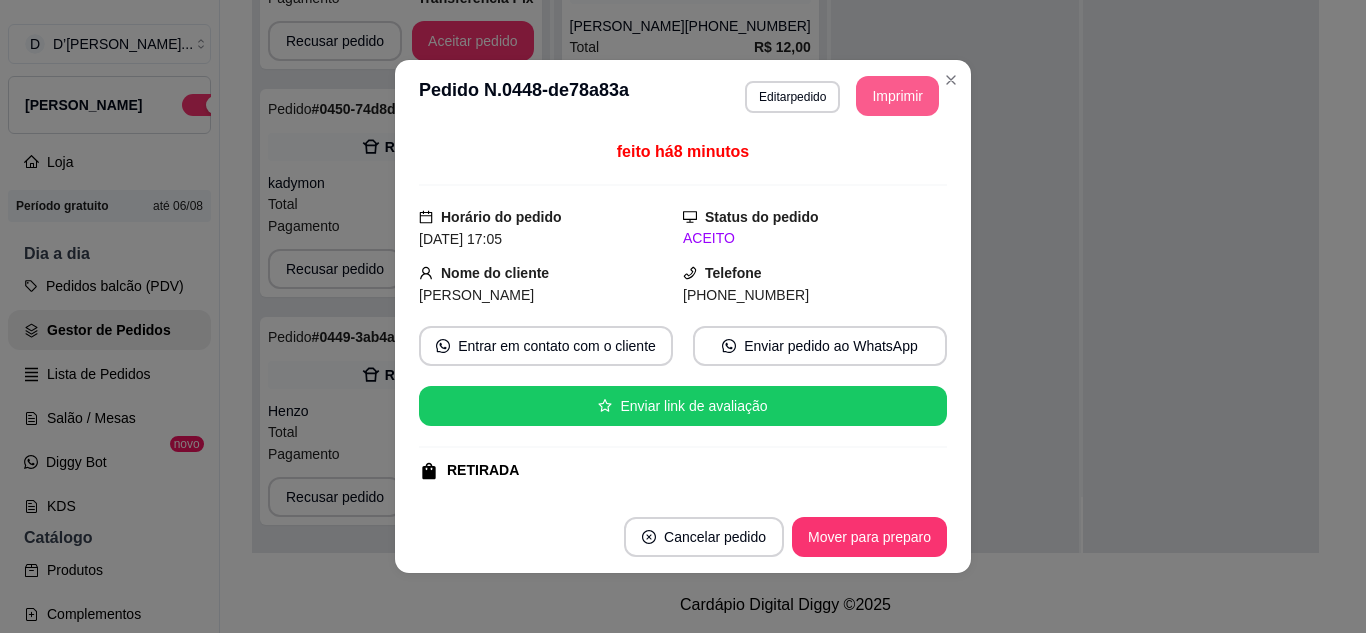 scroll, scrollTop: 0, scrollLeft: 0, axis: both 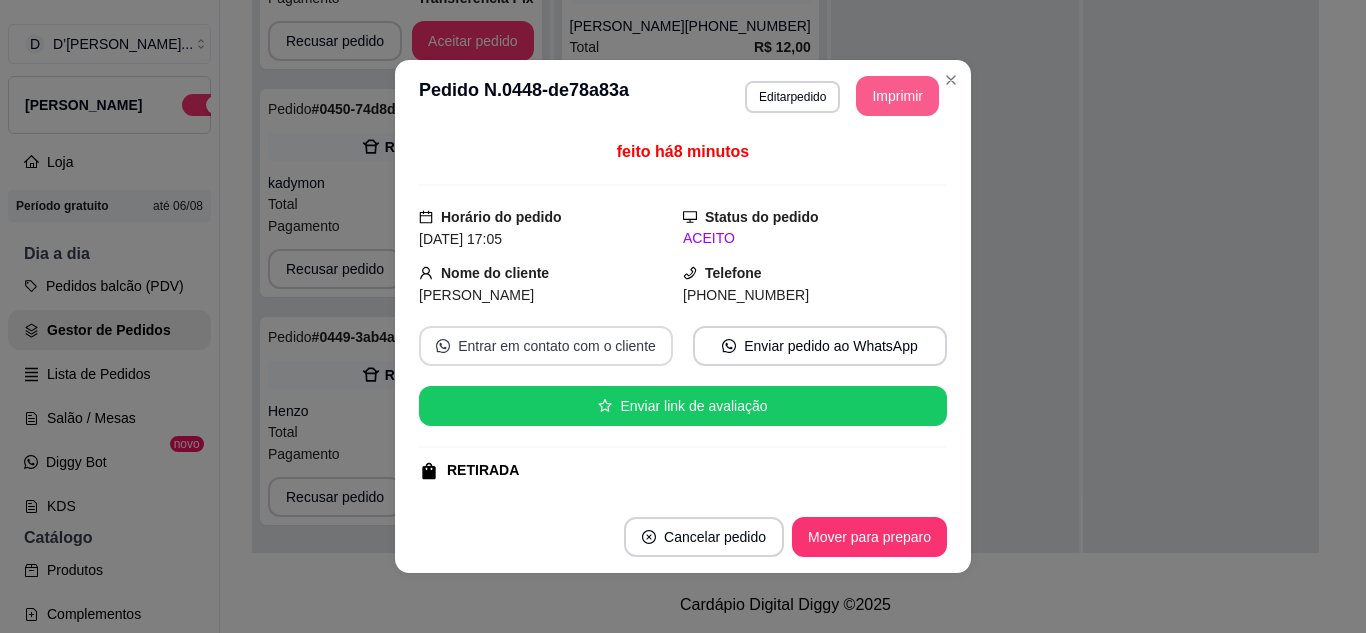 click on "Entrar em contato com o cliente" at bounding box center (546, 346) 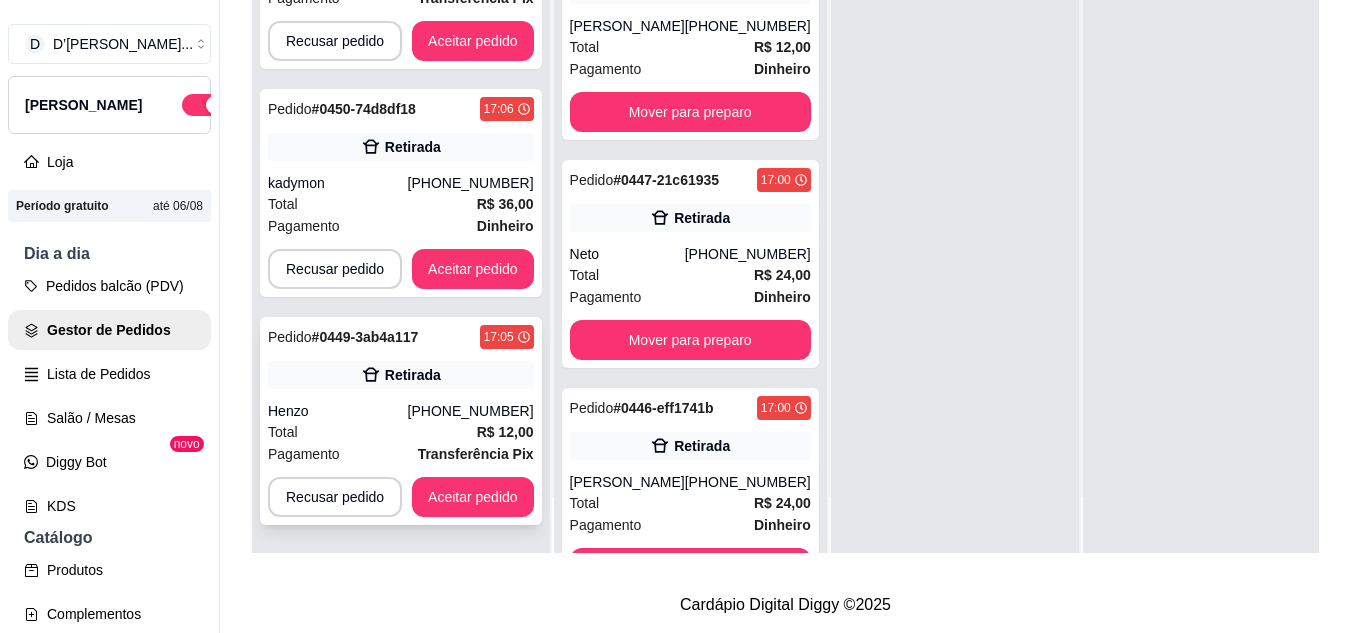 click on "Total R$ 12,00" at bounding box center (401, 432) 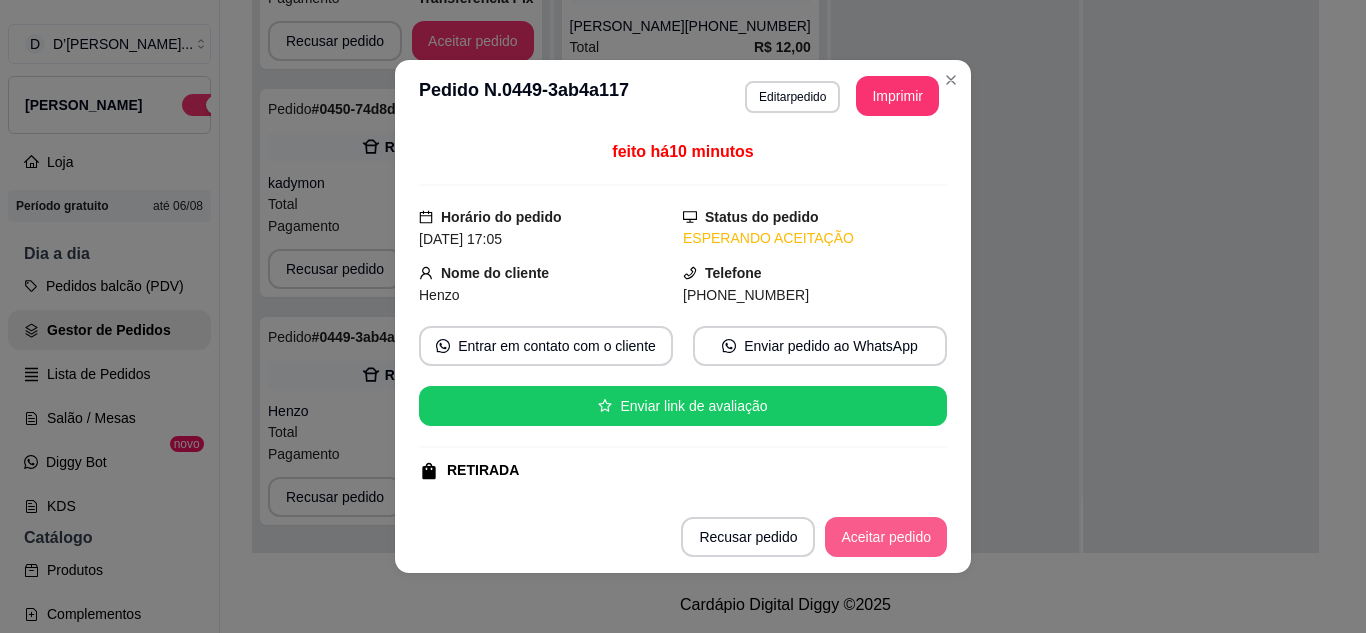 click on "Aceitar pedido" at bounding box center (886, 537) 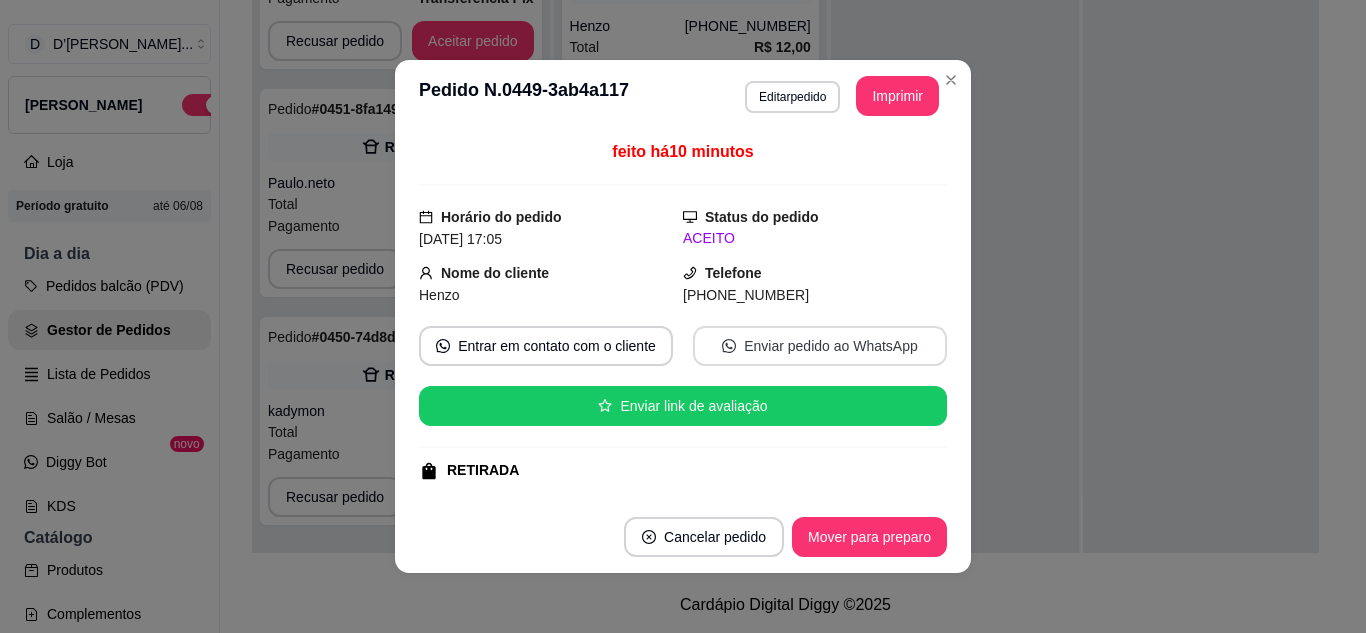 scroll, scrollTop: 71, scrollLeft: 0, axis: vertical 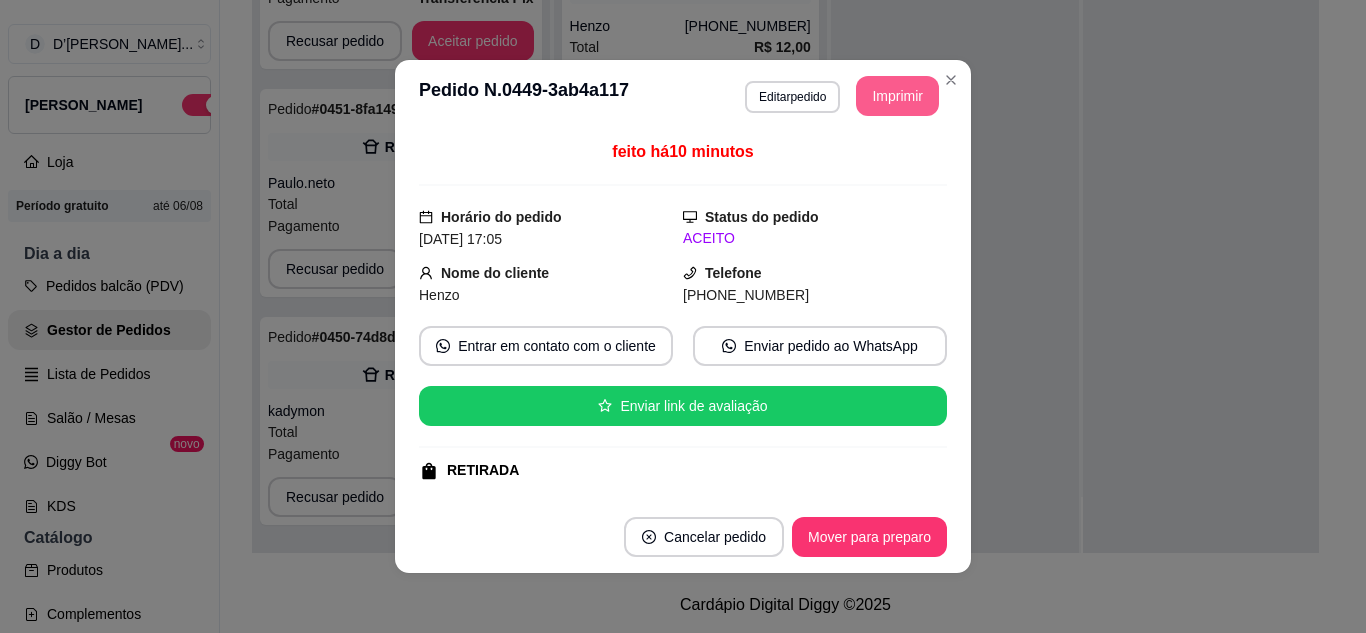 click on "Imprimir" at bounding box center (897, 96) 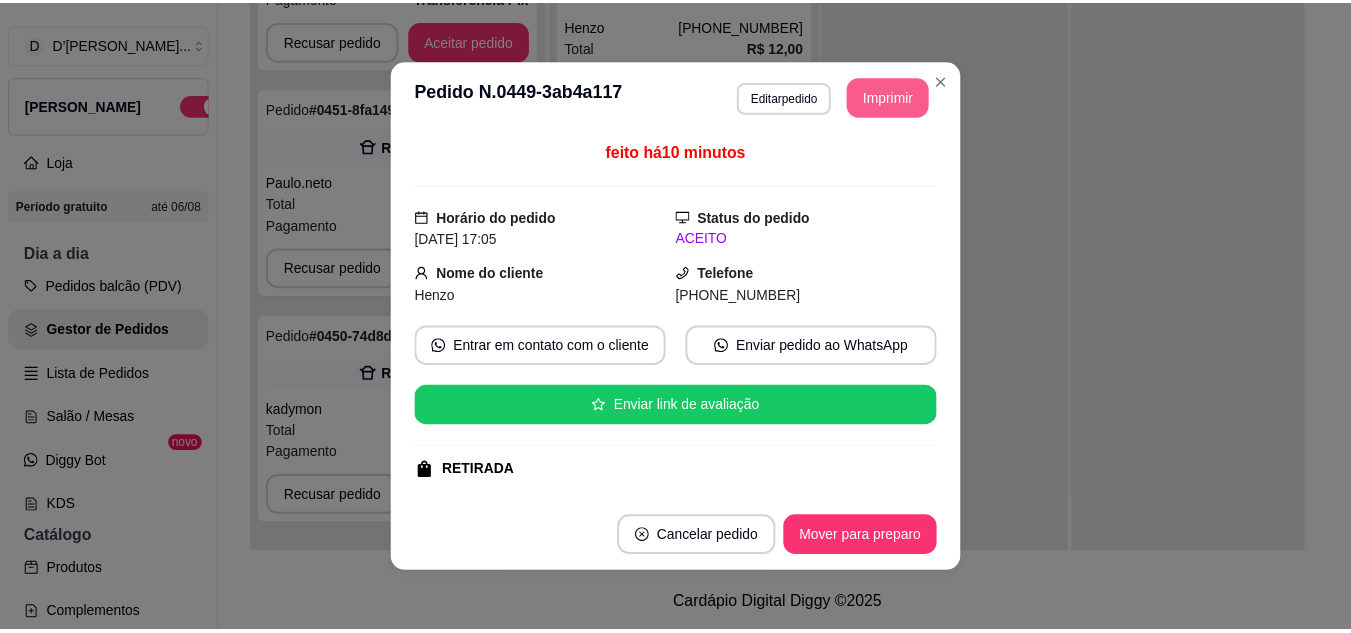 scroll, scrollTop: 0, scrollLeft: 0, axis: both 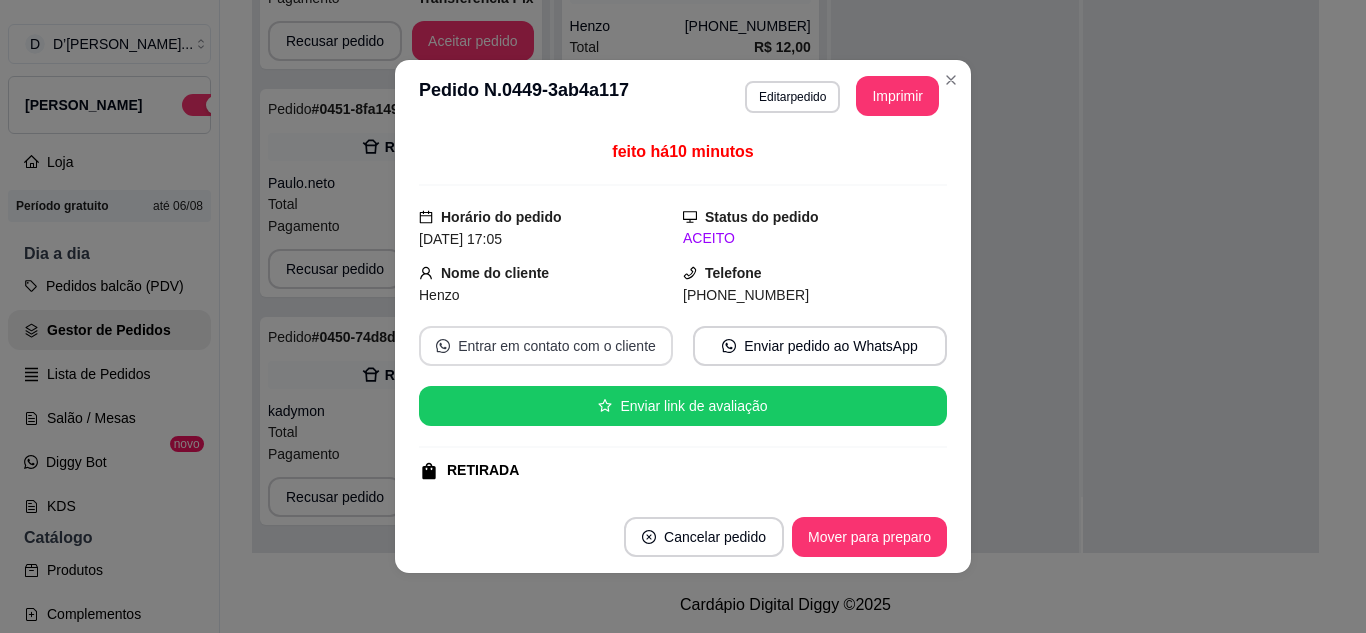 click on "Entrar em contato com o cliente" at bounding box center [546, 346] 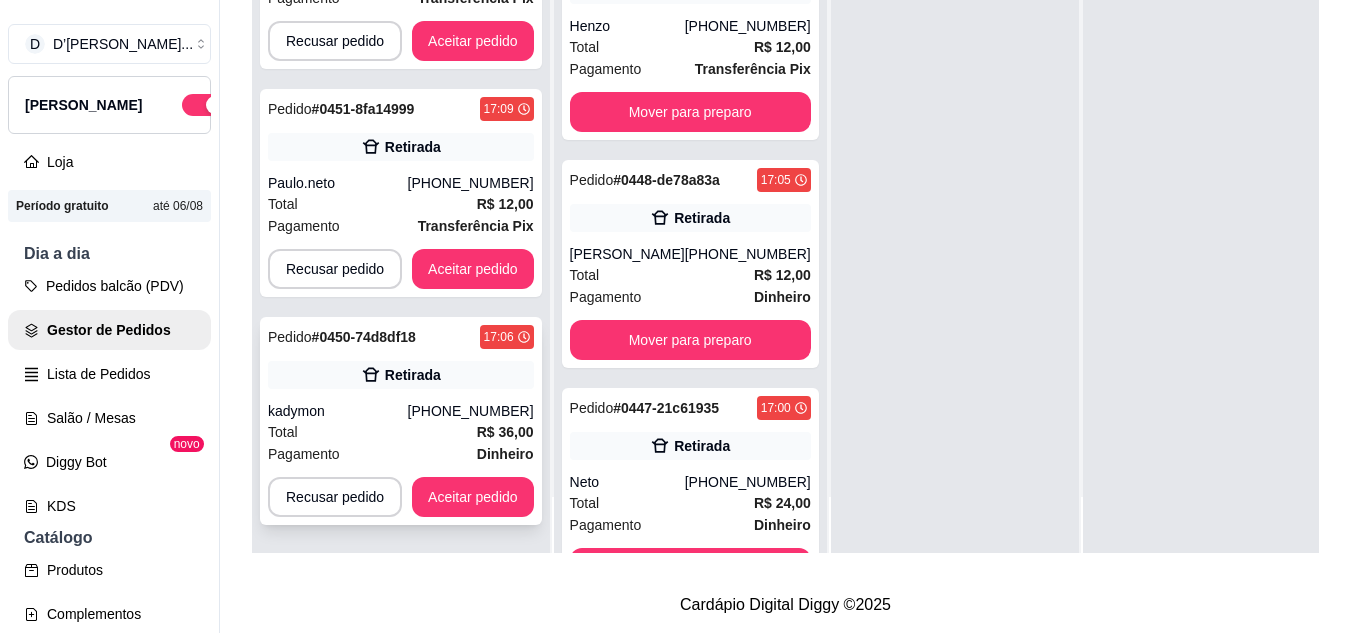 scroll, scrollTop: 0, scrollLeft: 0, axis: both 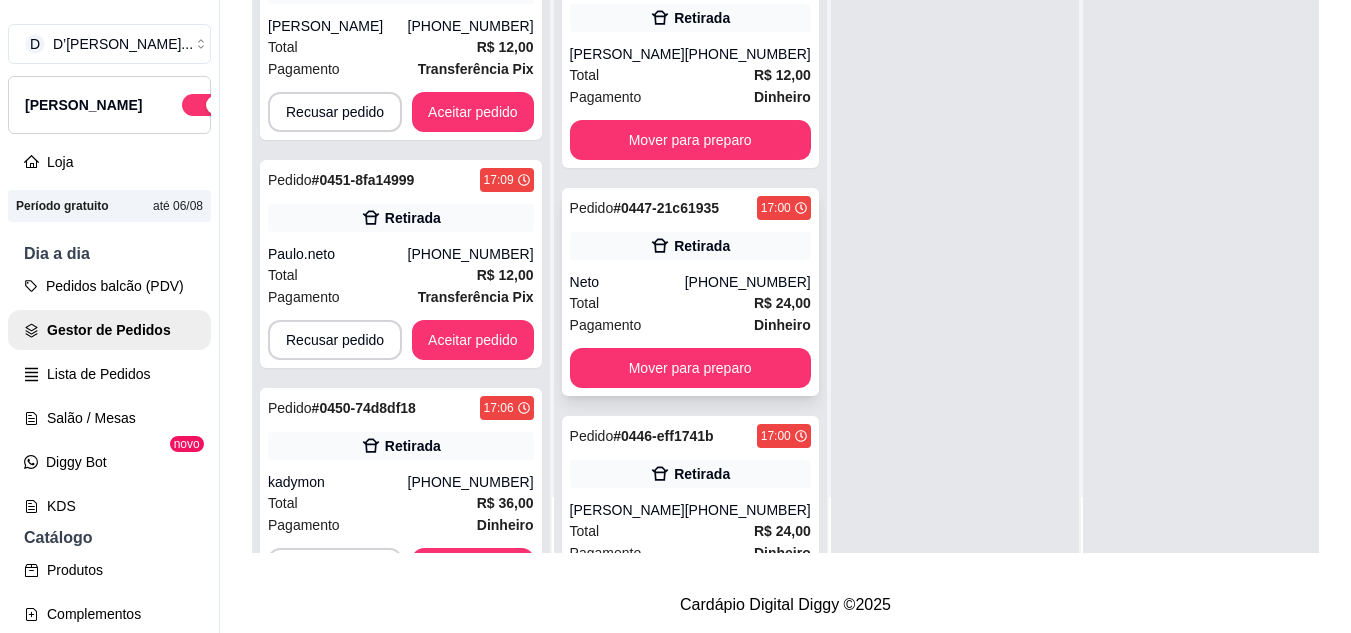 click on "Total R$ 24,00" at bounding box center (690, 303) 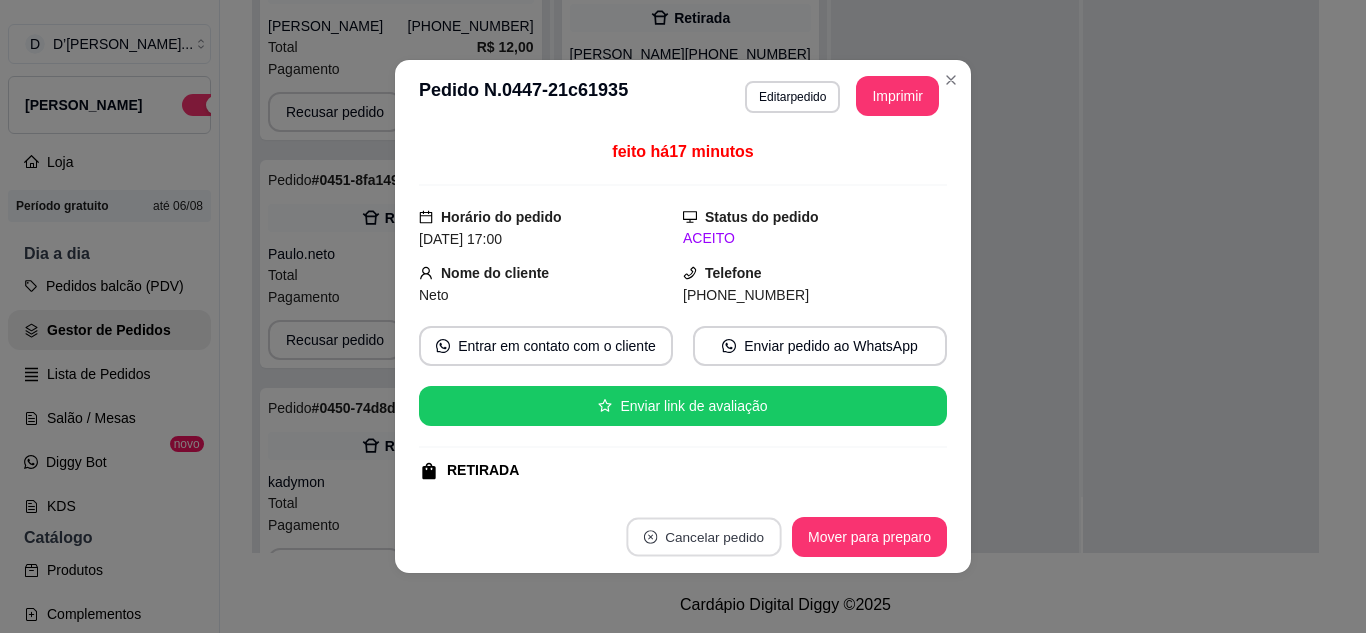 click on "Cancelar pedido" at bounding box center [703, 537] 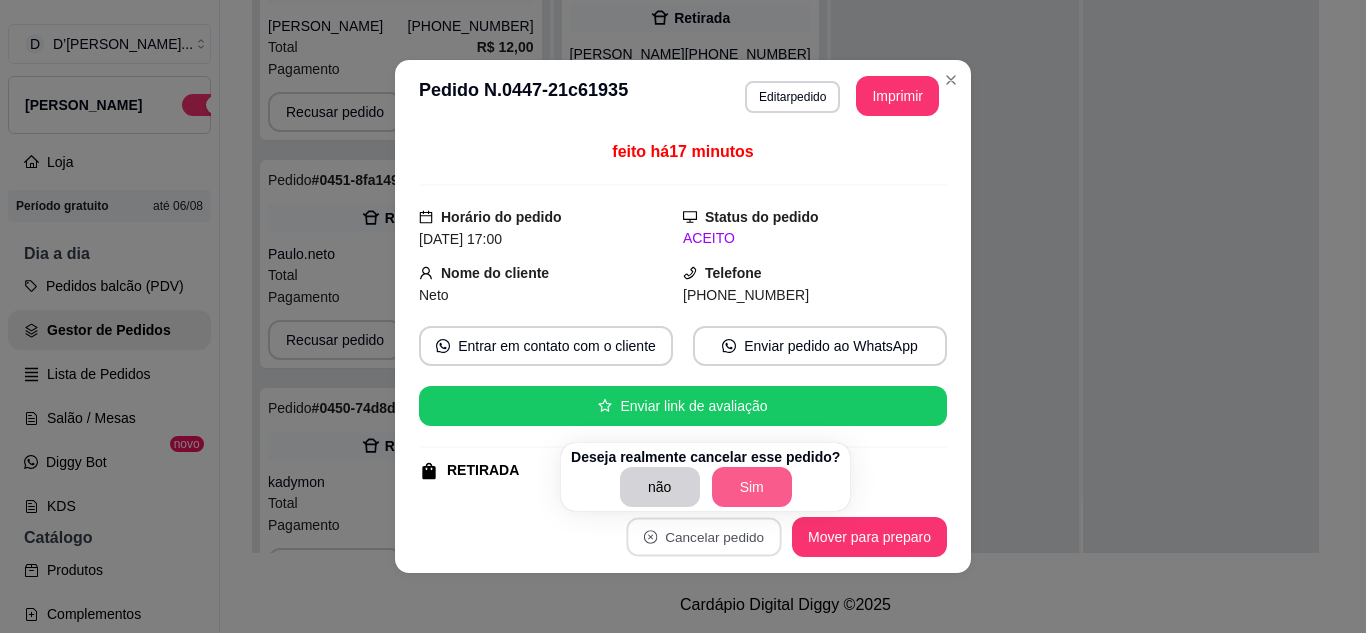 click on "Sim" at bounding box center (752, 487) 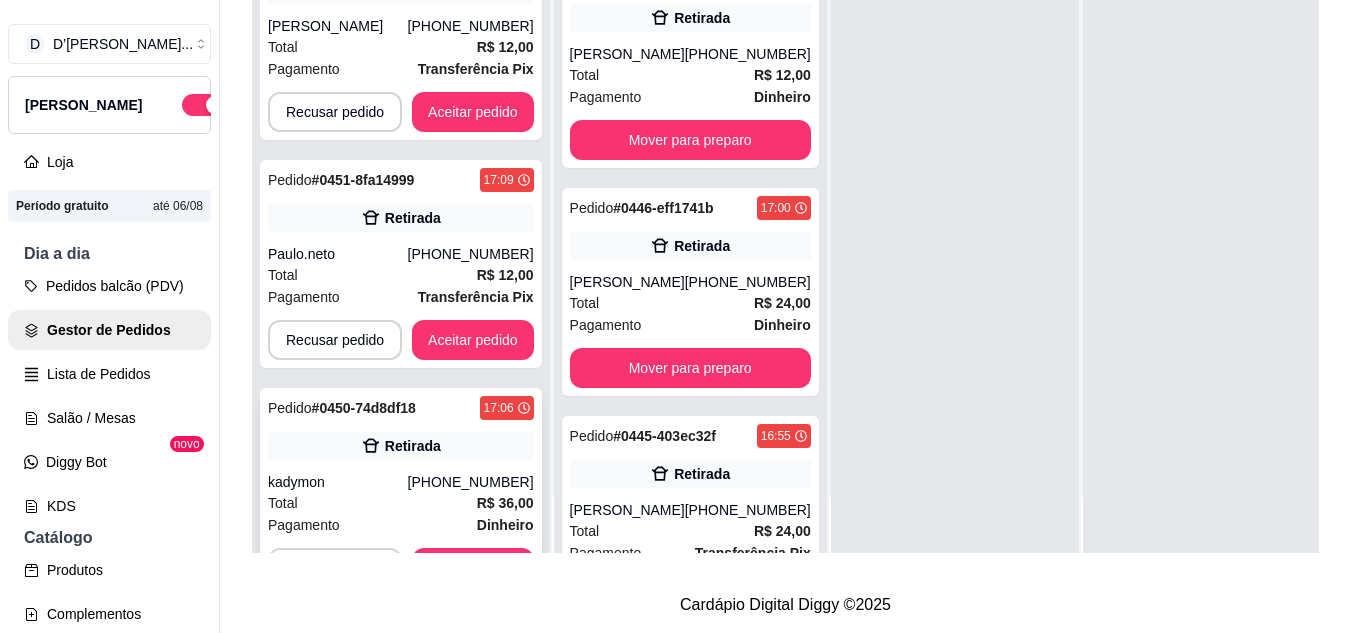 click on "kadymon" at bounding box center [338, 482] 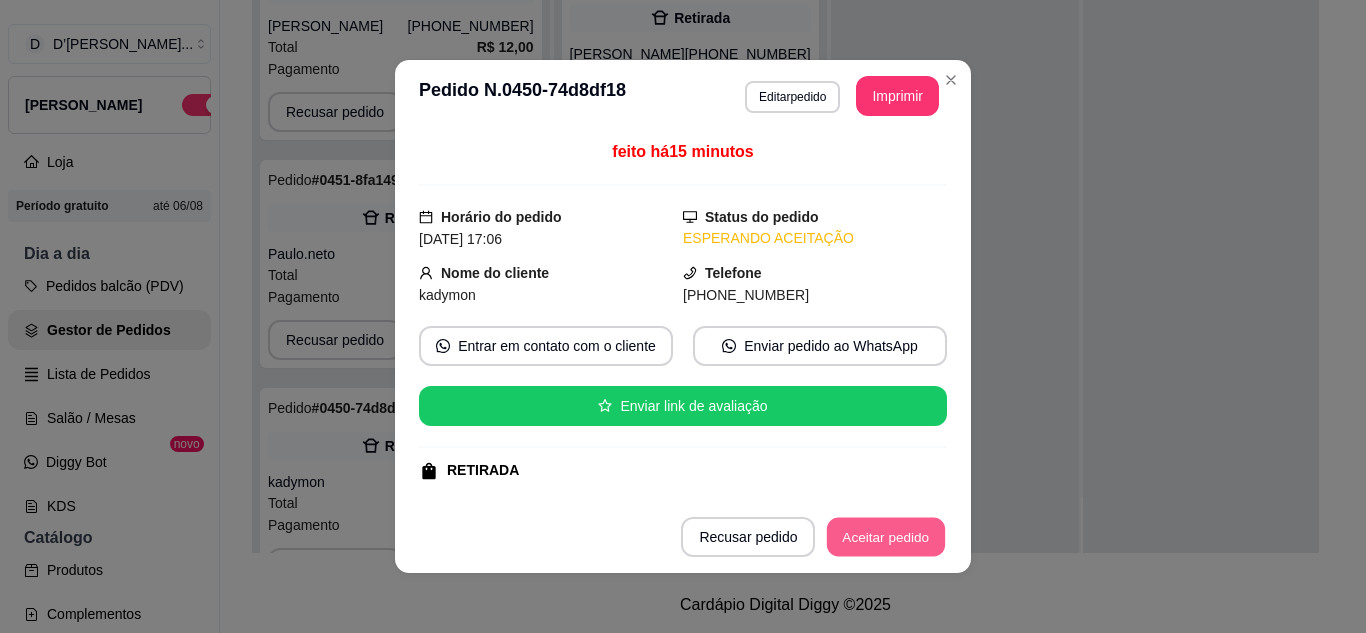 click on "Aceitar pedido" at bounding box center (886, 537) 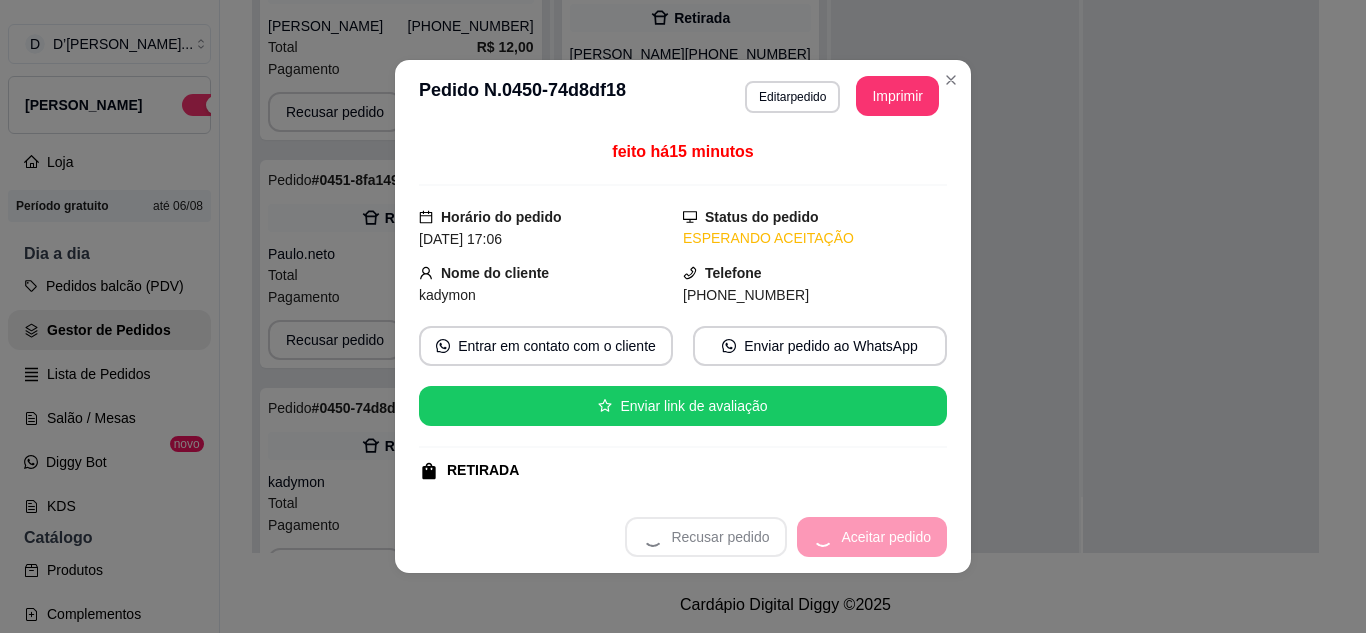 scroll, scrollTop: 452, scrollLeft: 0, axis: vertical 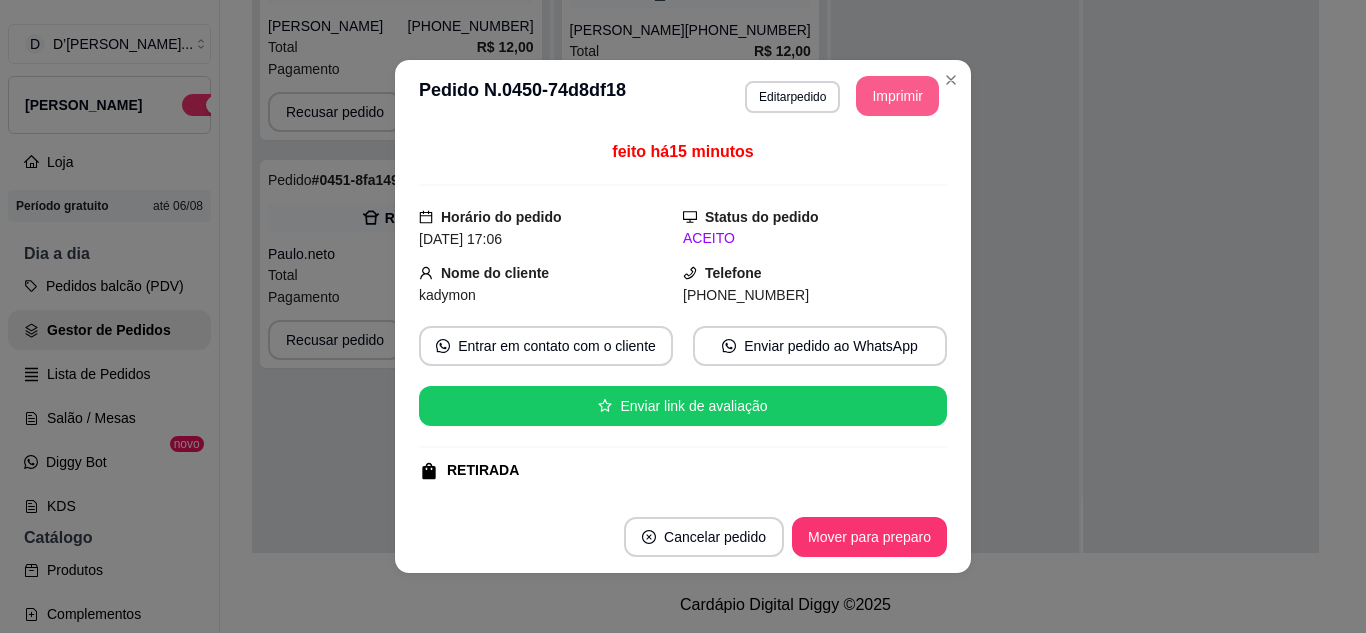 click on "Imprimir" at bounding box center [897, 96] 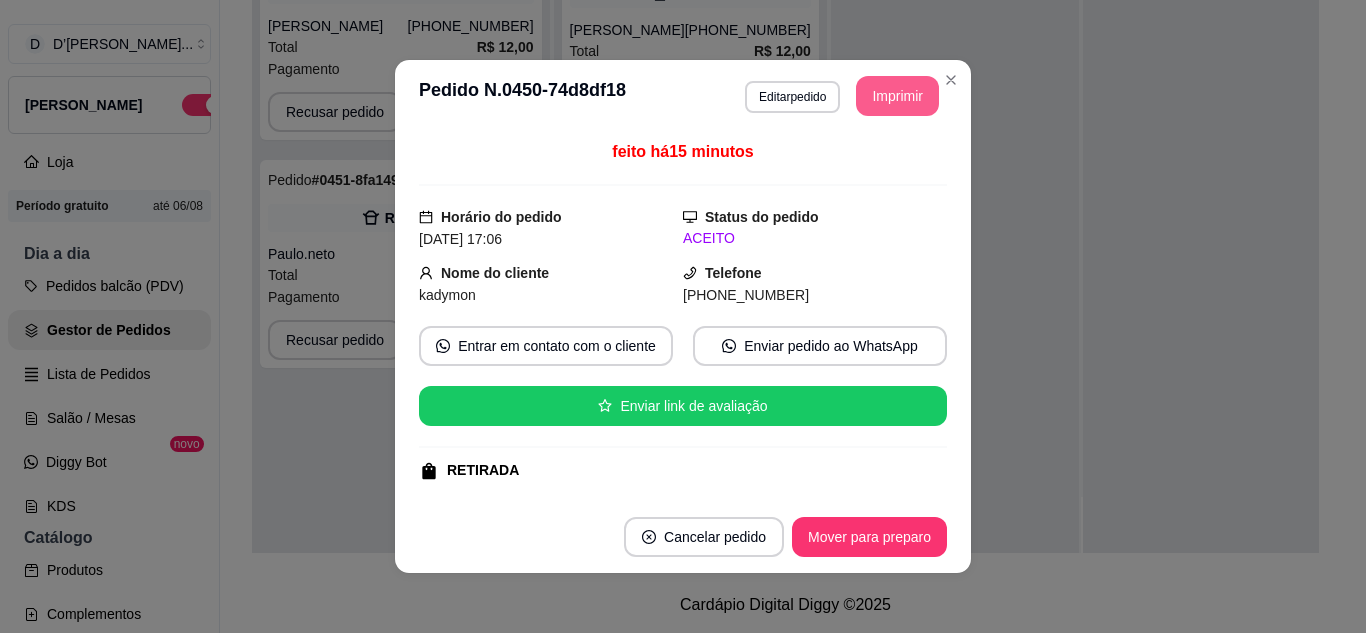 scroll, scrollTop: 0, scrollLeft: 0, axis: both 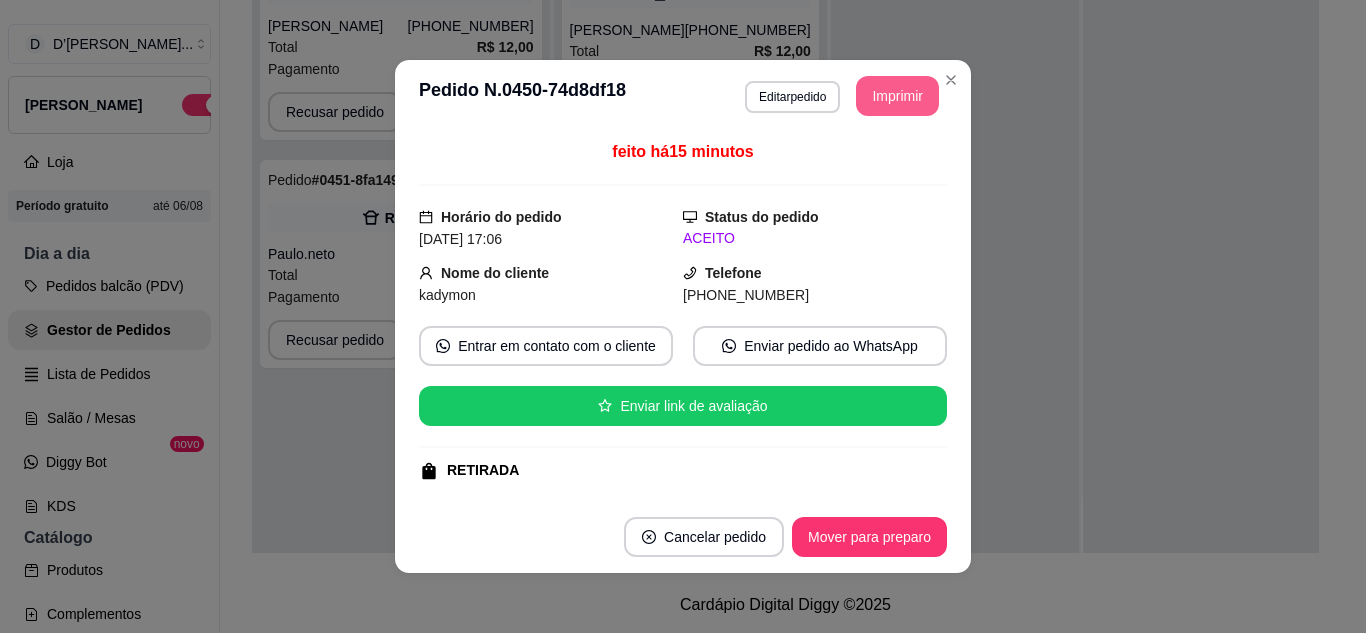 click on "Imprimir" at bounding box center [897, 96] 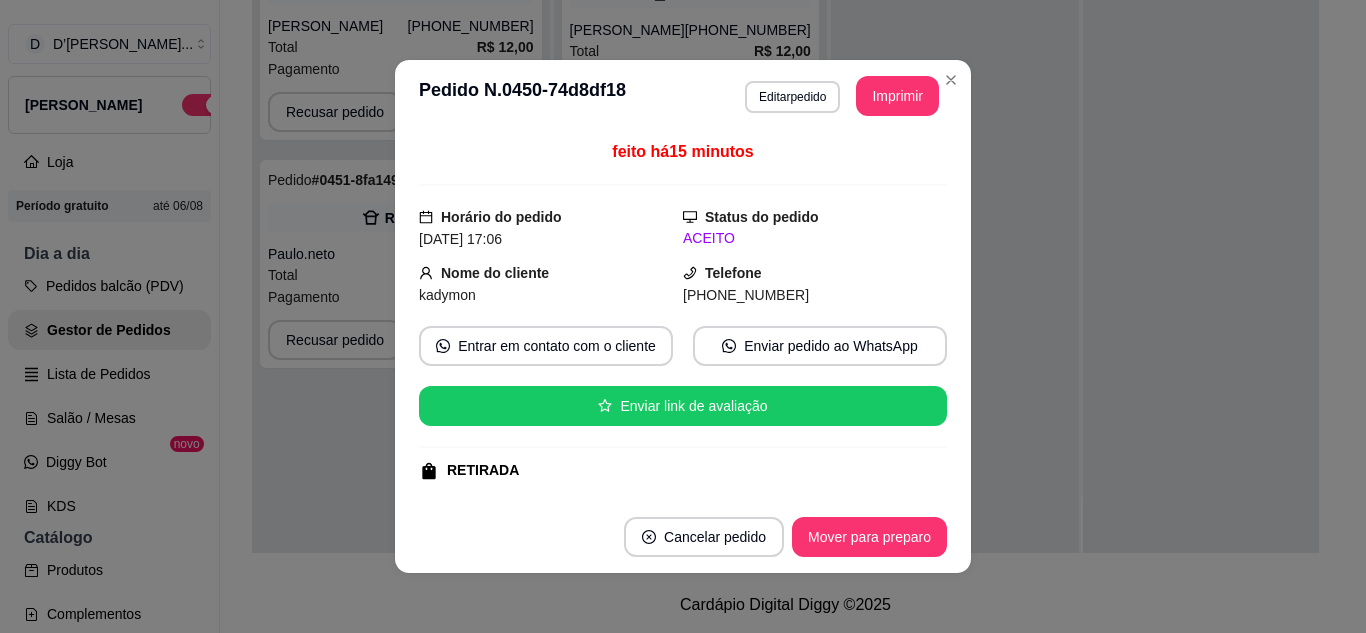 scroll, scrollTop: 0, scrollLeft: 0, axis: both 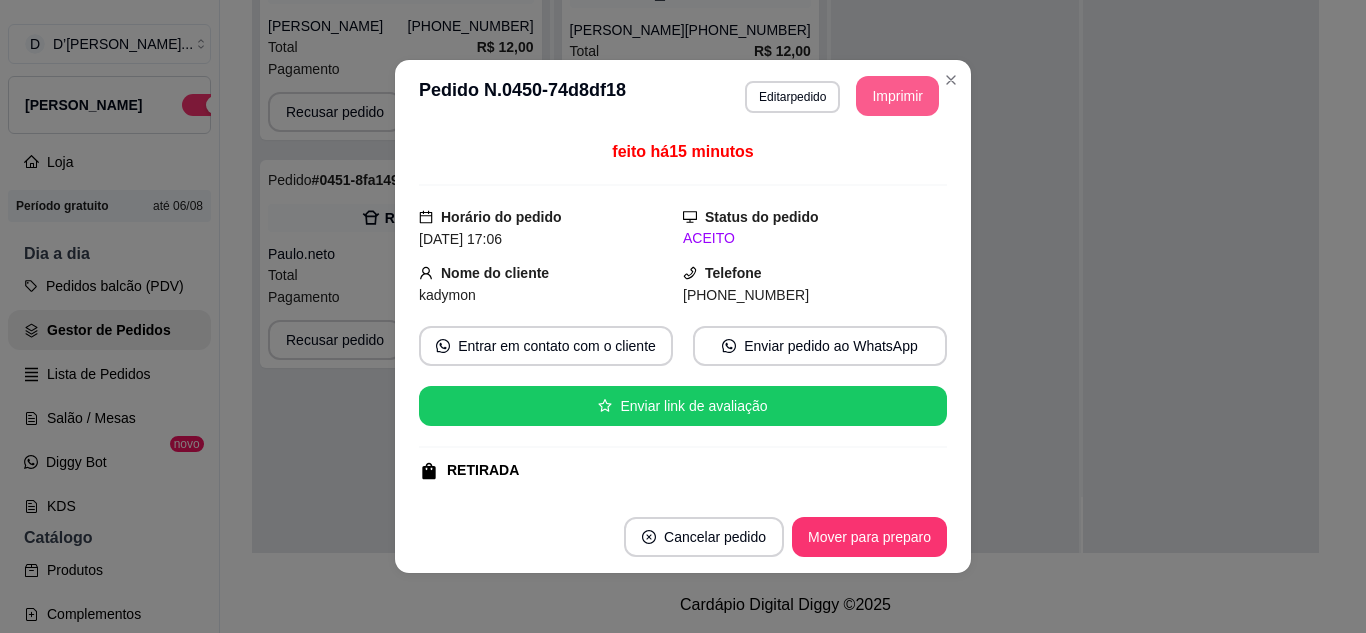 click on "Imprimir" at bounding box center [897, 96] 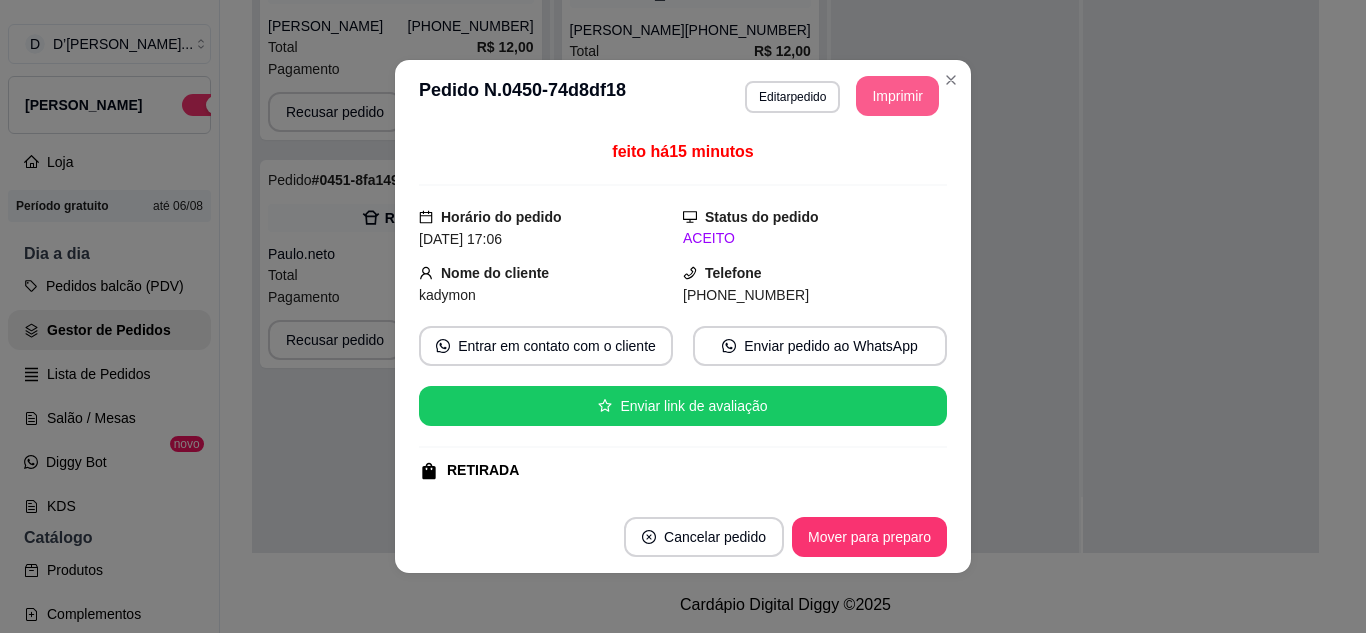 scroll, scrollTop: 0, scrollLeft: 0, axis: both 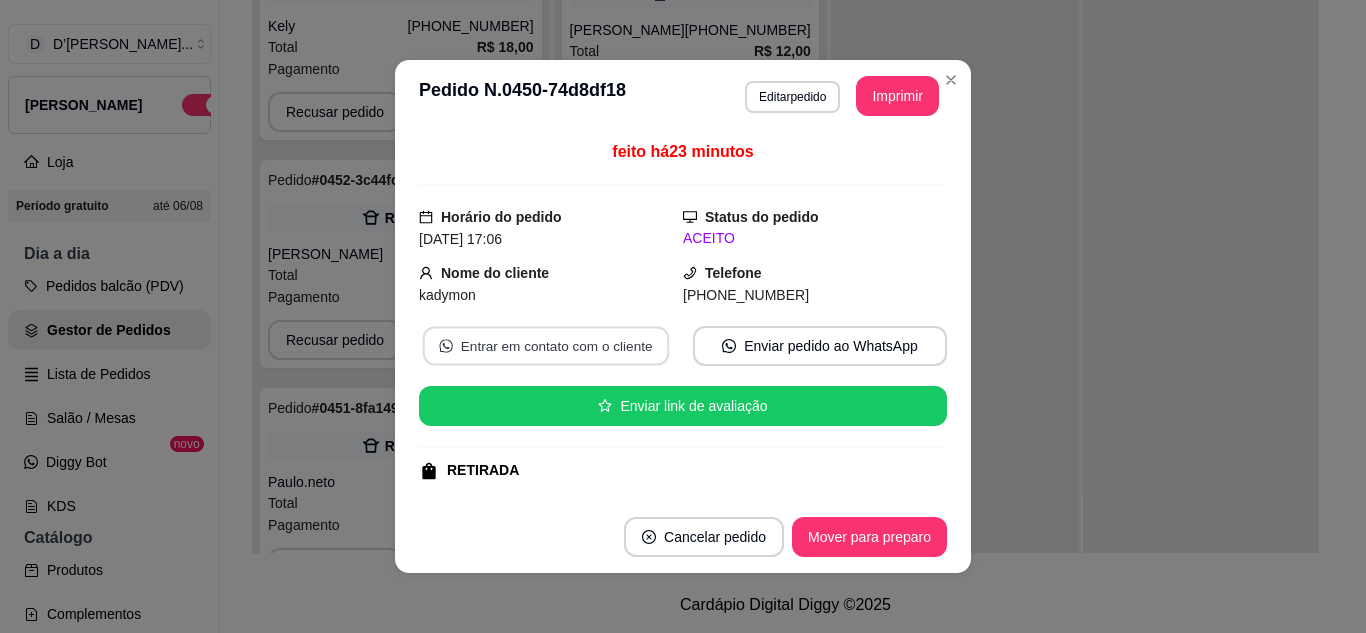 click on "Entrar em contato com o cliente" at bounding box center [546, 346] 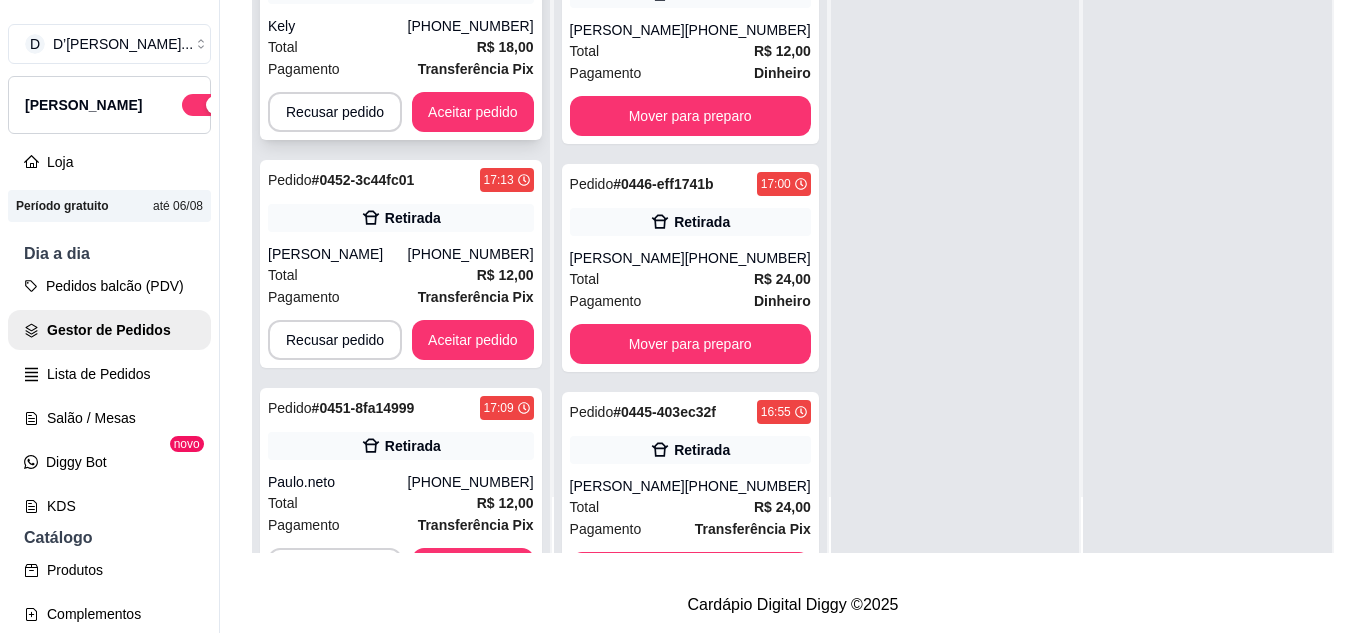 click on "Total R$ 18,00" at bounding box center [401, 47] 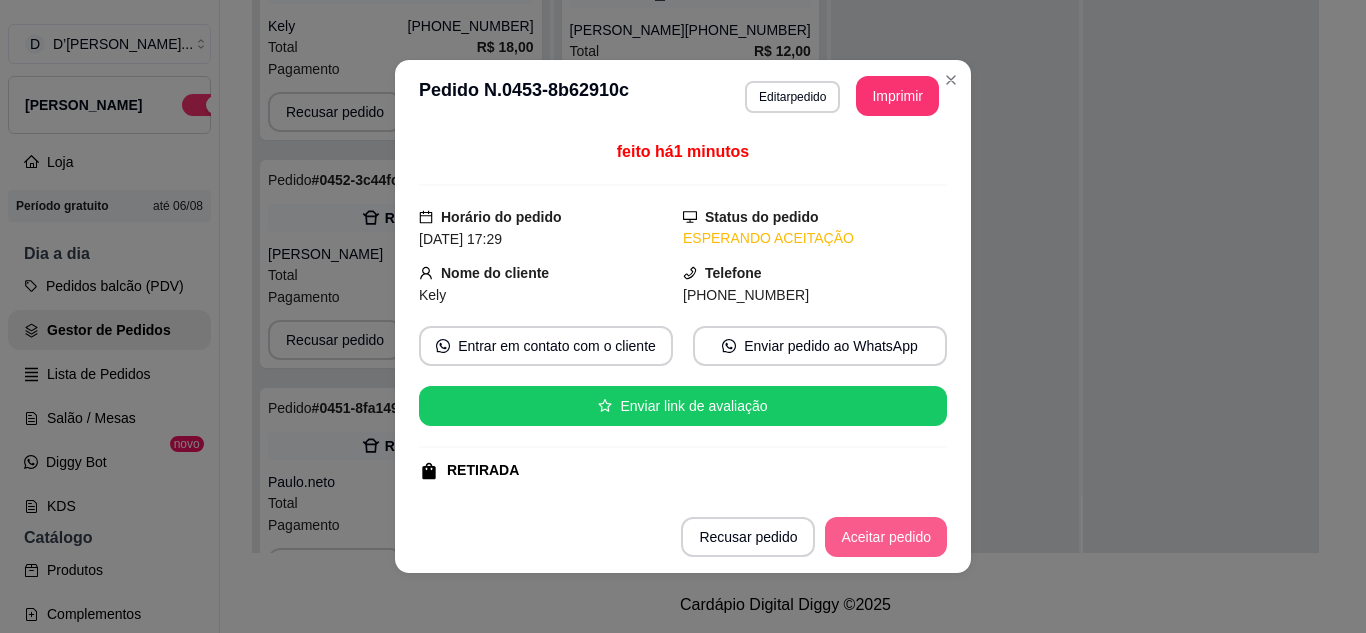click on "Aceitar pedido" at bounding box center (886, 537) 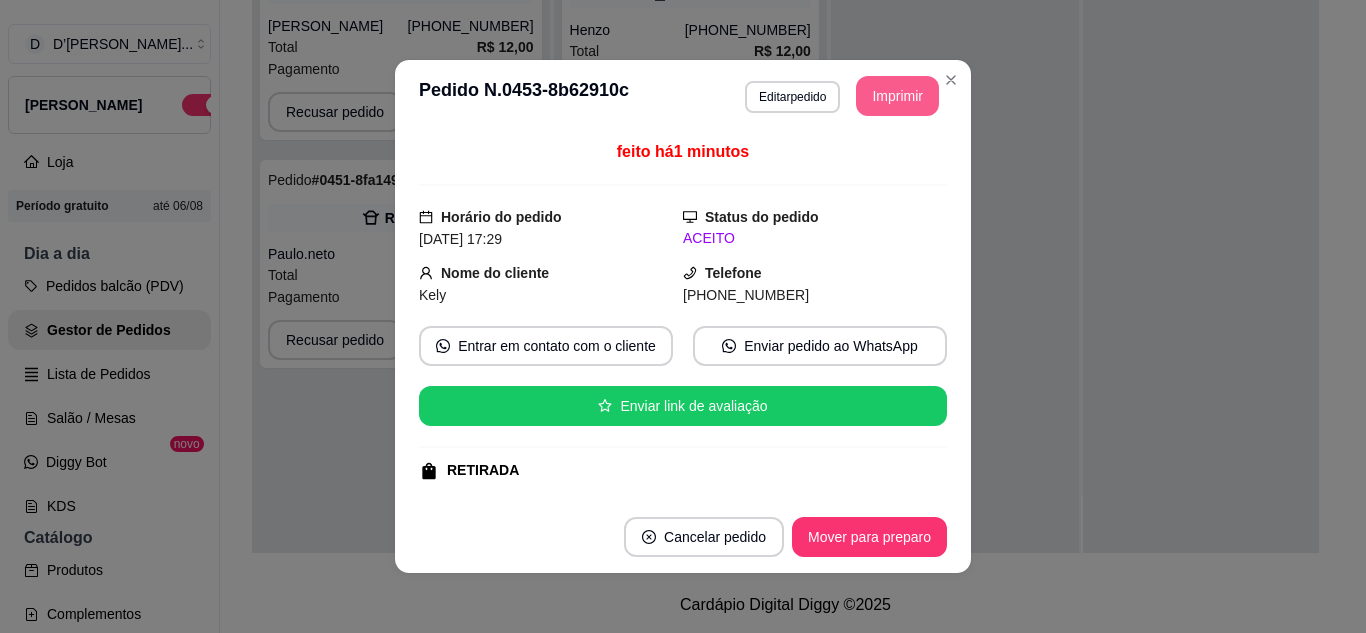 click on "Imprimir" at bounding box center (897, 96) 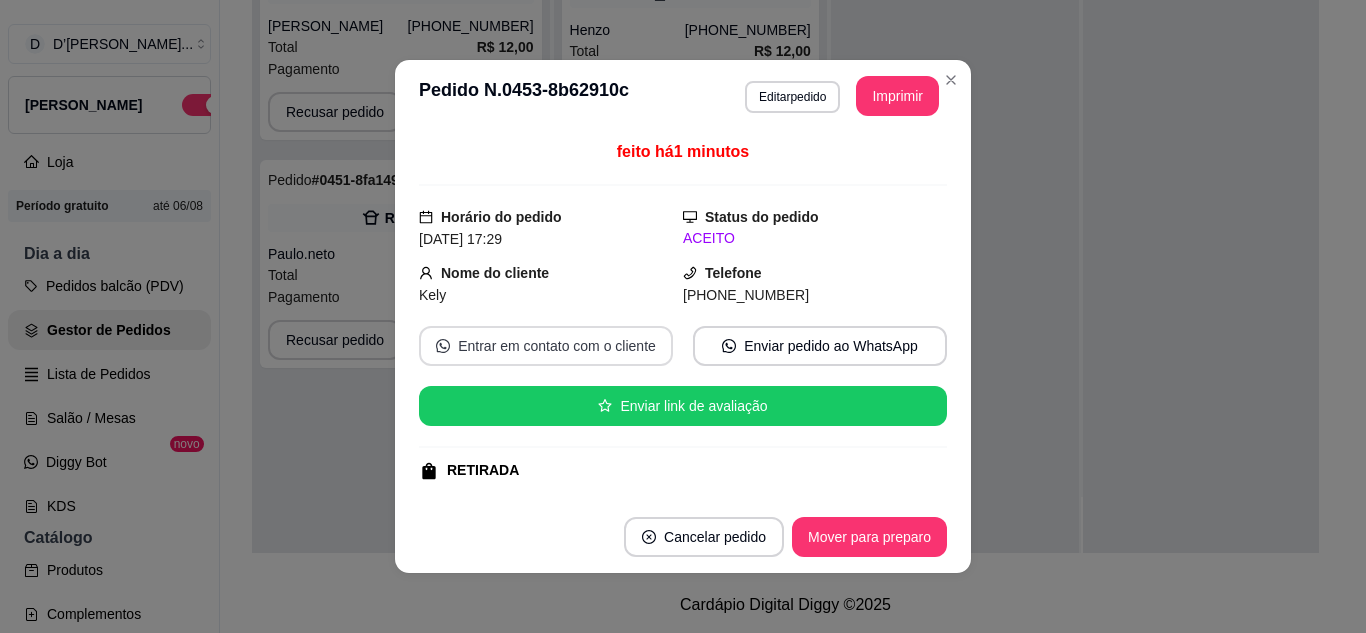 click on "Entrar em contato com o cliente" at bounding box center (546, 346) 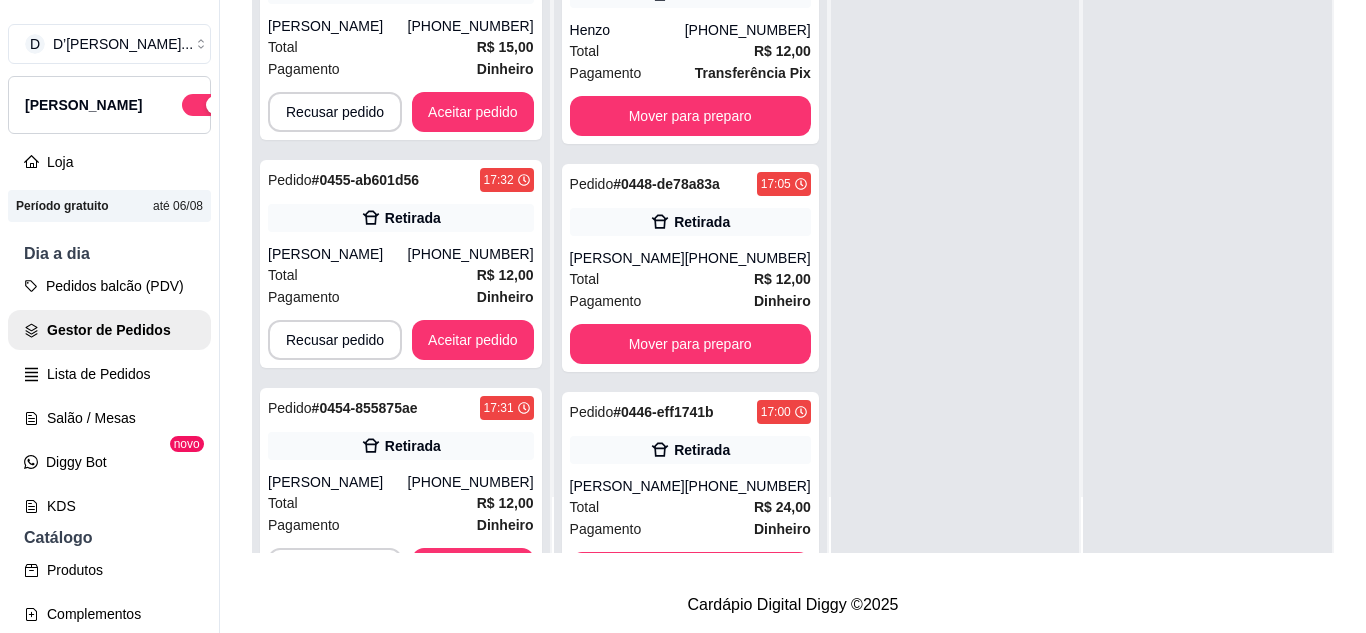 click on "Paulo.neto" at bounding box center [338, 938] 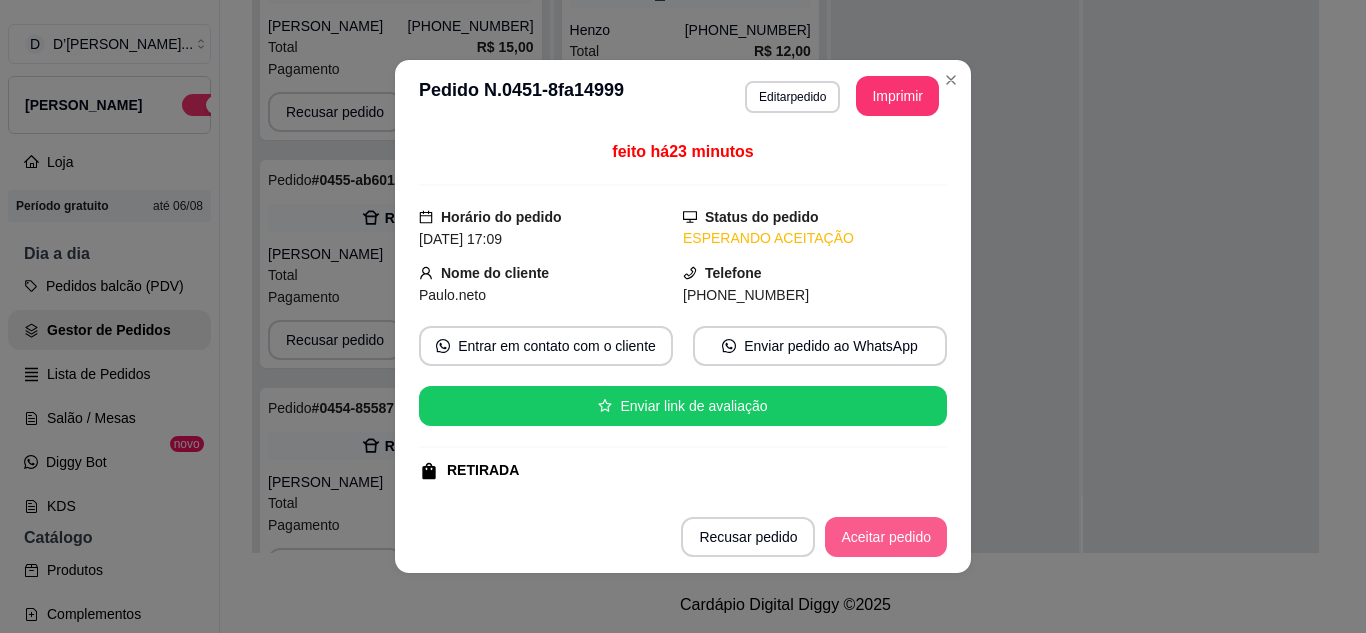 click on "Aceitar pedido" at bounding box center (886, 537) 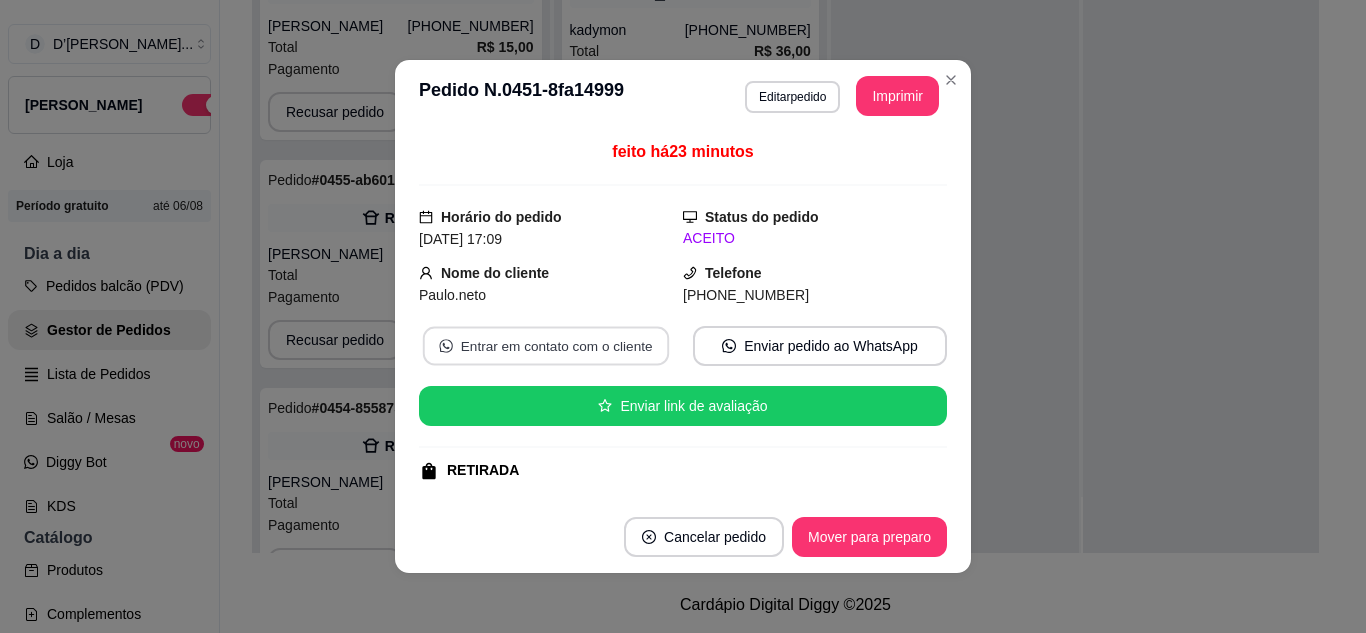 click on "Entrar em contato com o cliente" at bounding box center (546, 346) 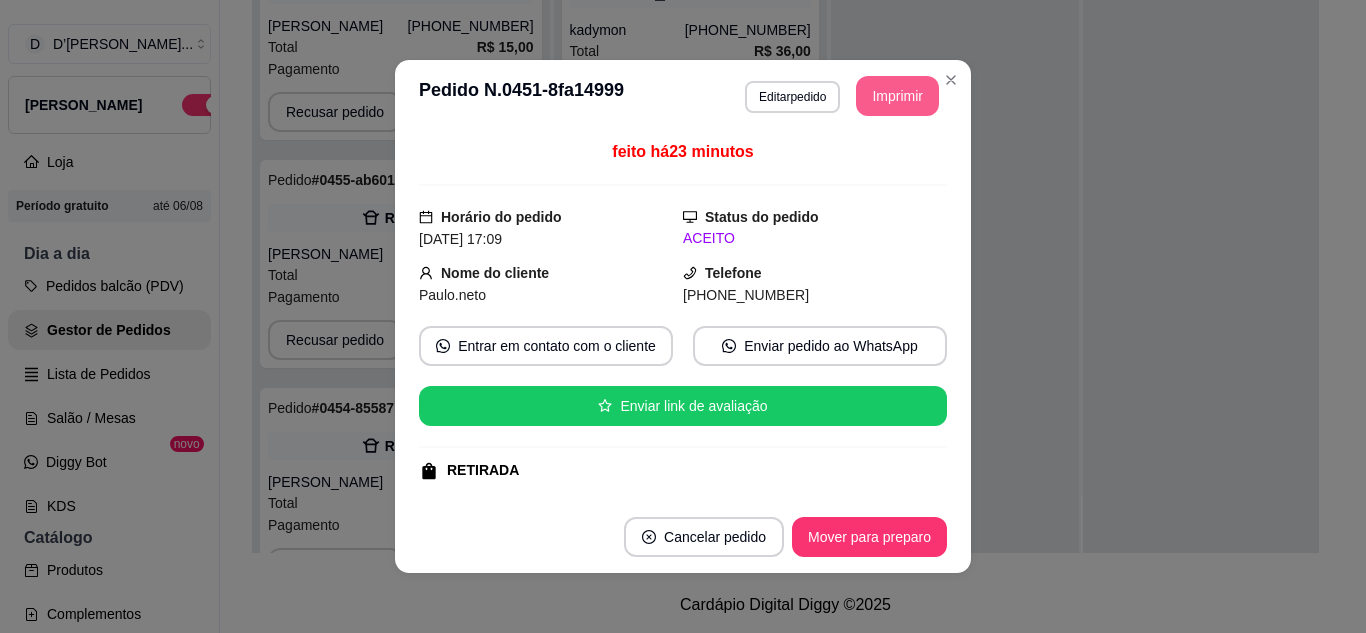 click on "Imprimir" at bounding box center (897, 96) 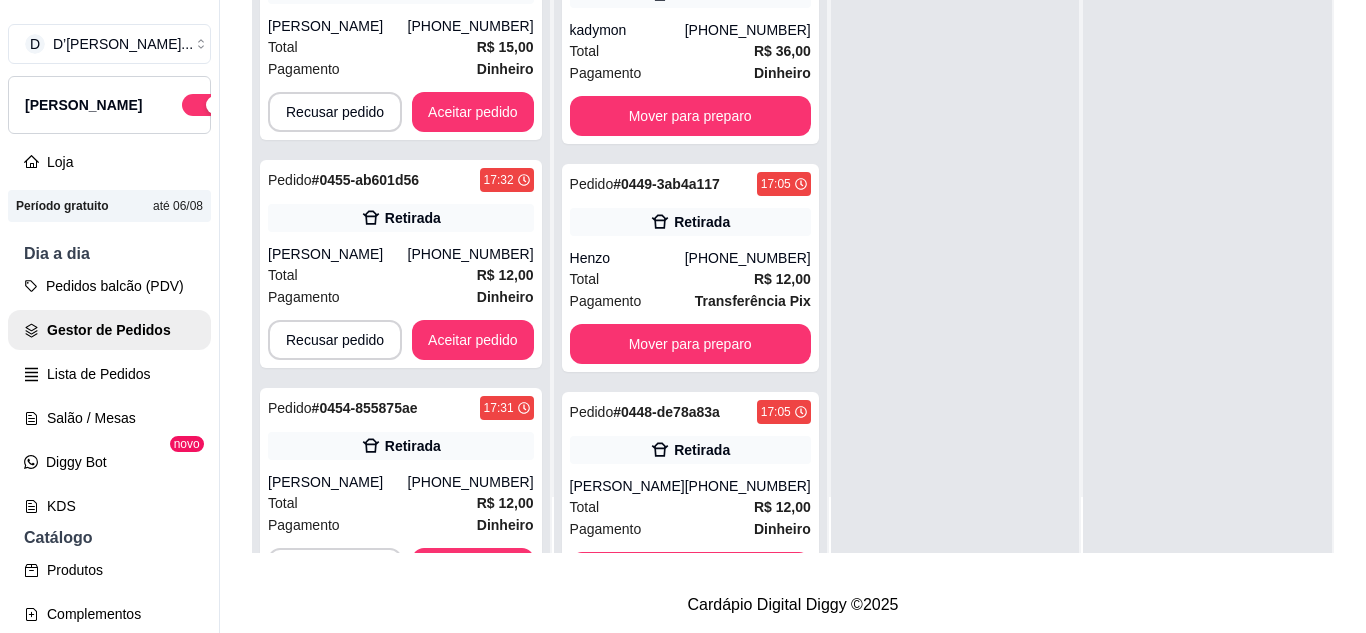 click on "Pedido  # 0452-3c44fc01 17:13 Retirada David Robson  (88) 9626-4309 Total R$ 12,00 Pagamento Transferência Pix Recusar pedido Aceitar pedido" at bounding box center [401, 720] 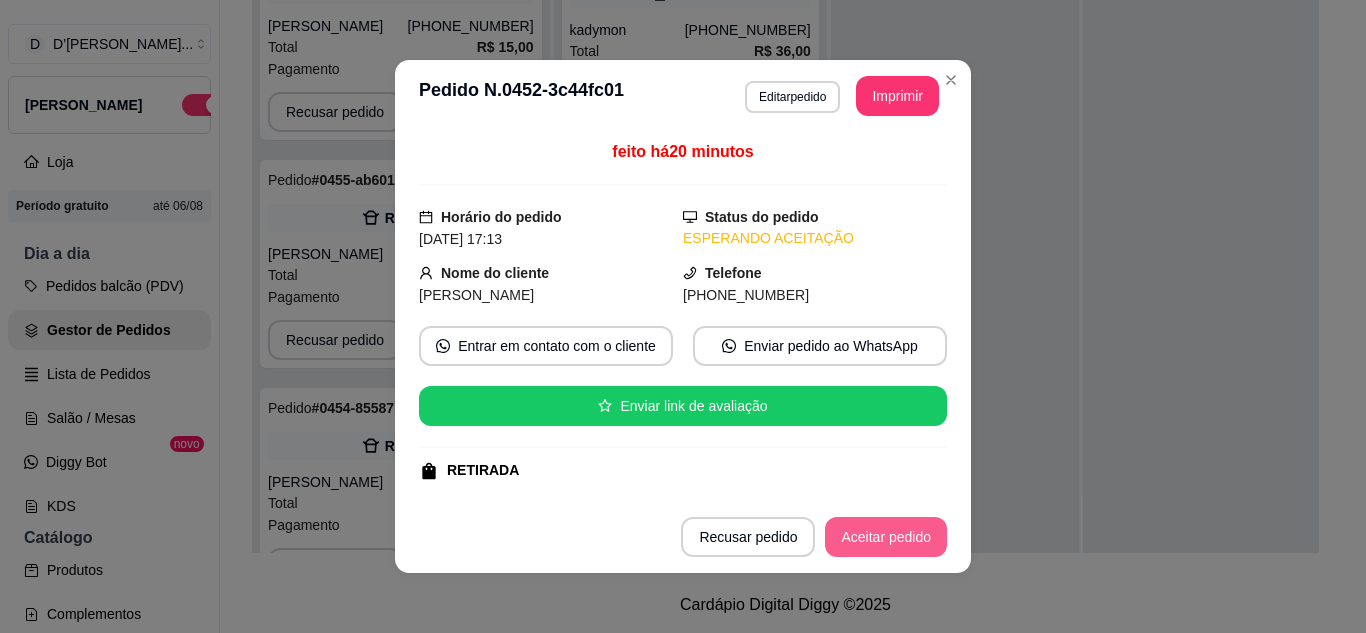 click on "Aceitar pedido" at bounding box center (886, 537) 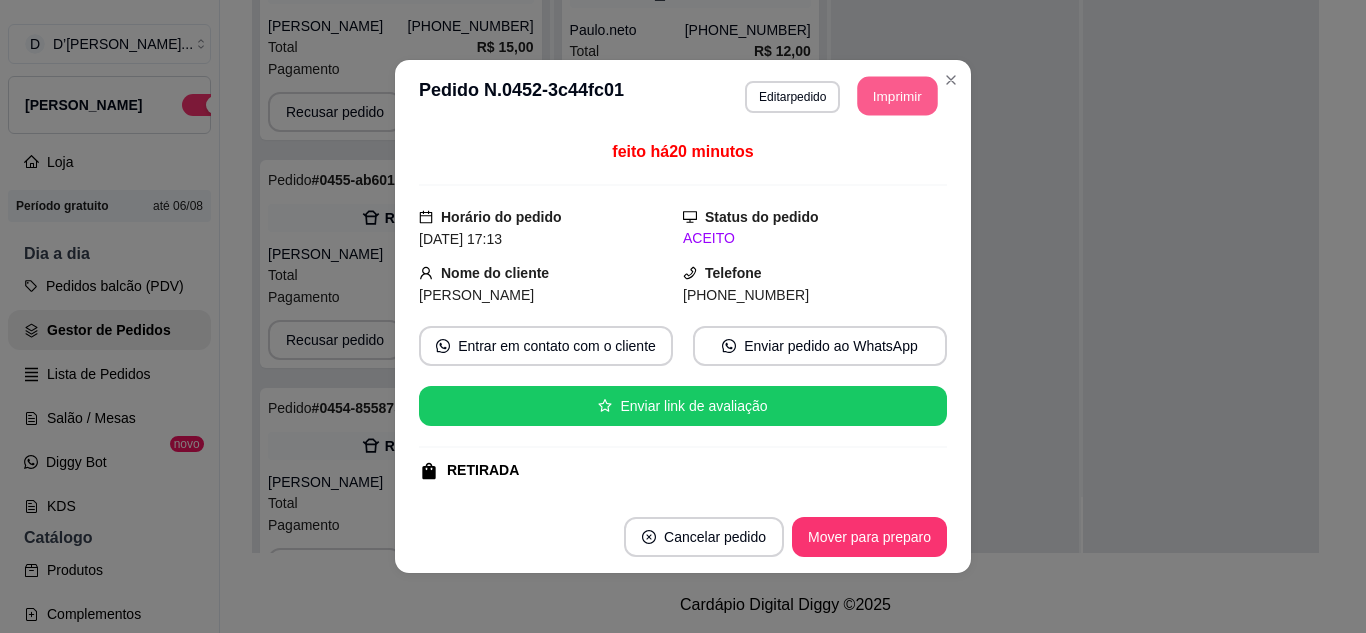 click on "Imprimir" at bounding box center (898, 96) 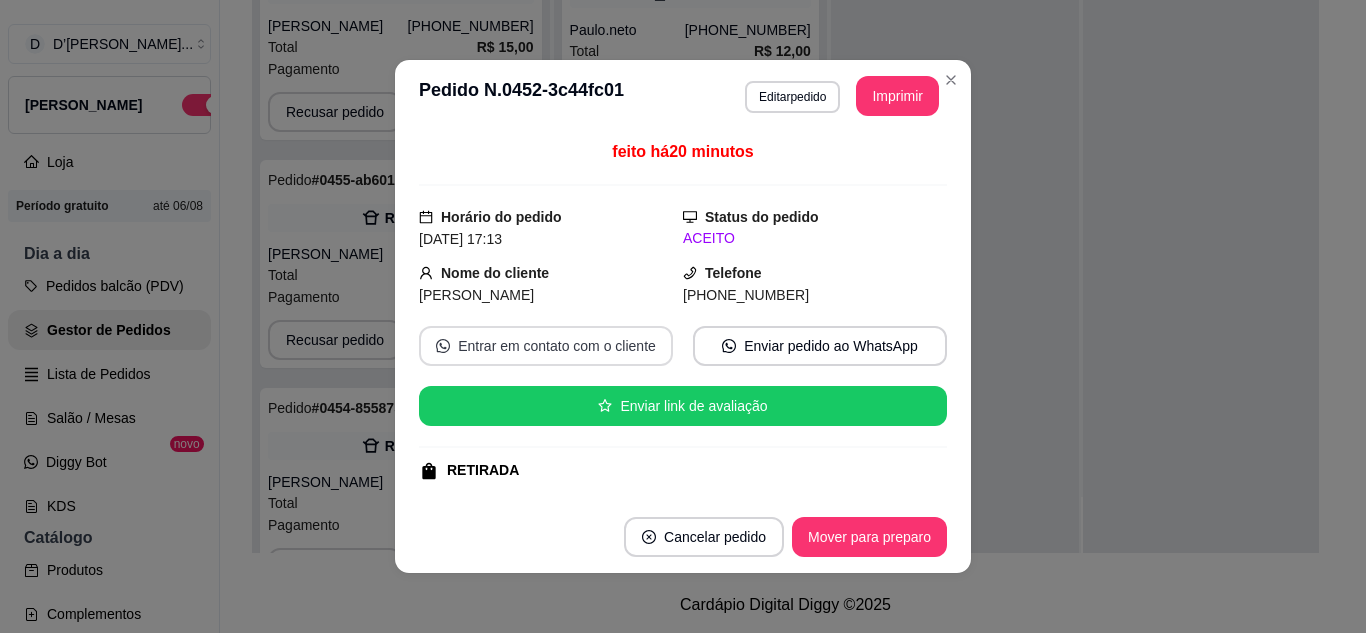 click on "Entrar em contato com o cliente" at bounding box center (546, 346) 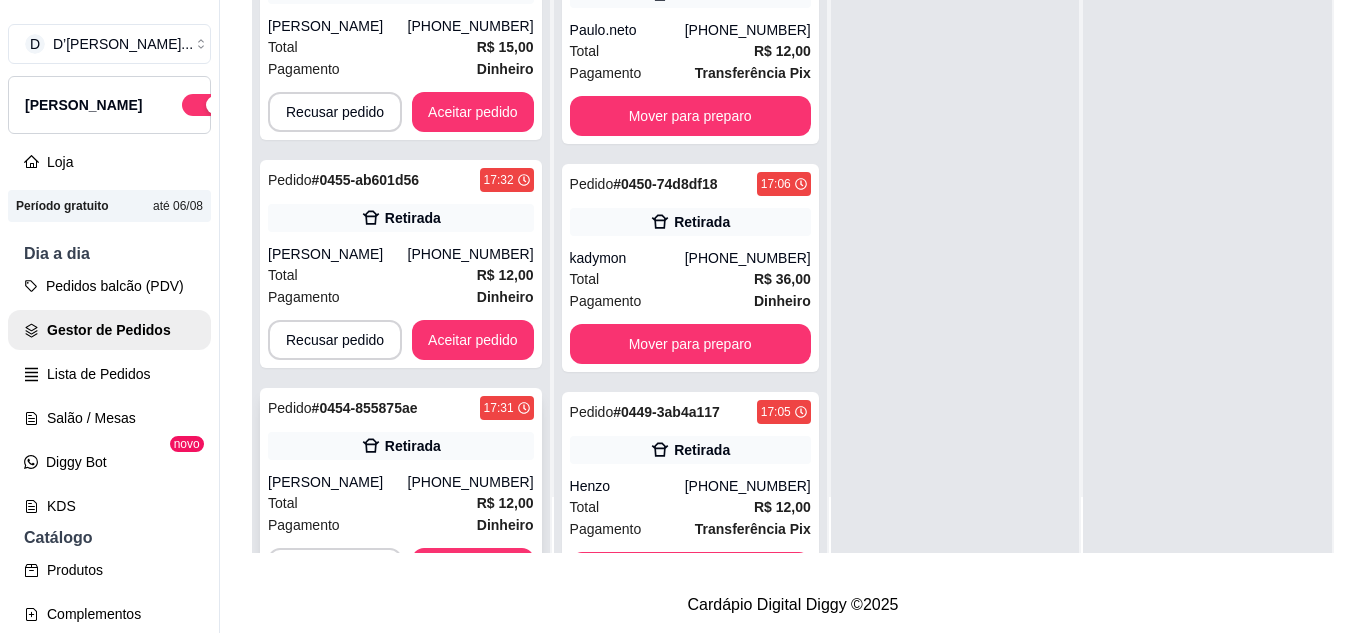 click on "Pagamento Dinheiro" at bounding box center (401, 525) 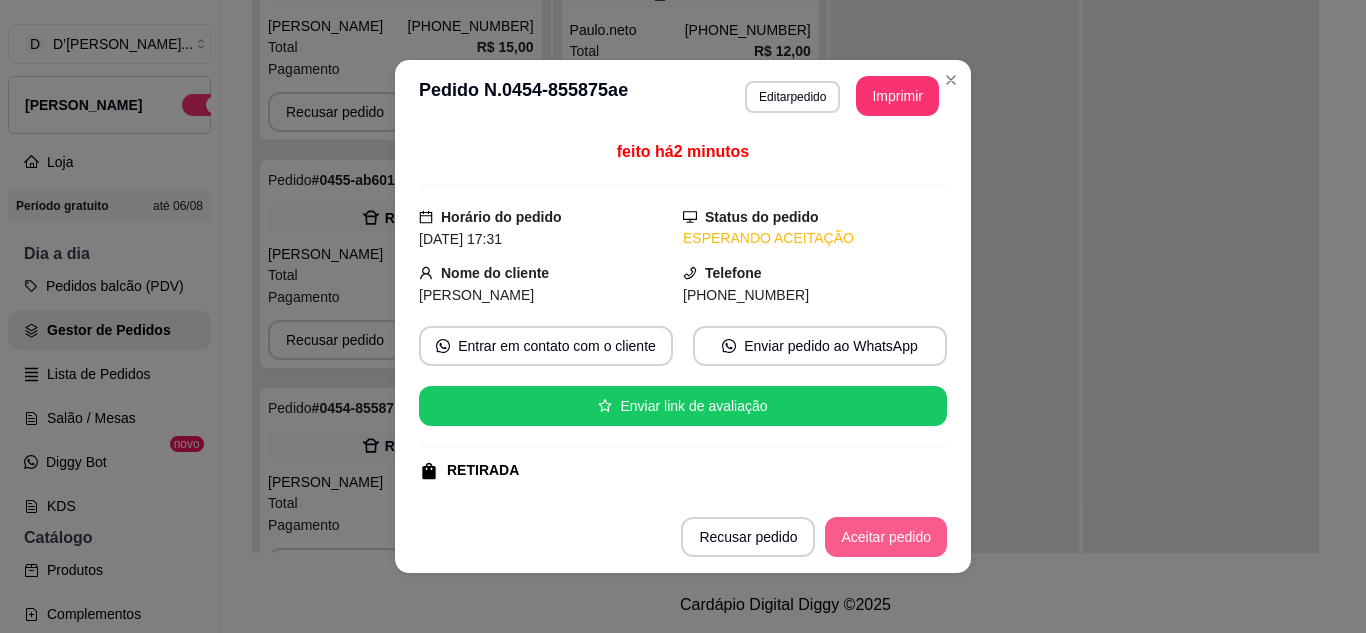 click on "Aceitar pedido" at bounding box center (886, 537) 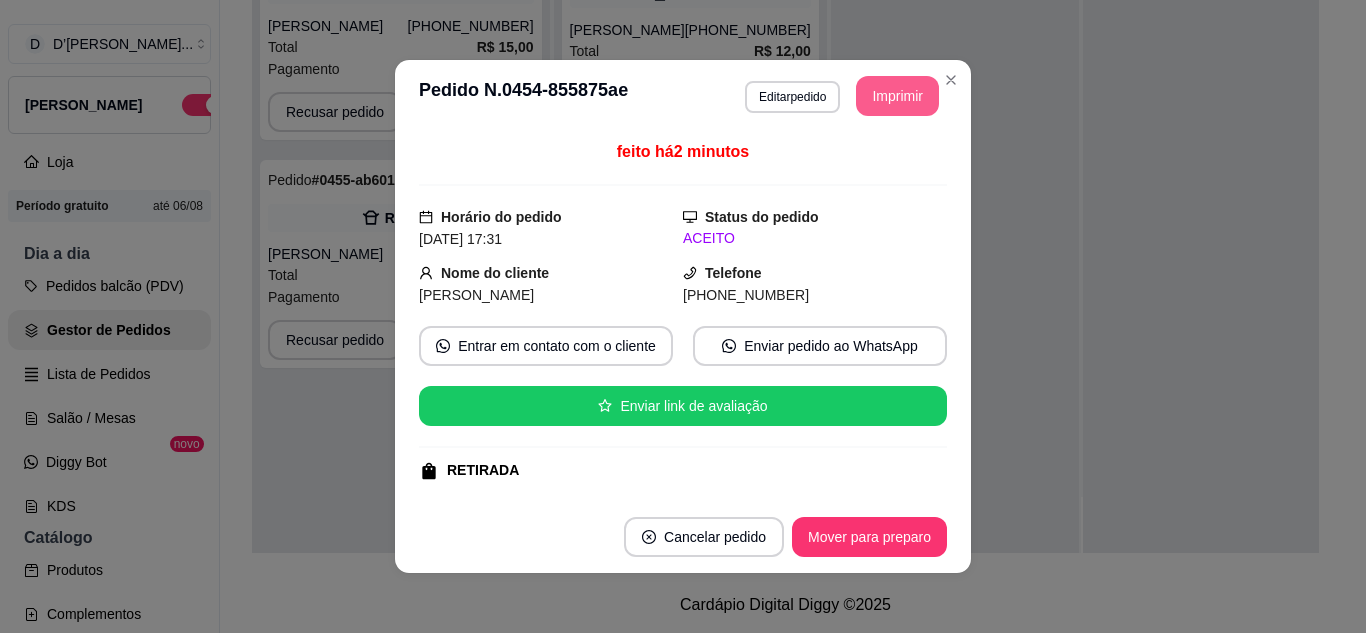 click on "Imprimir" at bounding box center [897, 96] 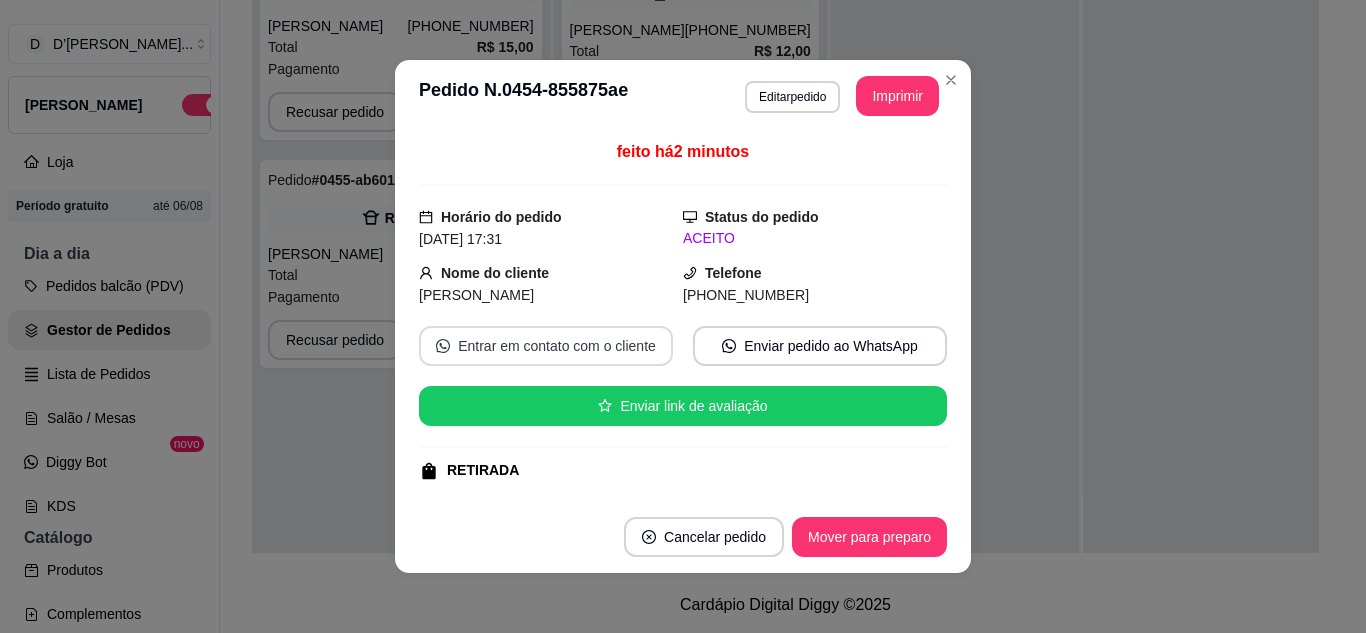 click on "Entrar em contato com o cliente" at bounding box center [546, 346] 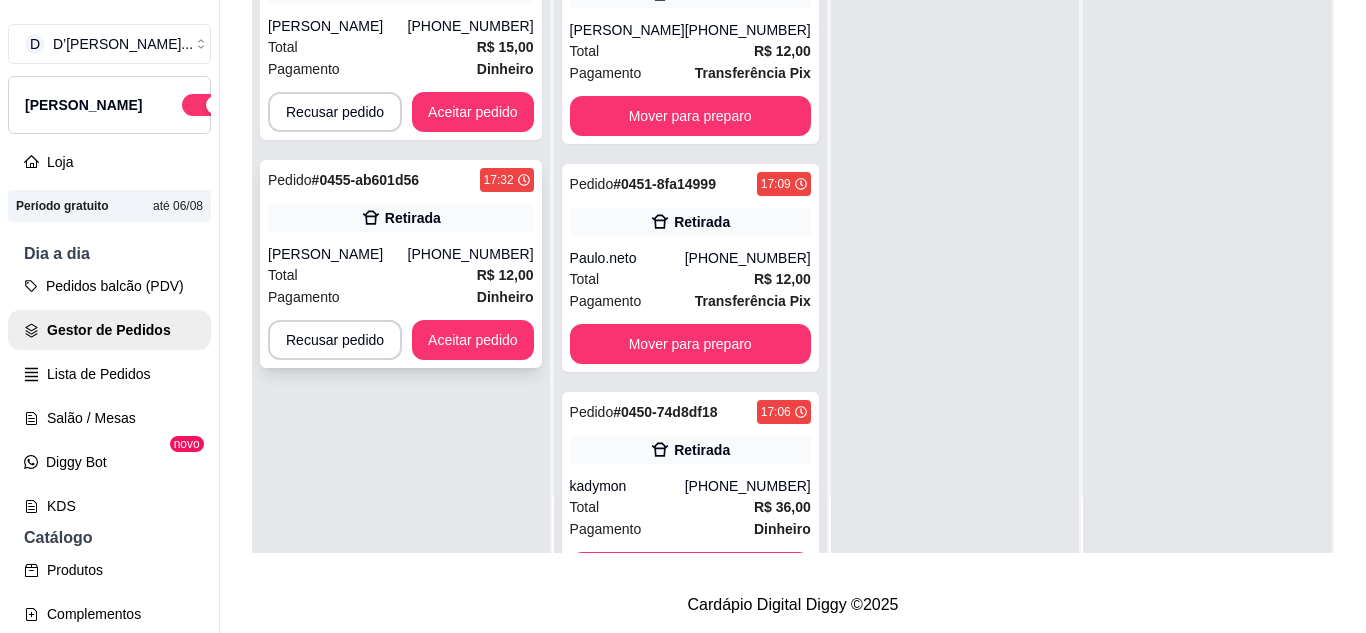 click on "Total R$ 12,00" at bounding box center (401, 275) 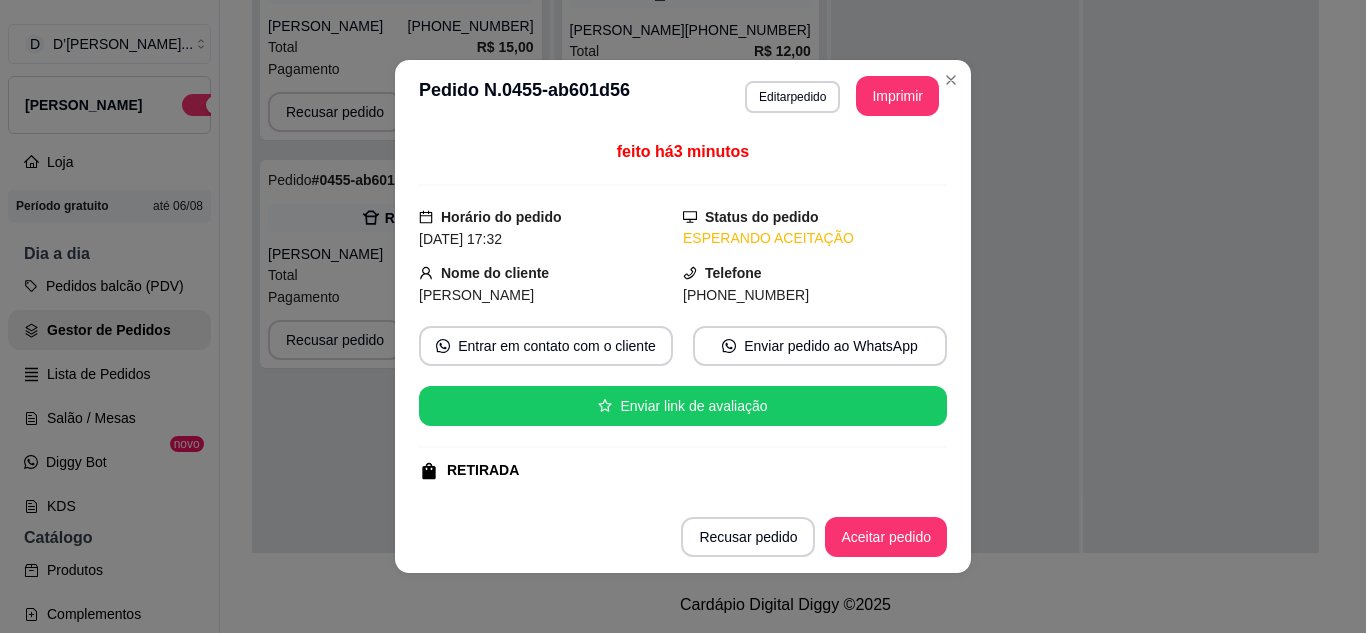 click on "Aceitar pedido" at bounding box center [886, 537] 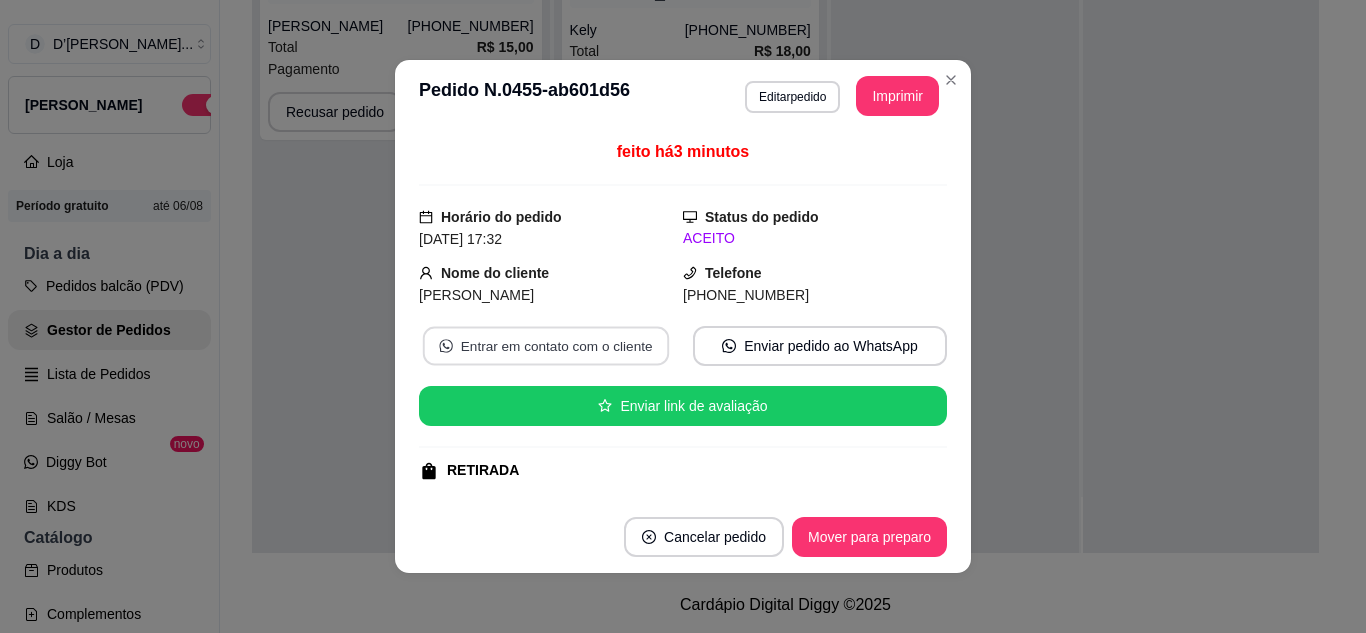 click on "Entrar em contato com o cliente" at bounding box center [546, 346] 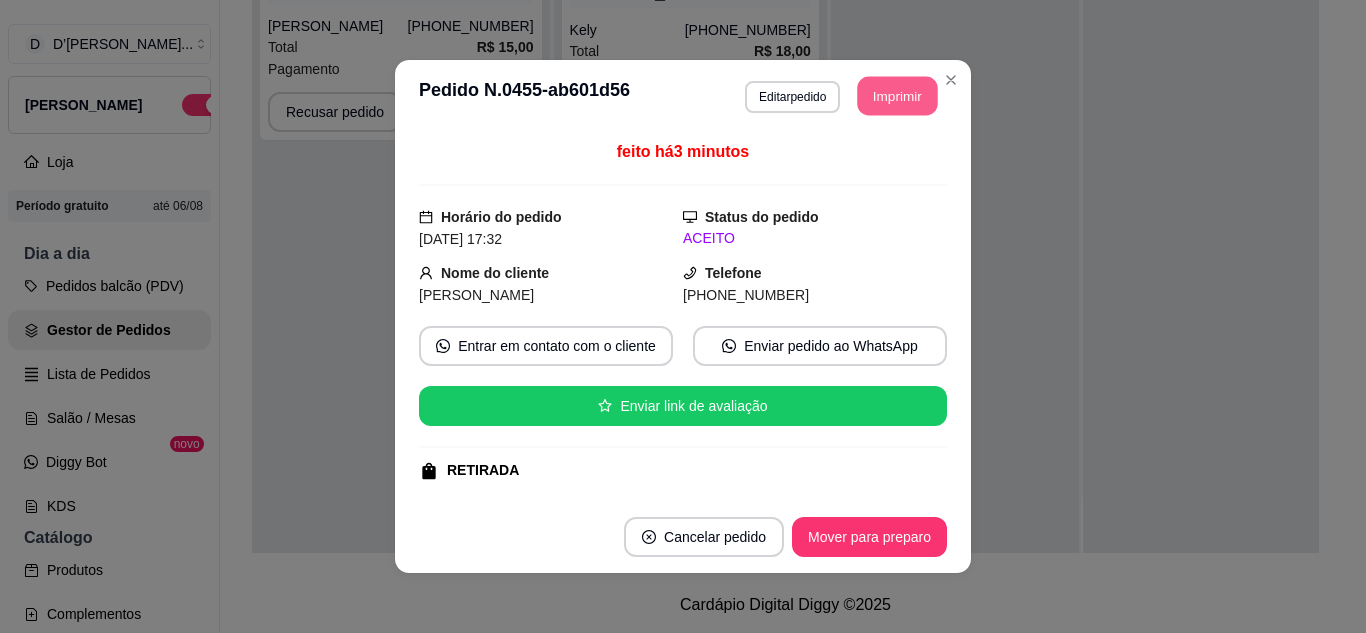 click on "Imprimir" at bounding box center (898, 96) 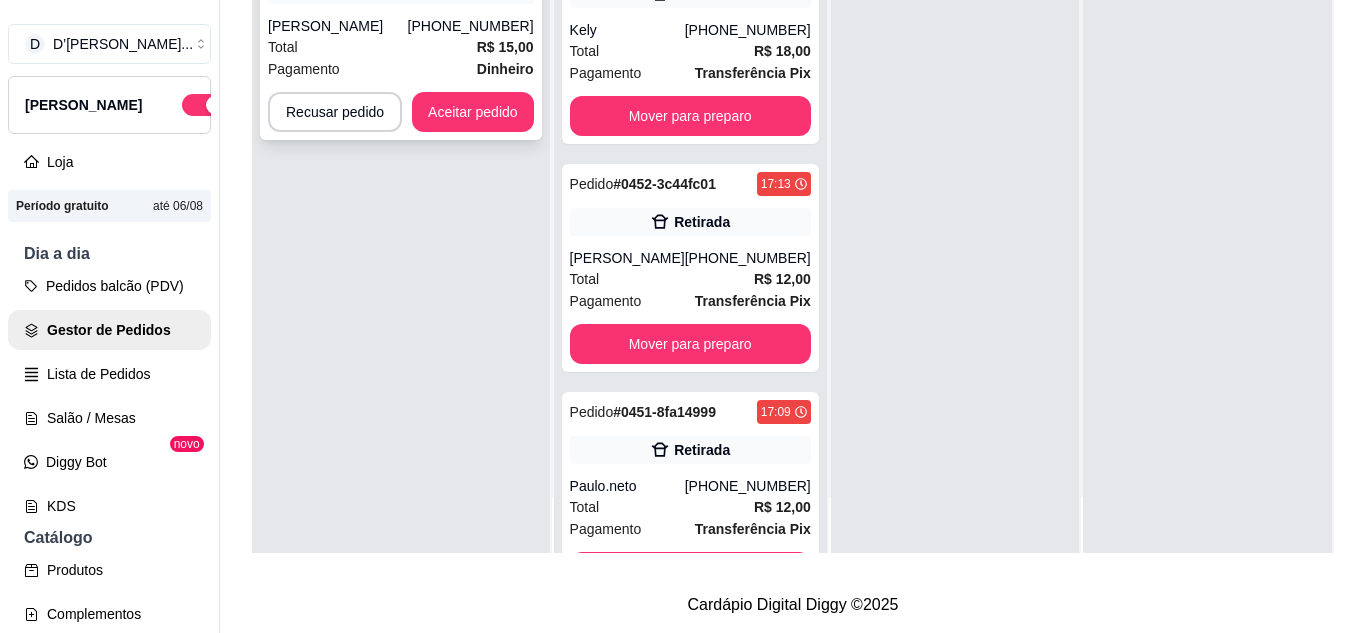 click on "Total R$ 15,00" at bounding box center [401, 47] 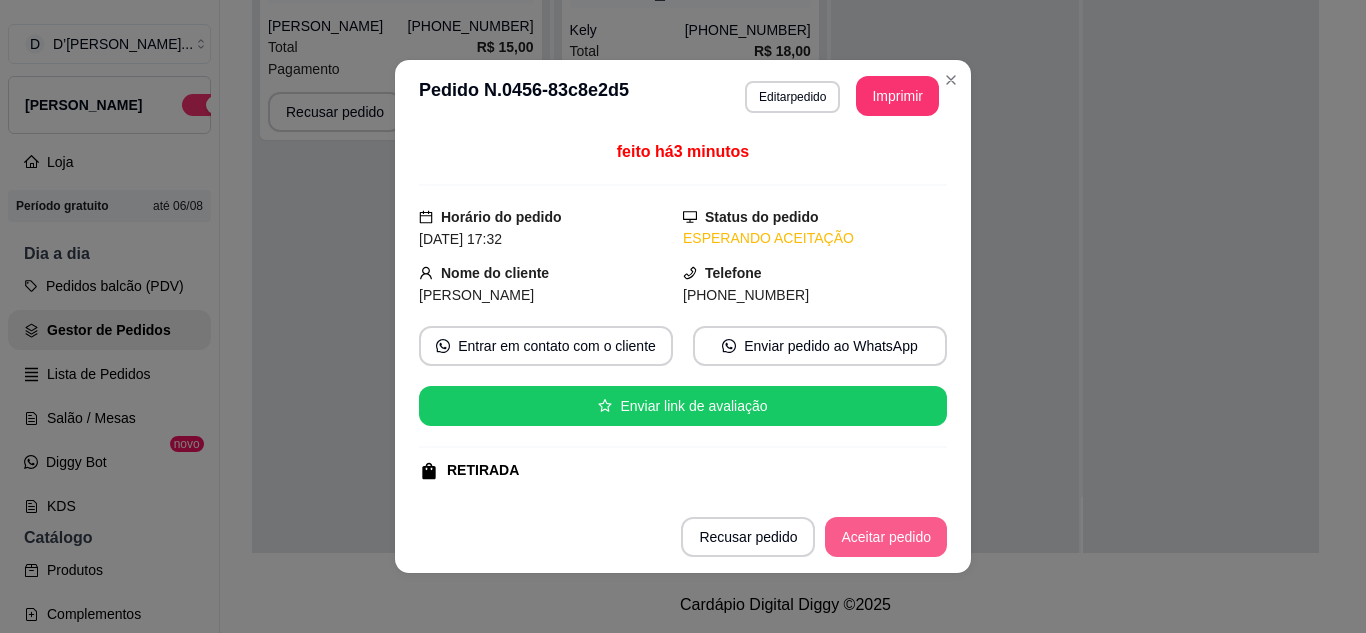 click on "Aceitar pedido" at bounding box center (886, 537) 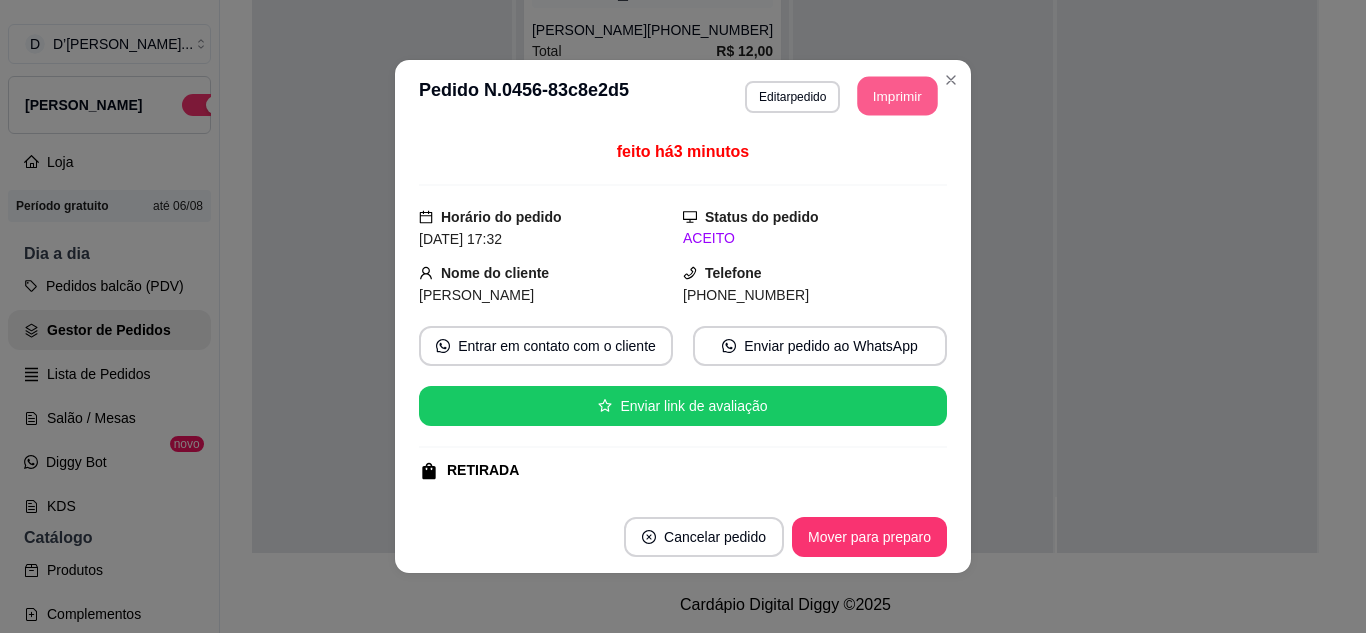 click on "Imprimir" at bounding box center (898, 96) 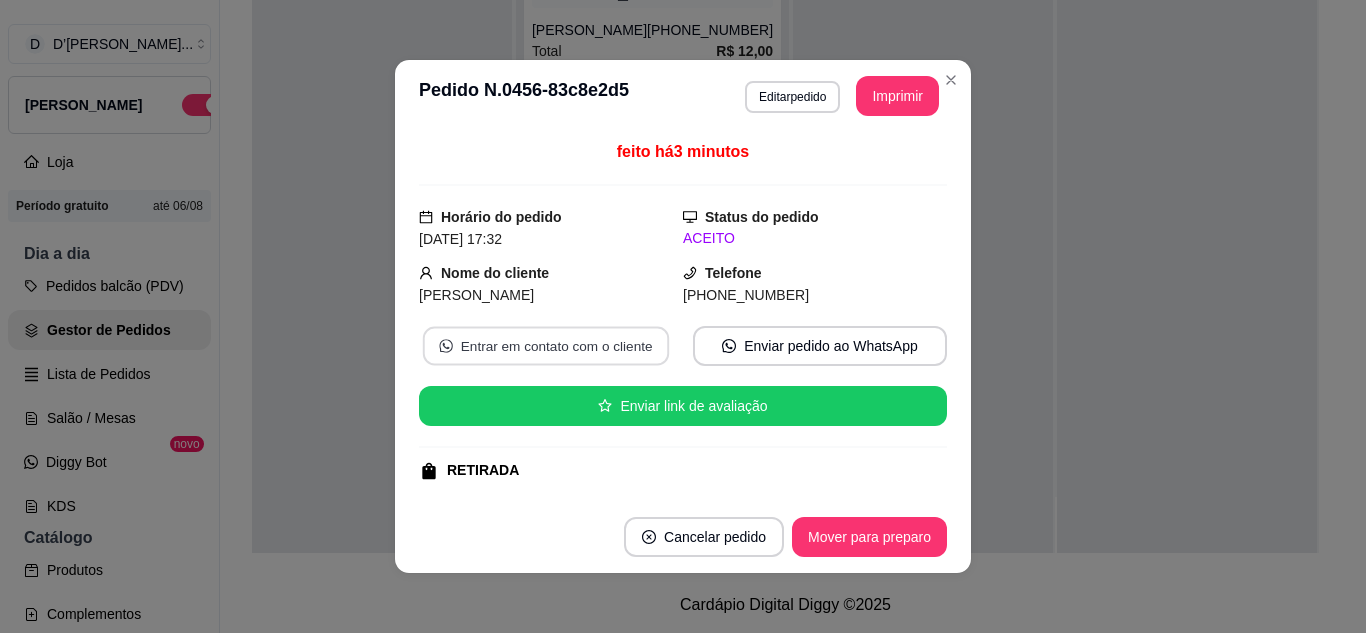 click on "Entrar em contato com o cliente" at bounding box center [546, 346] 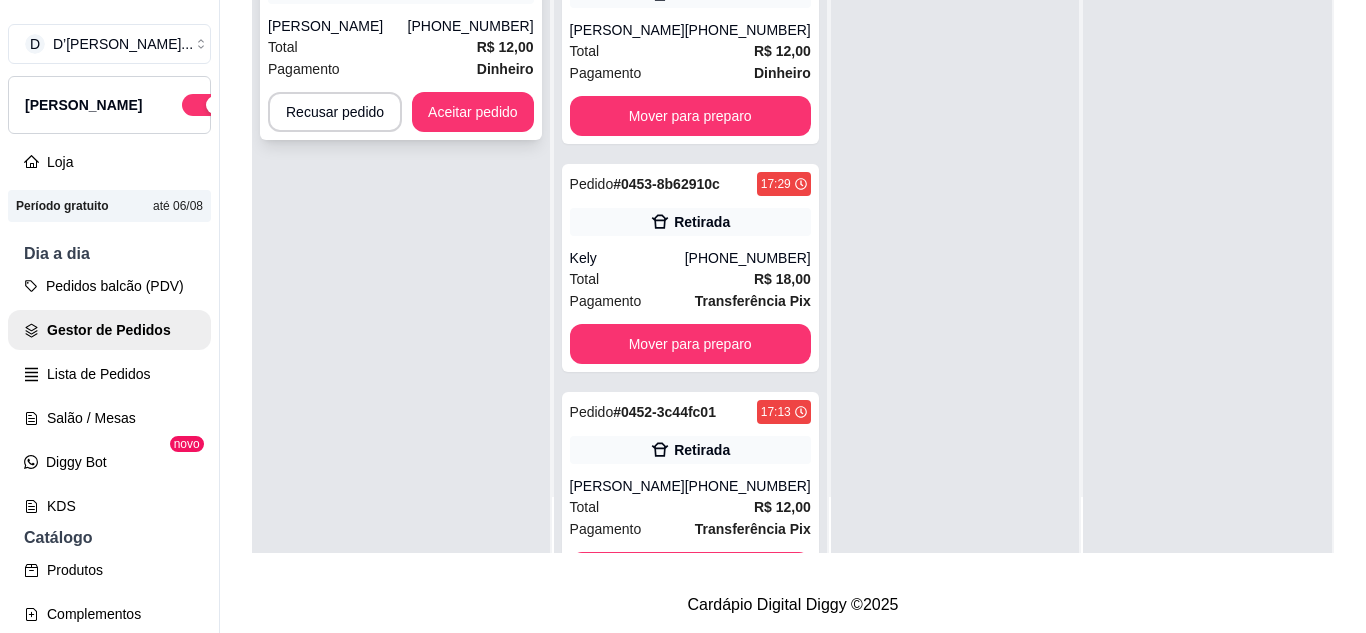 click on "Pagamento Dinheiro" at bounding box center (401, 69) 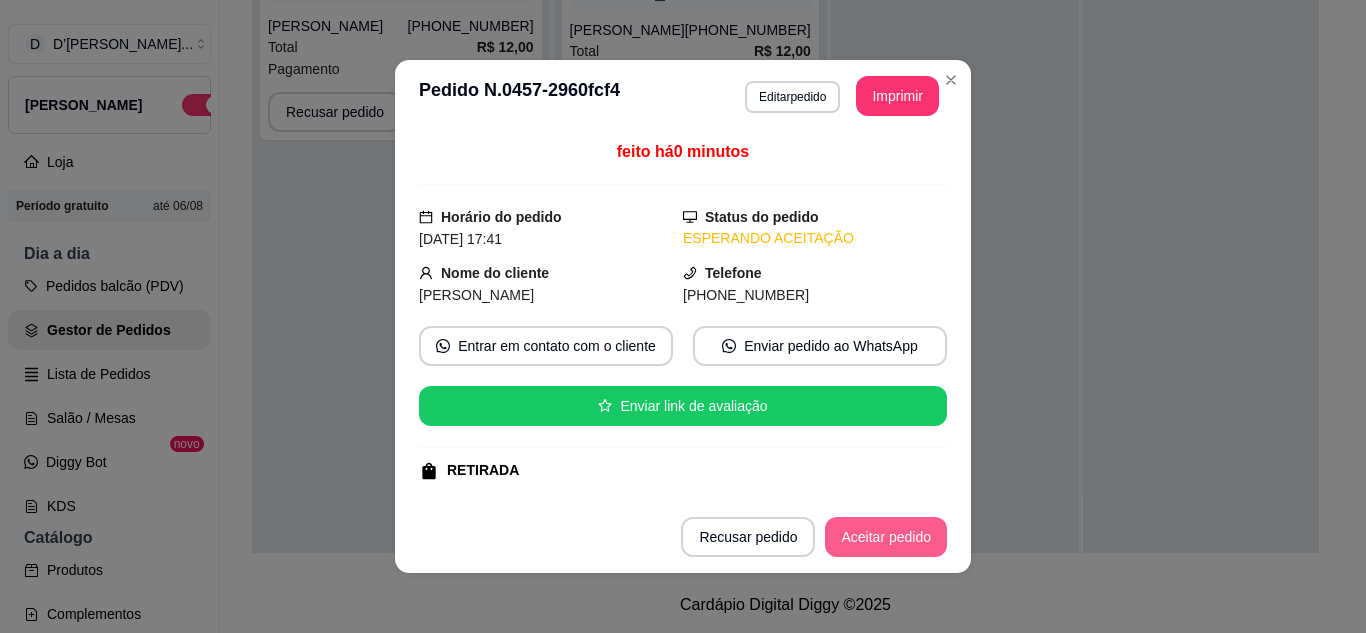 click on "Aceitar pedido" at bounding box center (886, 537) 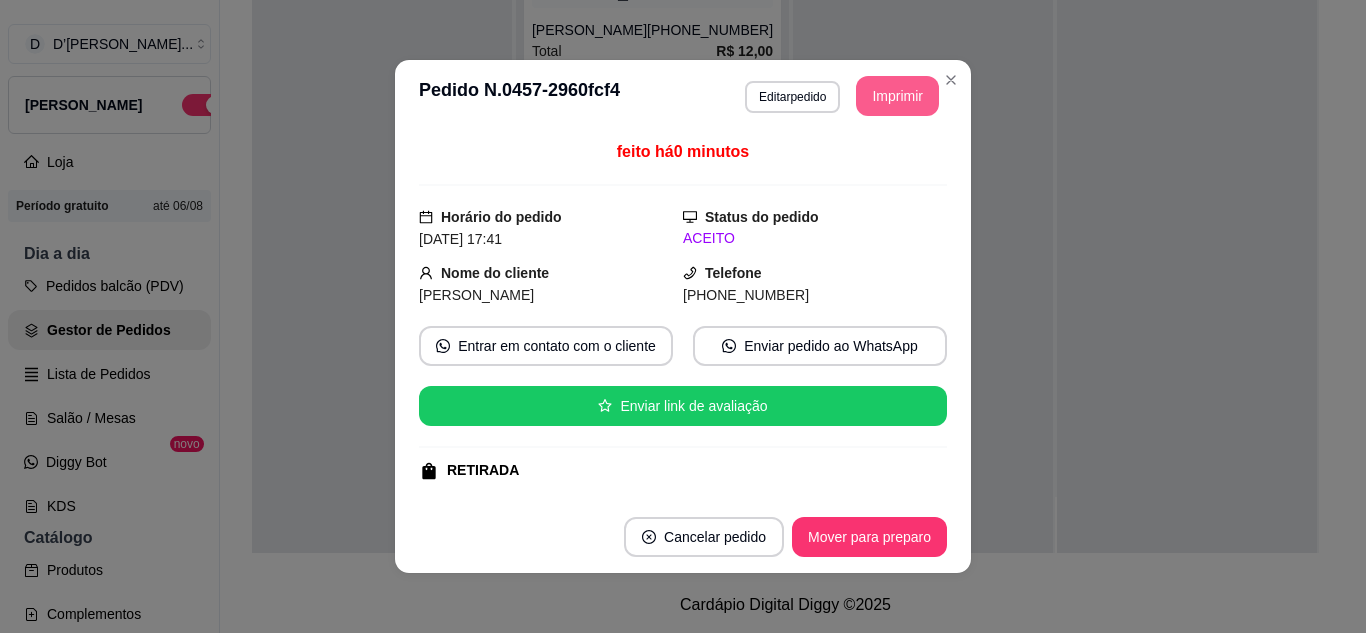 click on "Imprimir" at bounding box center [897, 96] 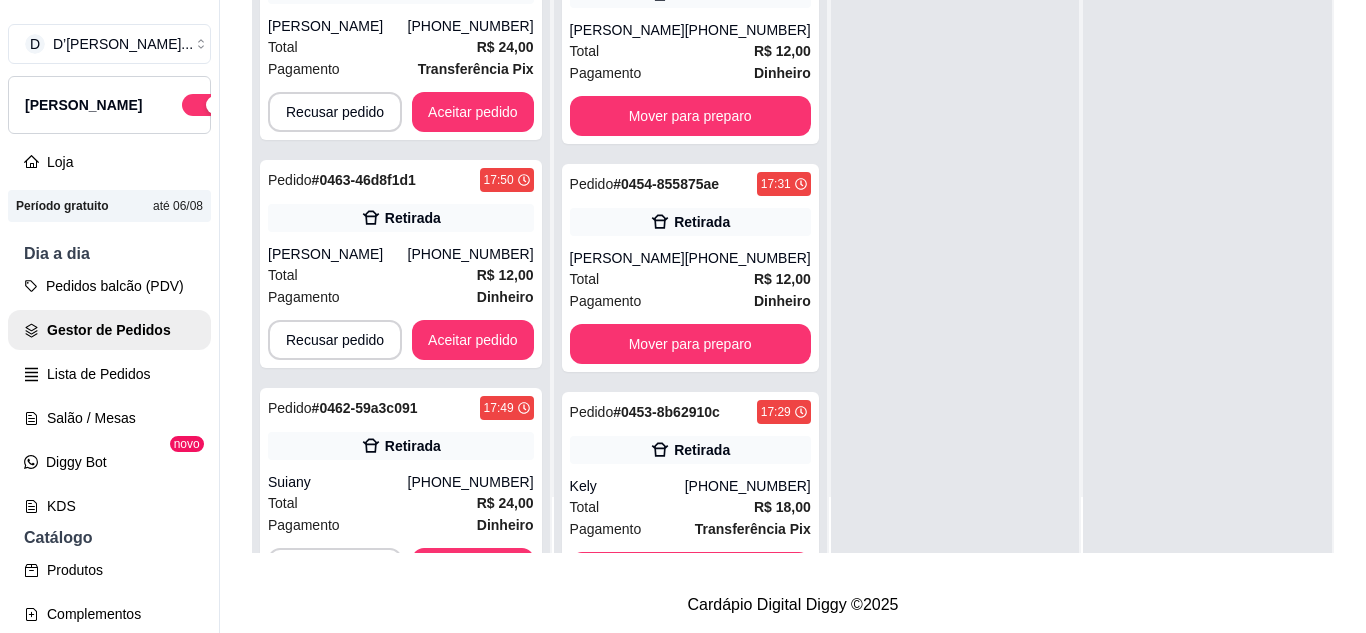click on "Total R$ 12,00" at bounding box center (690, -405) 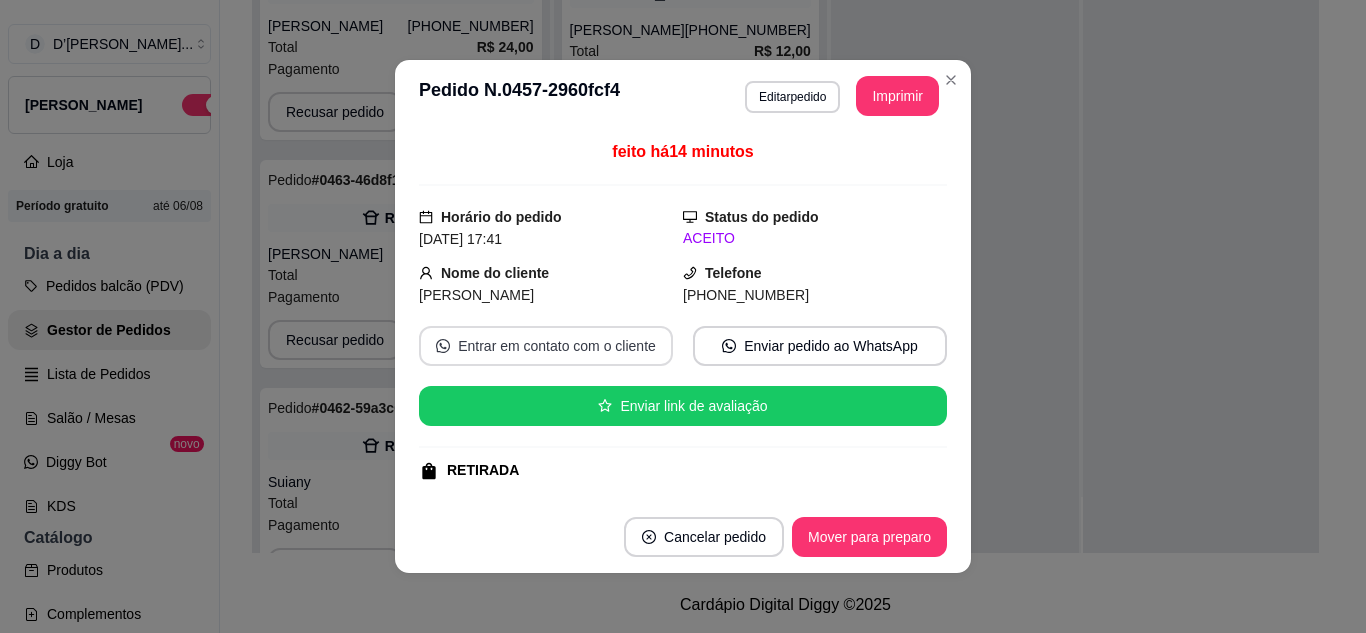 click on "Entrar em contato com o cliente" at bounding box center (546, 346) 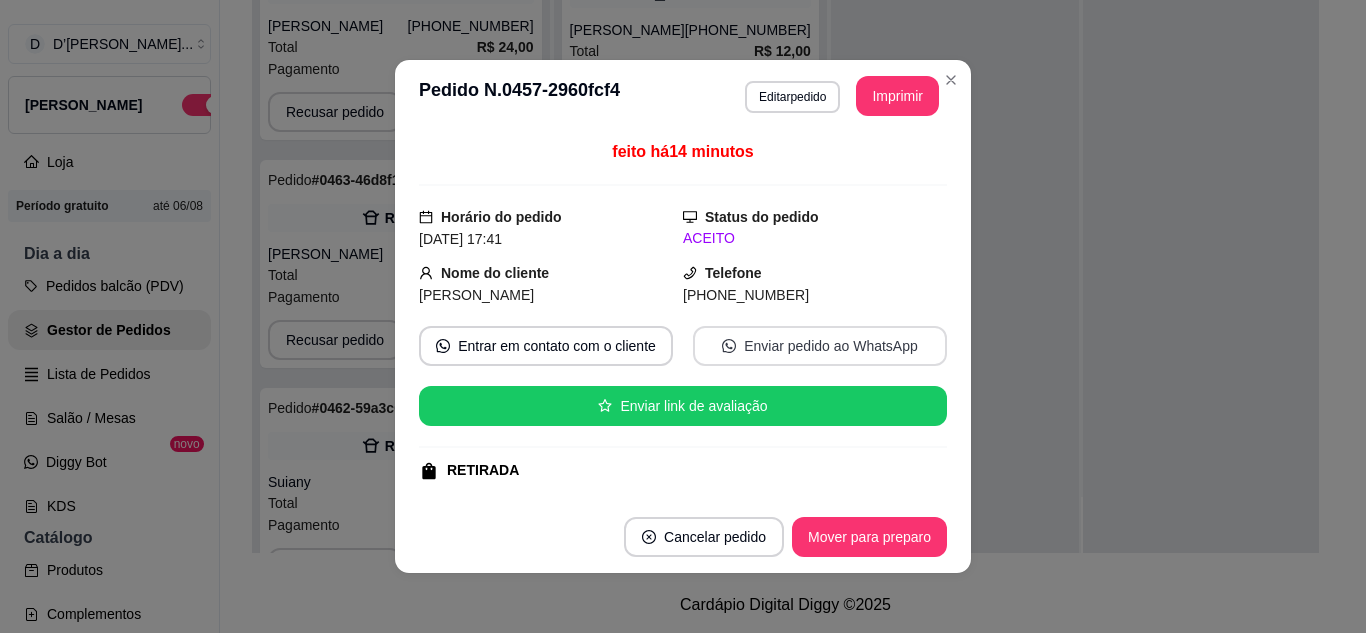 click on "Enviar pedido ao WhatsApp" at bounding box center (820, 346) 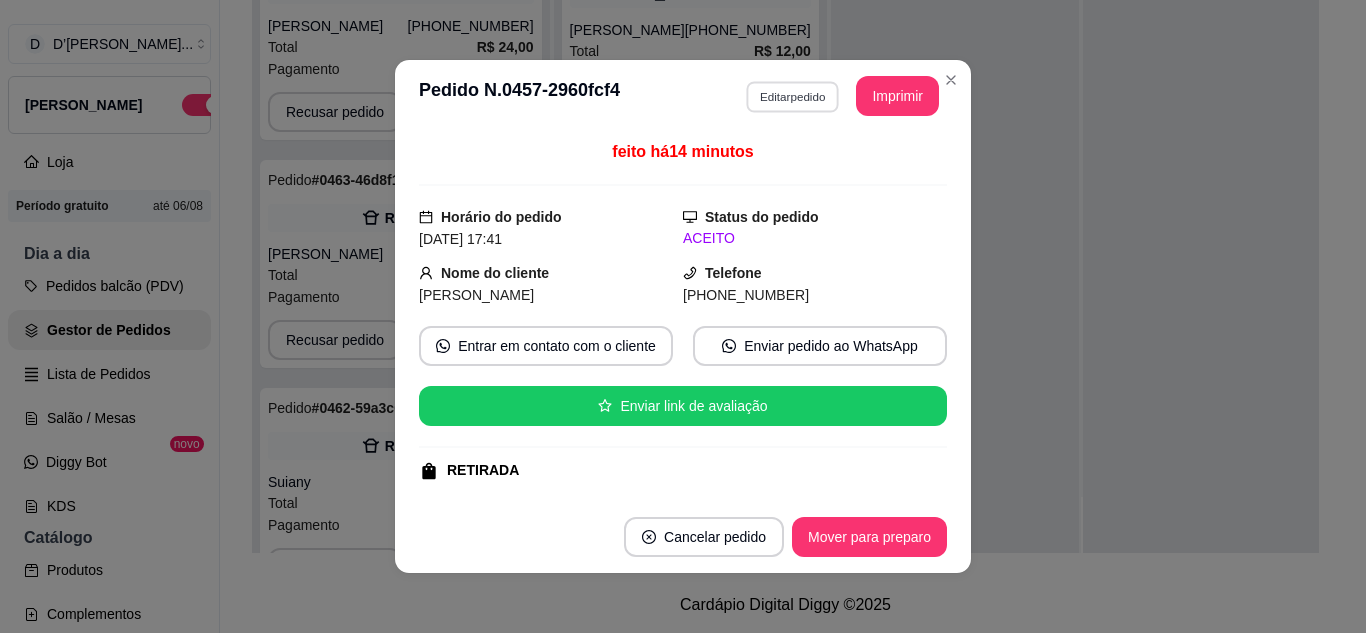 click on "Editar  pedido" at bounding box center (792, 96) 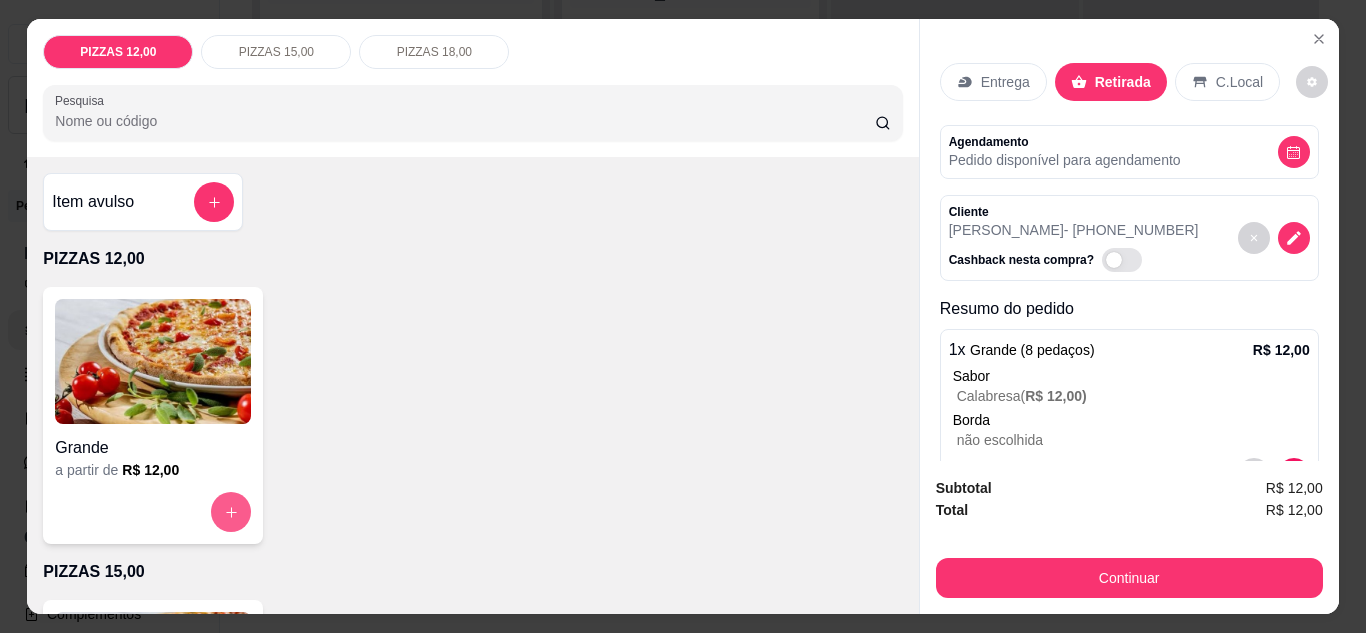 click at bounding box center [231, 512] 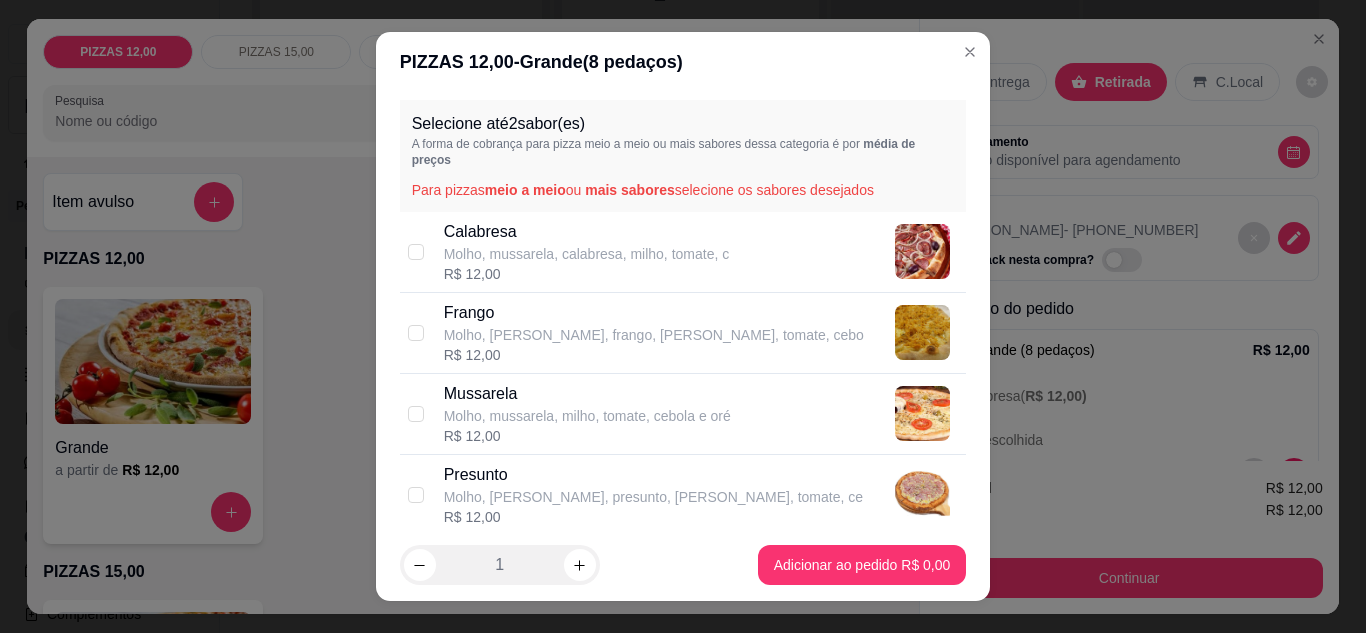 click on "Mussarela" at bounding box center (587, 394) 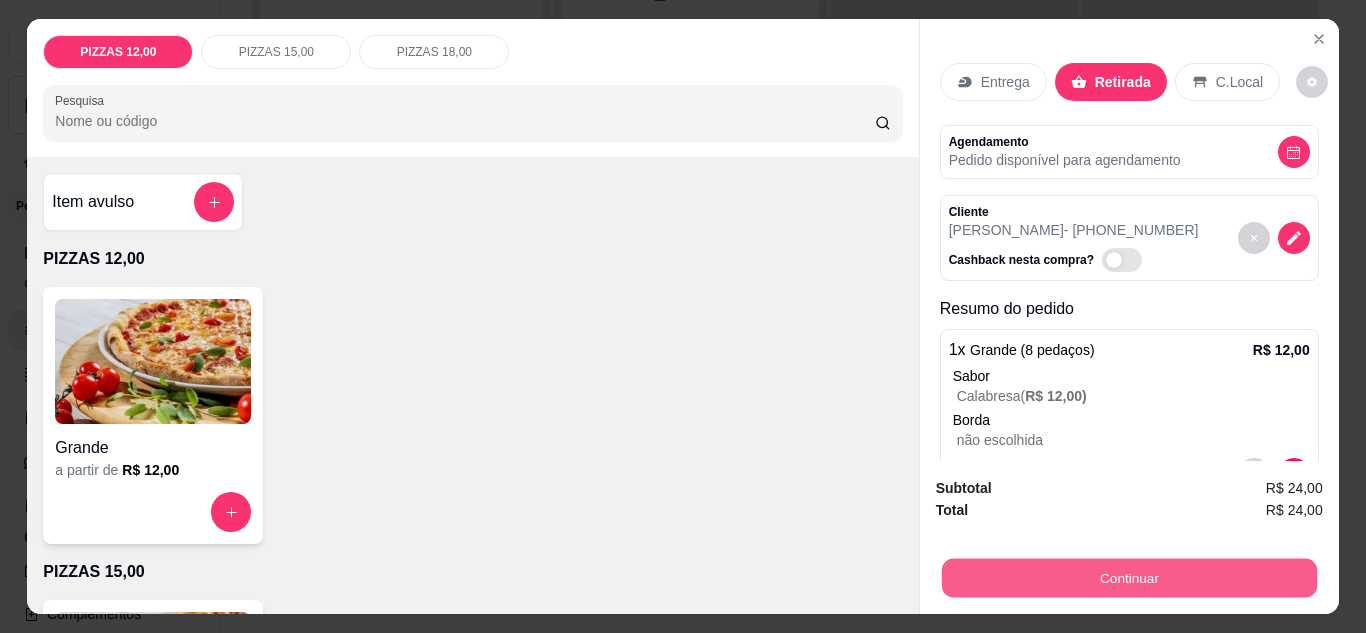 click on "Continuar" at bounding box center (1128, 578) 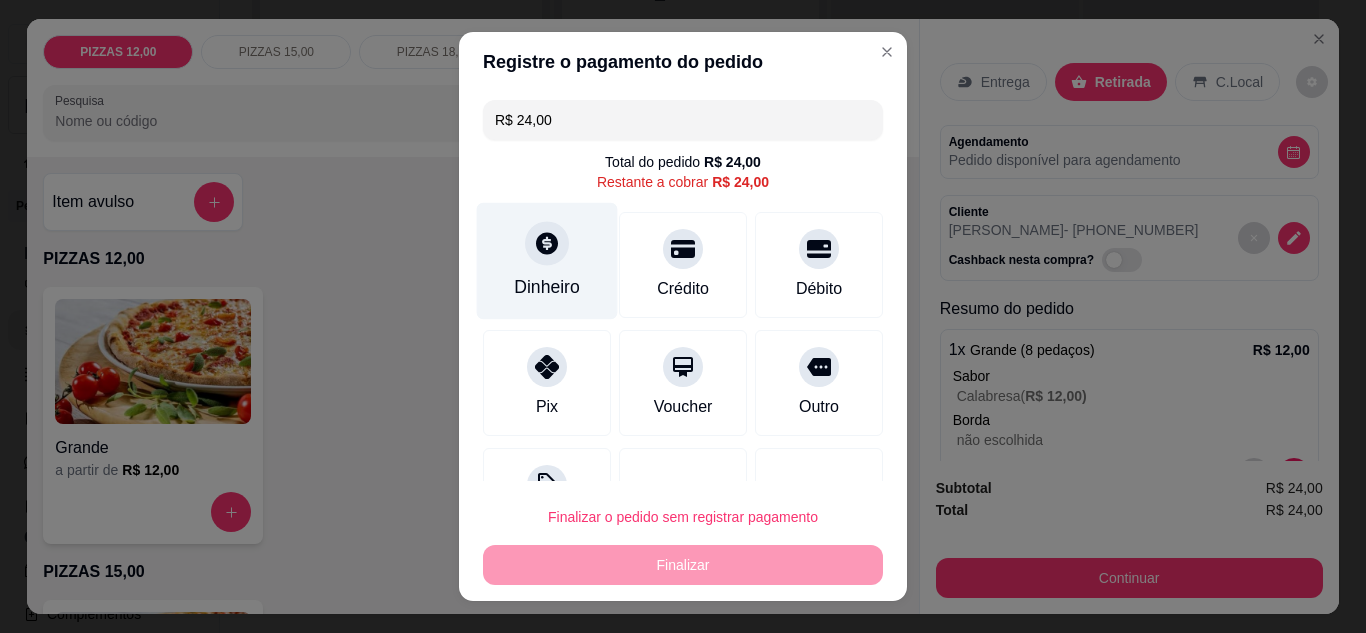 click on "Dinheiro" at bounding box center (547, 260) 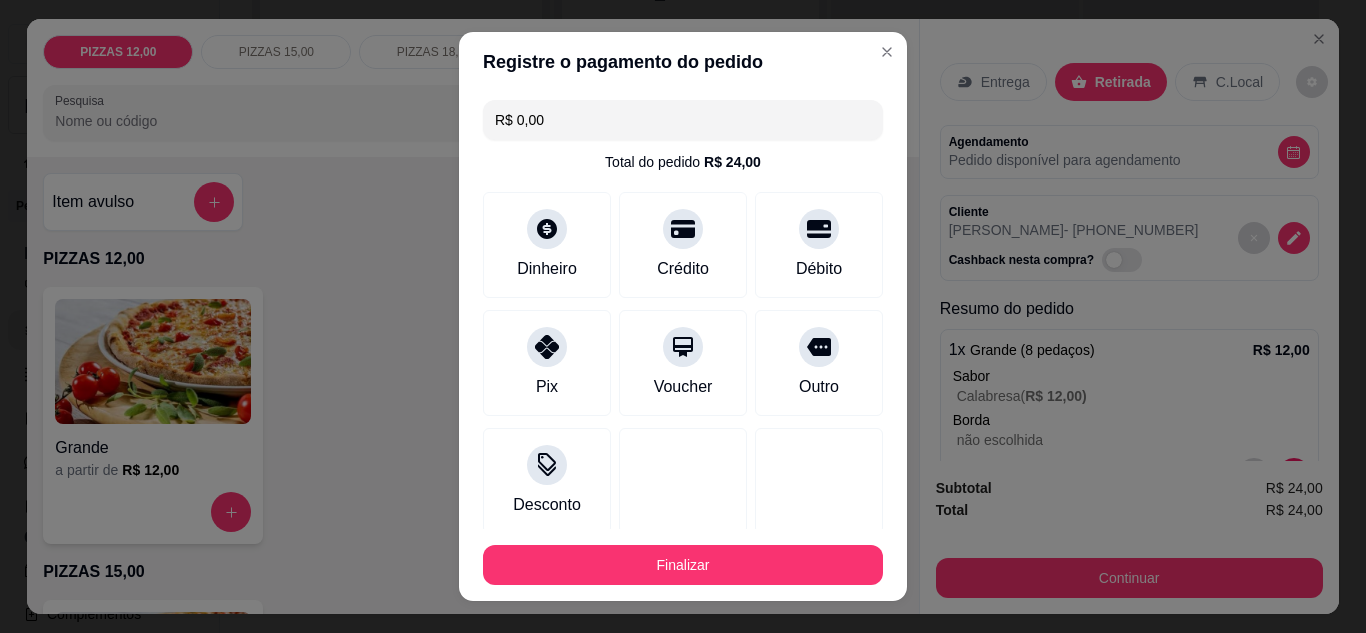 type on "R$ 0,00" 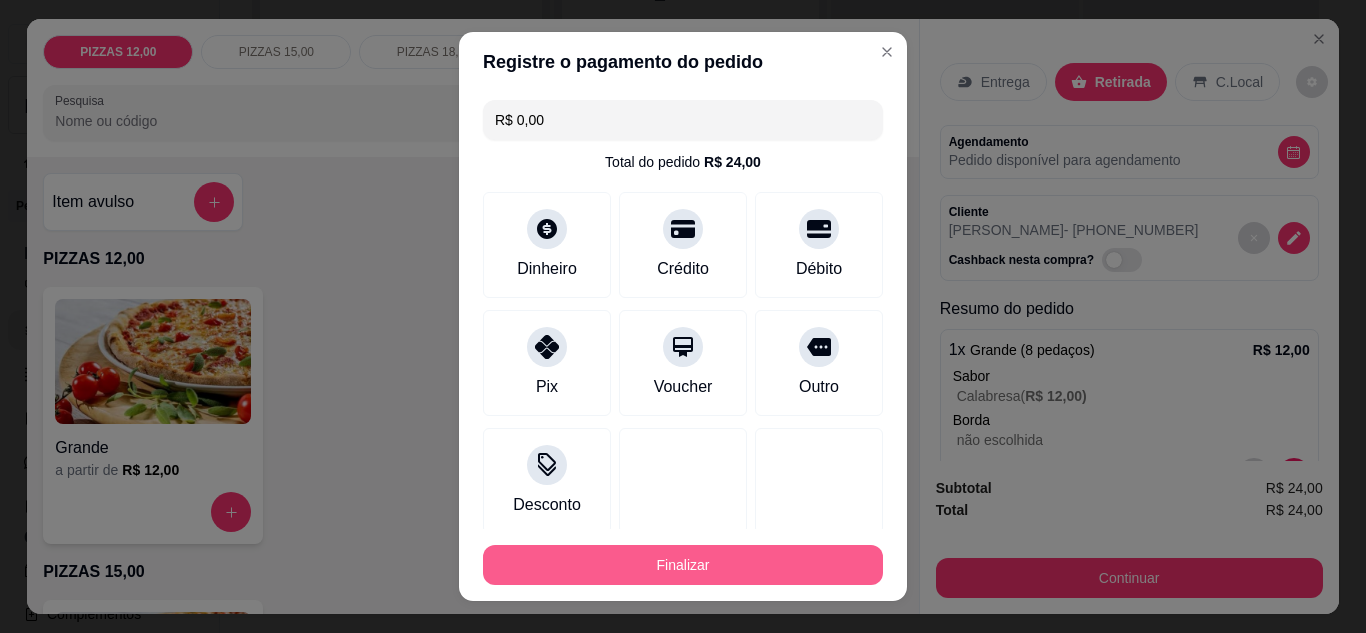 click on "Finalizar" at bounding box center (683, 565) 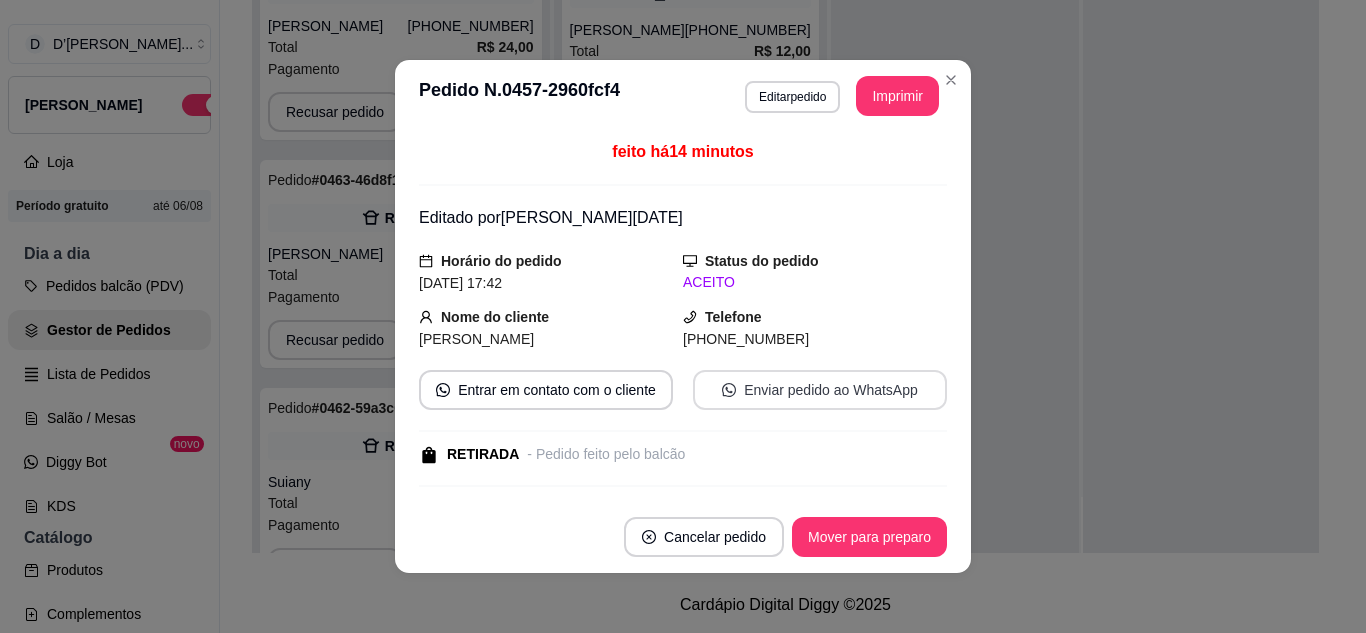 click on "Enviar pedido ao WhatsApp" at bounding box center [820, 390] 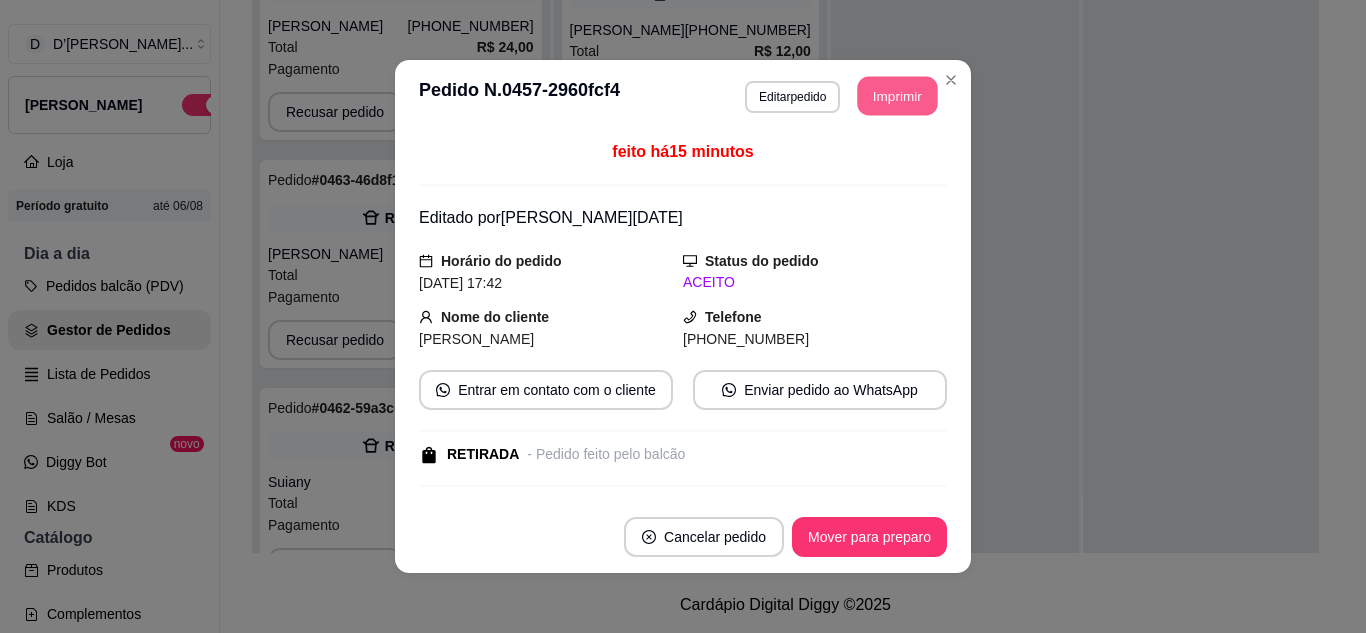 click on "Imprimir" at bounding box center (898, 96) 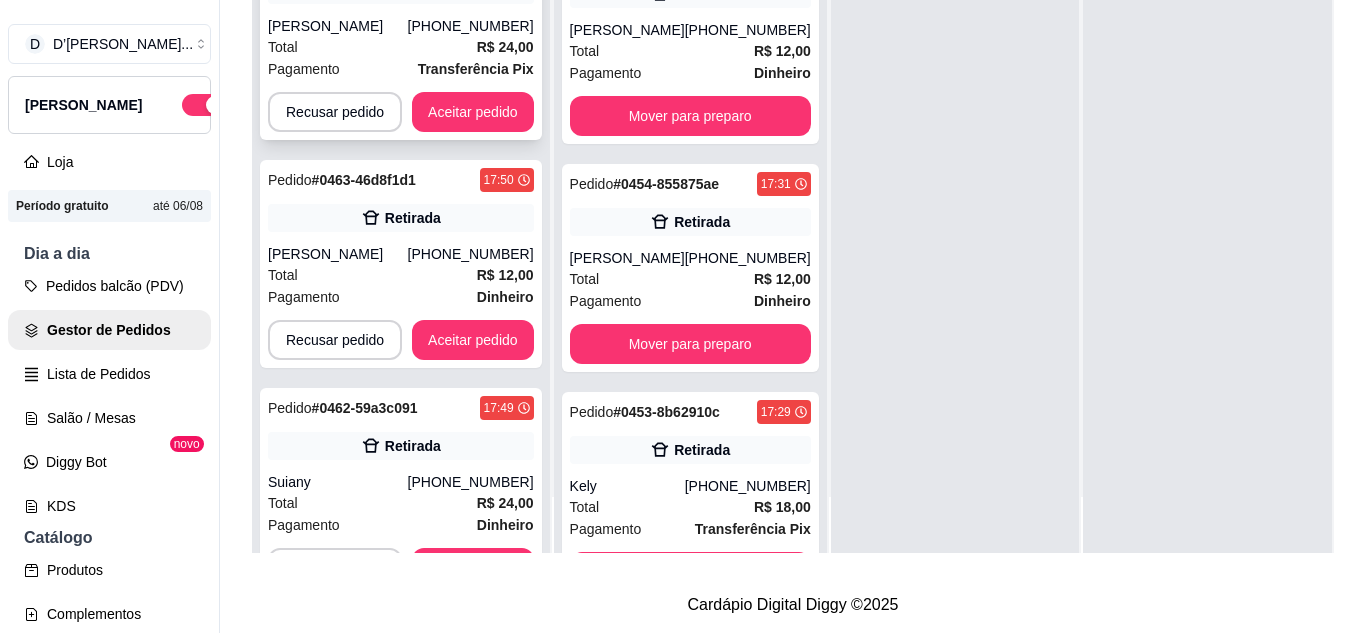 click on "Sandra Maria de Sousa" at bounding box center [338, 26] 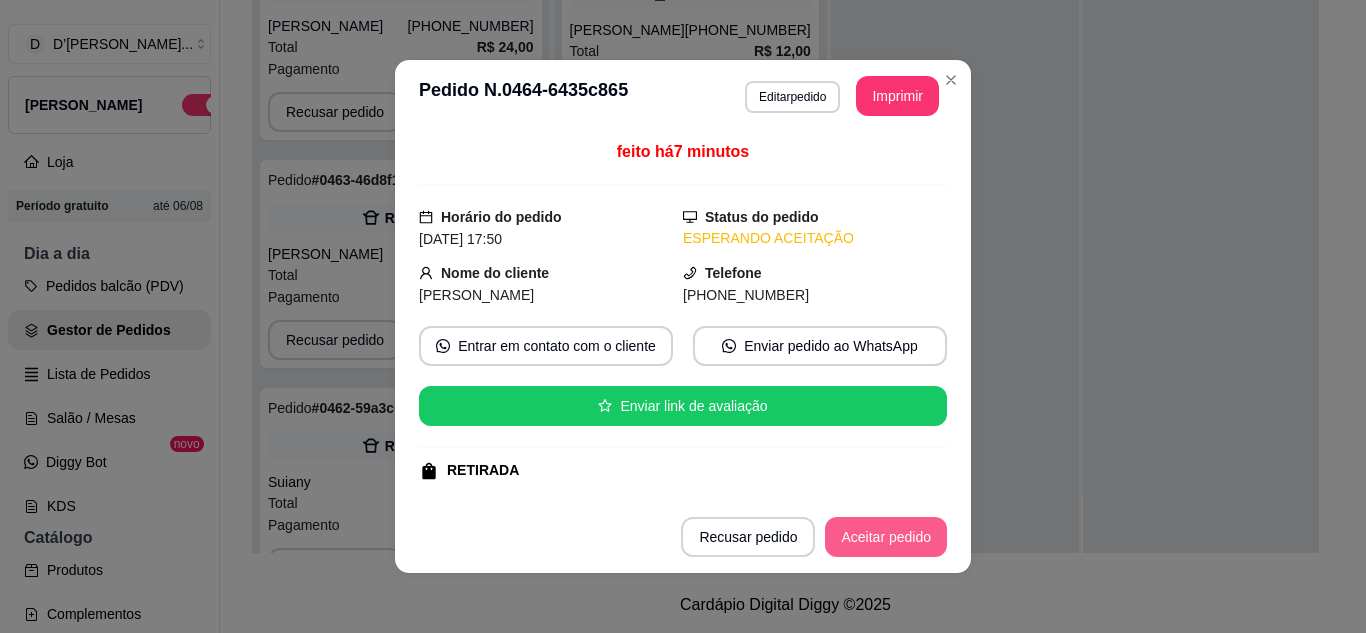 click on "Aceitar pedido" at bounding box center [886, 537] 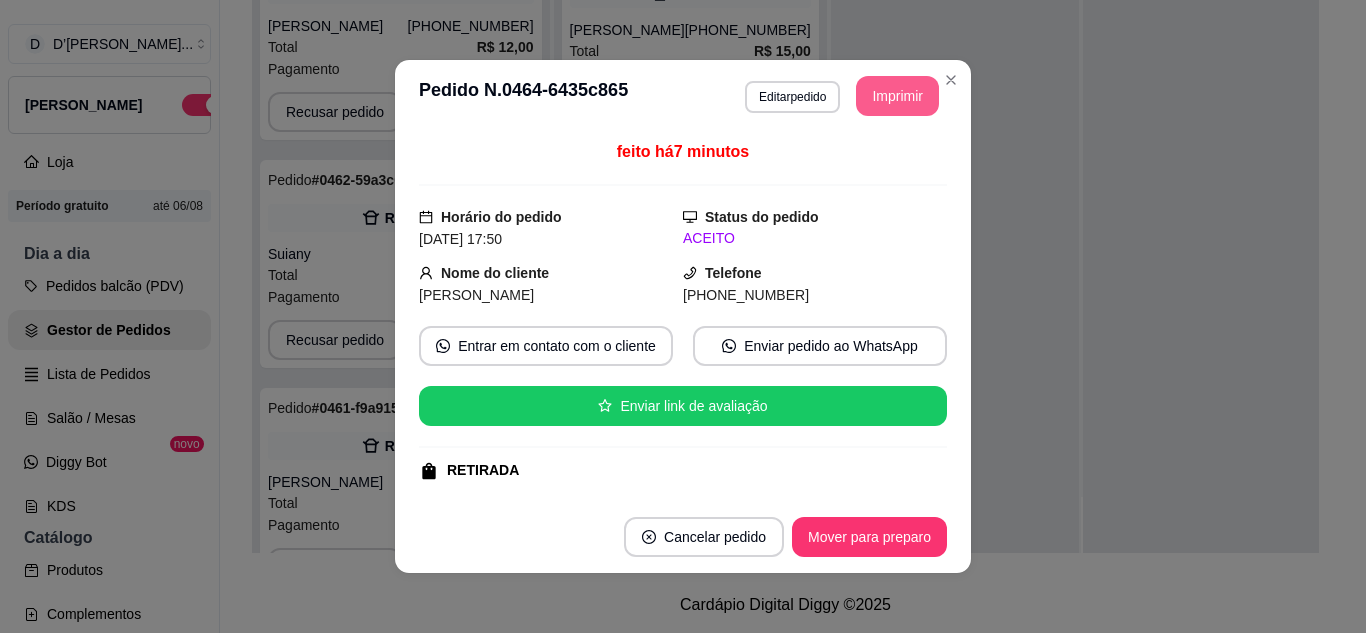 click on "Imprimir" at bounding box center [897, 96] 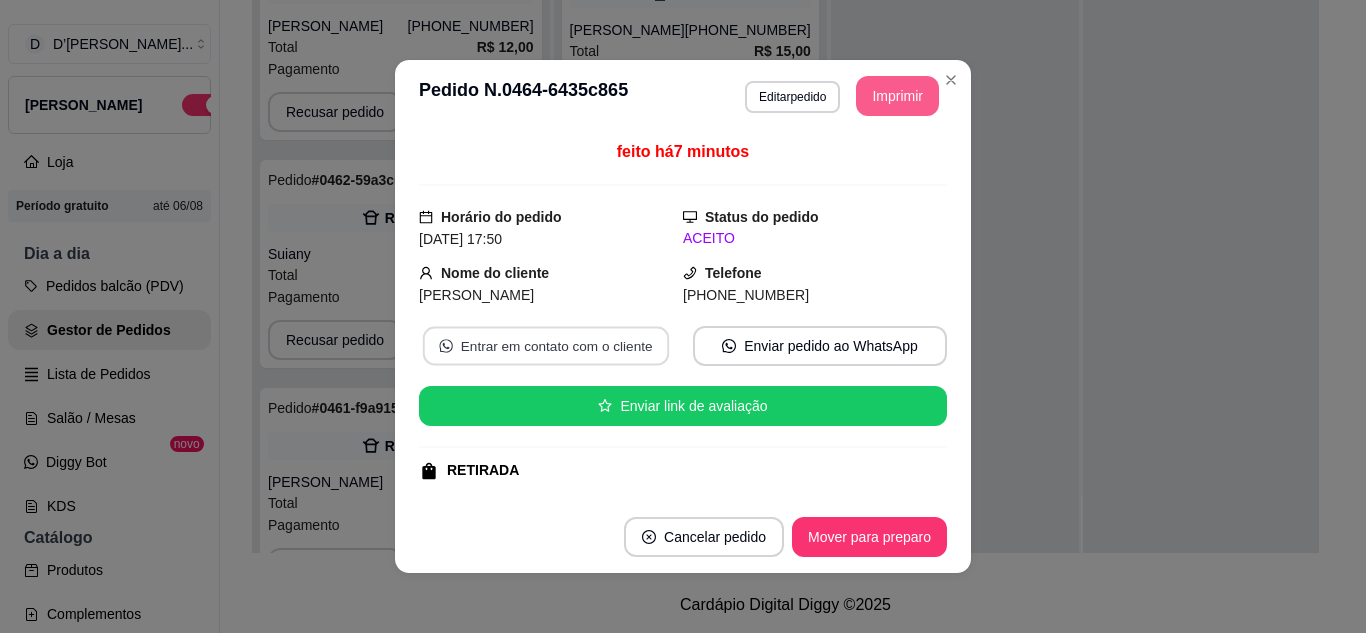 click on "Entrar em contato com o cliente" at bounding box center (546, 346) 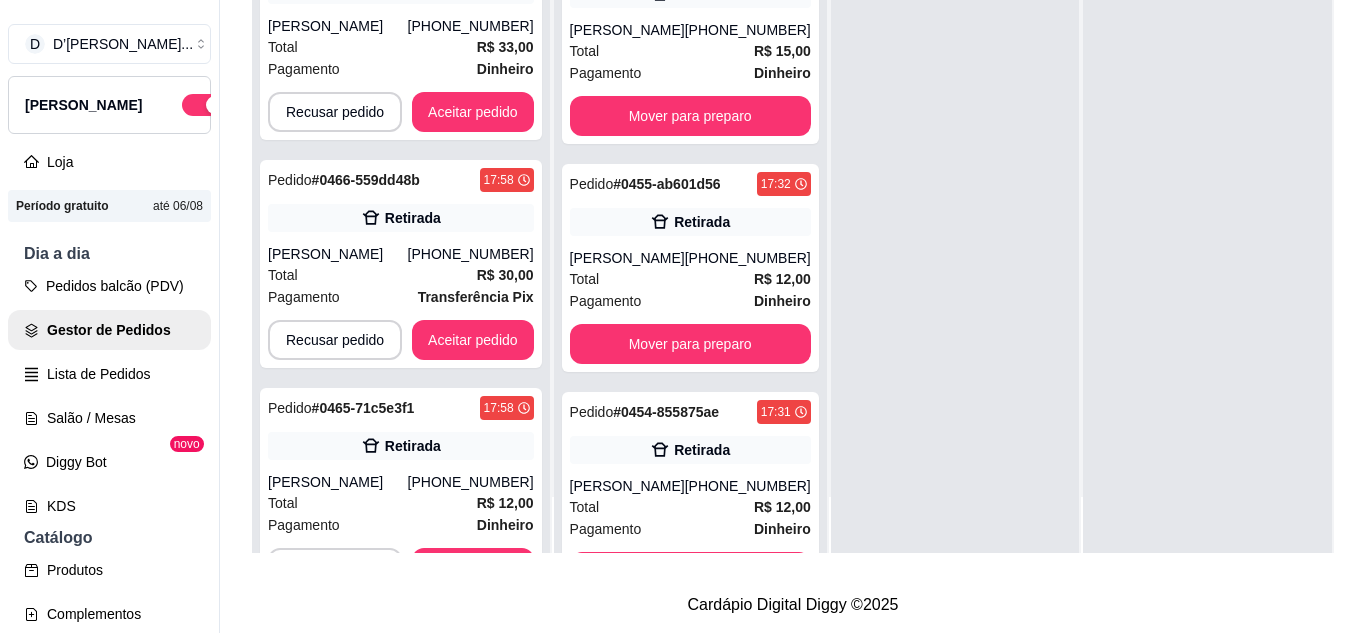 click on "Total R$ 30,00" at bounding box center [401, 1415] 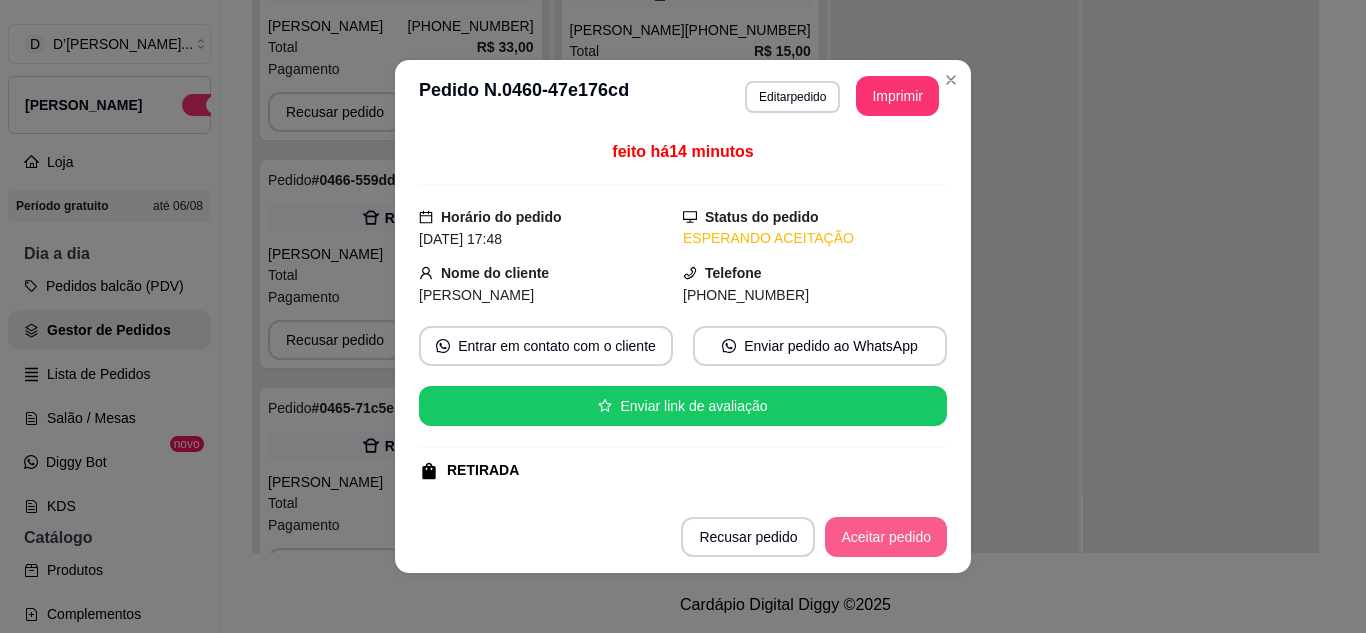 click on "Aceitar pedido" at bounding box center [886, 537] 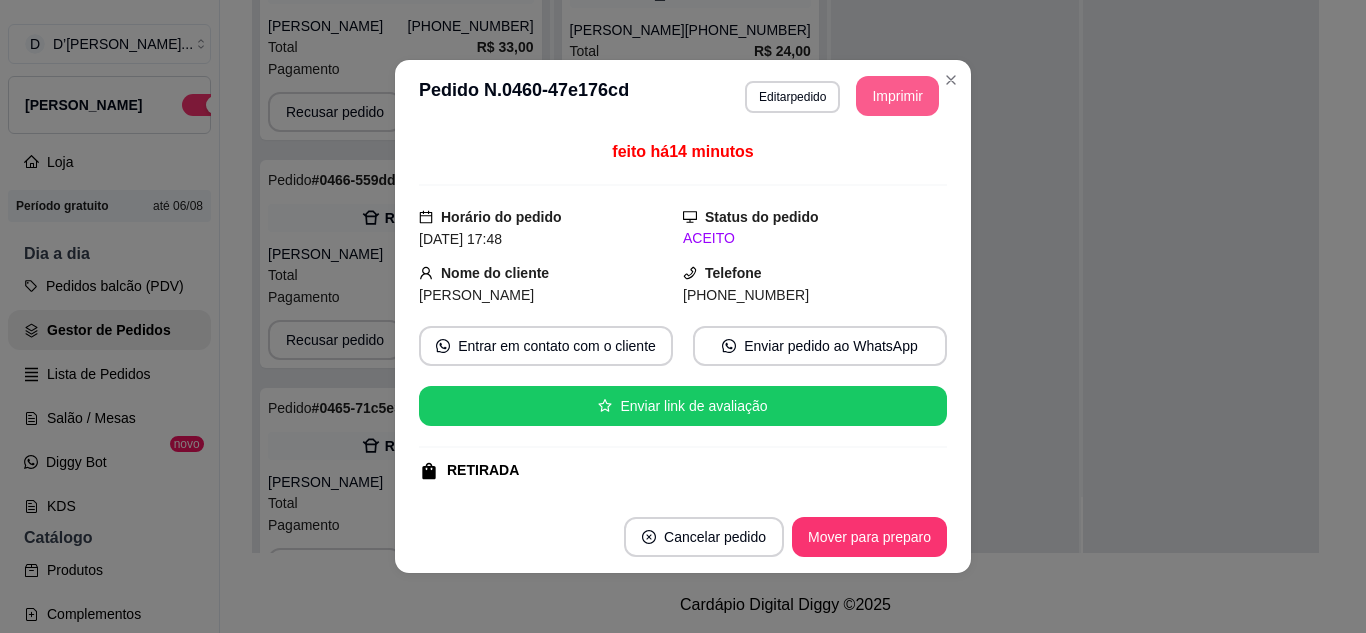 click on "Imprimir" at bounding box center [897, 96] 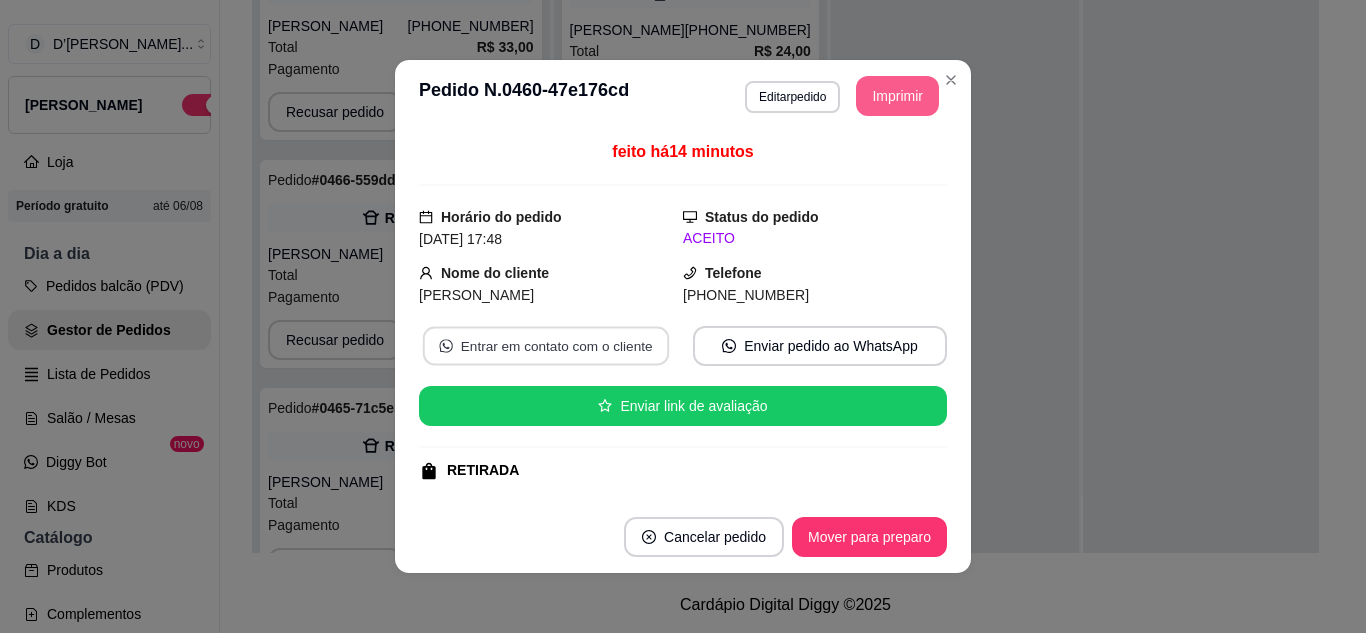 click on "Entrar em contato com o cliente" at bounding box center [546, 346] 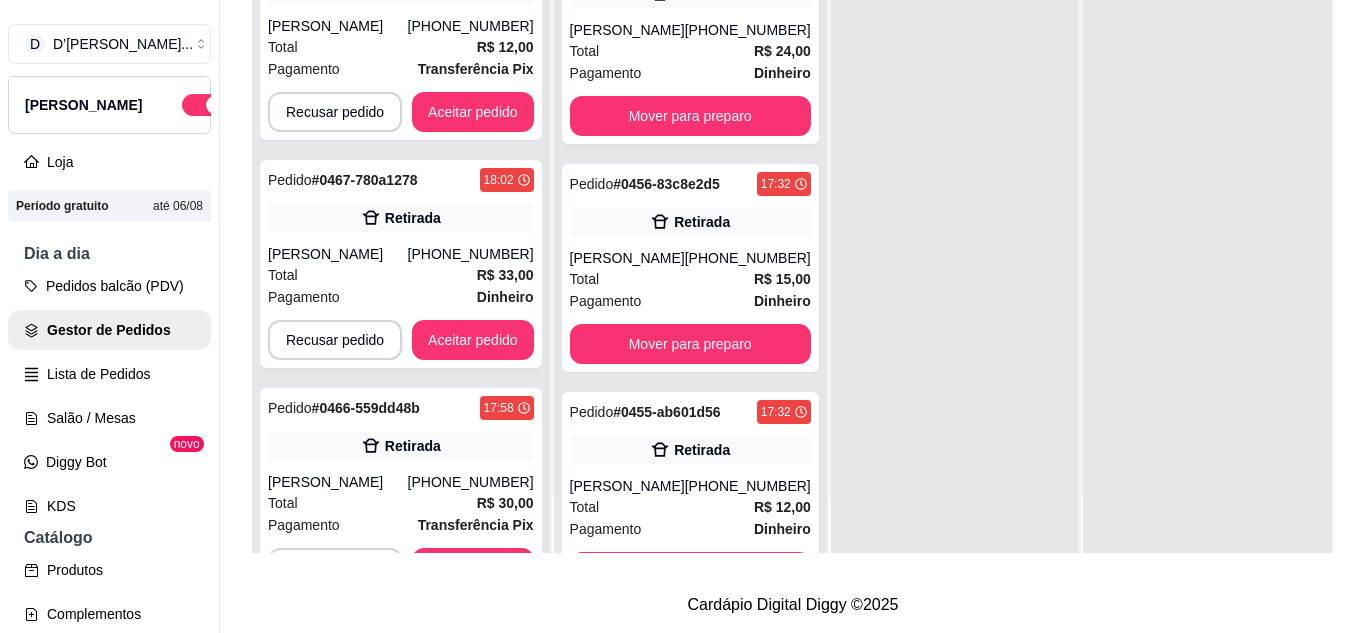 click on "Matheus" at bounding box center [338, 1850] 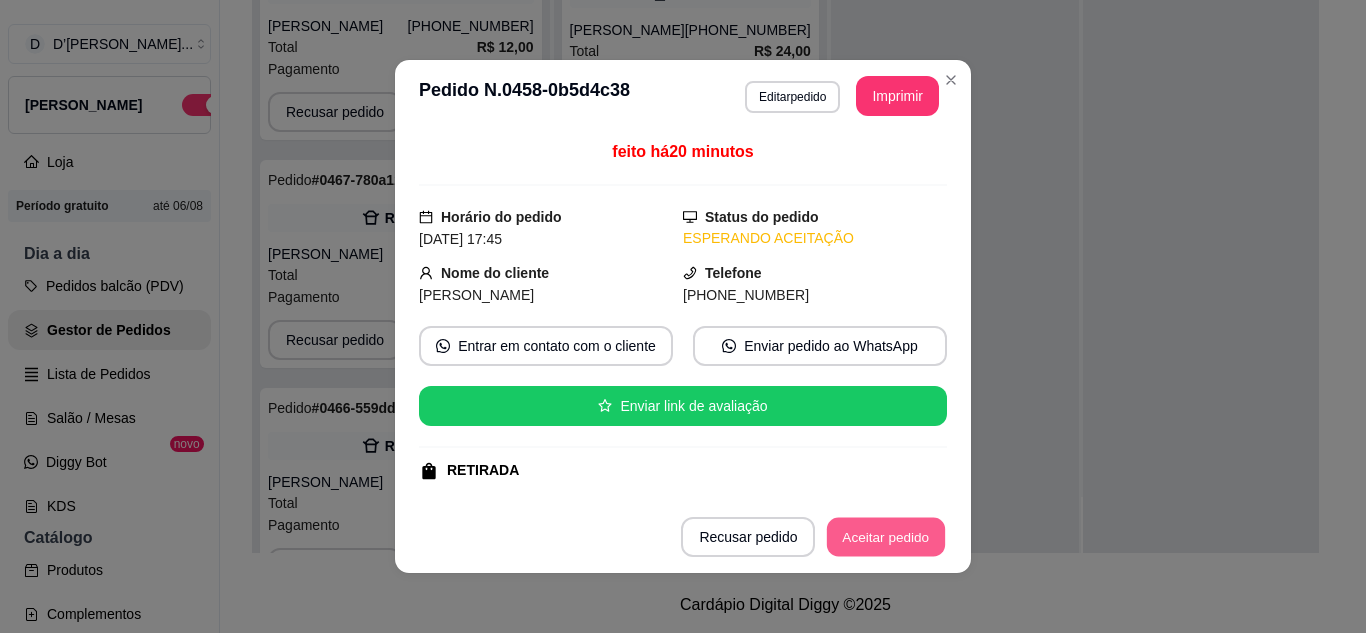 click on "Aceitar pedido" at bounding box center (886, 537) 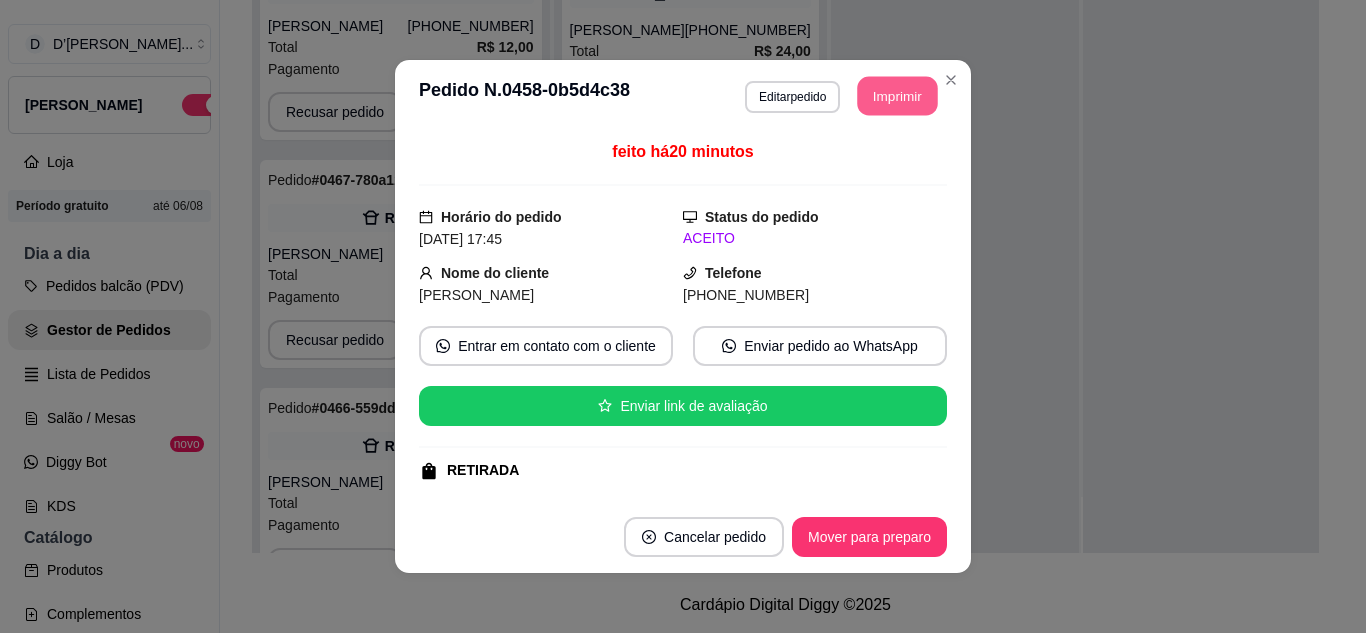 click on "Imprimir" at bounding box center (898, 96) 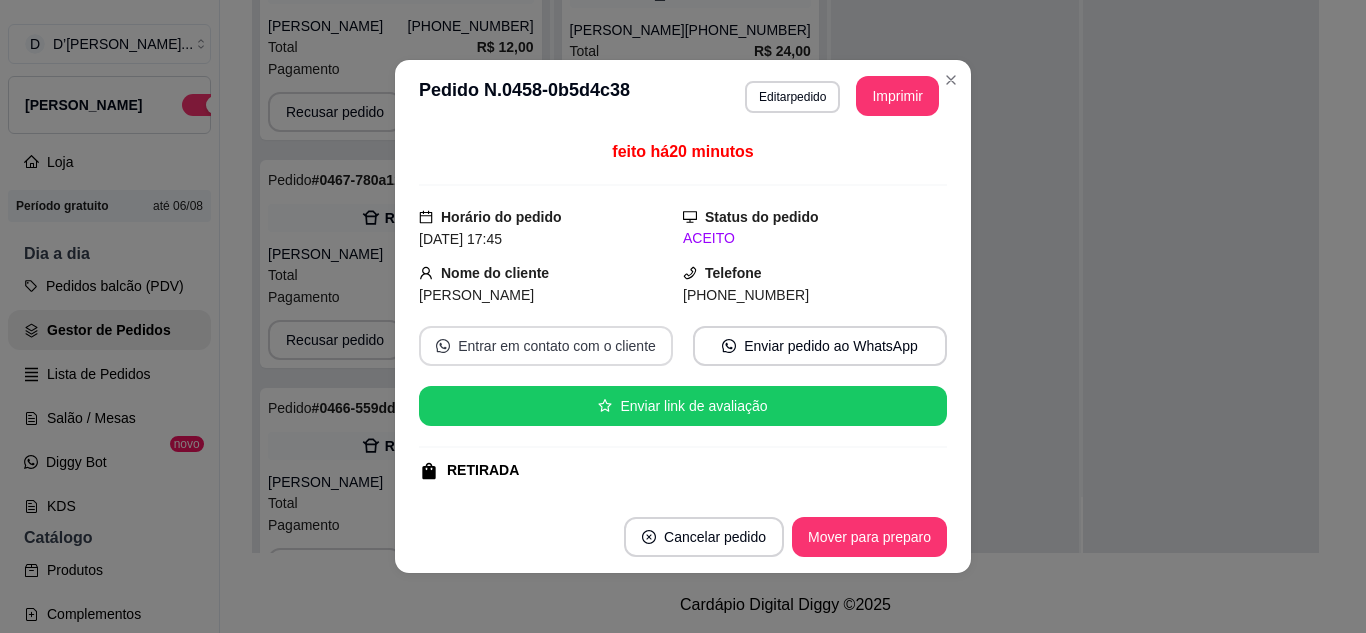 click on "Entrar em contato com o cliente" at bounding box center [546, 346] 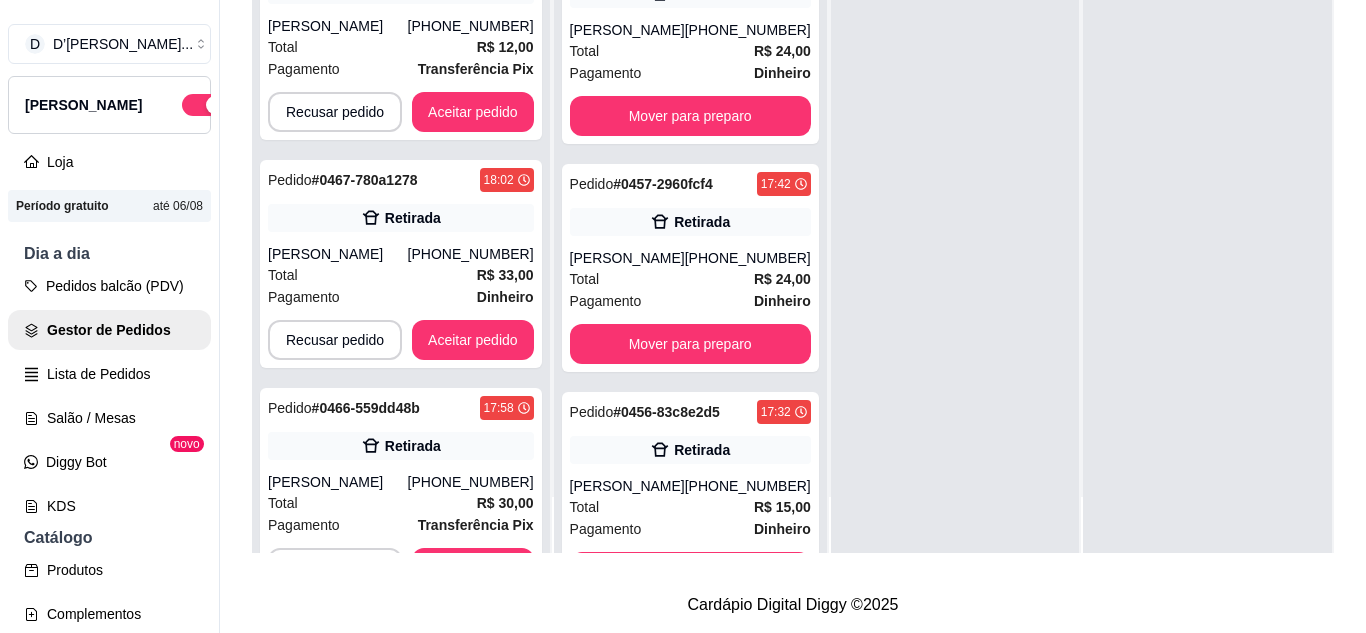 click on "Pedido  # 0459-85997dca 17:45 Retirada Patricia cardozo (88) 99902-4915 Total R$ 30,00 Pagamento Dinheiro Recusar pedido Aceitar pedido" at bounding box center (401, 1632) 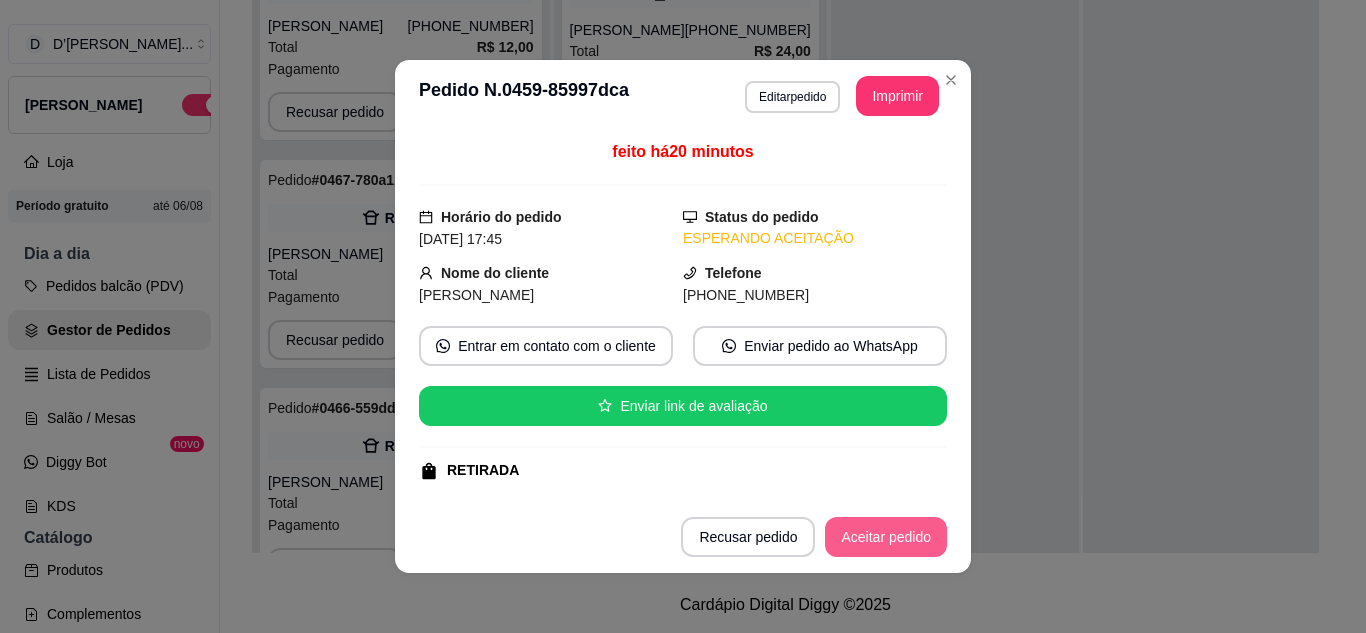 click on "Aceitar pedido" at bounding box center [886, 537] 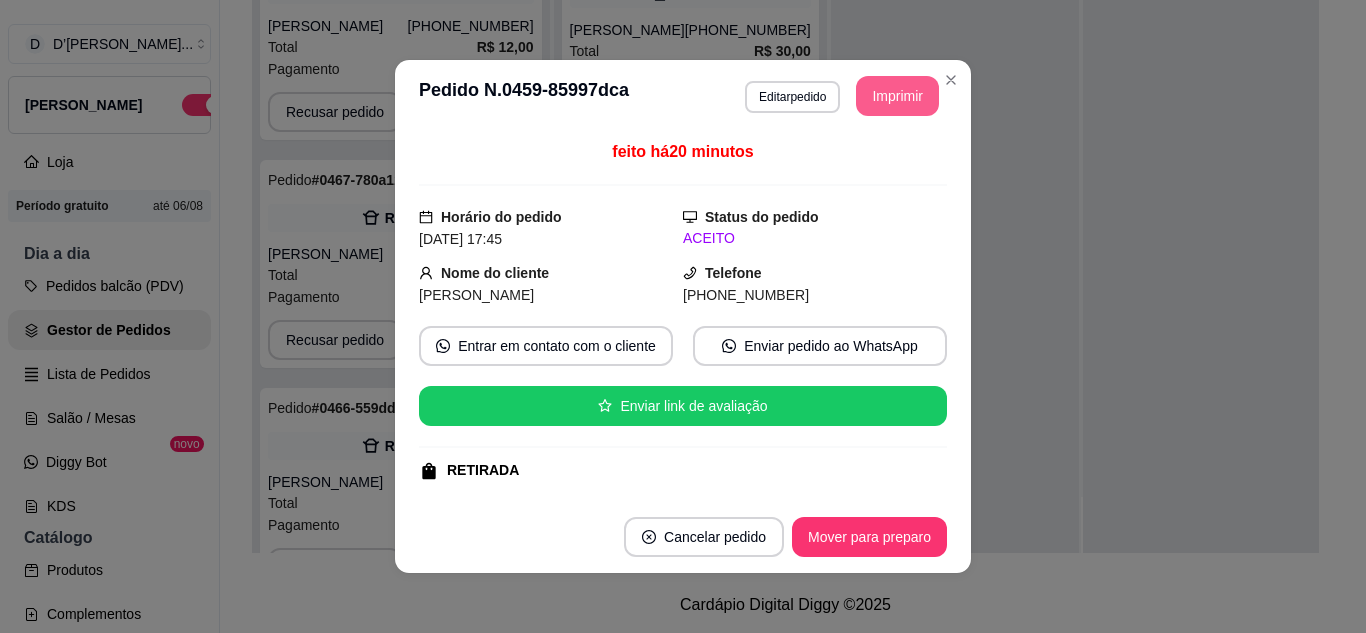 click on "Imprimir" at bounding box center [897, 96] 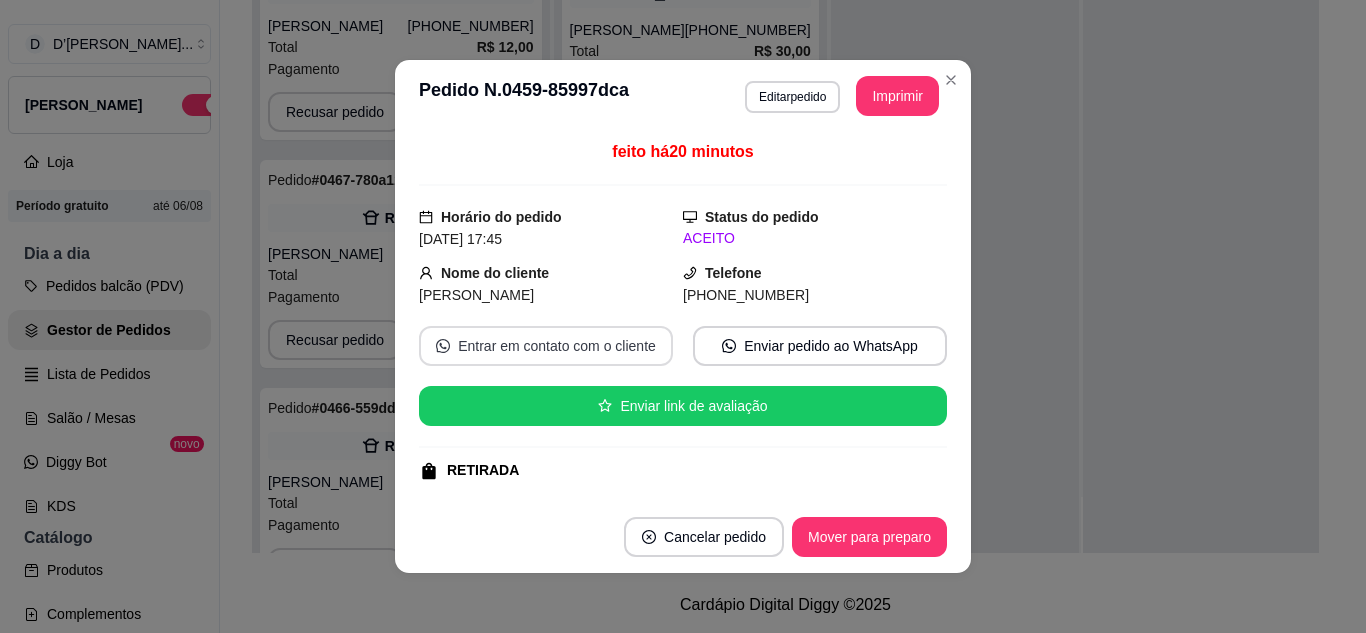 click on "Entrar em contato com o cliente" at bounding box center (546, 346) 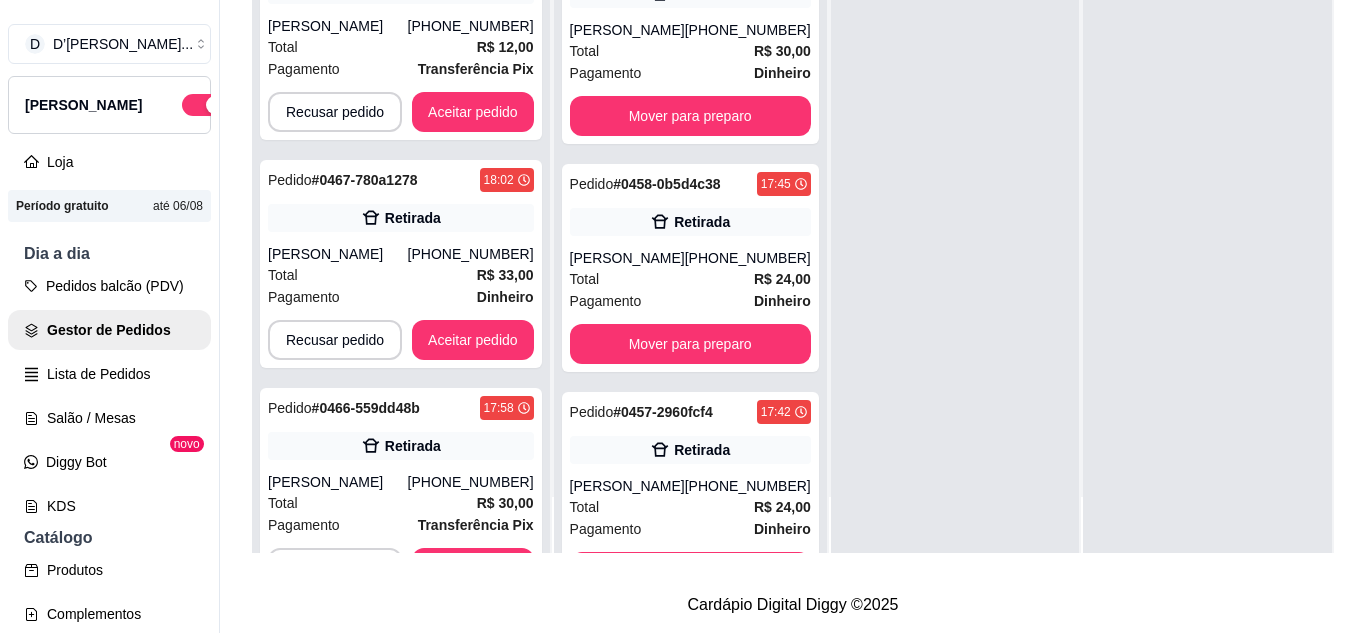 click on "Total R$ 12,00" at bounding box center [401, 1415] 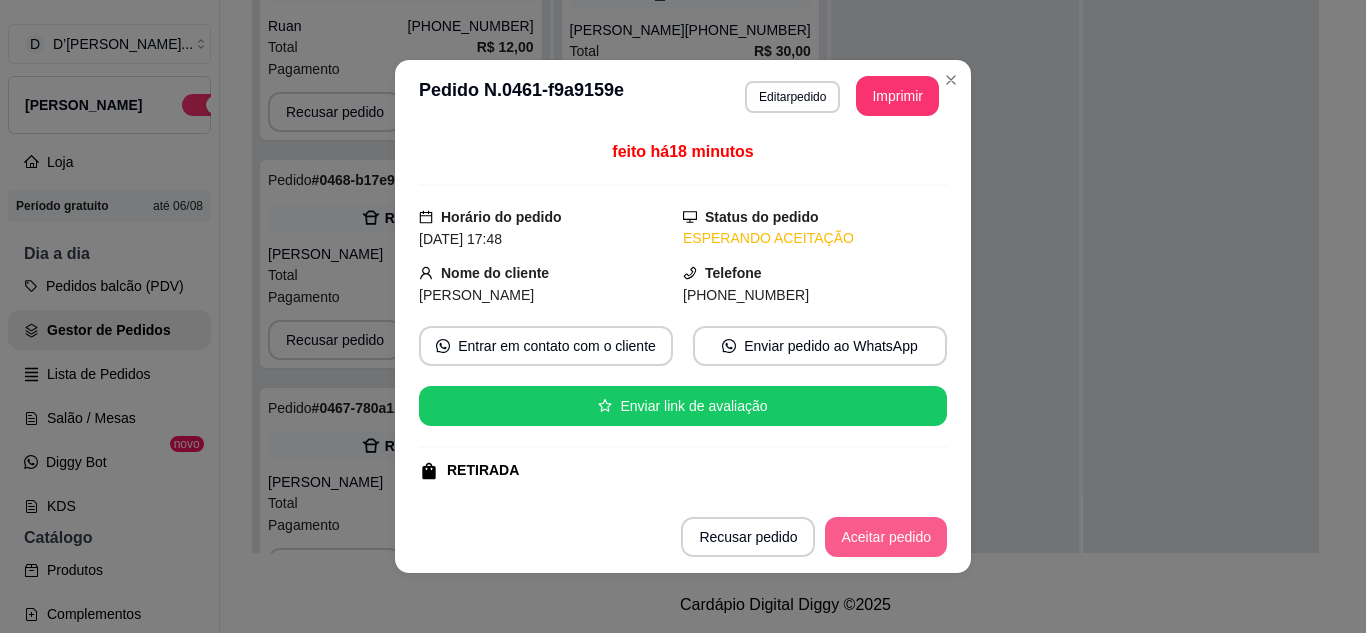click on "Aceitar pedido" at bounding box center [886, 537] 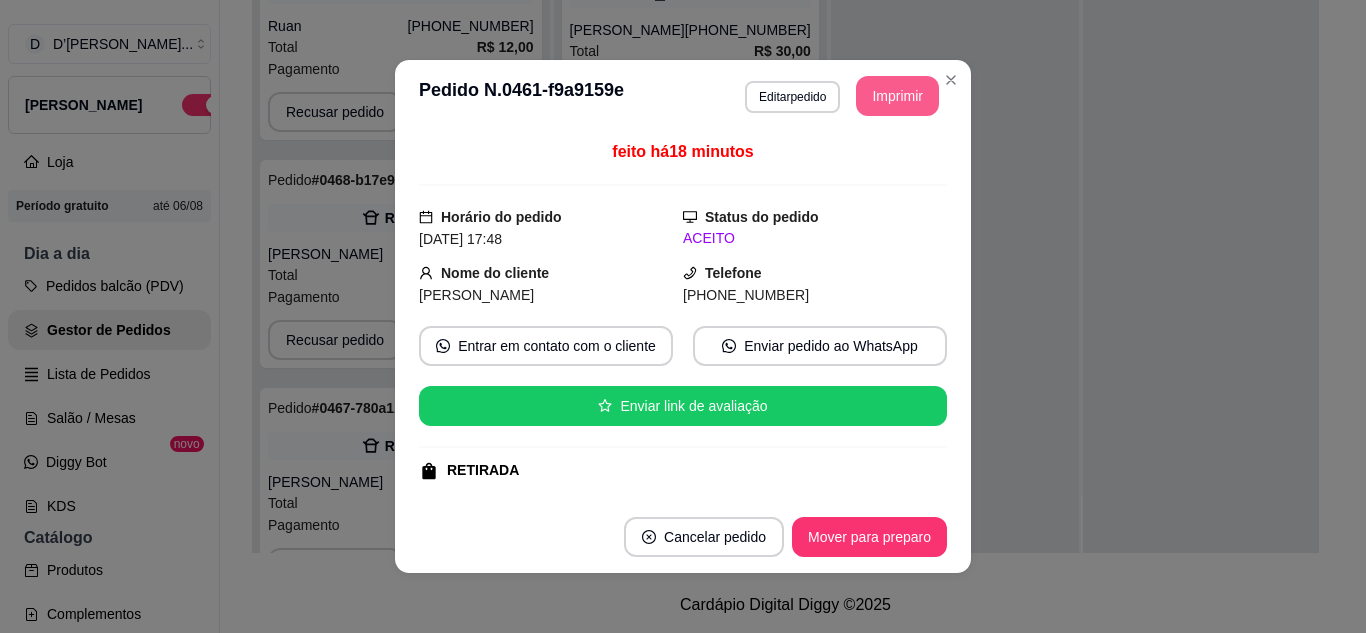 click on "Imprimir" at bounding box center (897, 96) 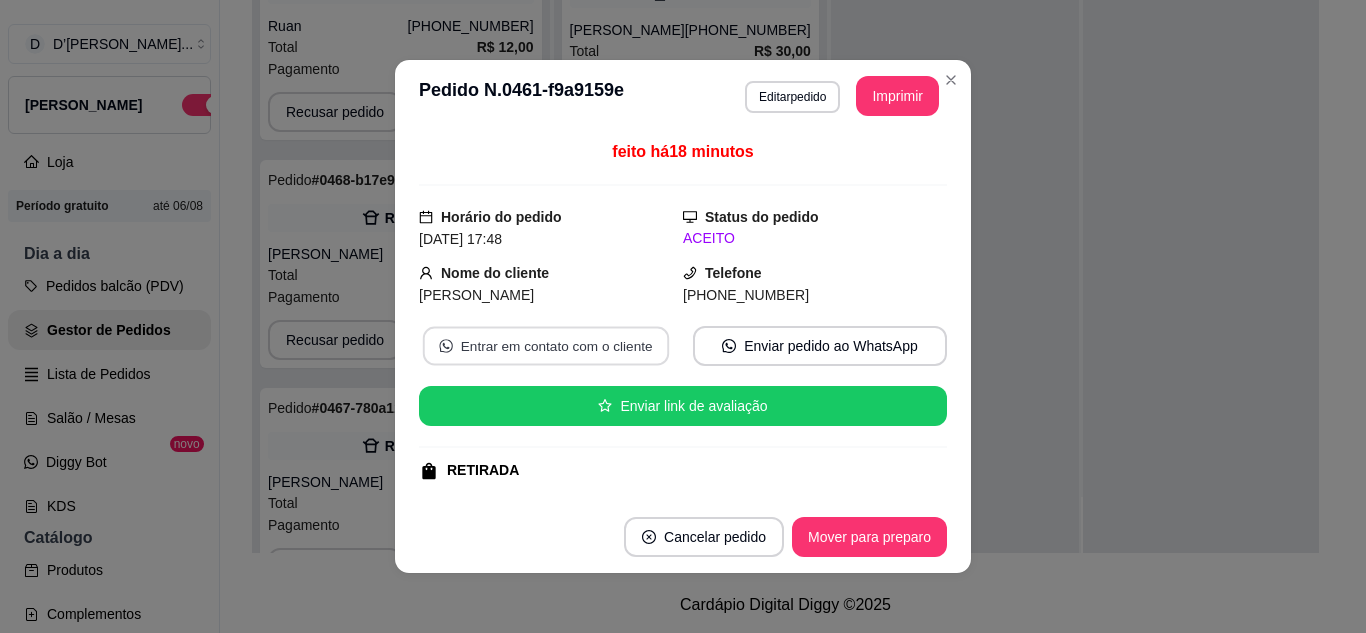 click on "Entrar em contato com o cliente" at bounding box center [546, 346] 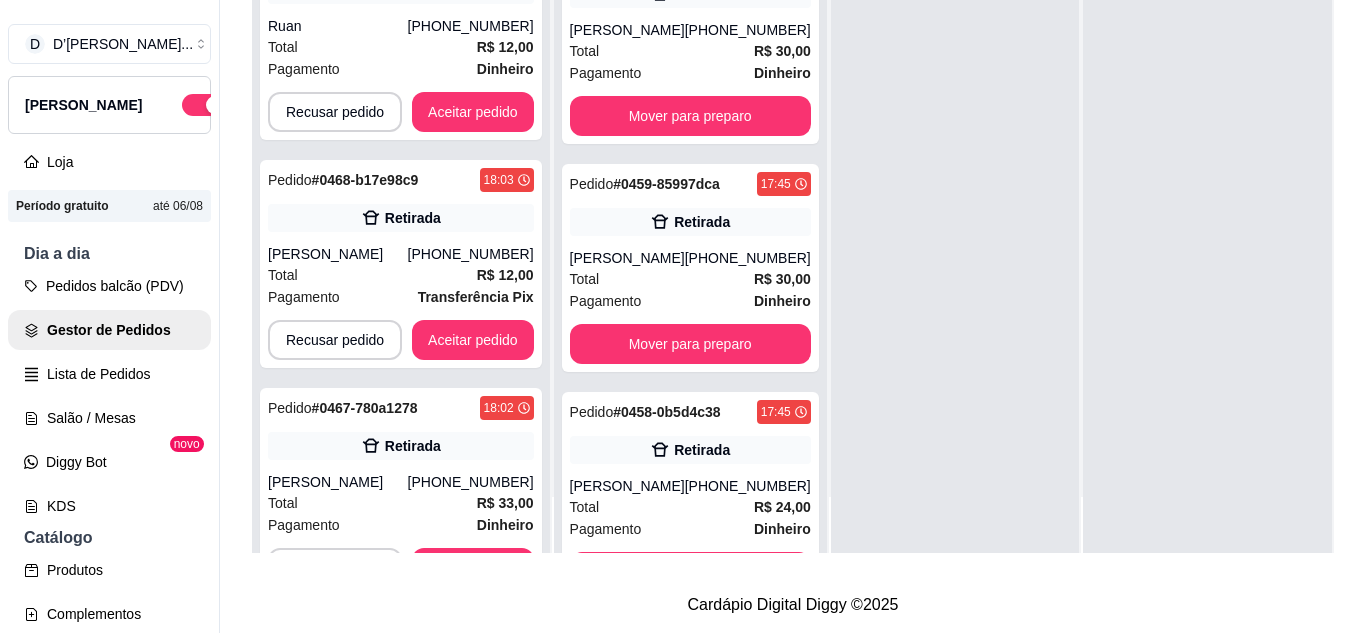 click on "Pagamento Dinheiro" at bounding box center [401, 1437] 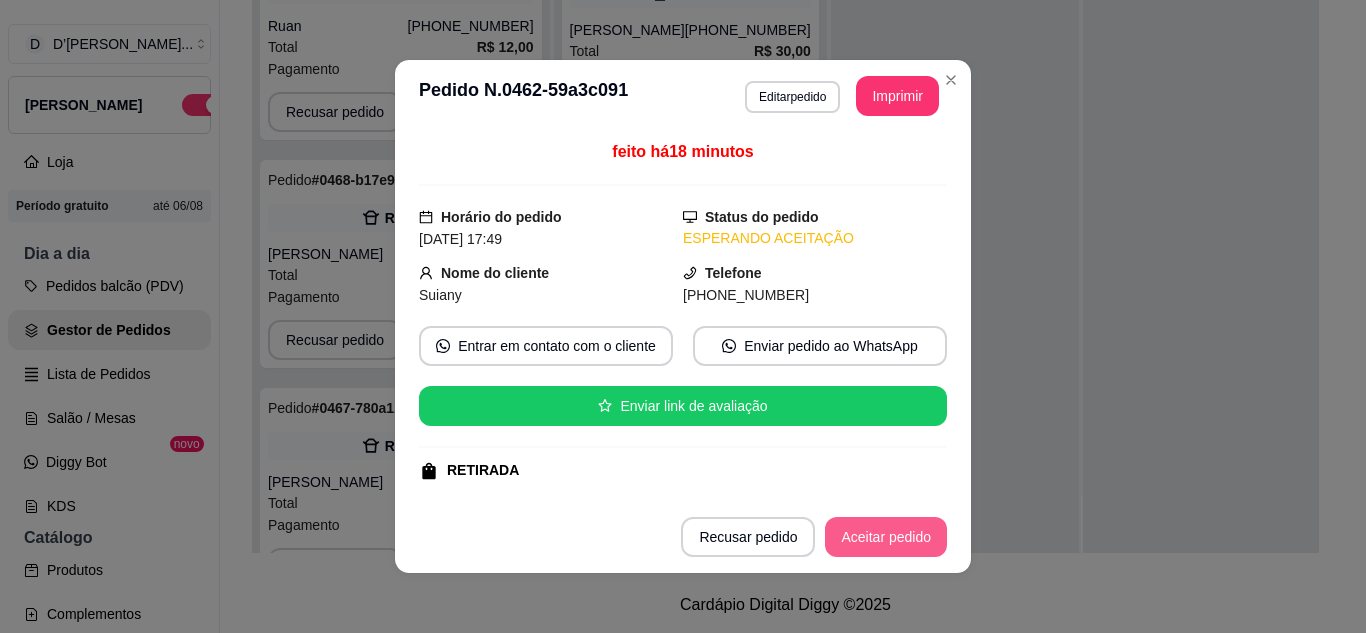 click on "Aceitar pedido" at bounding box center (886, 537) 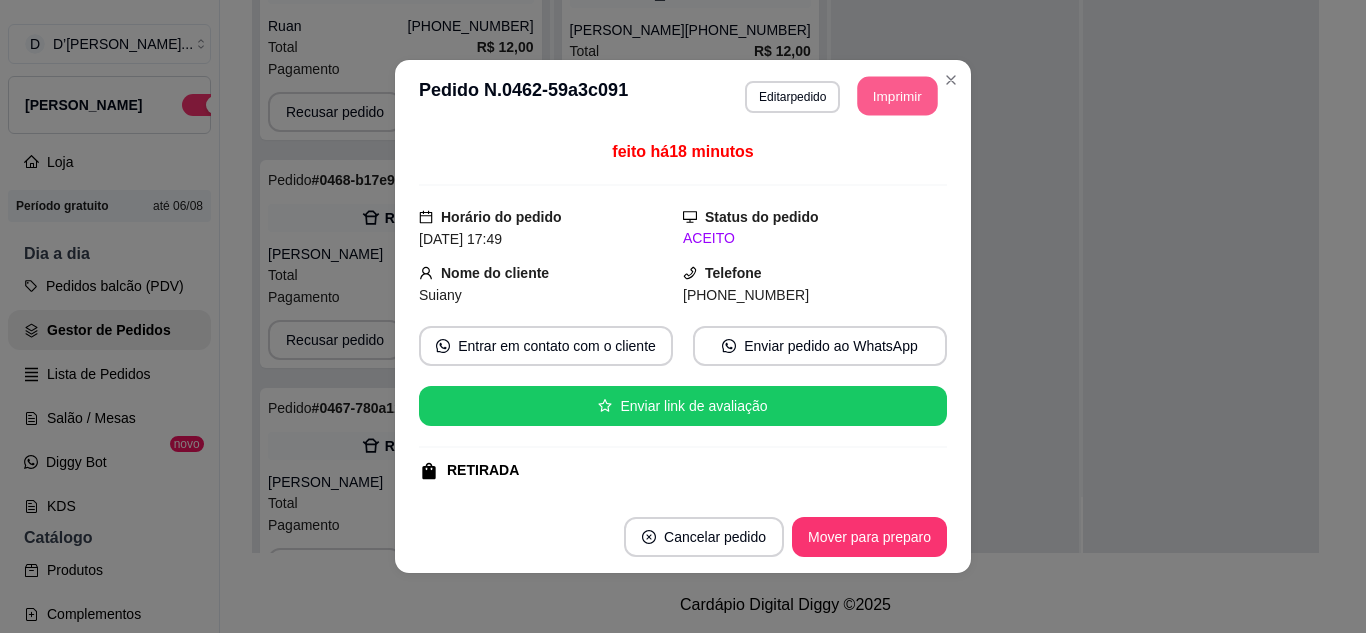 click on "Imprimir" at bounding box center (898, 96) 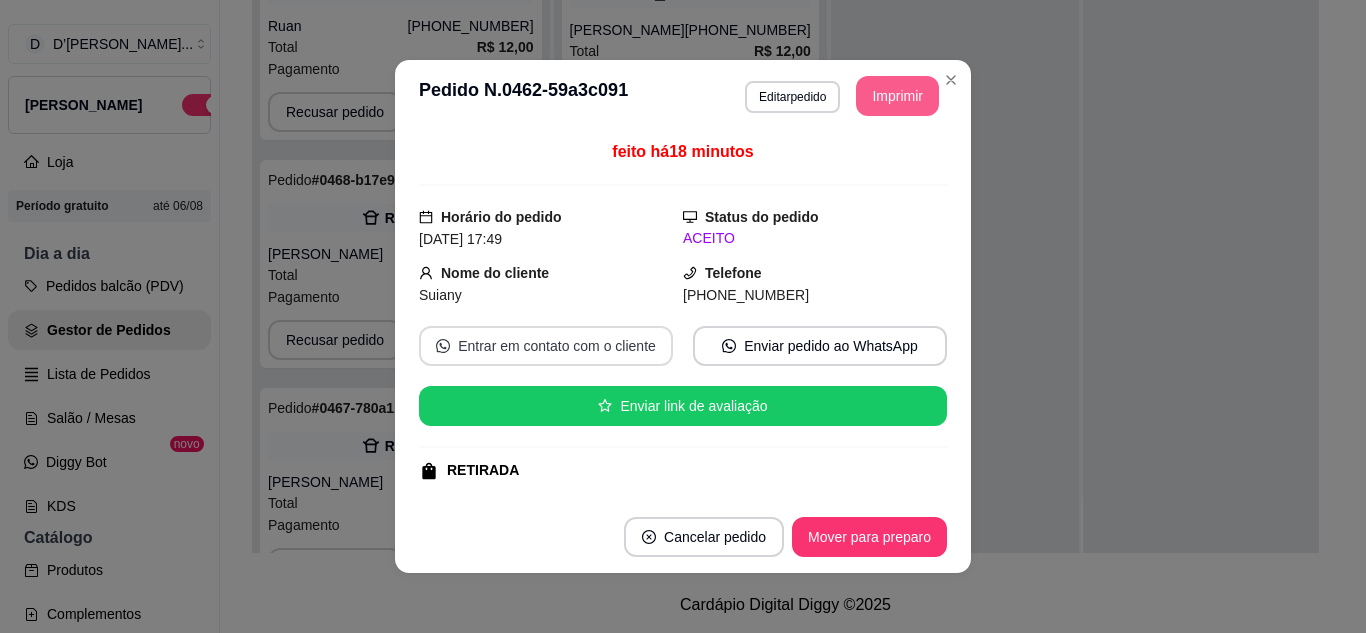 click on "Entrar em contato com o cliente" at bounding box center (546, 346) 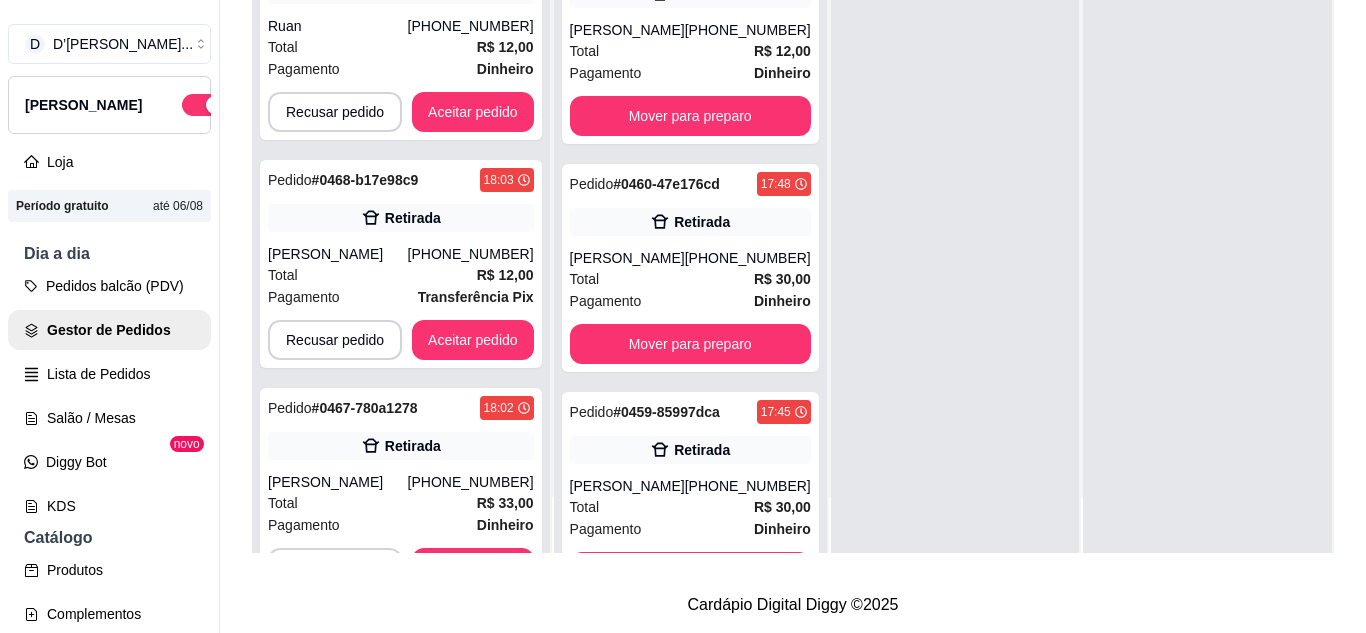 click on "Total R$ 12,00" at bounding box center [401, 1187] 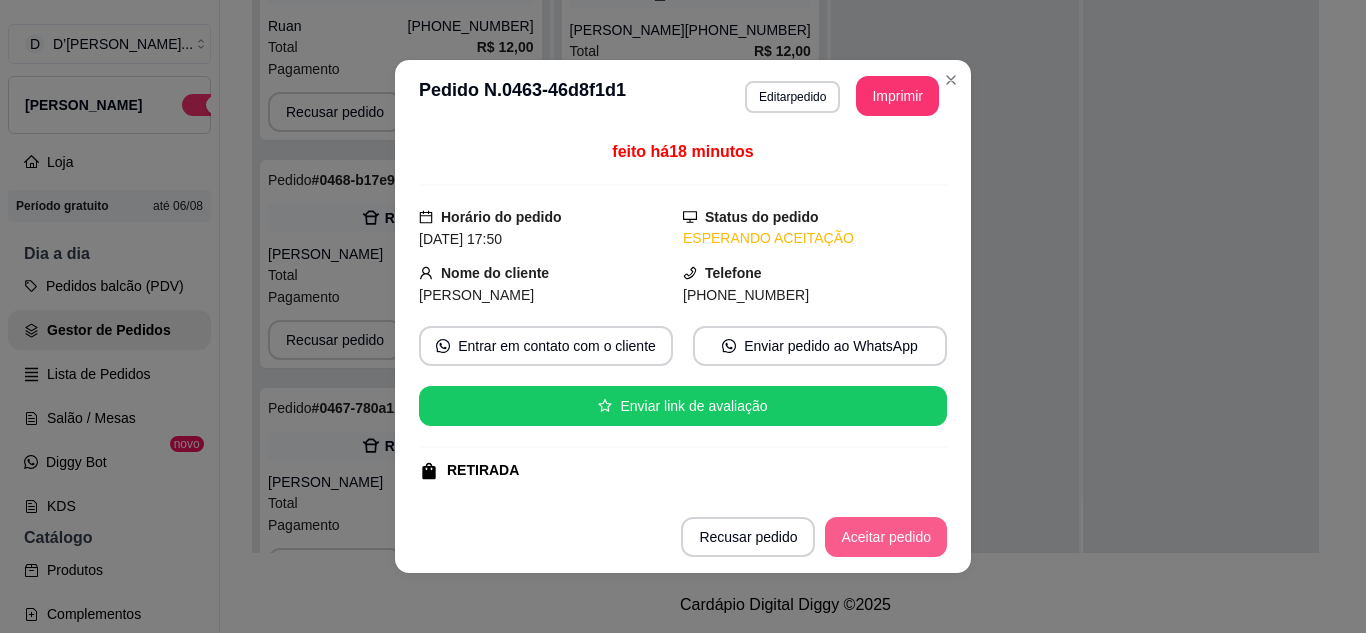 click on "Aceitar pedido" at bounding box center (886, 537) 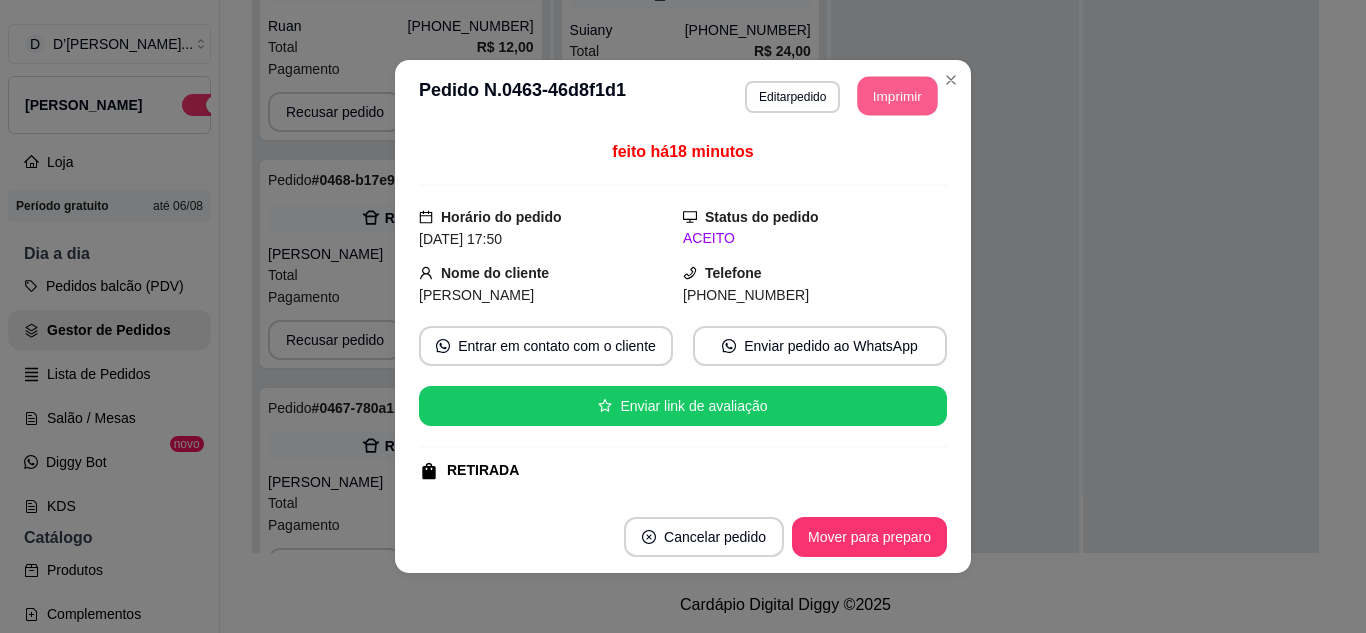 click on "Imprimir" at bounding box center [898, 96] 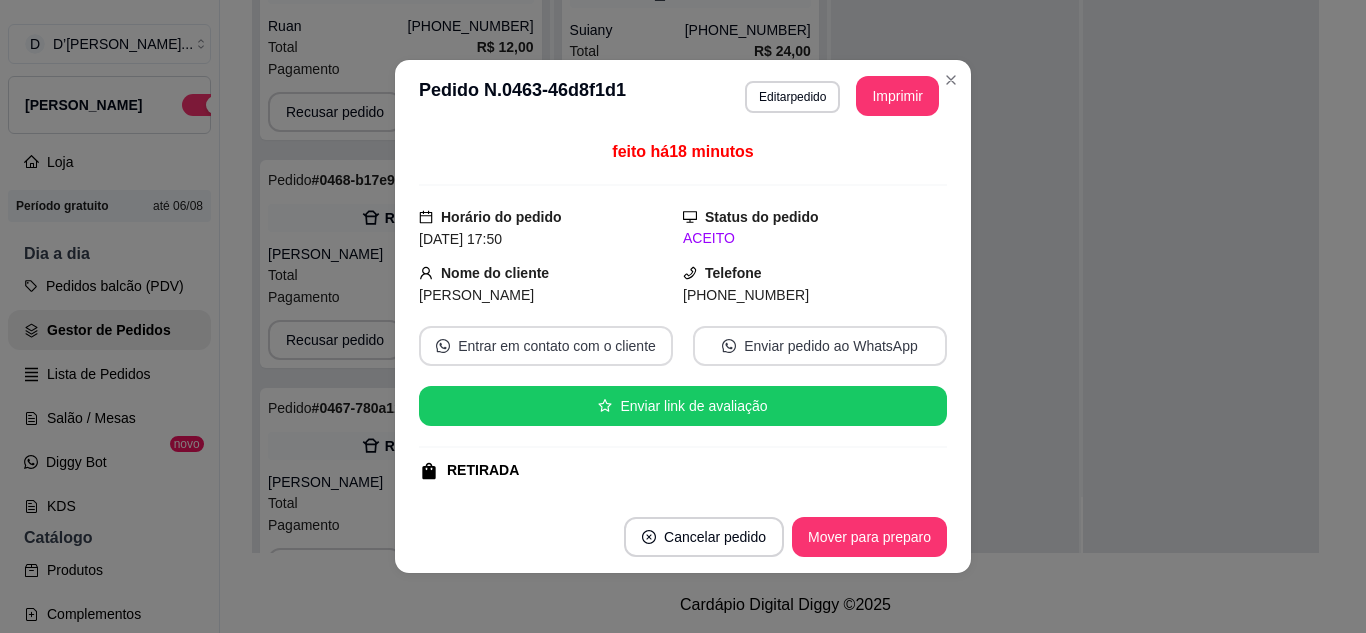 click on "Entrar em contato com o cliente" at bounding box center [546, 346] 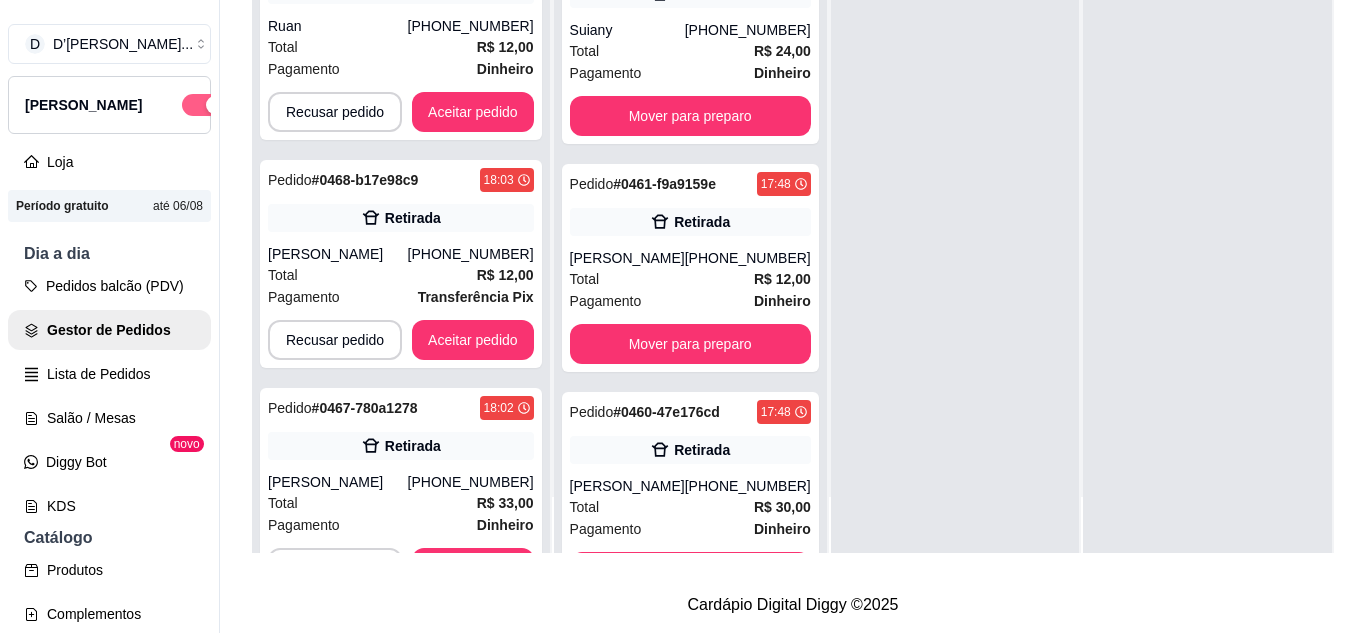 click at bounding box center [204, 105] 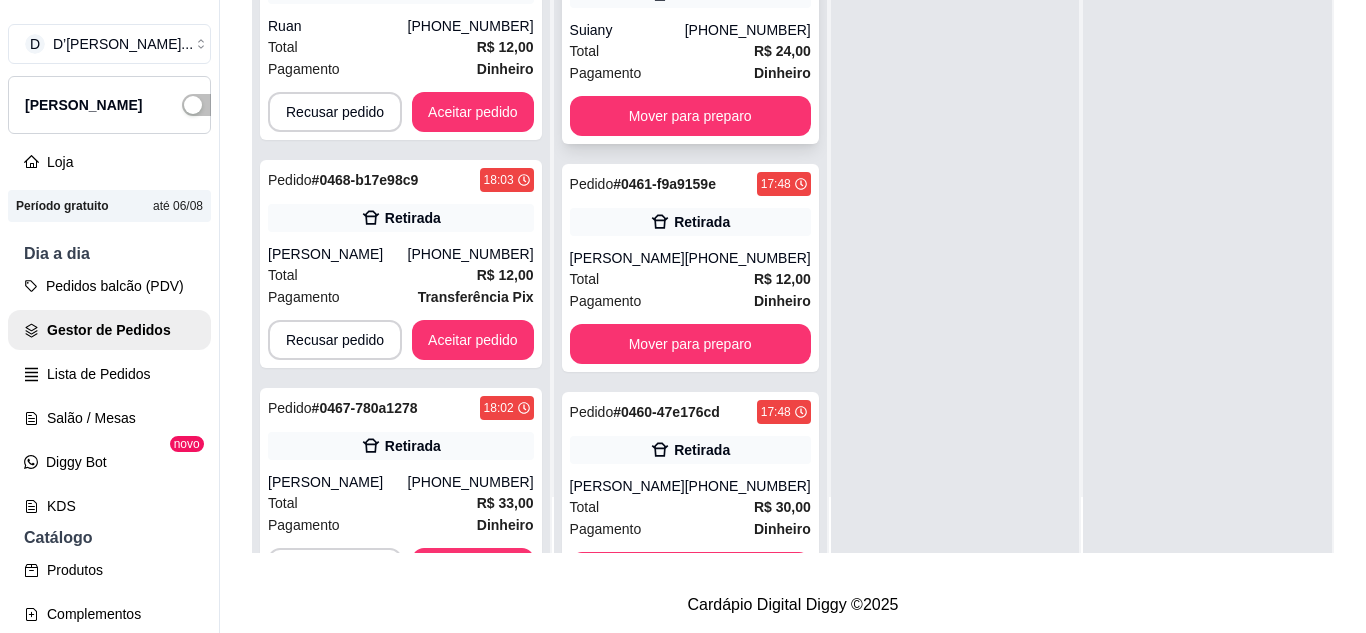 click on "Pedido  # 0462-59a3c091" at bounding box center (645, -44) 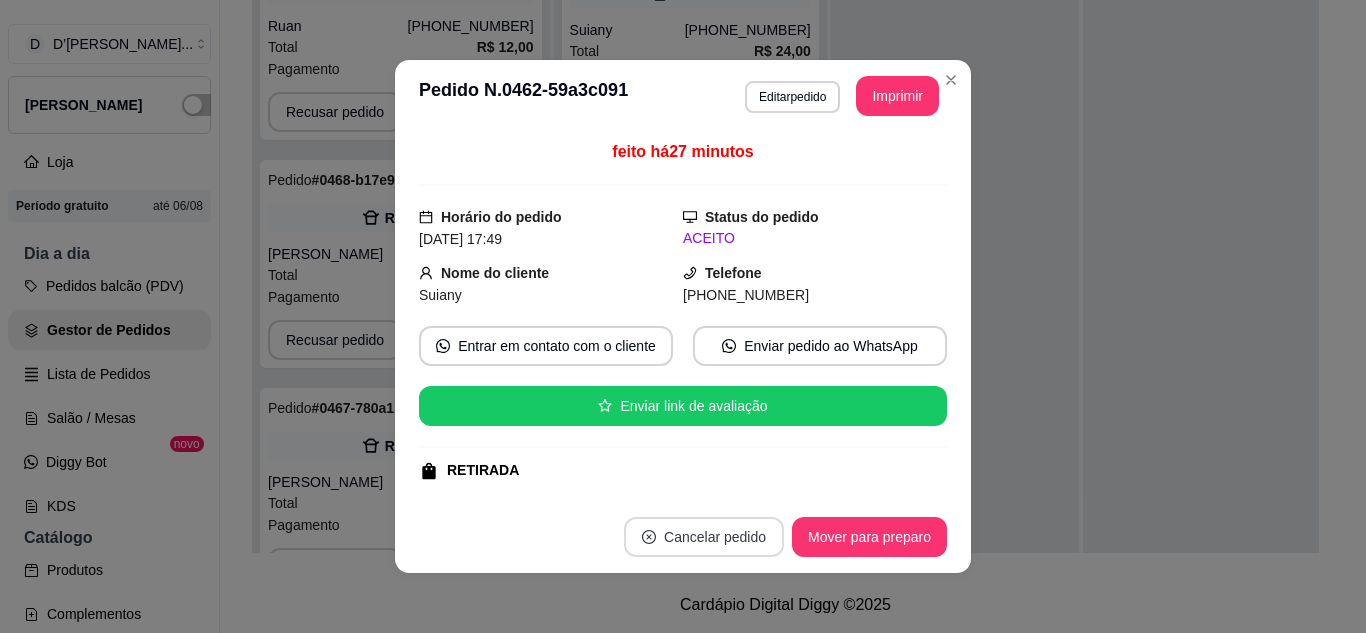 click on "Cancelar pedido" at bounding box center (704, 537) 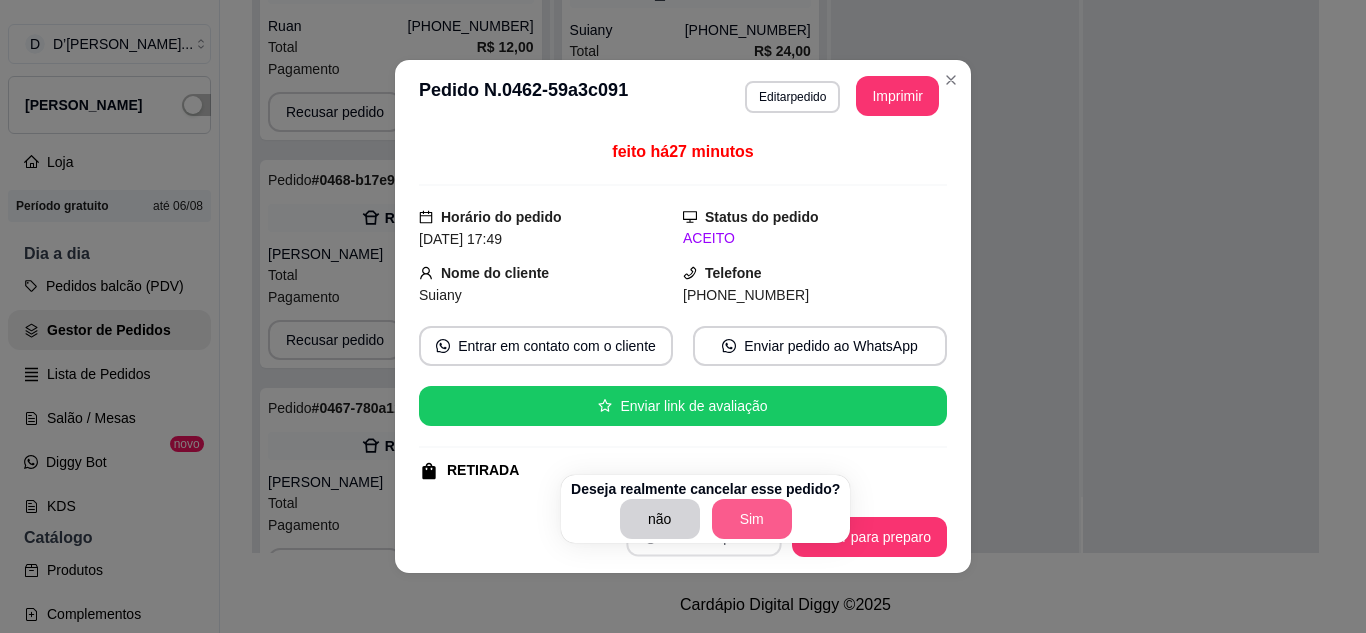 click on "Sim" at bounding box center [752, 519] 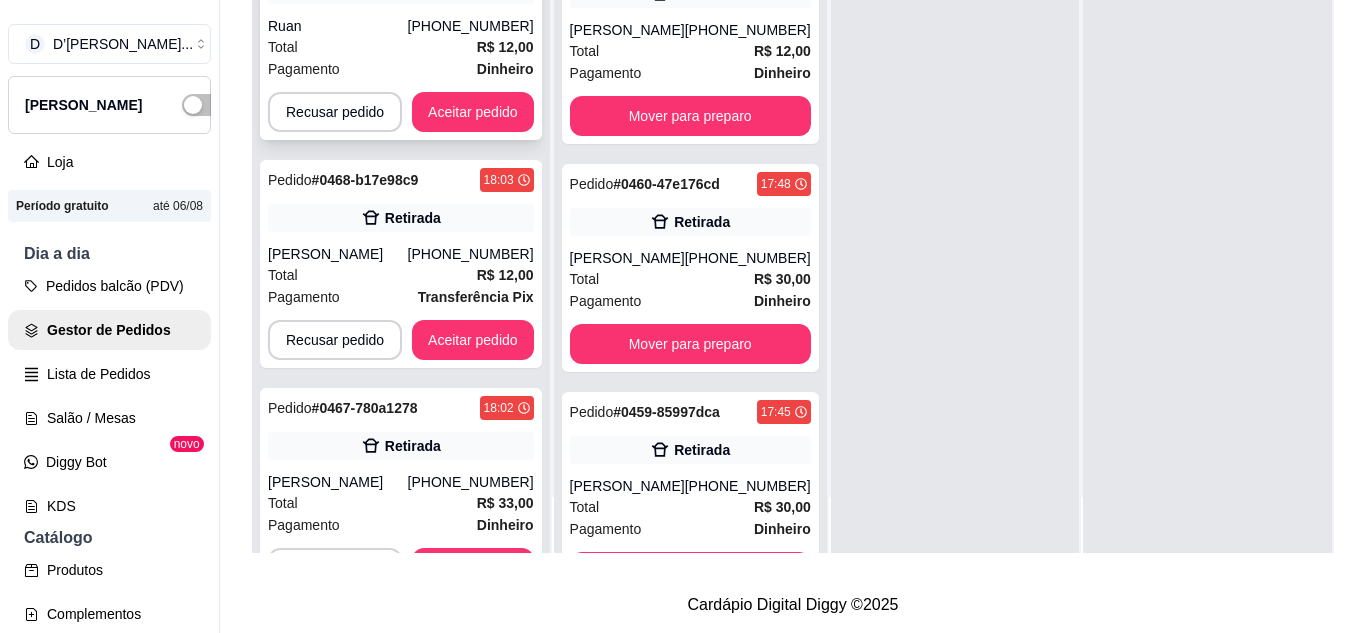 click on "Pagamento Dinheiro" at bounding box center [401, 69] 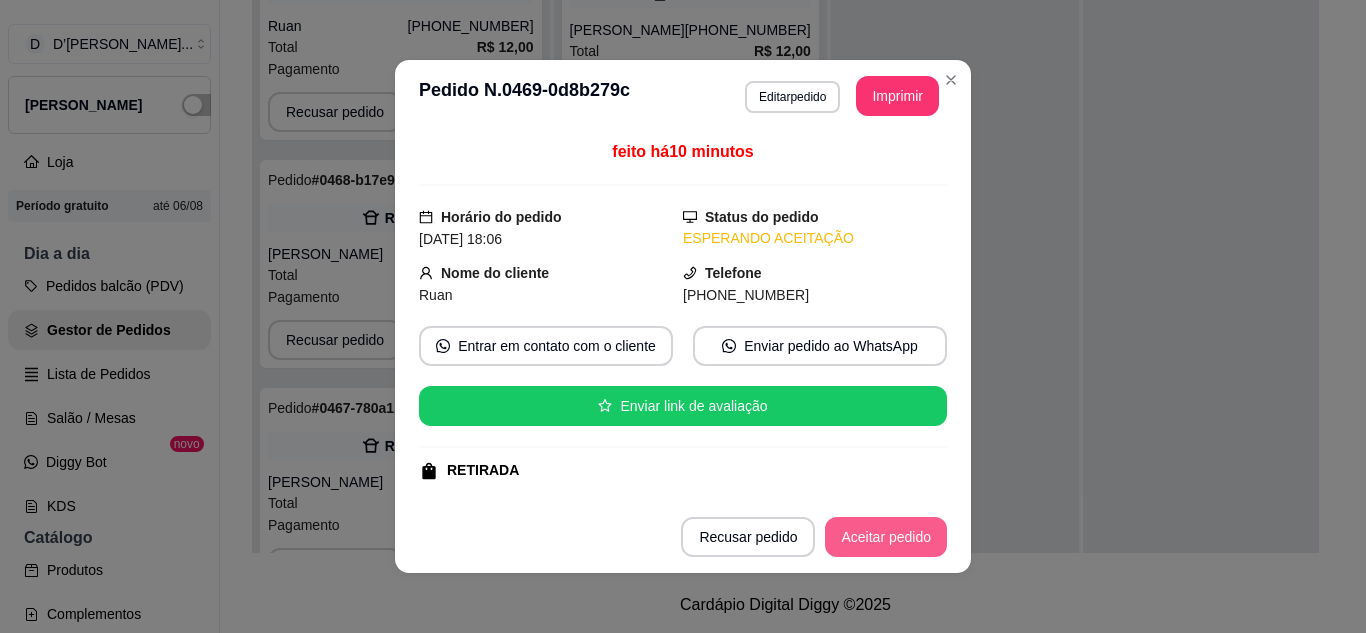 click on "Aceitar pedido" at bounding box center [886, 537] 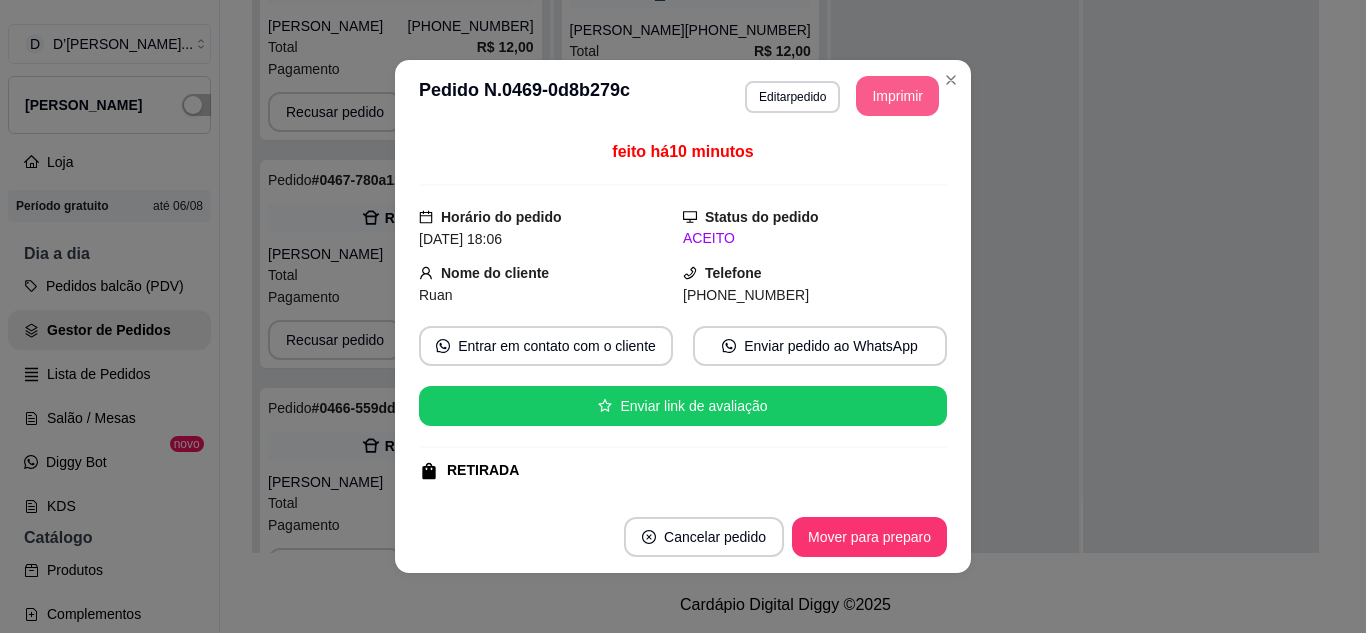 click on "Imprimir" at bounding box center [897, 96] 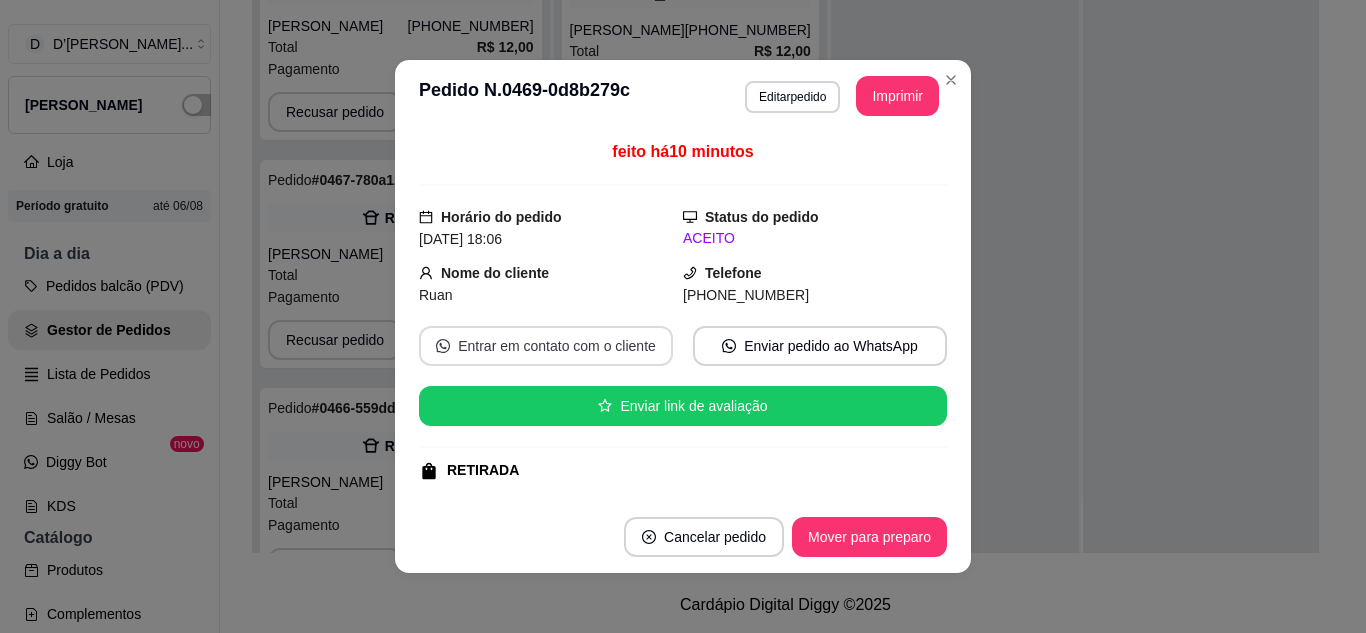 click on "Entrar em contato com o cliente" at bounding box center (546, 346) 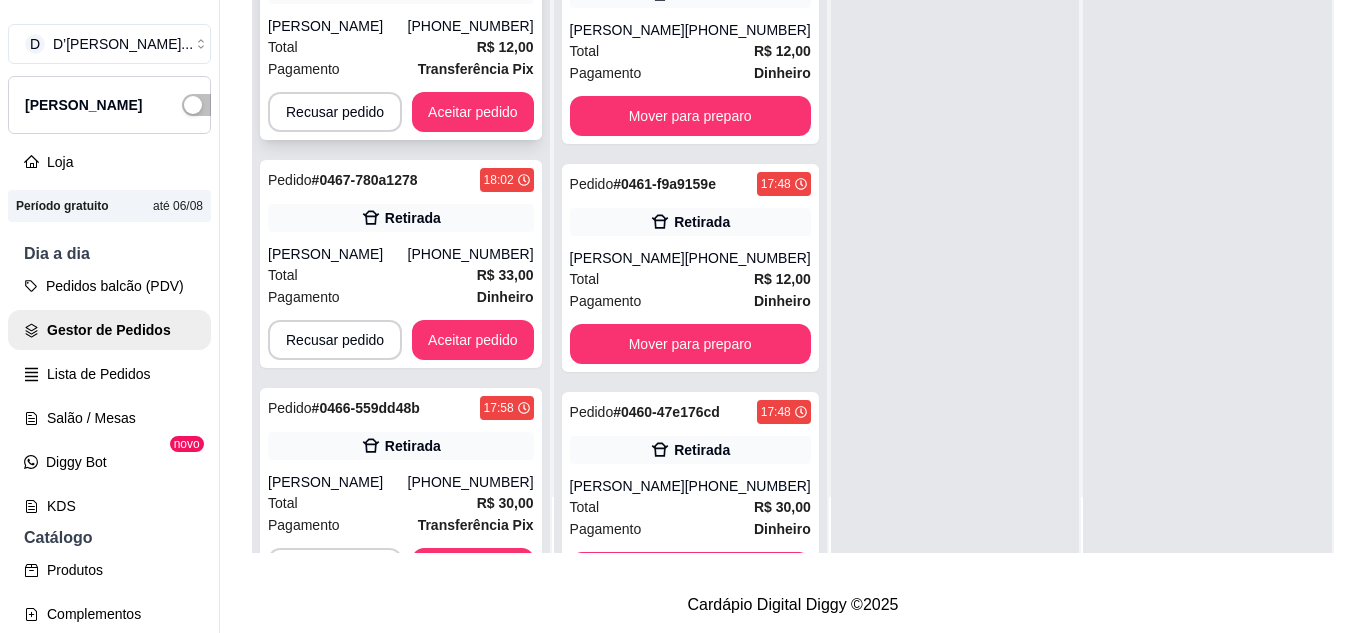 click on "Erika Sousa" at bounding box center [338, 26] 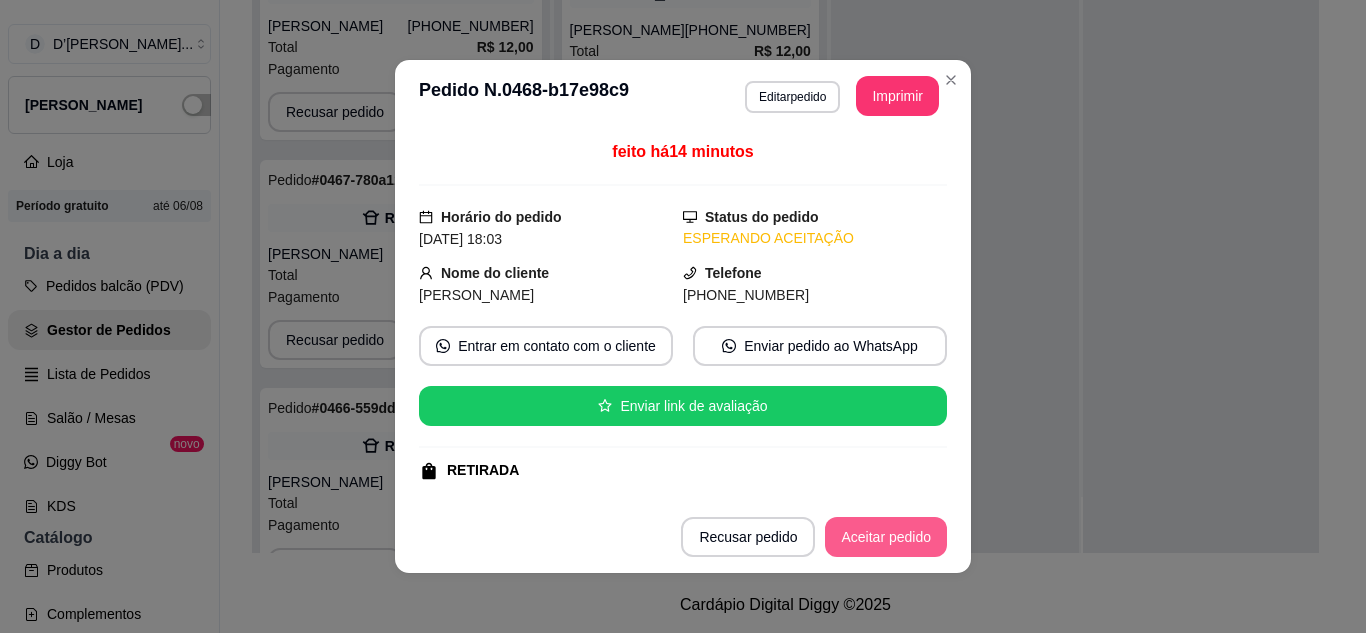 click on "Aceitar pedido" at bounding box center (886, 537) 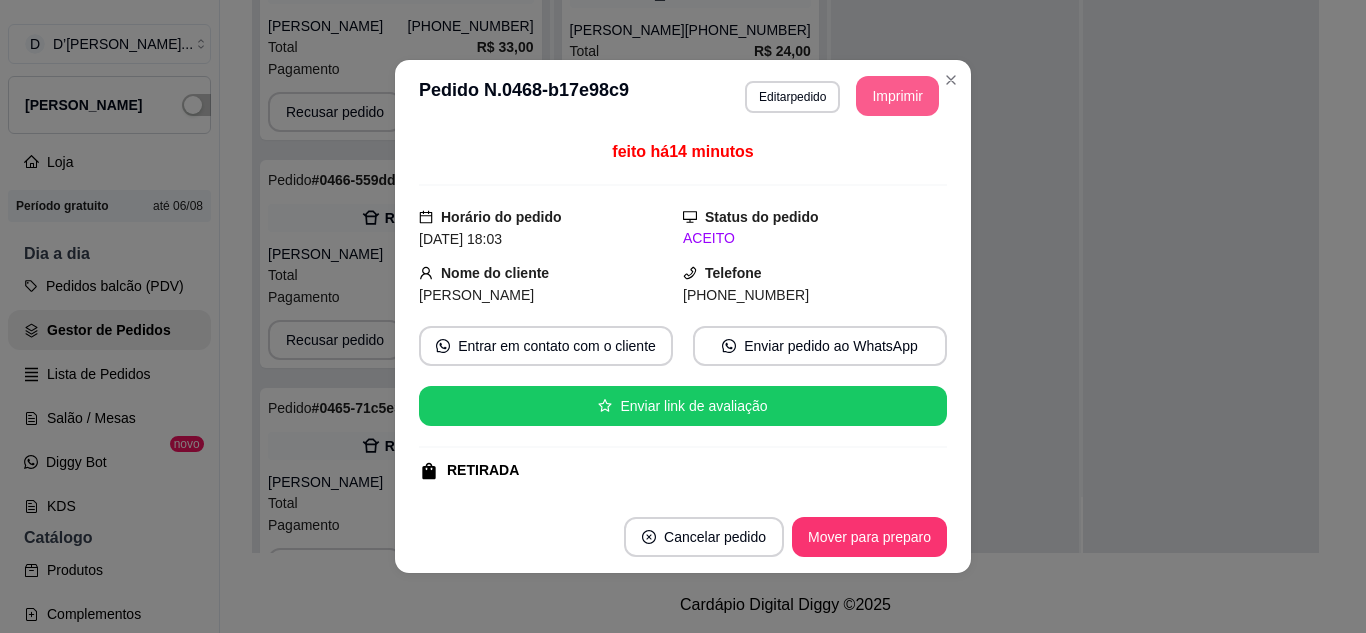 click on "Imprimir" at bounding box center [897, 96] 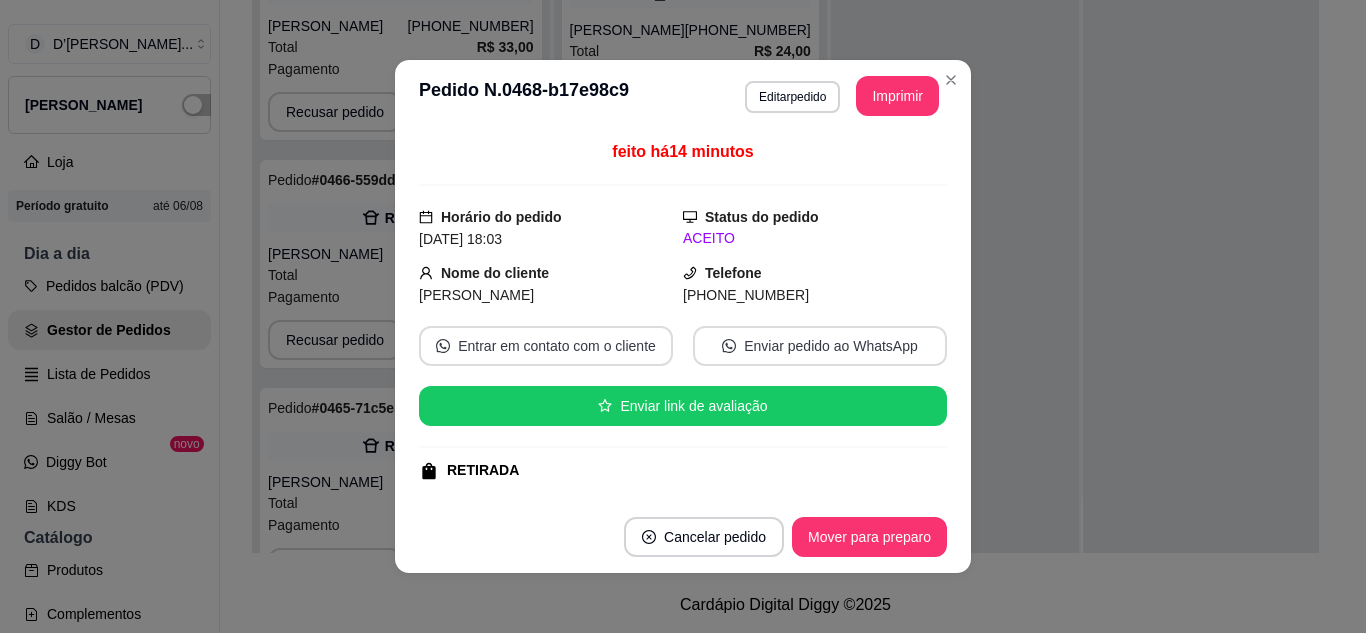 click on "Entrar em contato com o cliente" at bounding box center [546, 346] 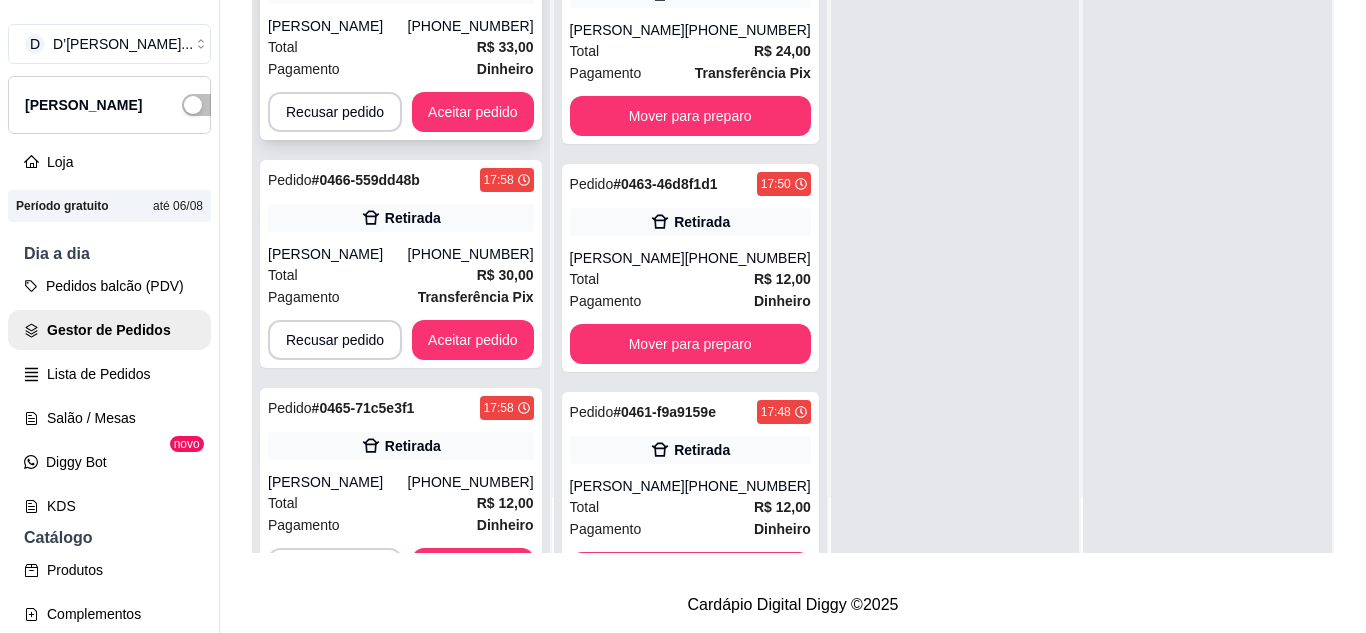 click on "María Silderlania de Oliveira Gomes" at bounding box center (338, 26) 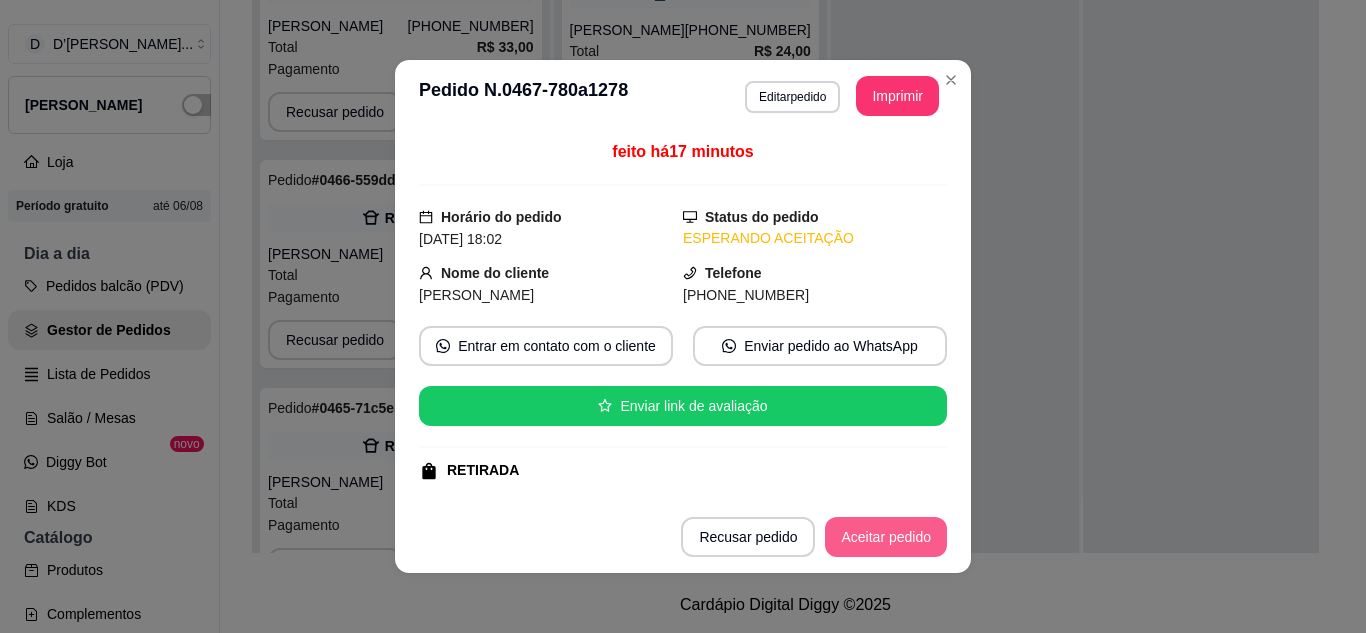 click on "Aceitar pedido" at bounding box center (886, 537) 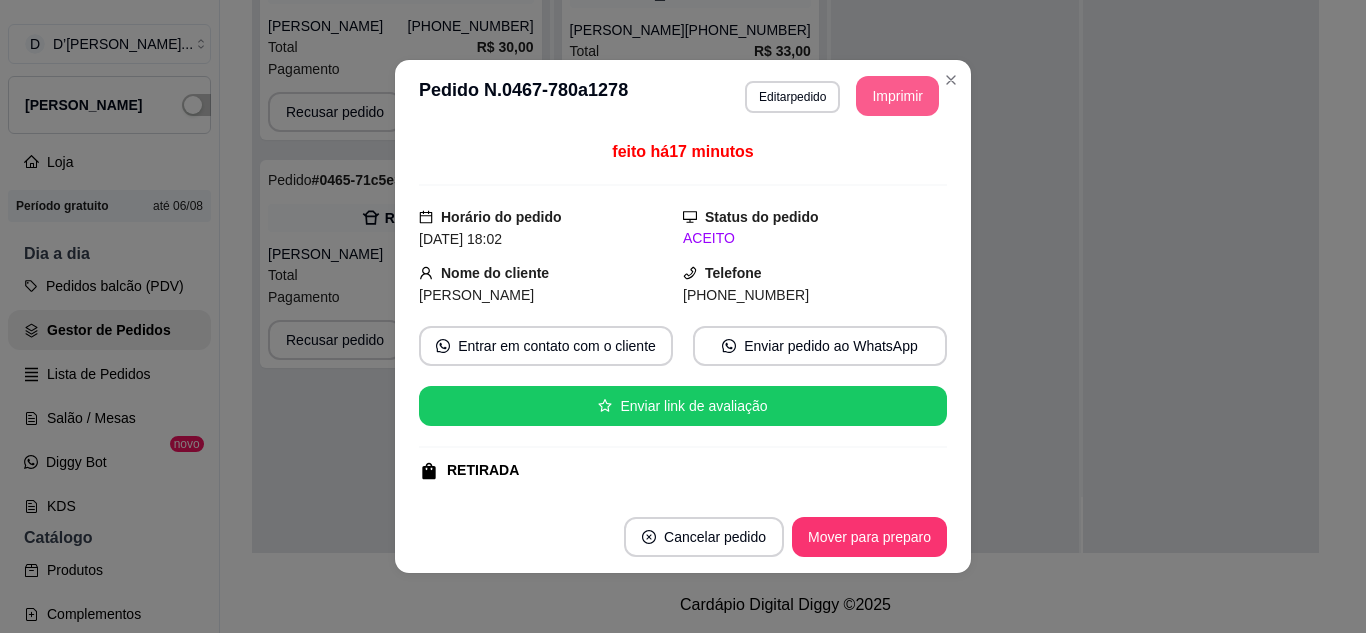 click on "Imprimir" at bounding box center (897, 96) 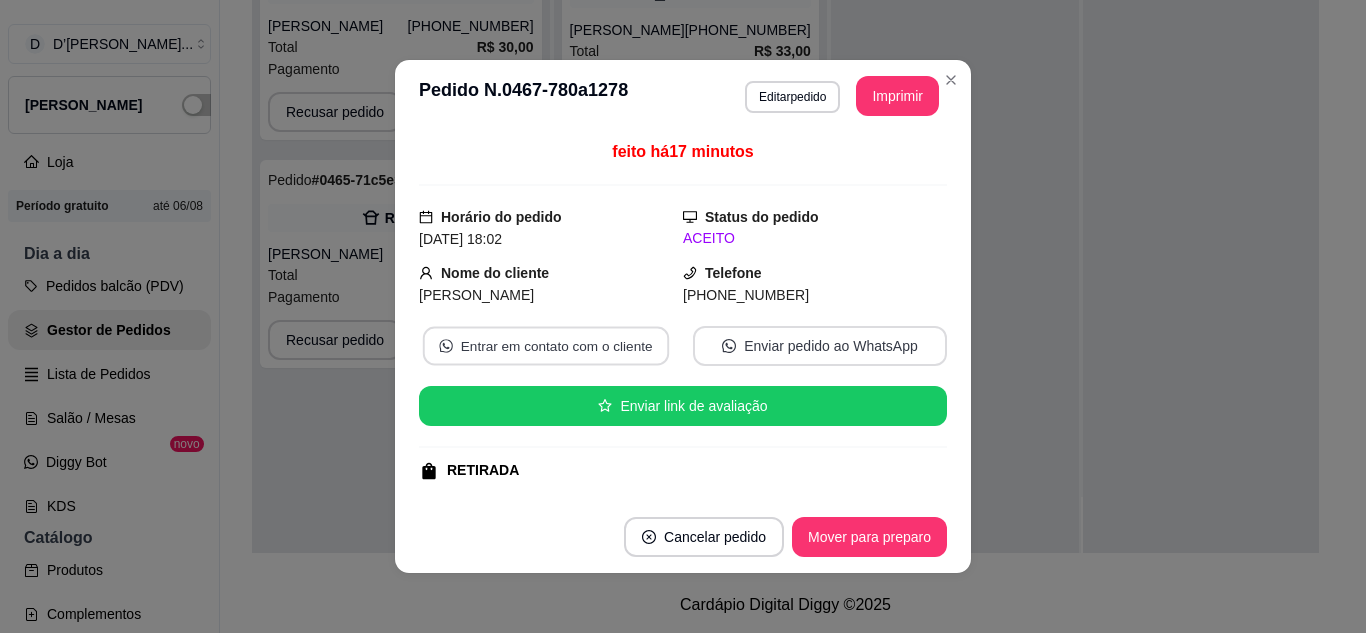 click on "Entrar em contato com o cliente" at bounding box center [546, 346] 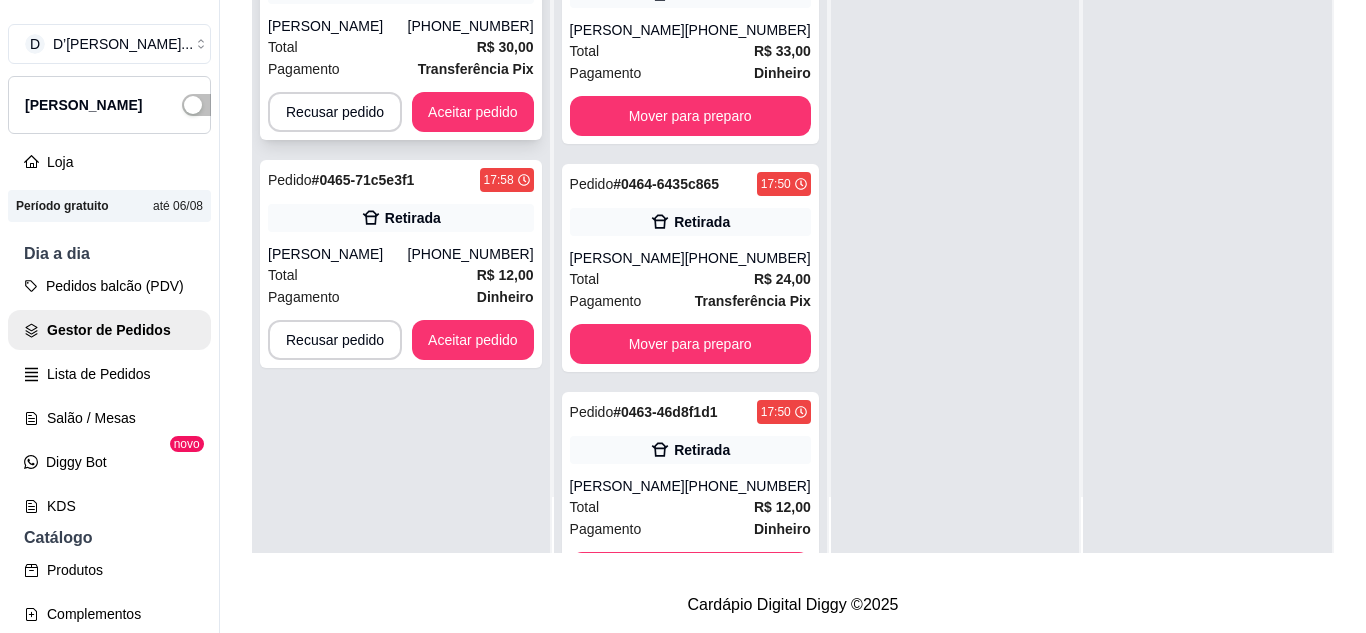 click on "Pagamento Transferência Pix" at bounding box center [401, 69] 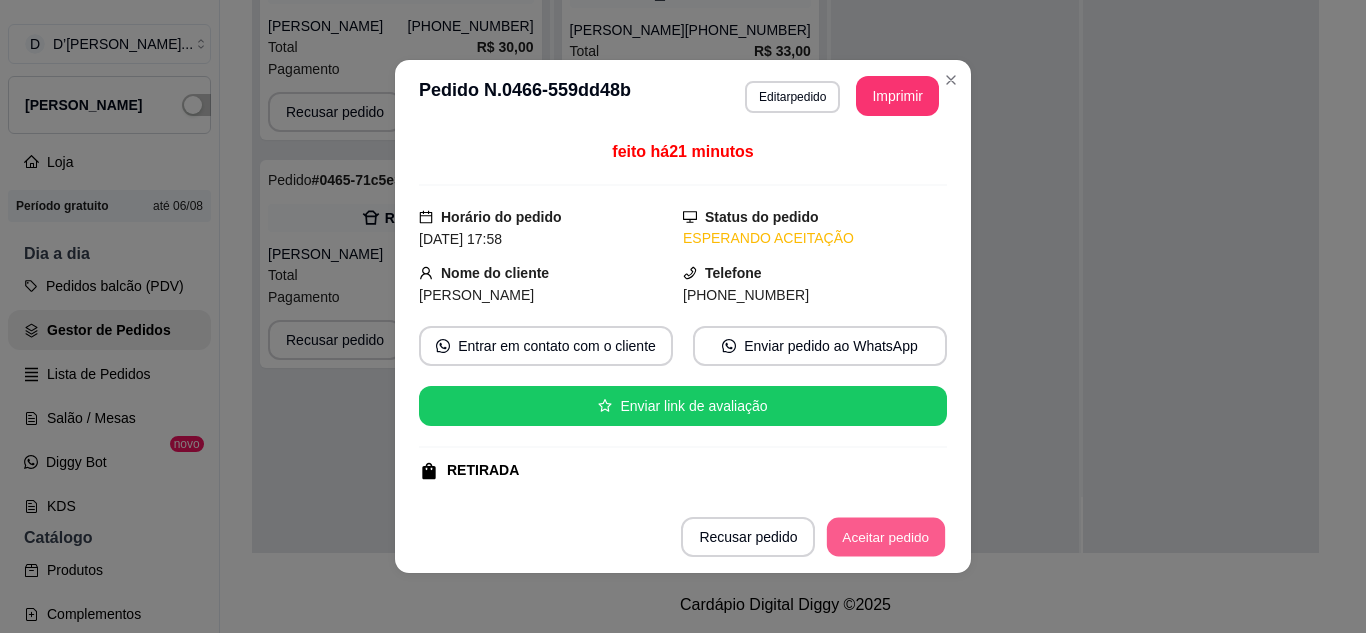 click on "Aceitar pedido" at bounding box center (886, 537) 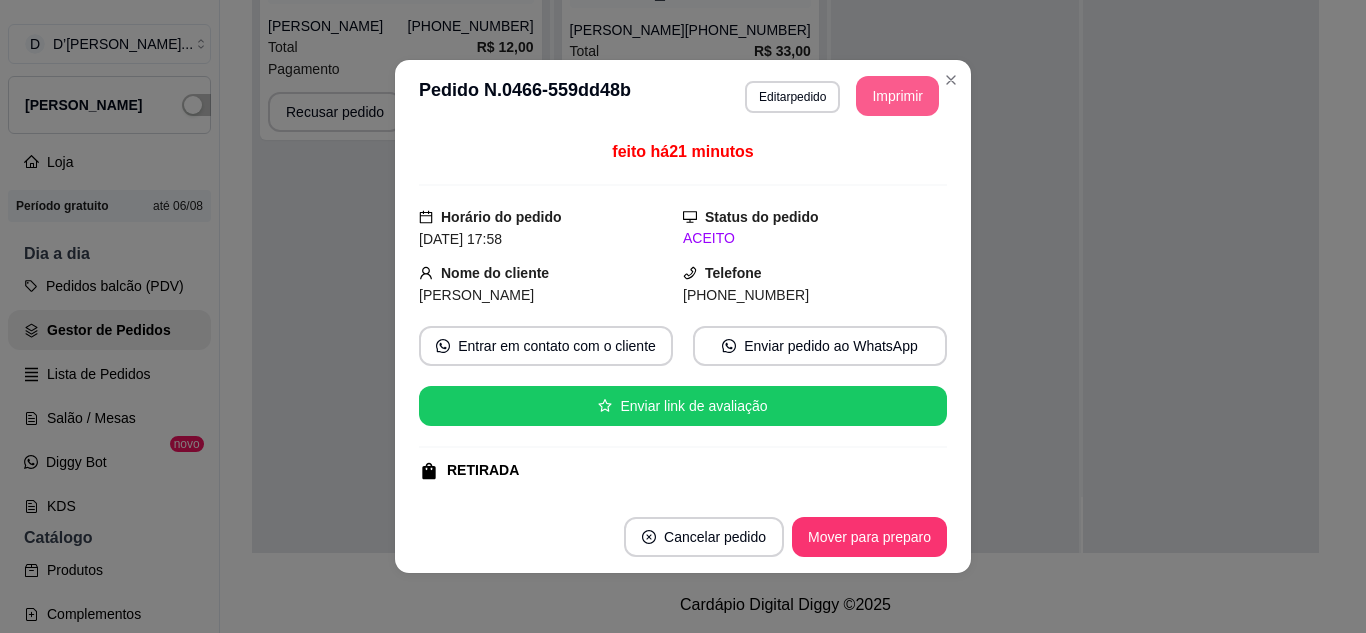 click on "Imprimir" at bounding box center [897, 96] 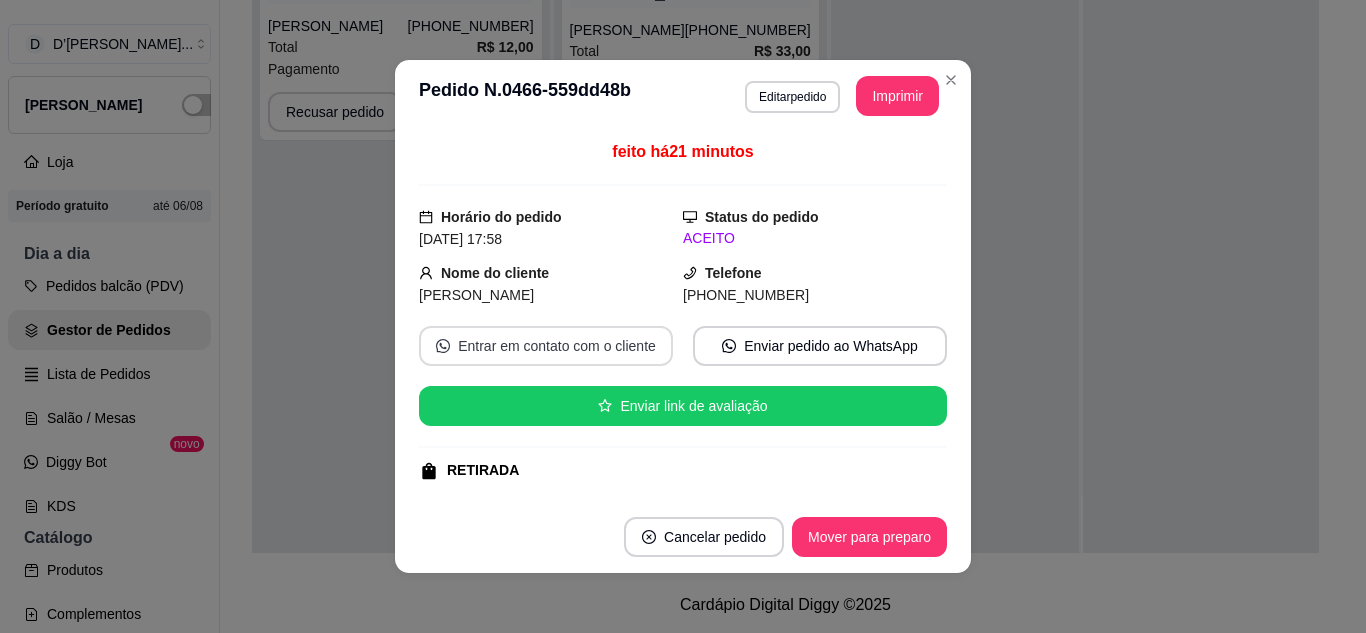 click on "Entrar em contato com o cliente" at bounding box center [546, 346] 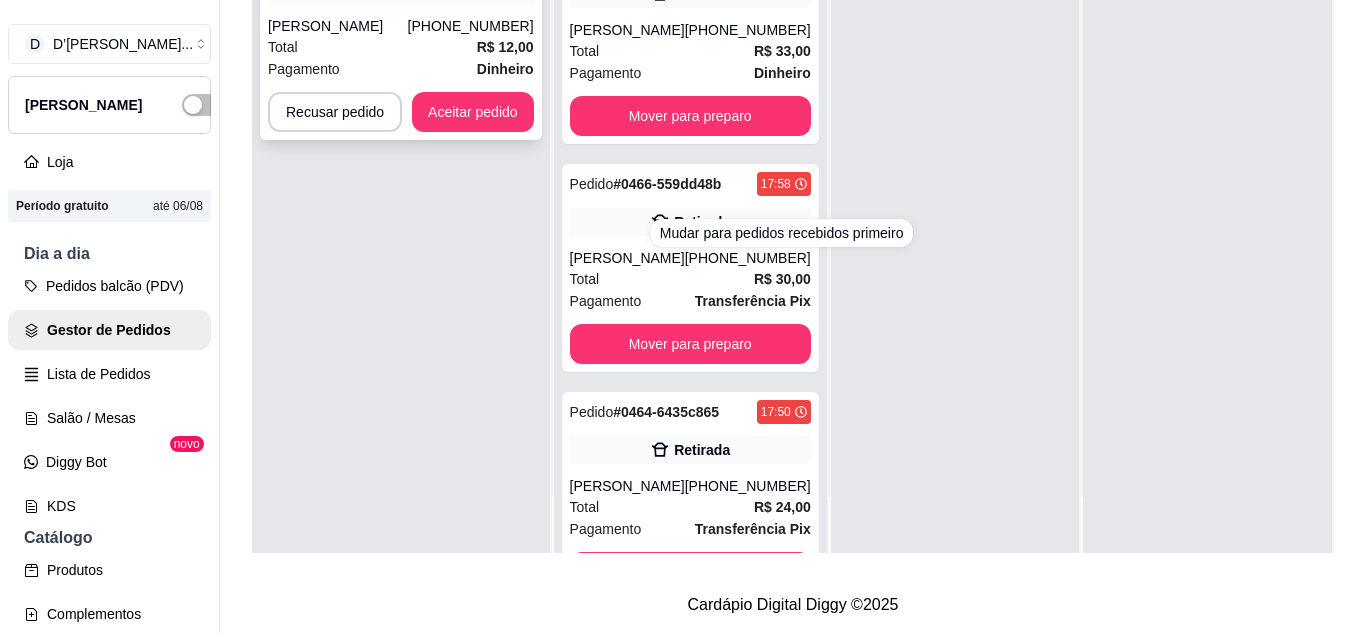 click on "Total R$ 12,00" at bounding box center [401, 47] 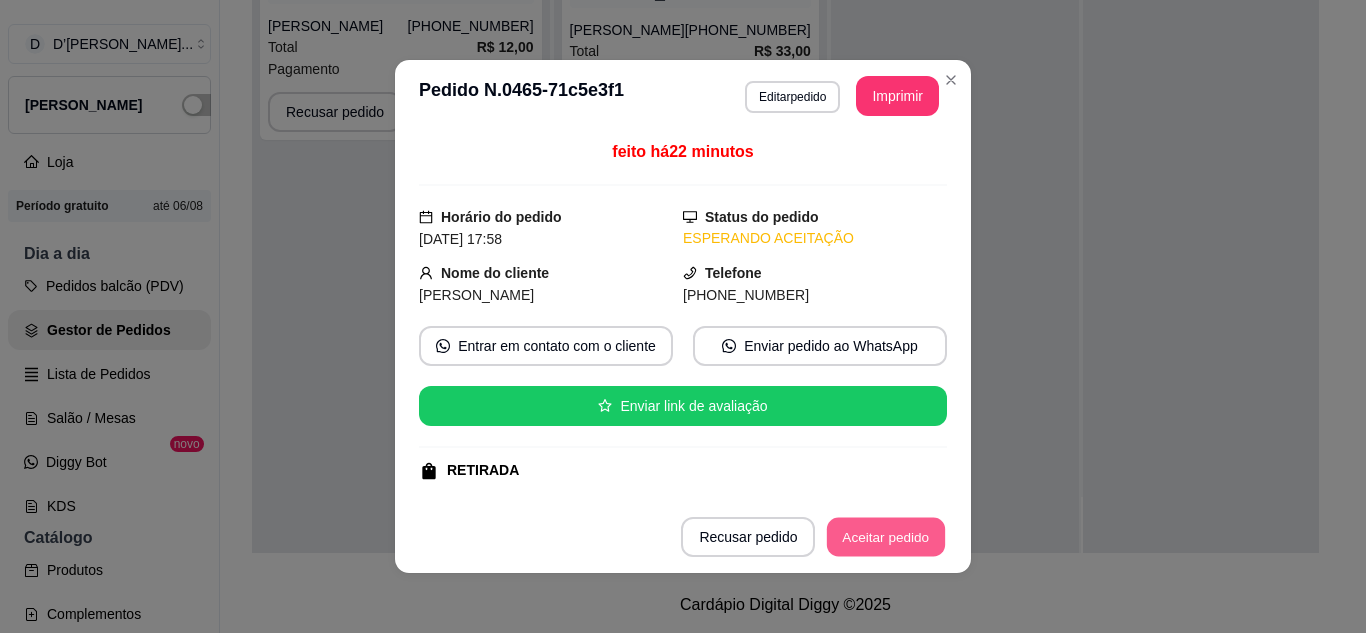 click on "Aceitar pedido" at bounding box center [886, 537] 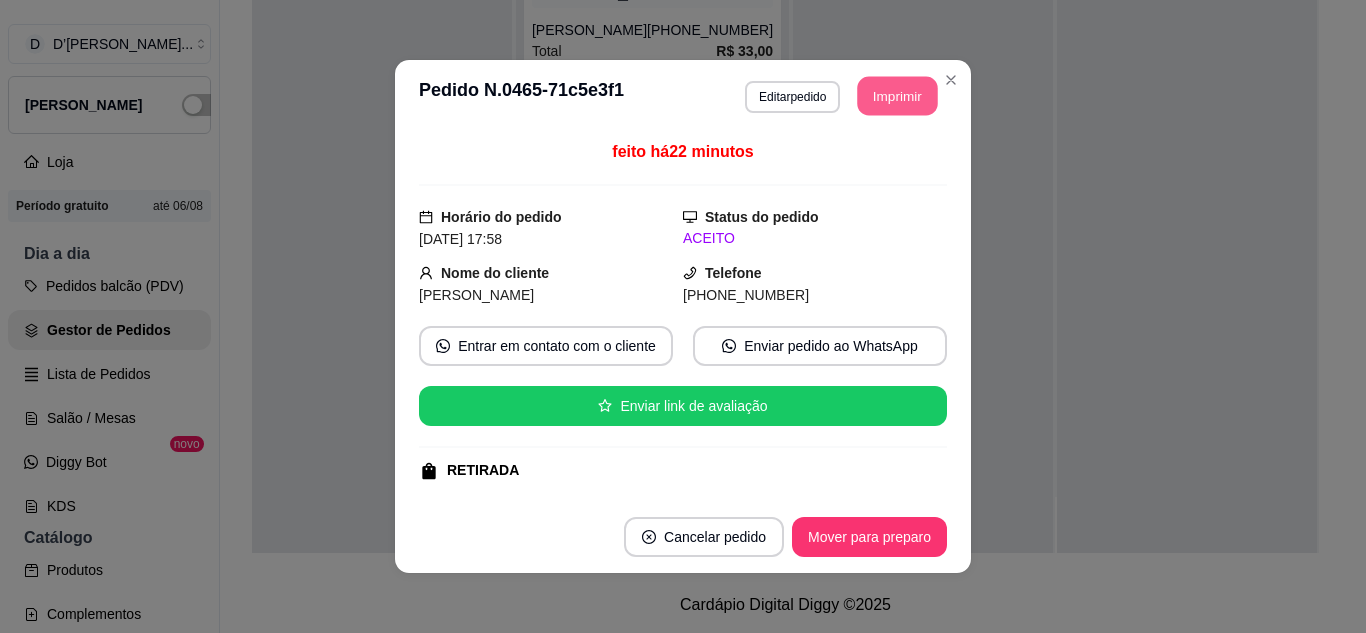 click on "Imprimir" at bounding box center [898, 96] 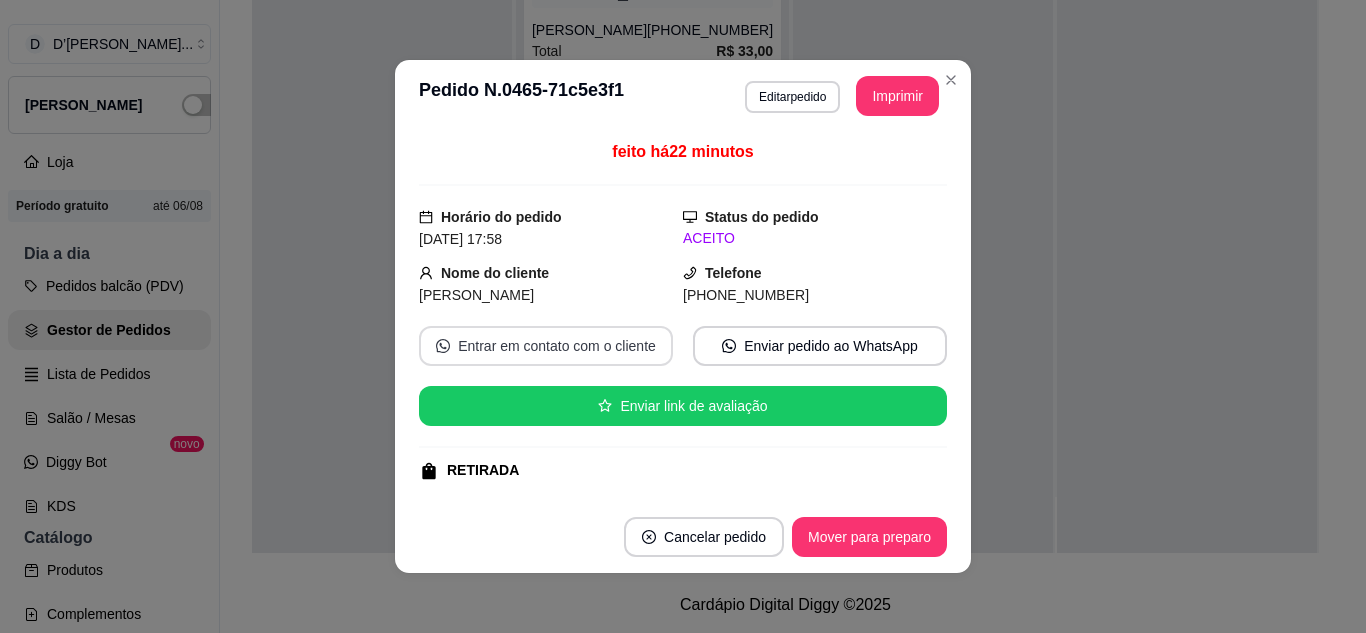 click on "Entrar em contato com o cliente" at bounding box center [546, 346] 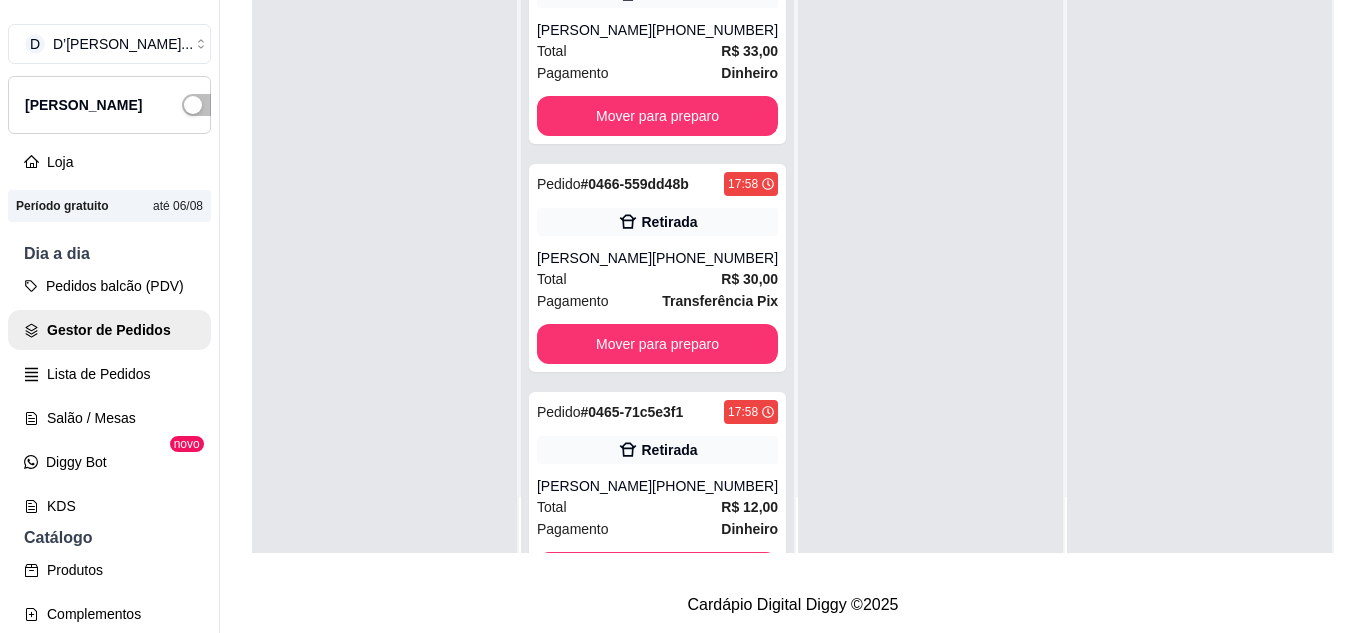click on "Selecione o tipo dos pedidos Todos os pedidos Pedidos agendados Novo pedido Pendente 0 Aceito 27 Pedido  # 0469-0d8b279c 18:06 Retirada Ruan (85) 99187-3883 Total R$ 12,00 Pagamento Dinheiro Mover para preparo Pedido  # 0468-b17e98c9 18:03 Retirada Erika Sousa  (88) 98161-3587 Total R$ 12,00 Pagamento Transferência Pix Mover para preparo Pedido  # 0467-780a1278 18:02 Retirada María Silderlania de Oliveira Gomes  (88) 99355-1092 Total R$ 33,00 Pagamento Dinheiro Mover para preparo Pedido  # 0466-559dd48b 17:58 Retirada Reginaldo  (88) 99905-0833 Total R$ 30,00 Pagamento Transferência Pix Mover para preparo Pedido  # 0465-71c5e3f1 17:58 Retirada Maurício  (88) 99470-1753 Total R$ 12,00 Pagamento Dinheiro Mover para preparo Pedido  # 0464-6435c865 17:50 Retirada Sandra Maria de Sousa  (88) 99228-8625 Total R$ 24,00 Pagamento Transferência Pix Mover para preparo Pedido  # 0463-46d8f1d1 17:50 Retirada Jane Alves  (88) 99277-3738 Total R$ 12,00 Pagamento Dinheiro Mover para preparo Pedido  # 17:48 Total" at bounding box center [793, 170] 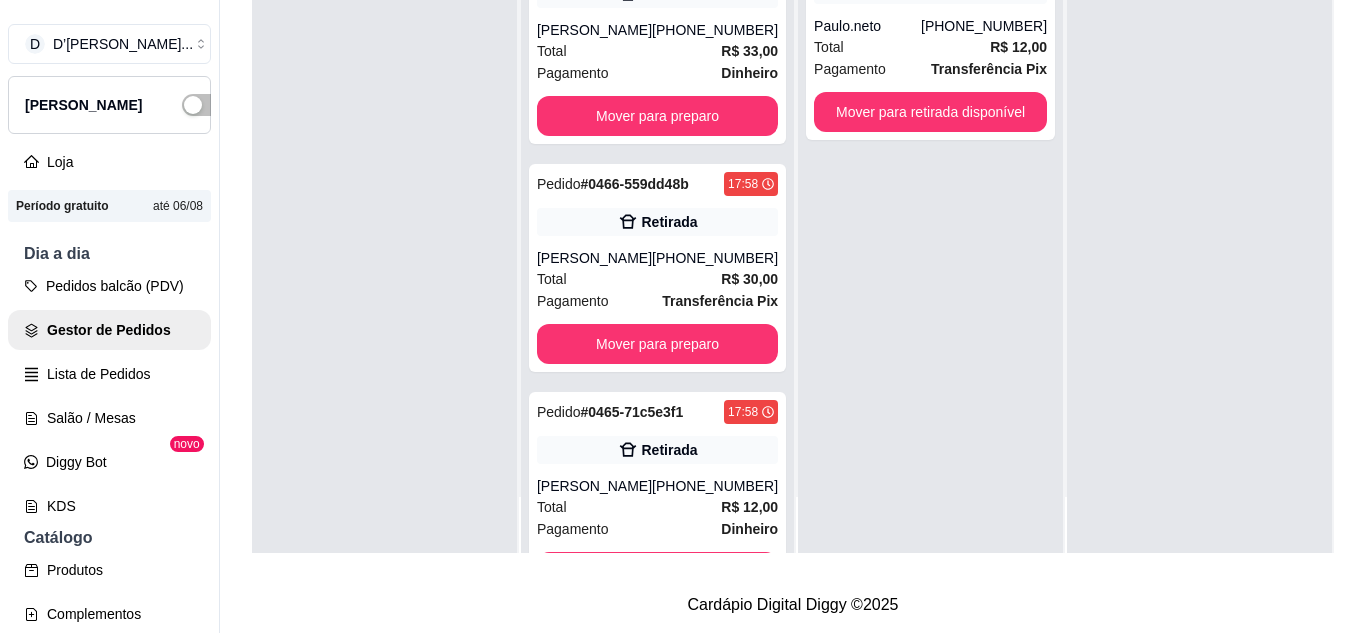 click on "Mover para preparo" at bounding box center [657, 3080] 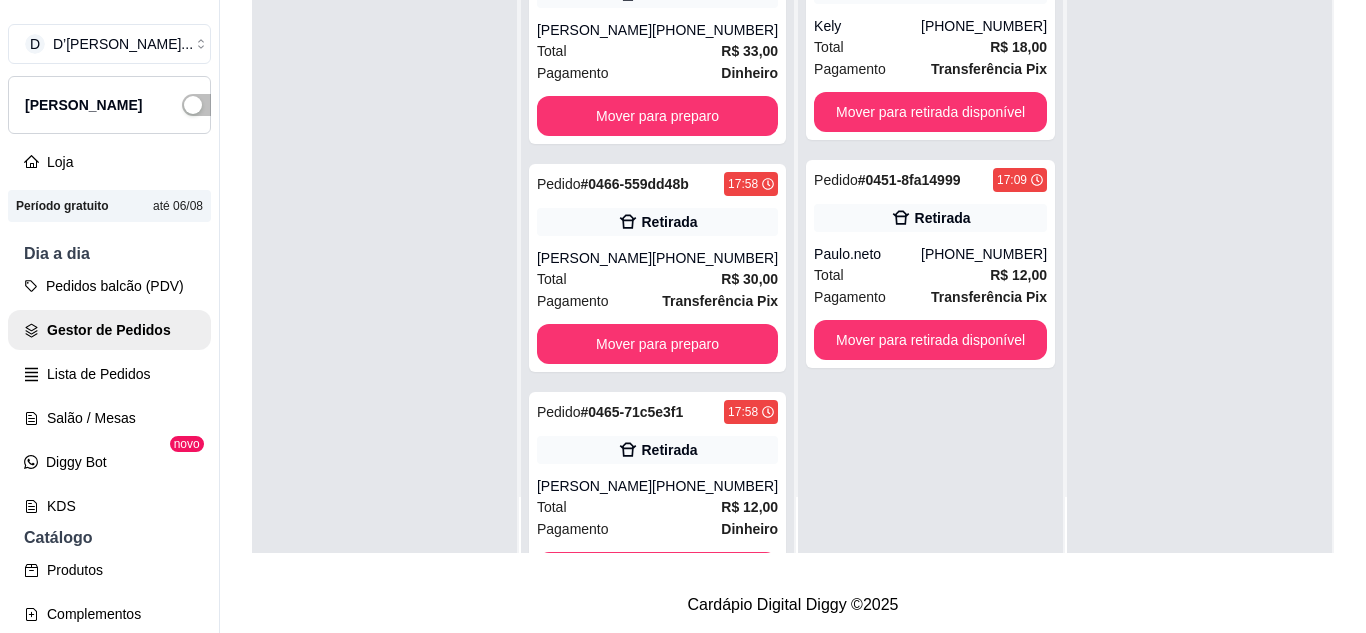 click on "Mover para preparo" at bounding box center (657, 3308) 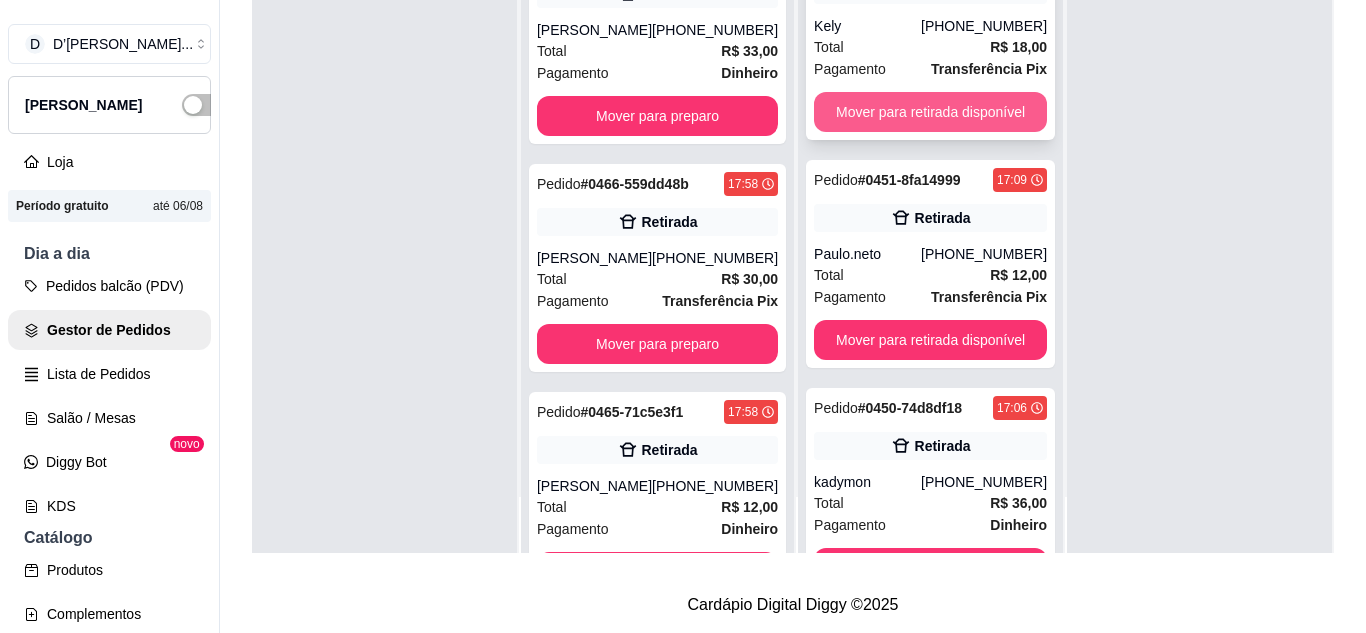 click on "Mover para retirada disponível" at bounding box center [930, 112] 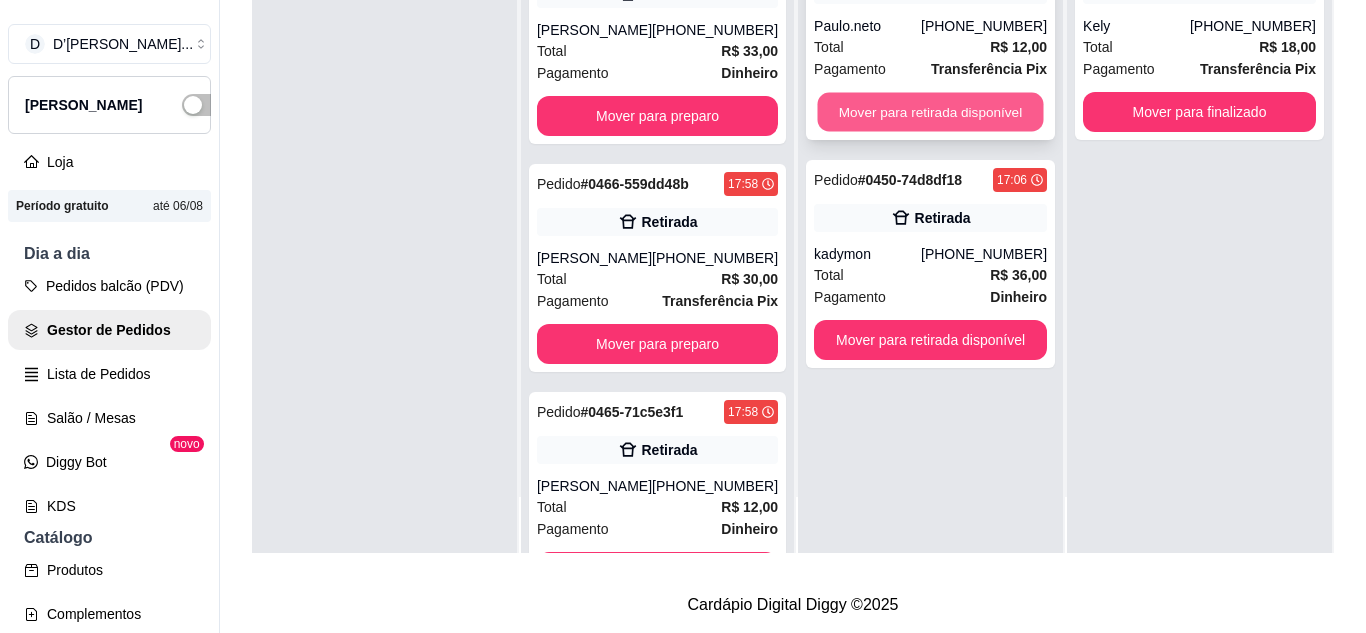 click on "Mover para retirada disponível" at bounding box center [931, 112] 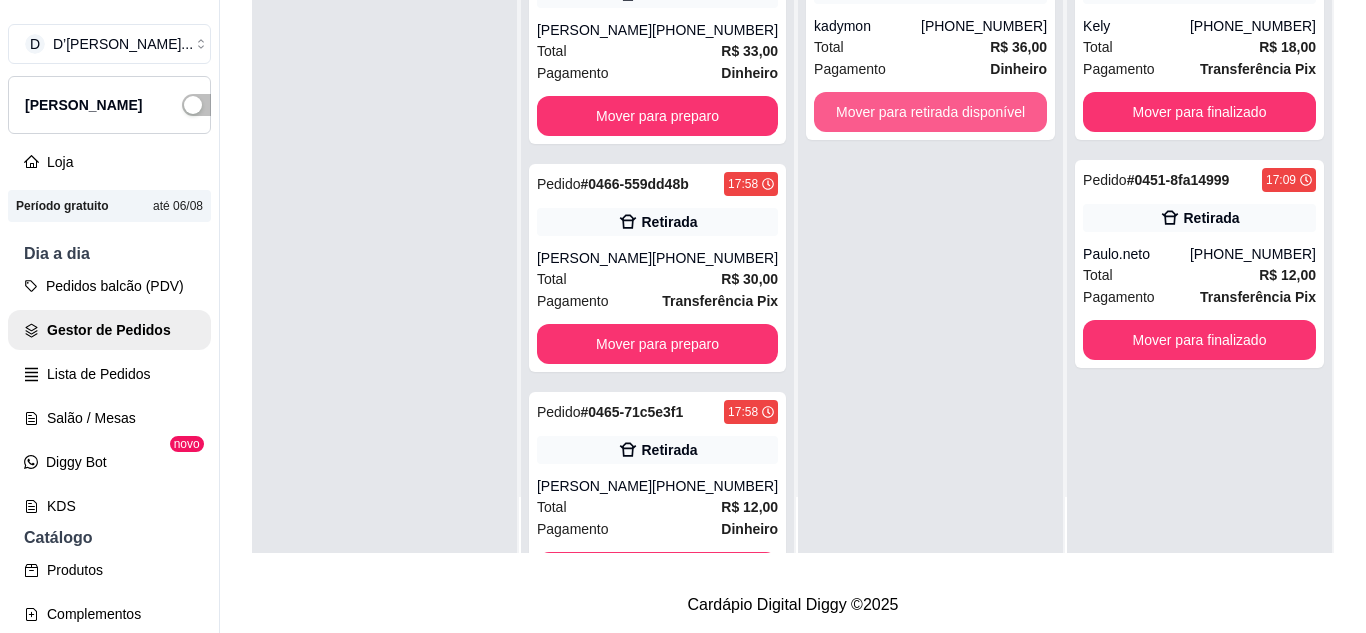 click on "Mover para retirada disponível" at bounding box center (930, 112) 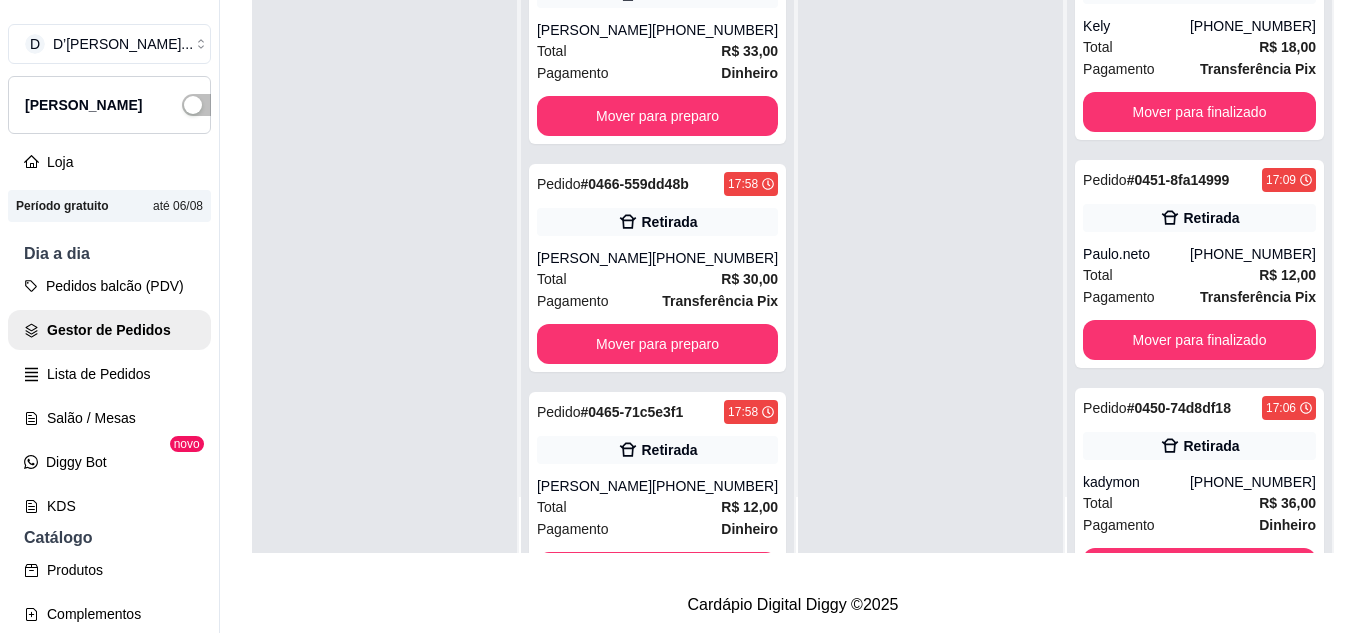 click on "Mover para preparo" at bounding box center [657, 4924] 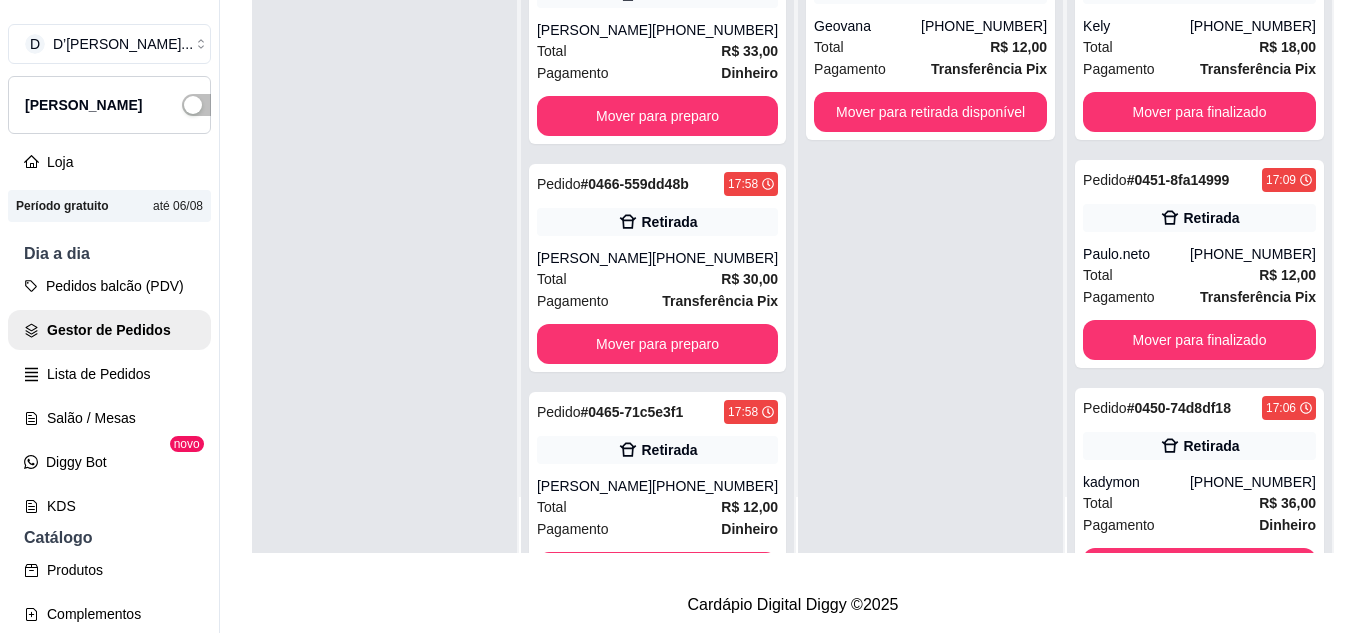 click on "Mover para preparo" at bounding box center (657, 4448) 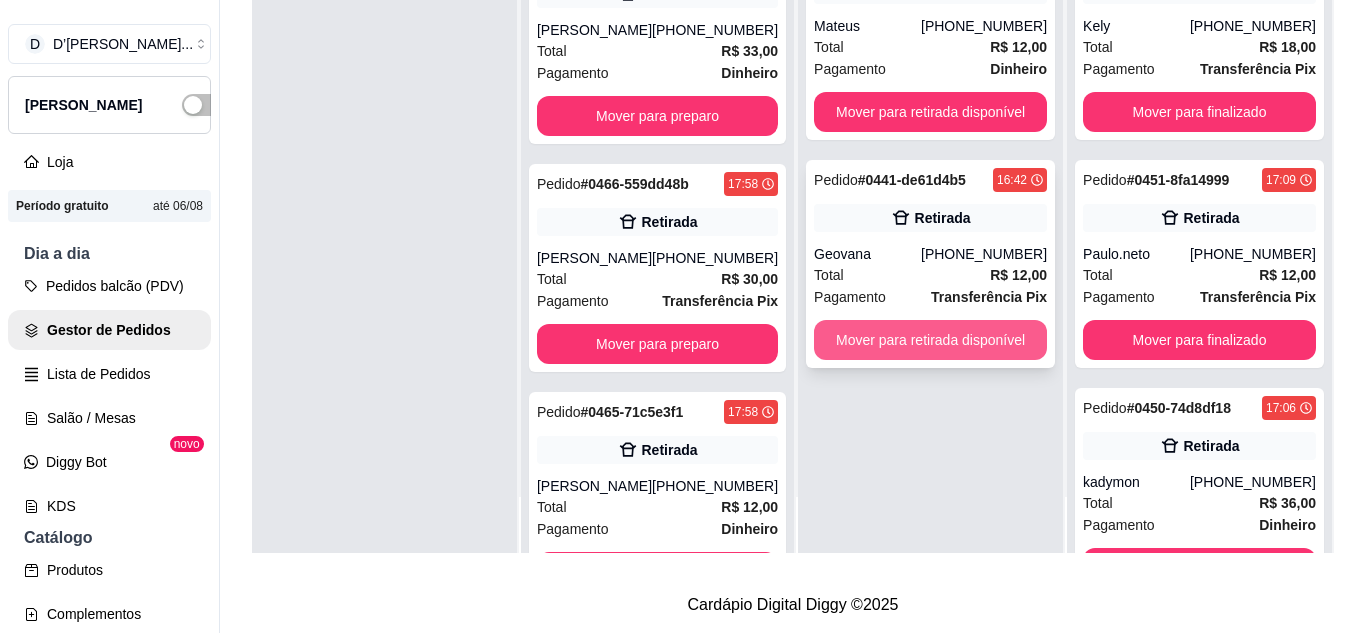 click on "Mover para retirada disponível" at bounding box center (930, 340) 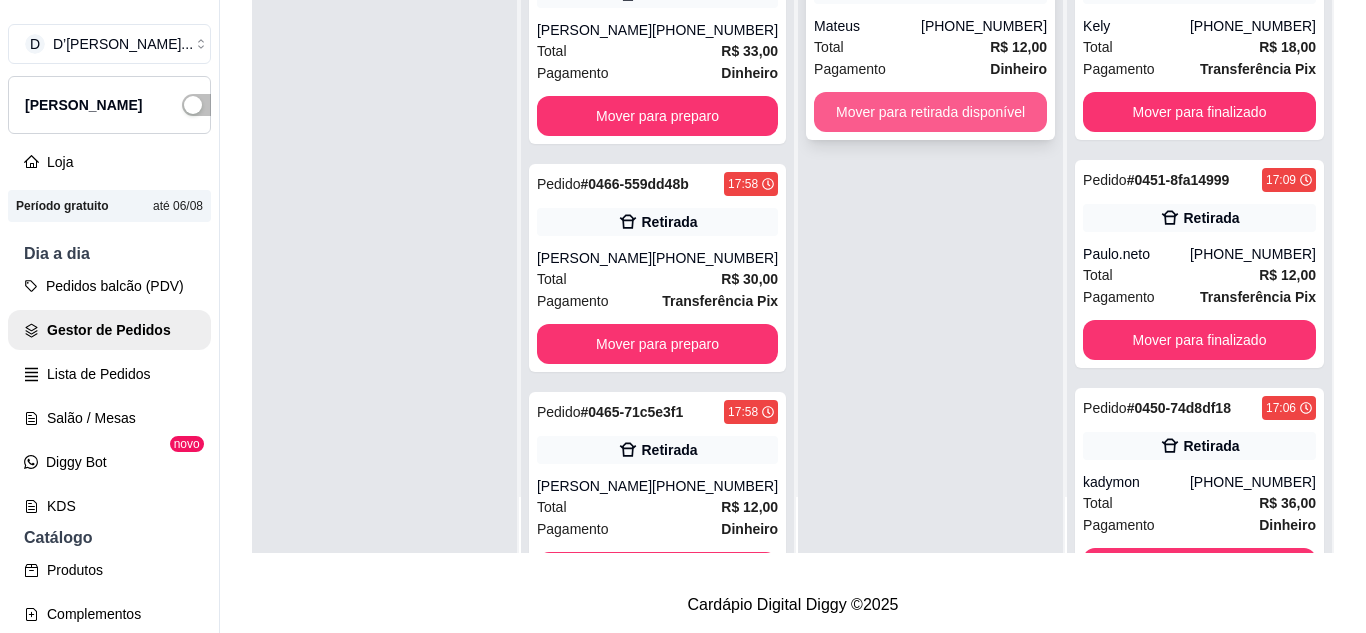click on "Mover para retirada disponível" at bounding box center [930, 112] 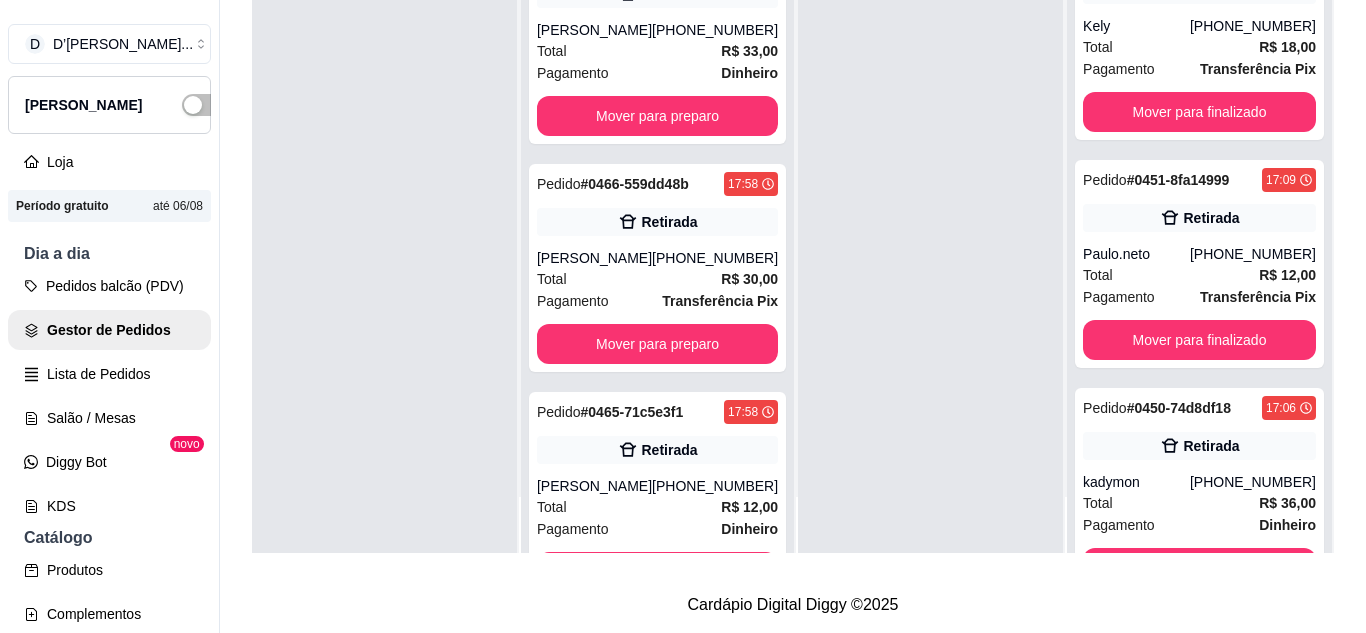 click on "Mover para preparo" at bounding box center [658, 4468] 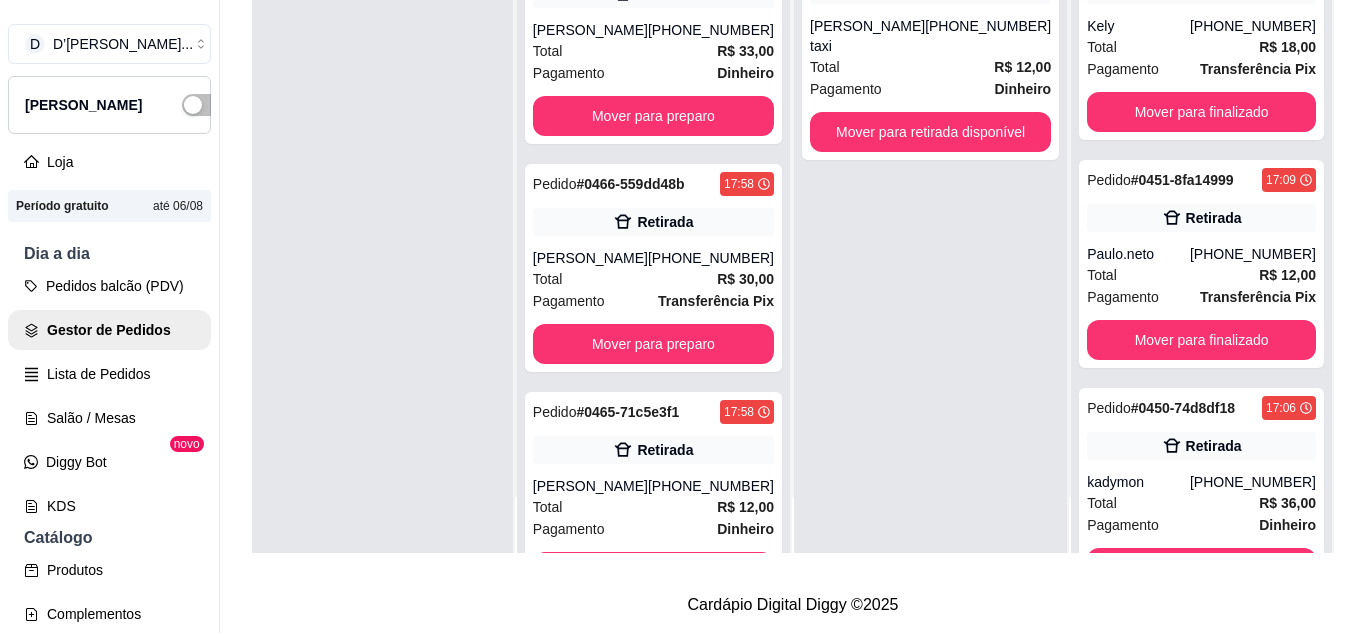 click on "Pedido  # 0448-de78a83a 17:05 Retirada Joel (88) 99964-1709 Total R$ 12,00 Pagamento Dinheiro Mover para preparo" at bounding box center [653, 3460] 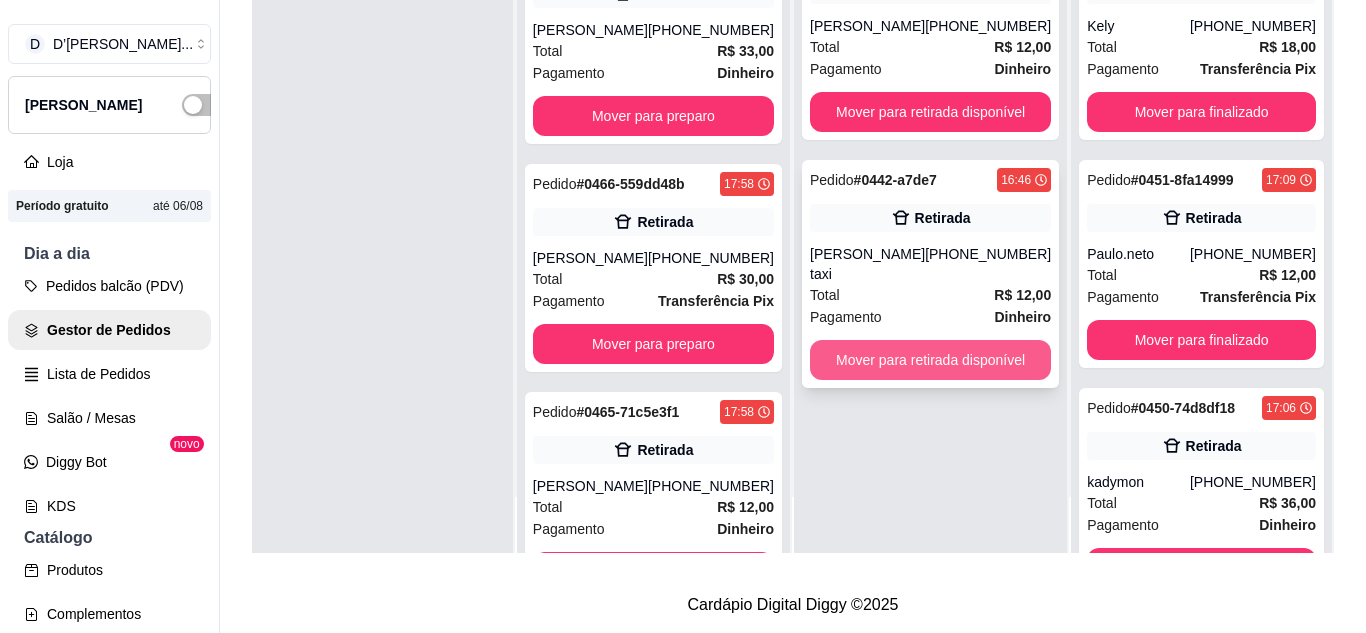 click on "Mover para retirada disponível" at bounding box center [930, 360] 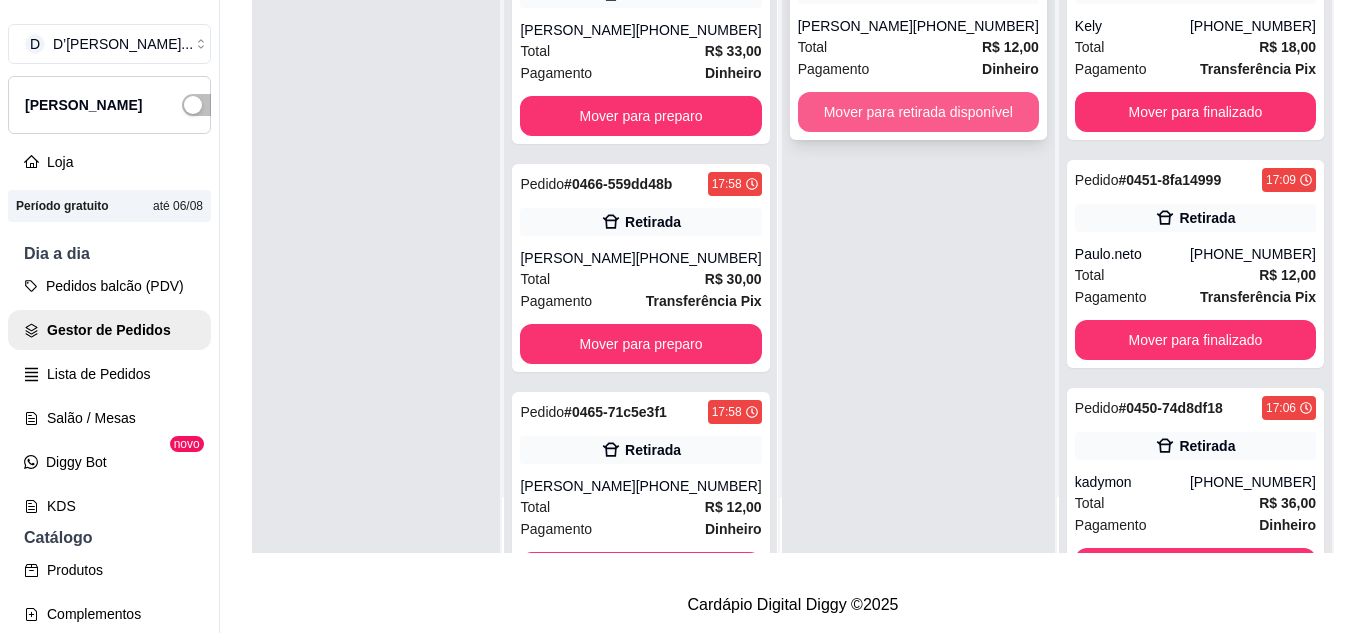click on "Mover para retirada disponível" at bounding box center [918, 112] 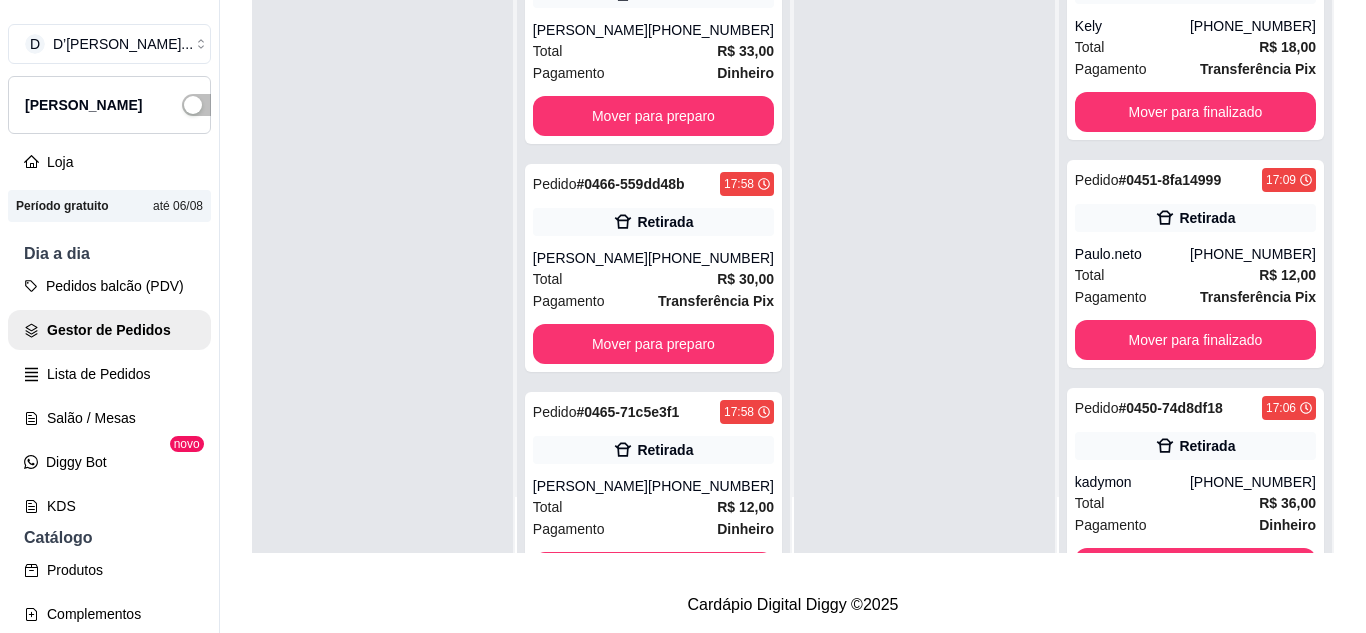 click on "Total R$ 24,00" at bounding box center [653, 1875] 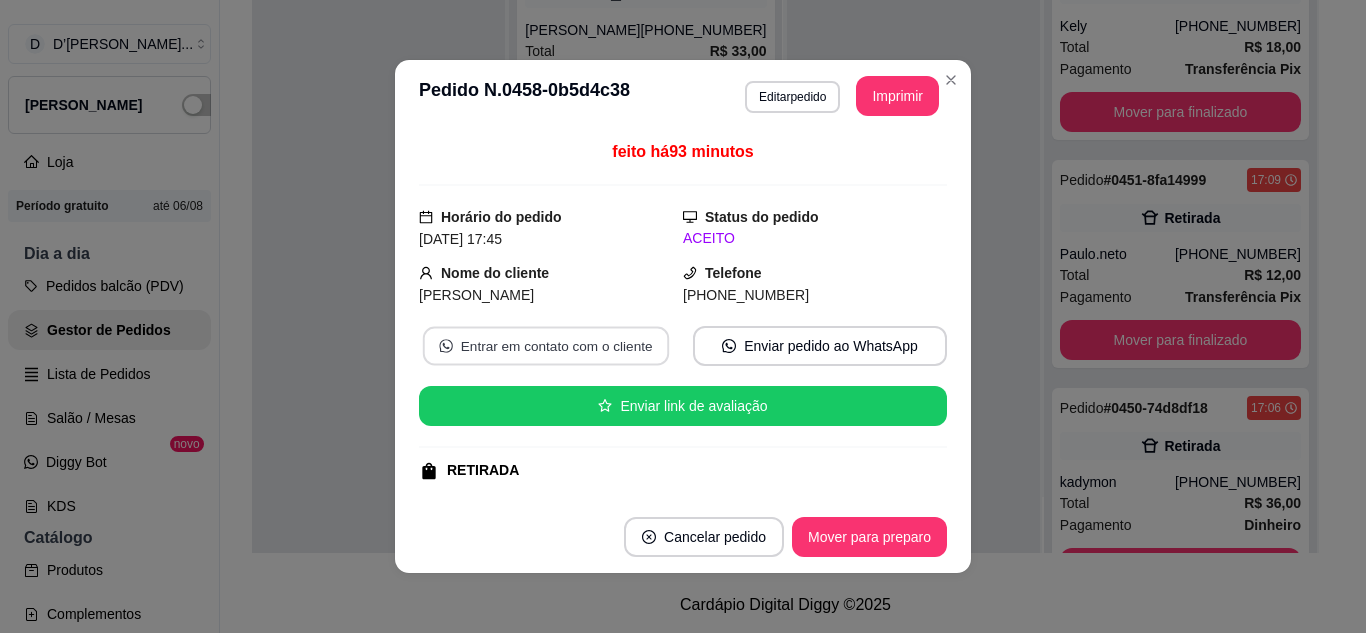 click on "Entrar em contato com o cliente" at bounding box center [546, 346] 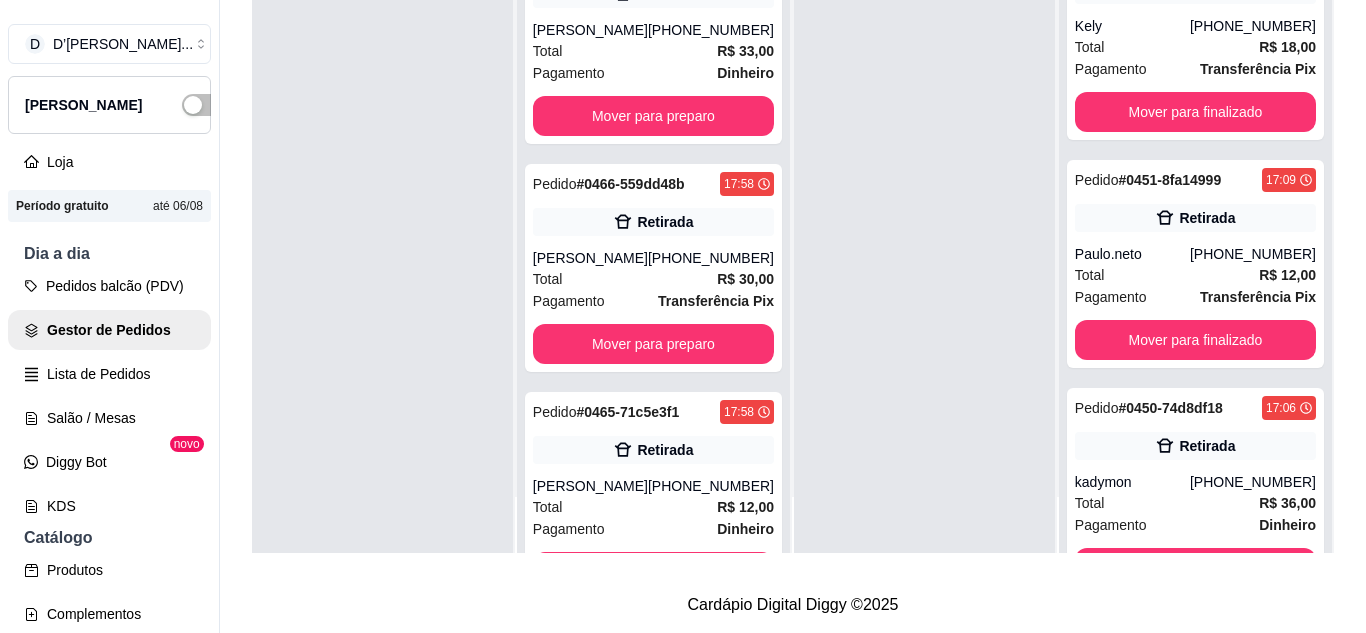 click on "Mover para preparo" at bounding box center (653, 3080) 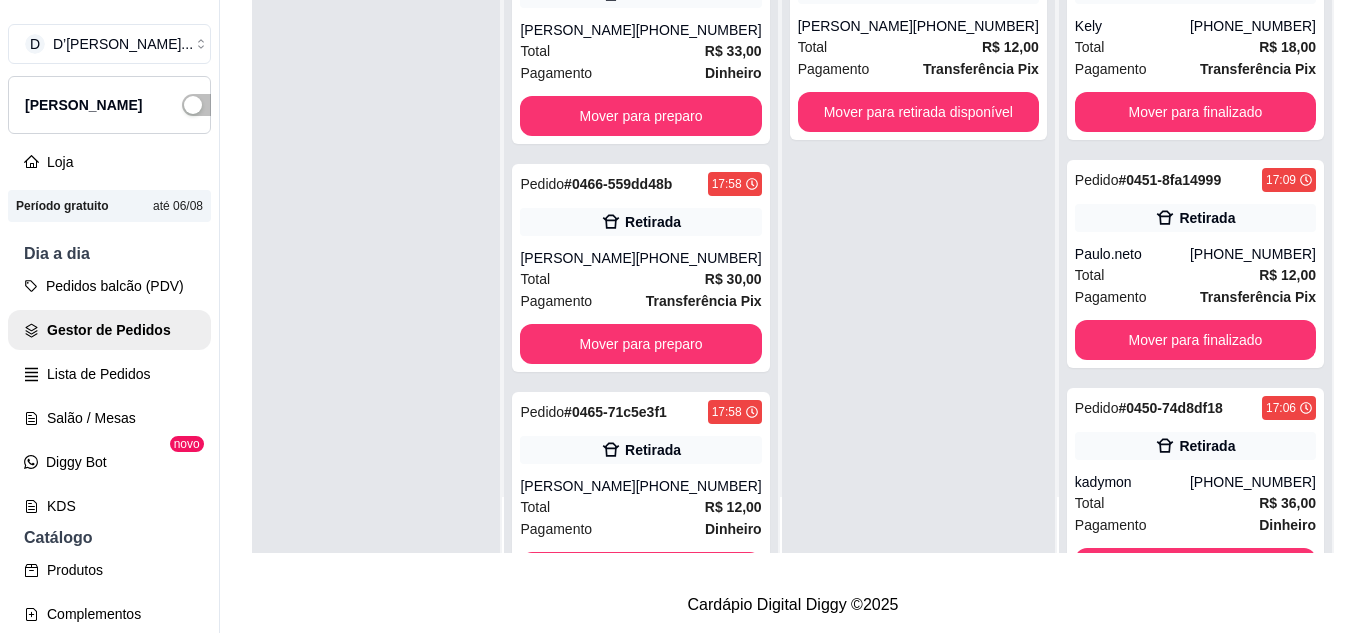 click on "Mover para preparo" at bounding box center [640, 3764] 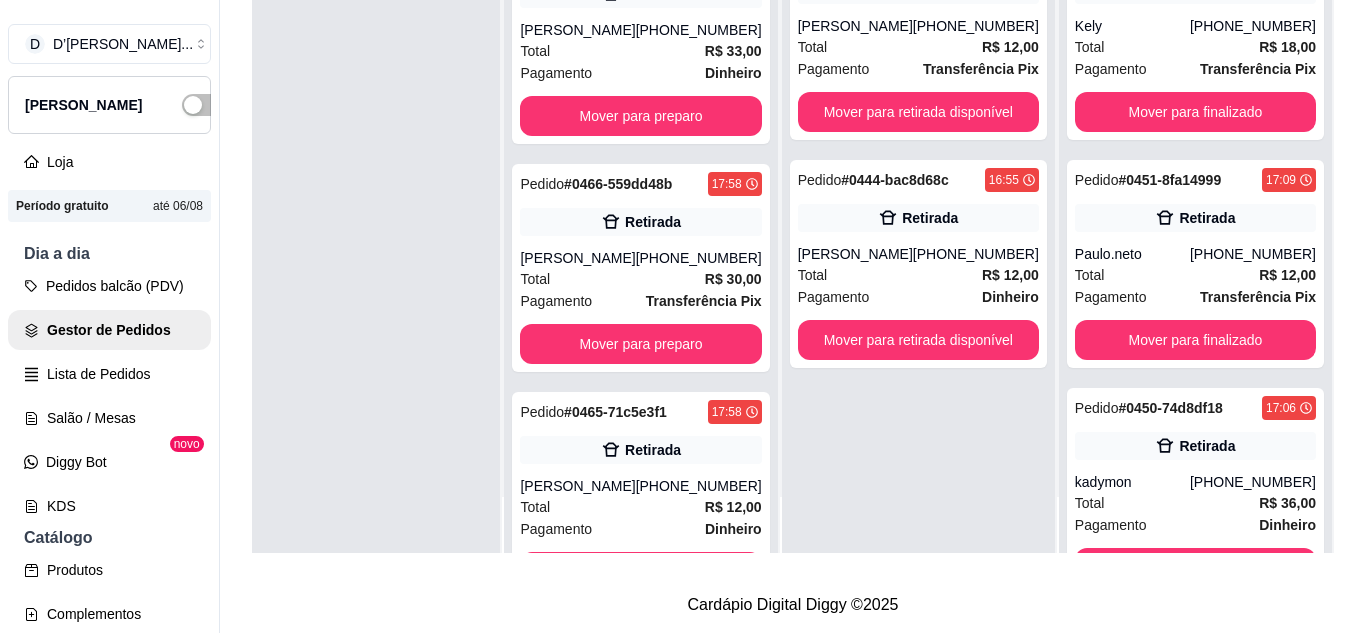 click on "Mover para preparo" at bounding box center (640, 3308) 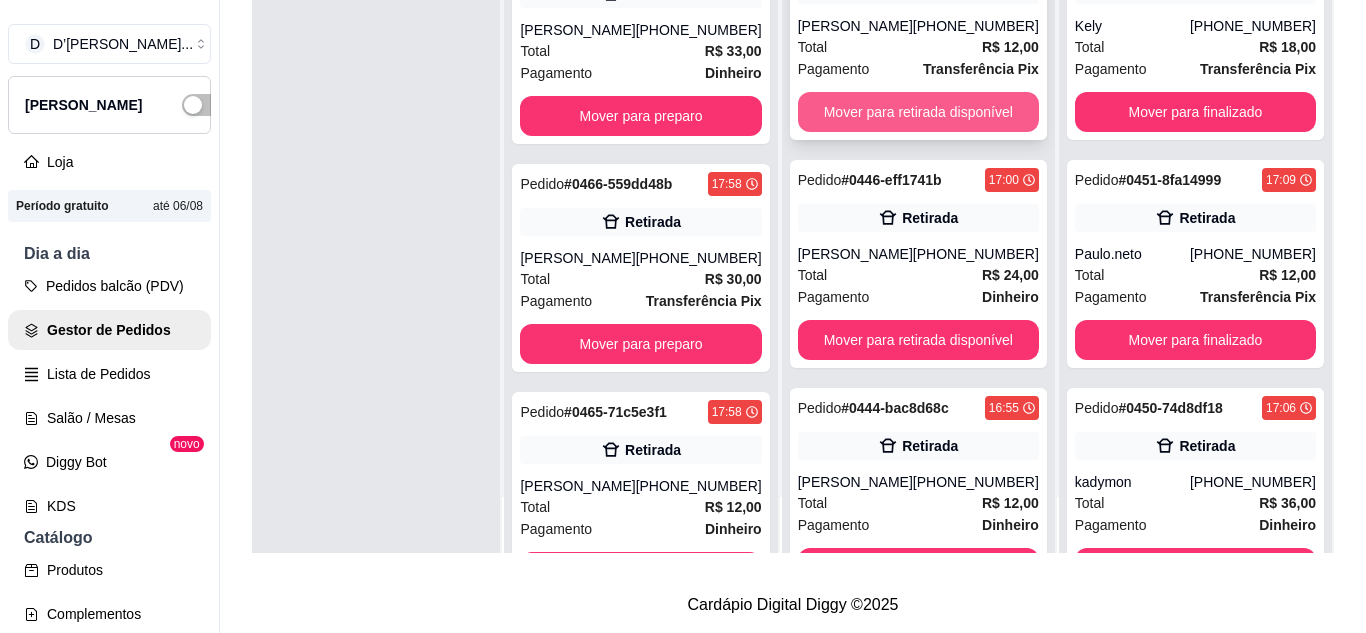 click on "Mover para retirada disponível" at bounding box center (918, 112) 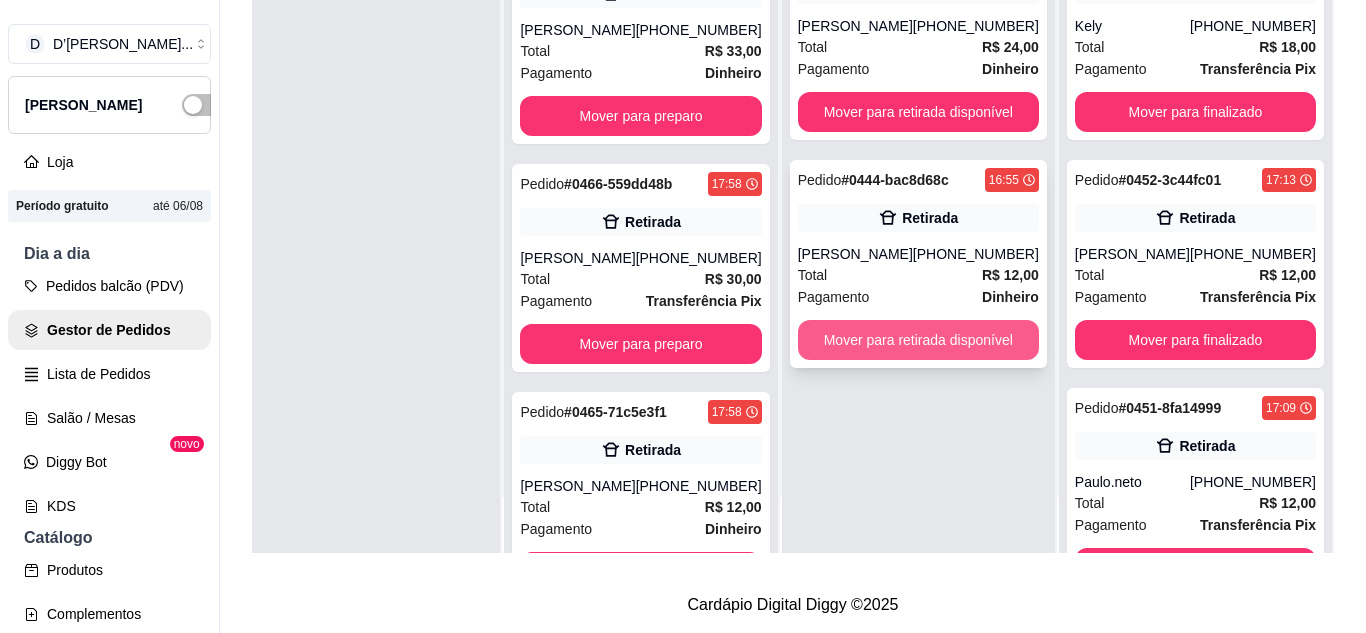 click on "Mover para retirada disponível" at bounding box center [918, 340] 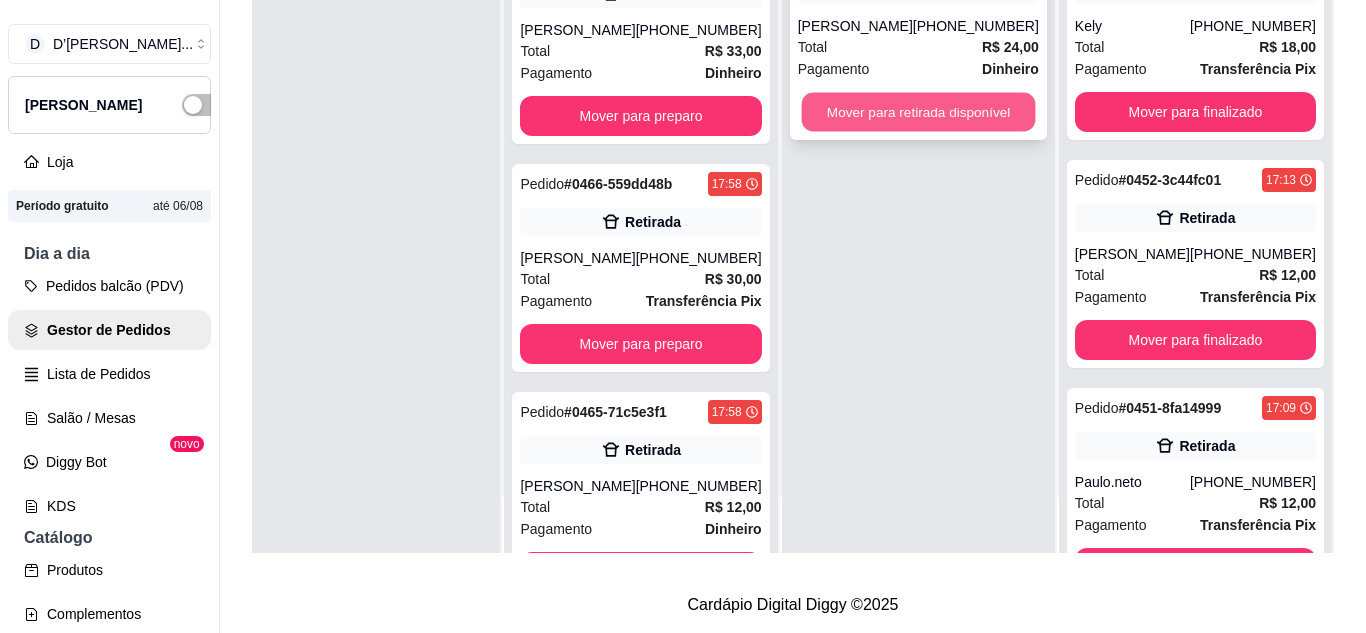 click on "Mover para retirada disponível" at bounding box center [918, 112] 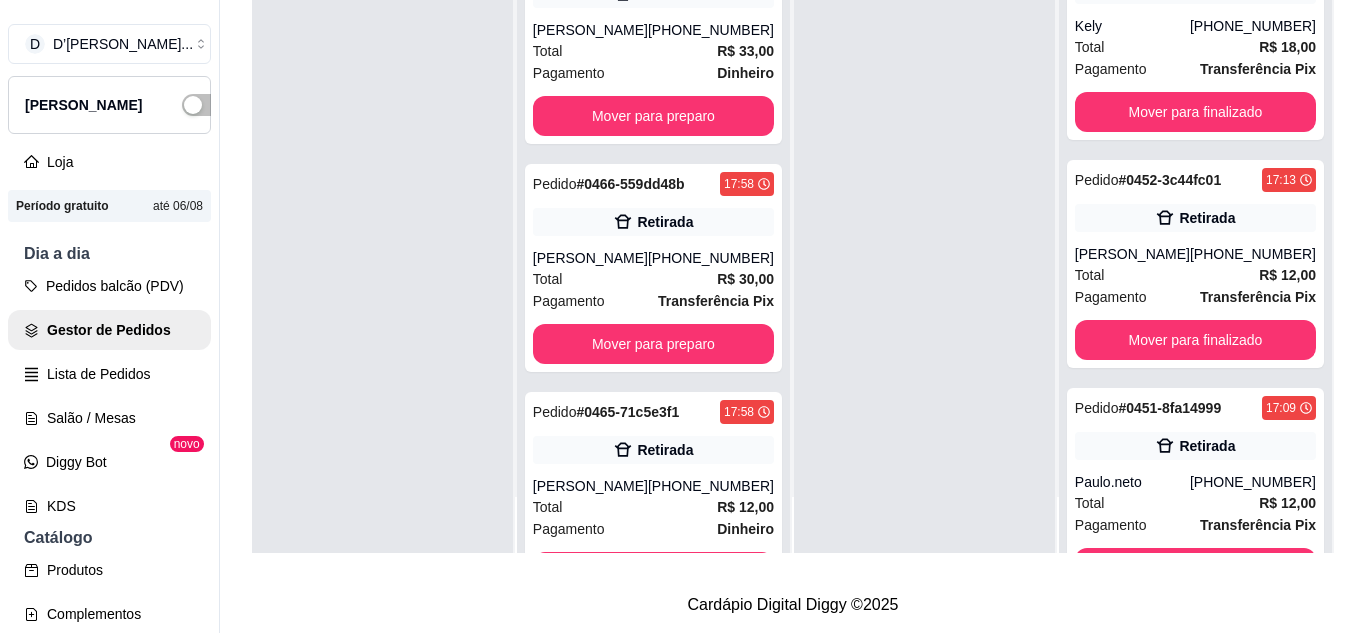 click on "Mover para preparo" at bounding box center [653, 3080] 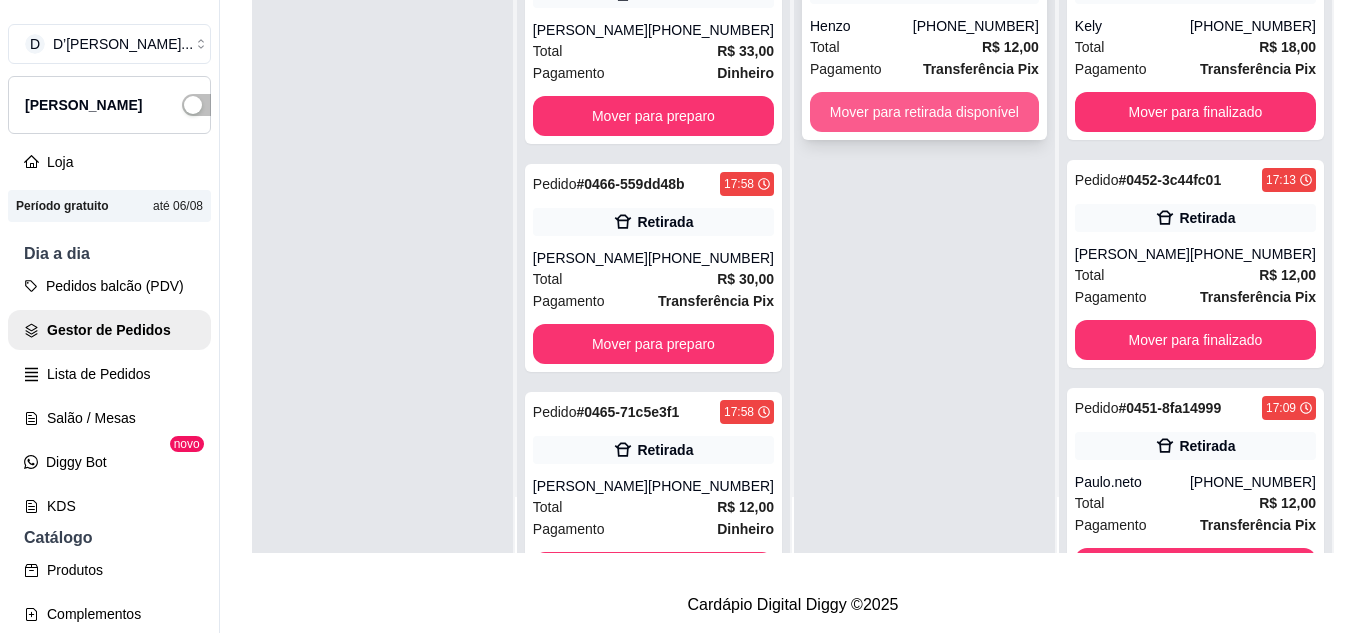 click on "Mover para retirada disponível" at bounding box center (924, 112) 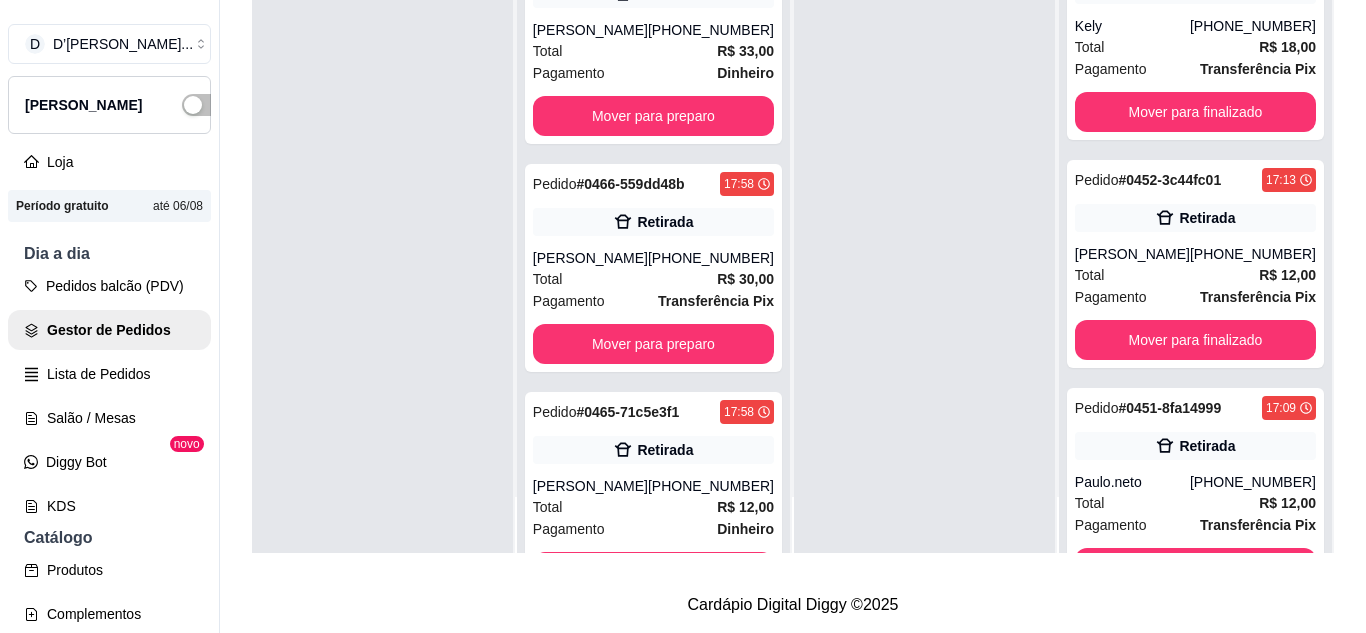 click on "Mover para preparo" at bounding box center (653, 2852) 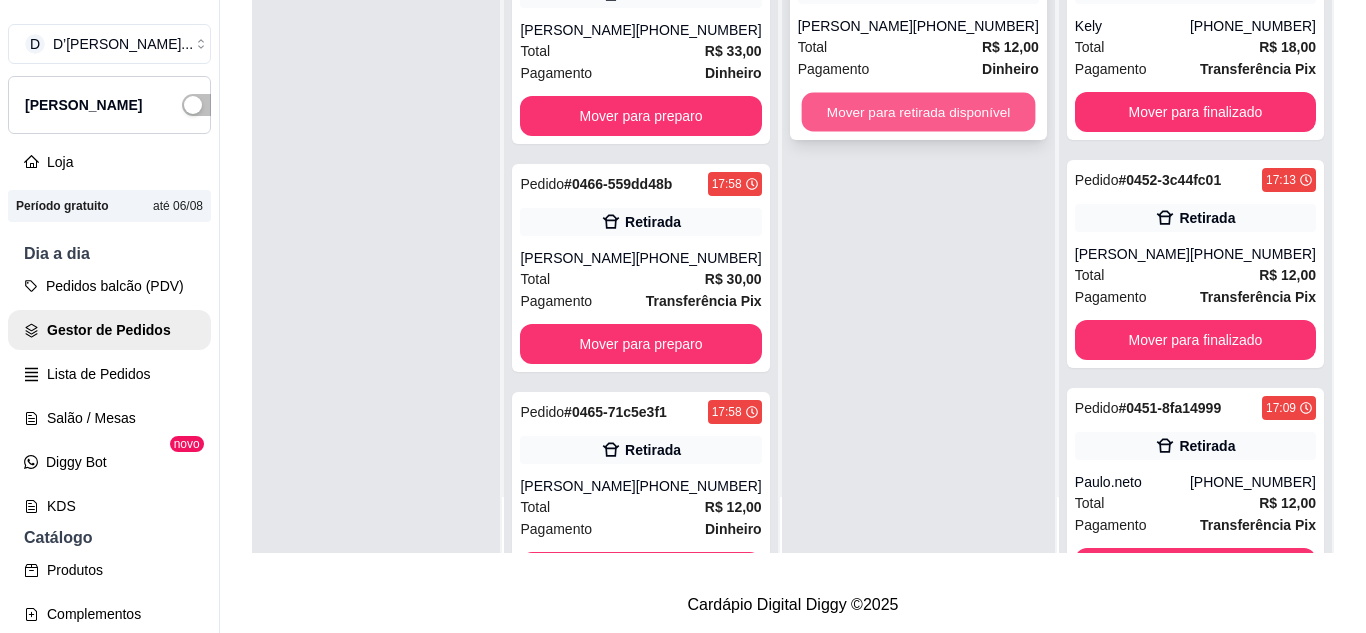 click on "Mover para retirada disponível" at bounding box center (918, 112) 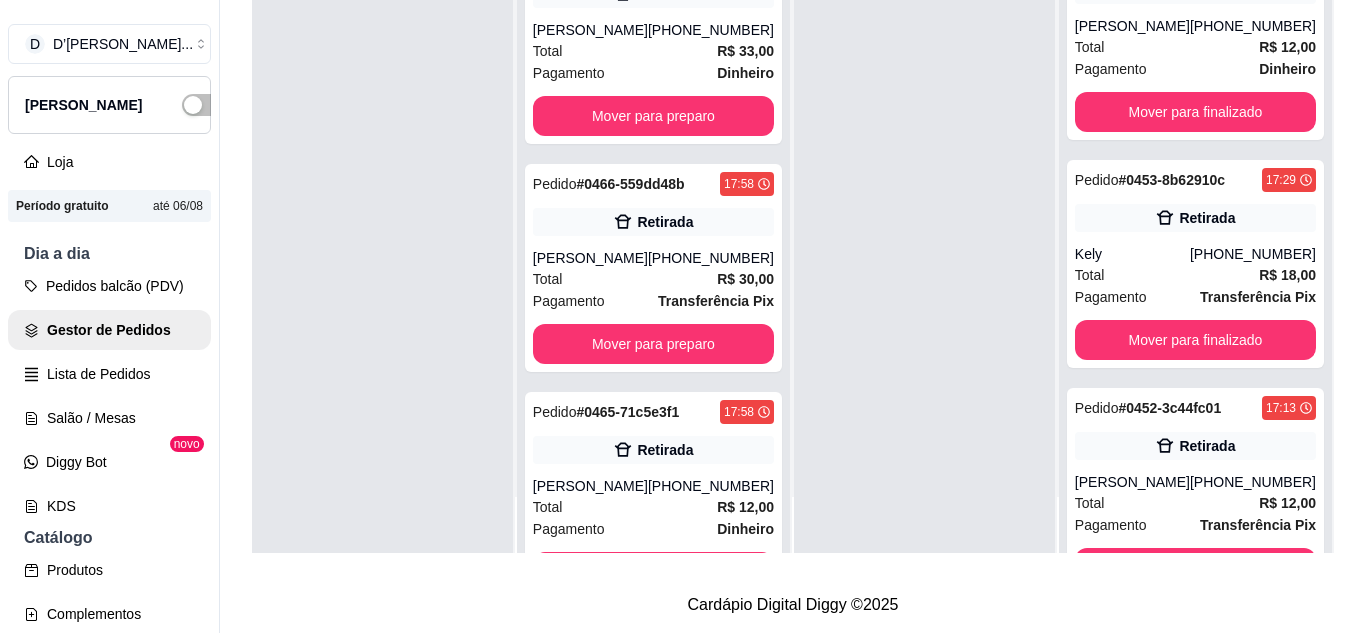click on "Mover para preparo" at bounding box center (653, 2624) 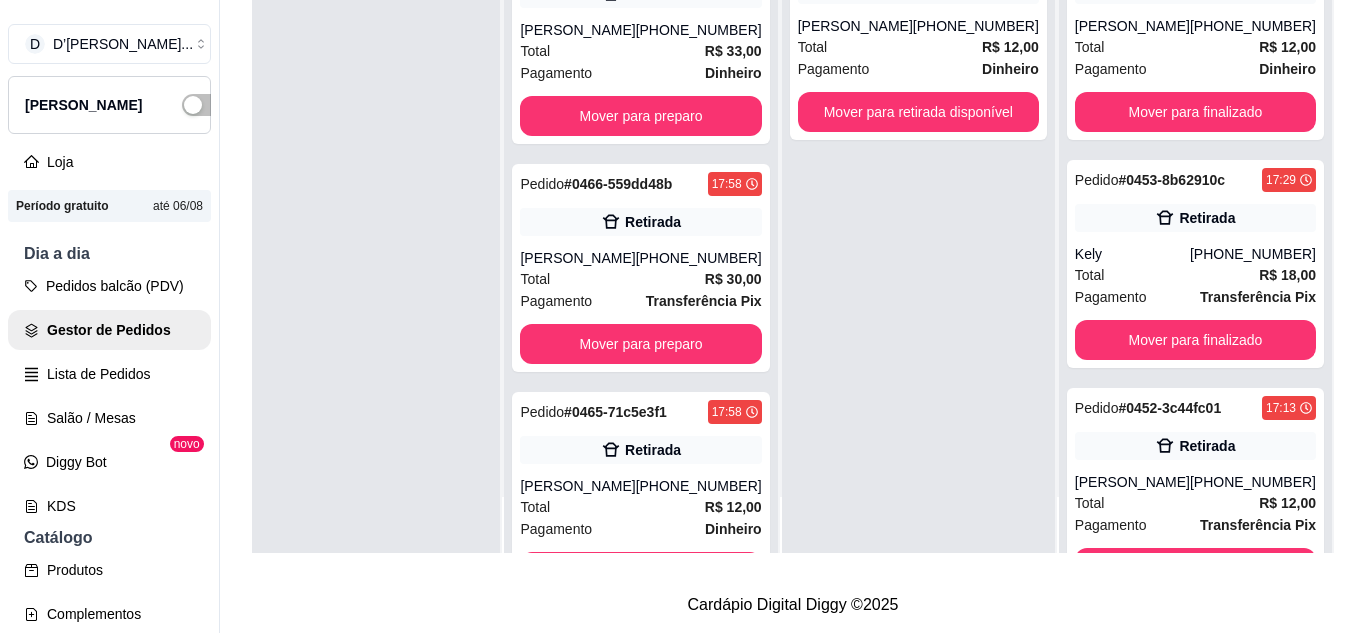 click on "Mover para preparo" at bounding box center [640, 2396] 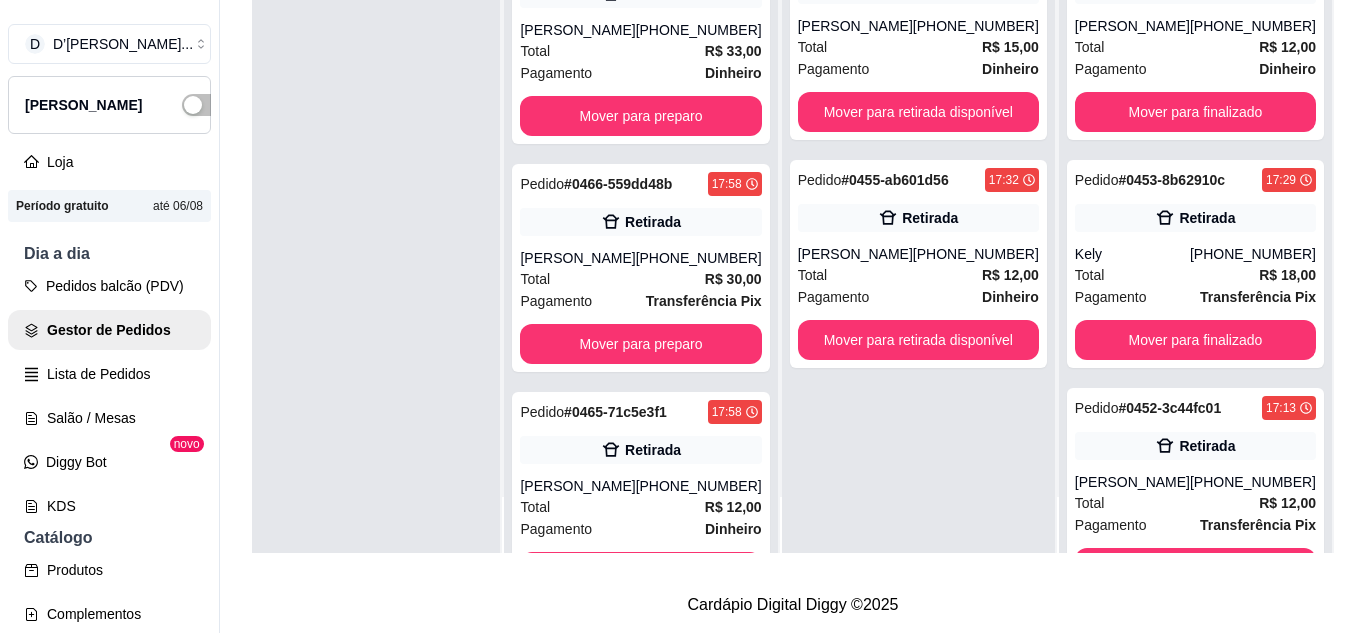 click on "Mover para preparo" at bounding box center [641, 1256] 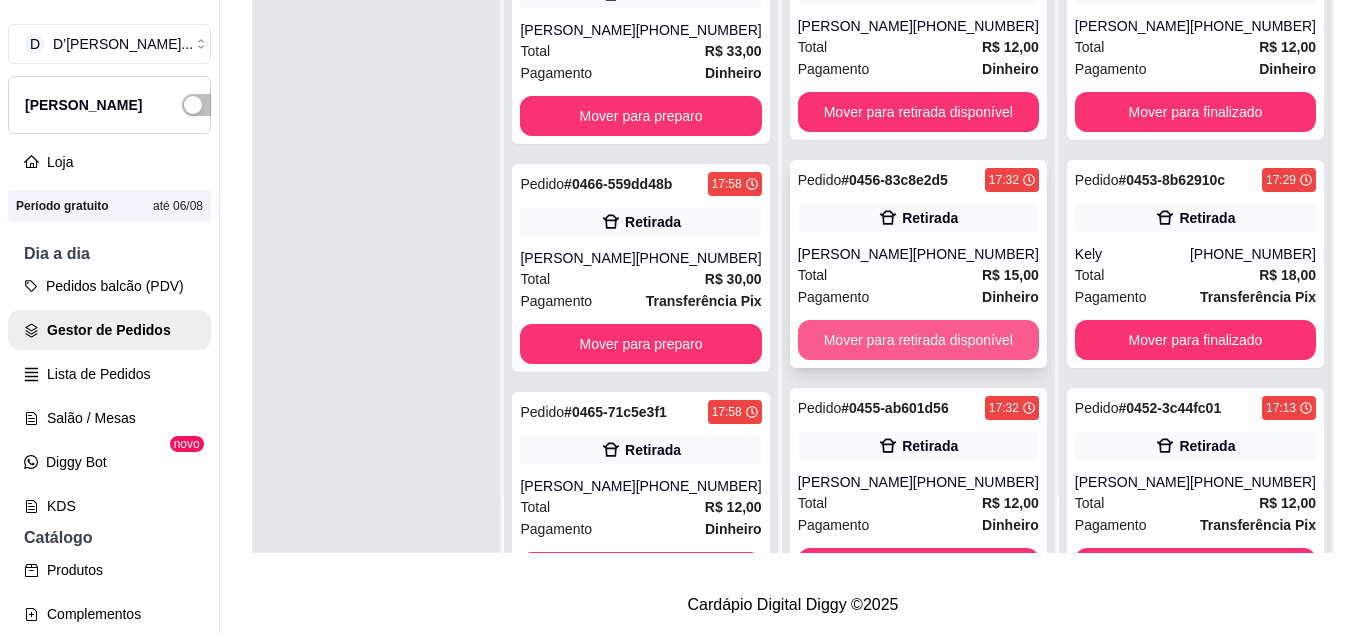 click on "Mover para retirada disponível" at bounding box center (918, 340) 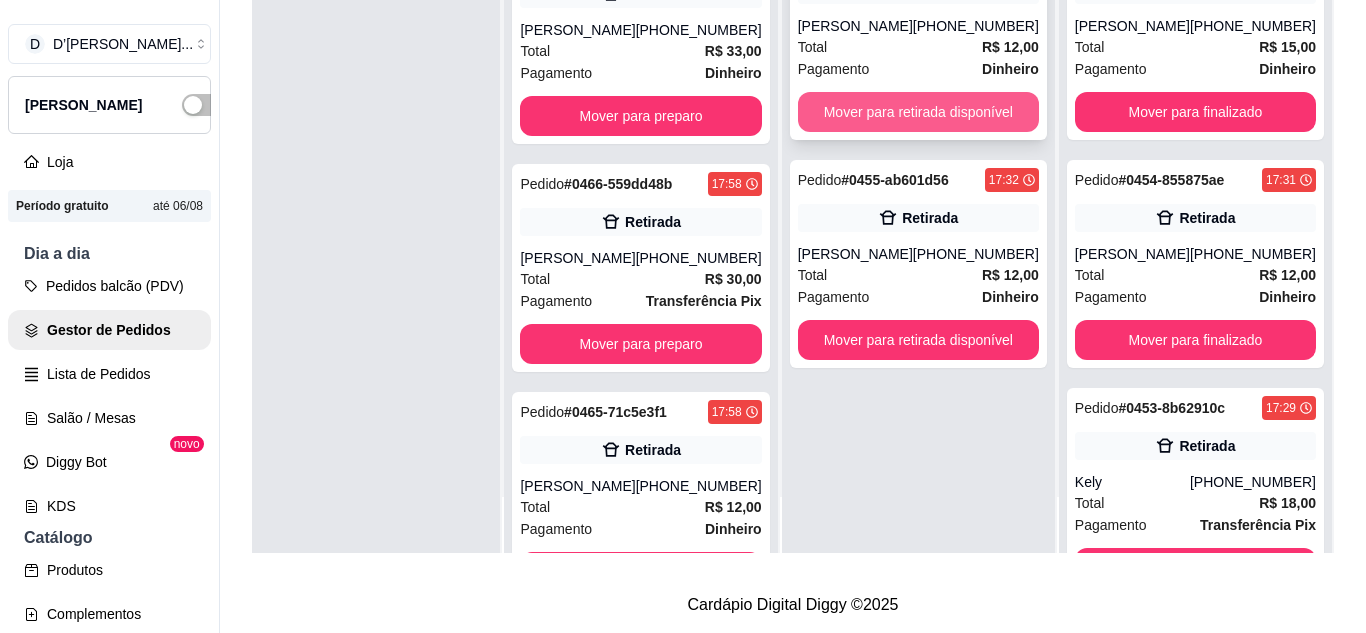 click on "Mover para retirada disponível" at bounding box center [918, 112] 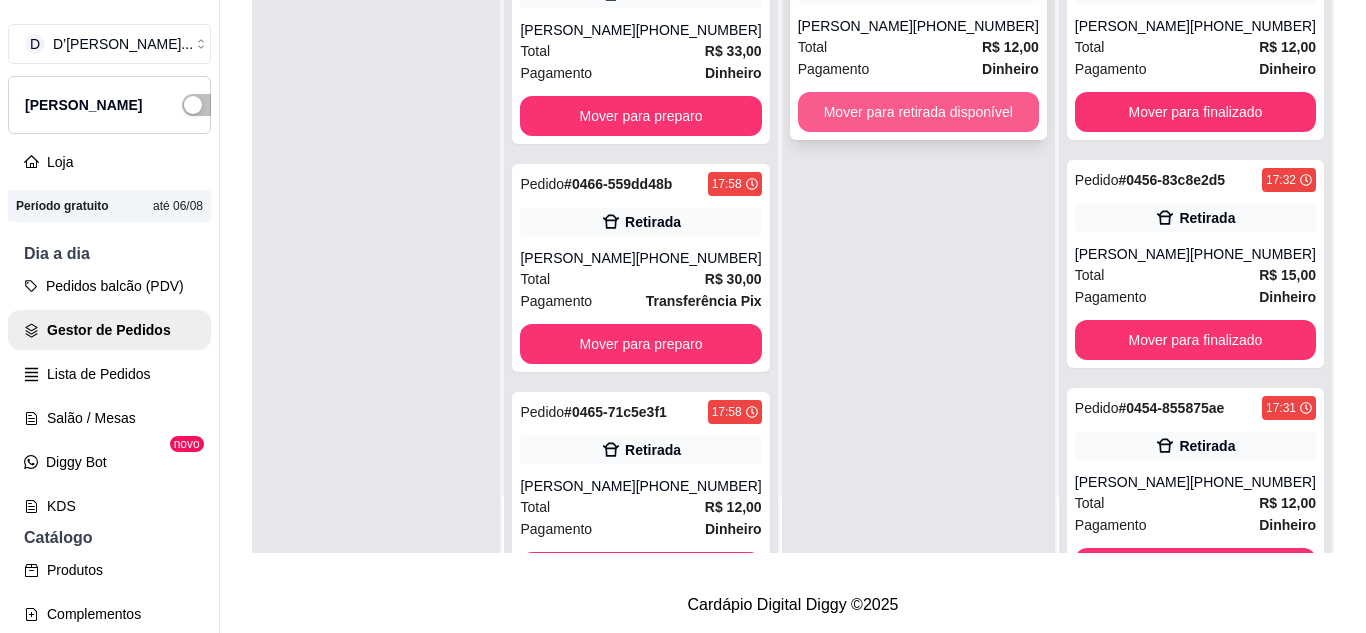click on "Mover para retirada disponível" at bounding box center [918, 112] 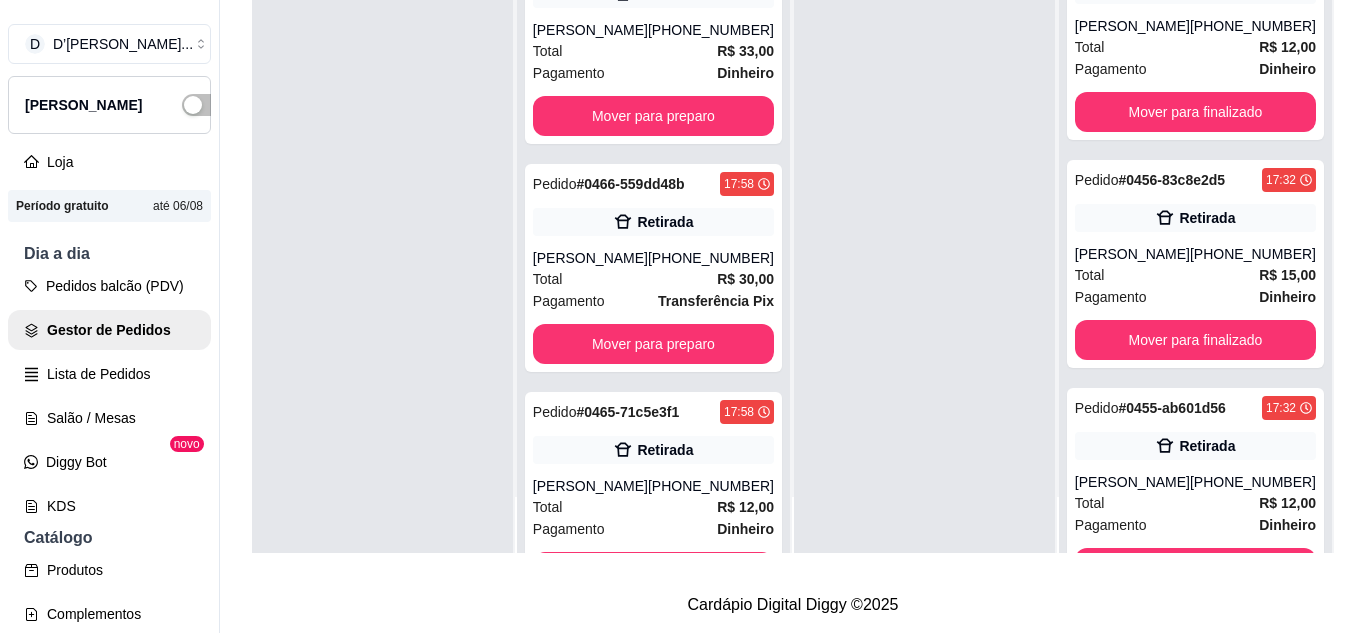 click on "Pagamento Dinheiro" at bounding box center [1195, 2577] 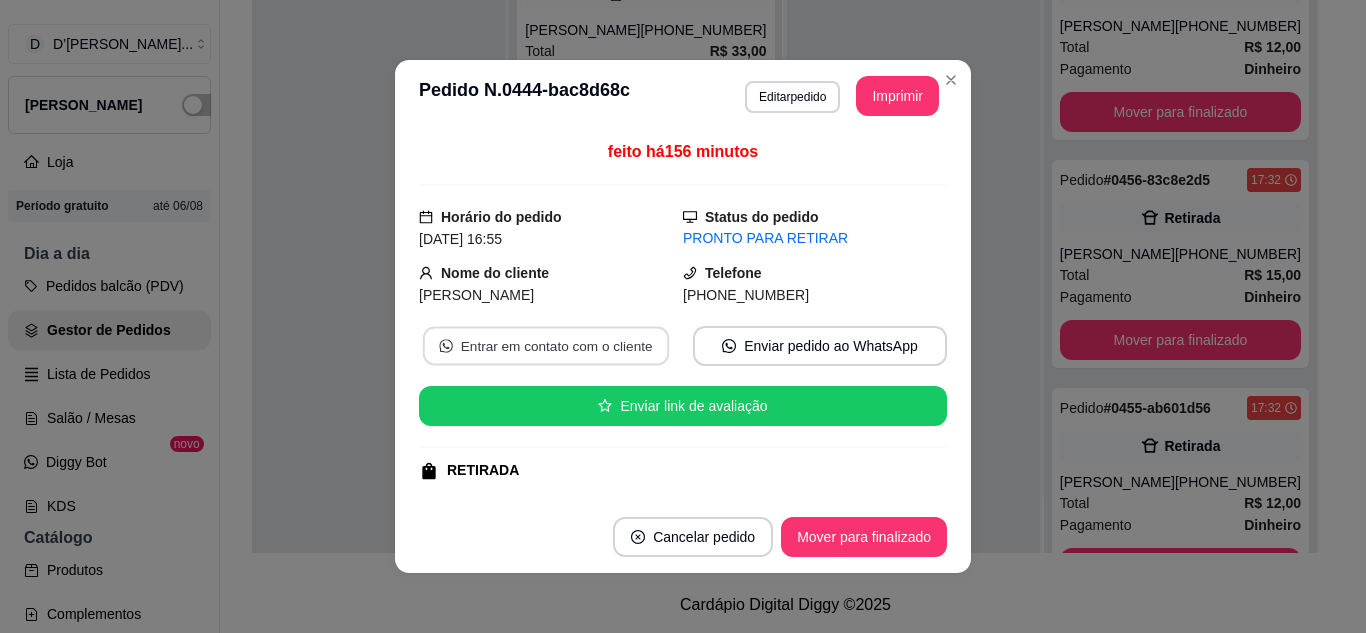 click on "Entrar em contato com o cliente" at bounding box center [546, 346] 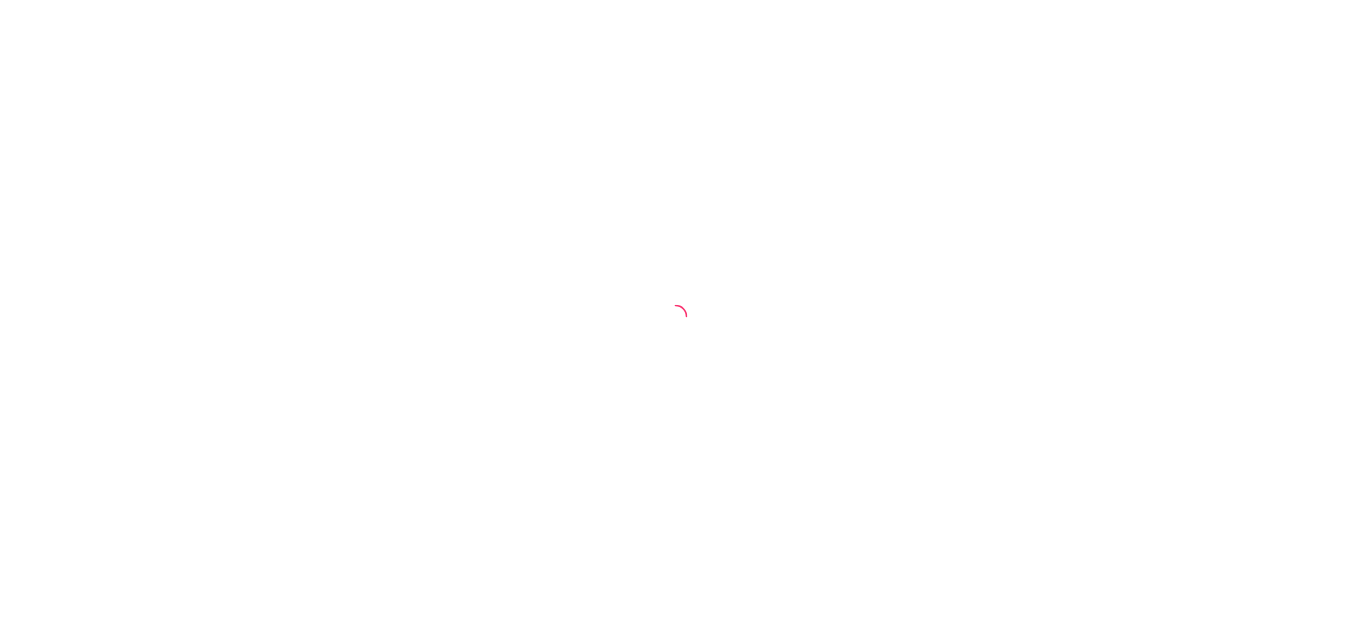 scroll, scrollTop: 0, scrollLeft: 0, axis: both 